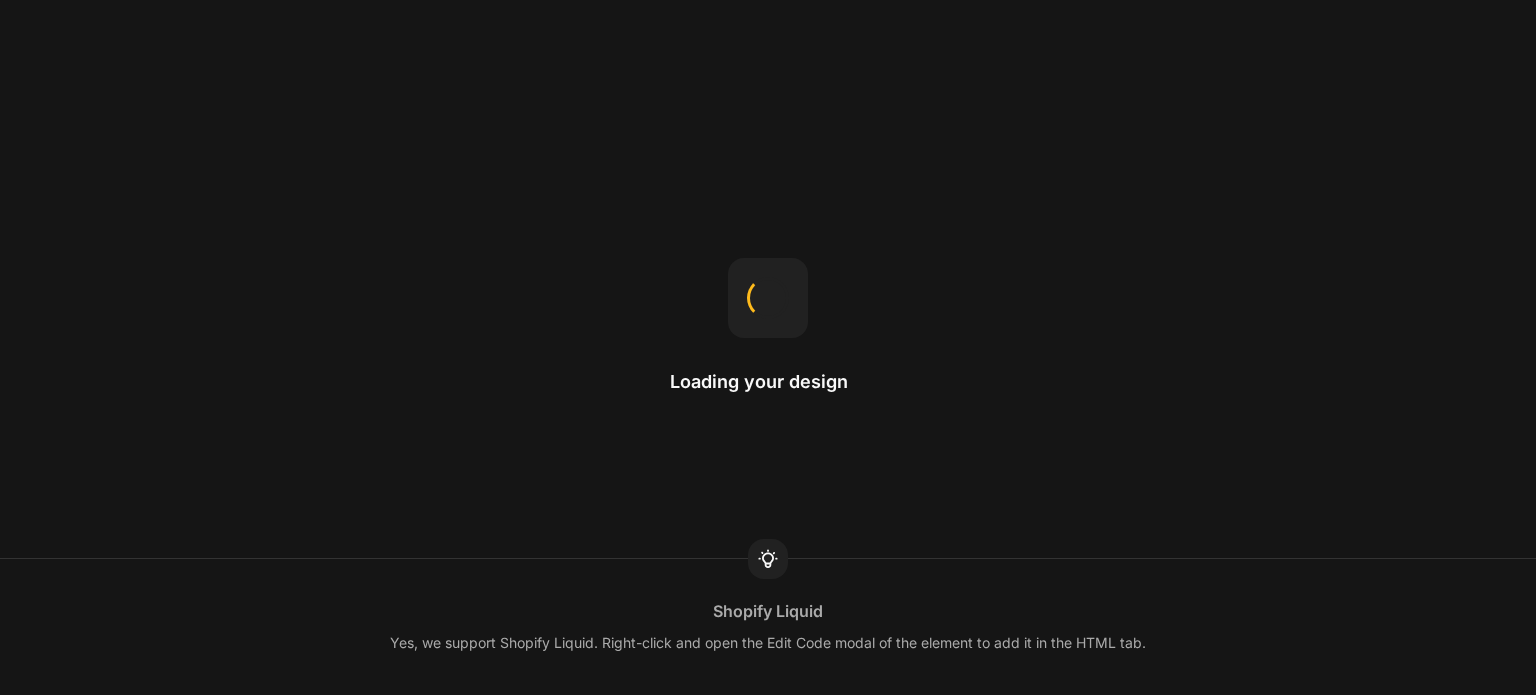 scroll, scrollTop: 0, scrollLeft: 0, axis: both 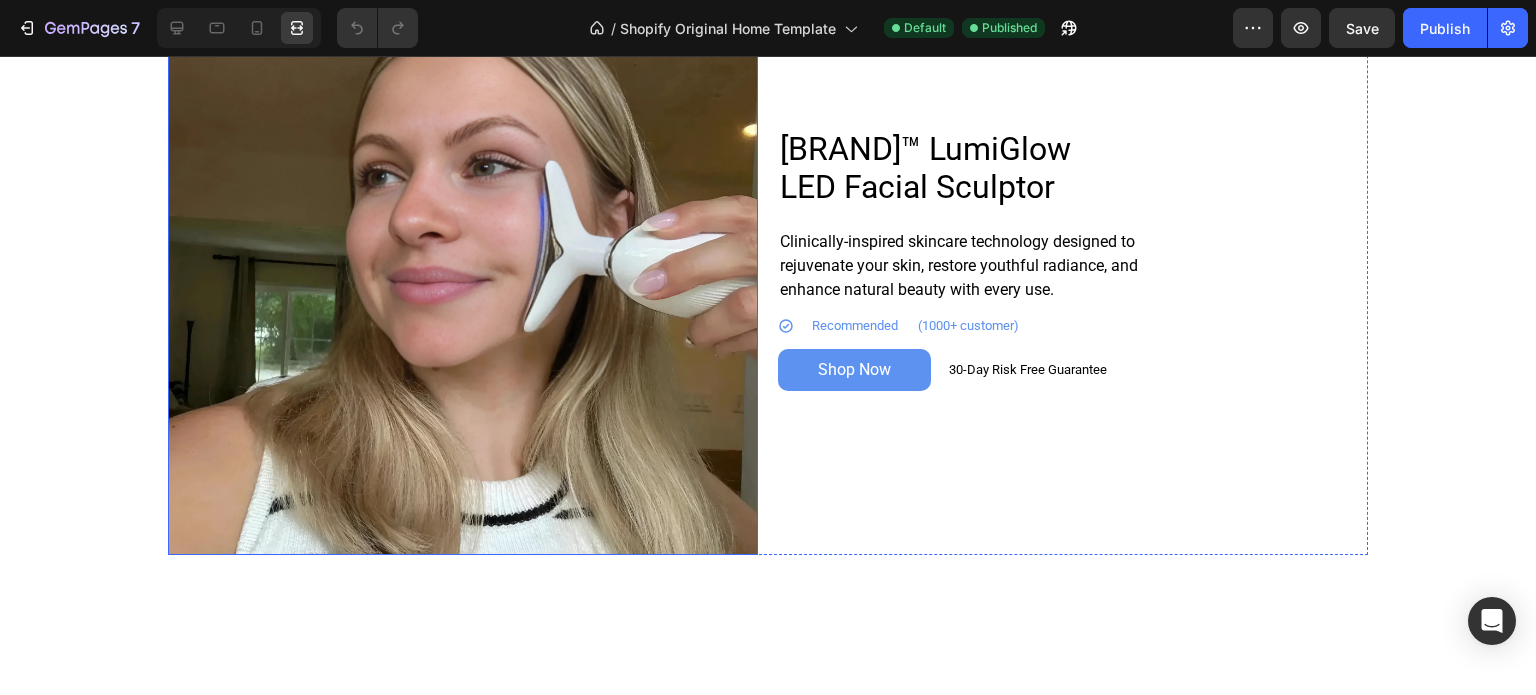 click at bounding box center (463, 260) 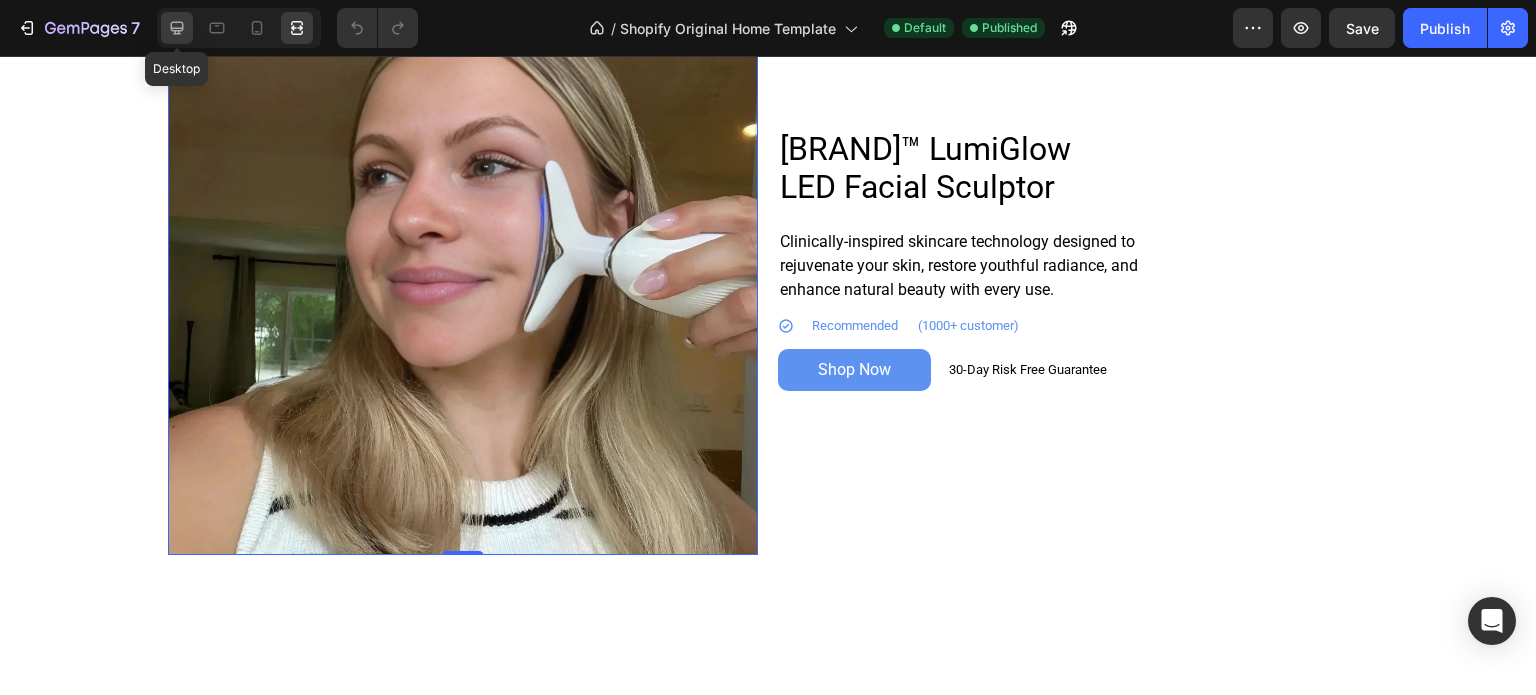 click 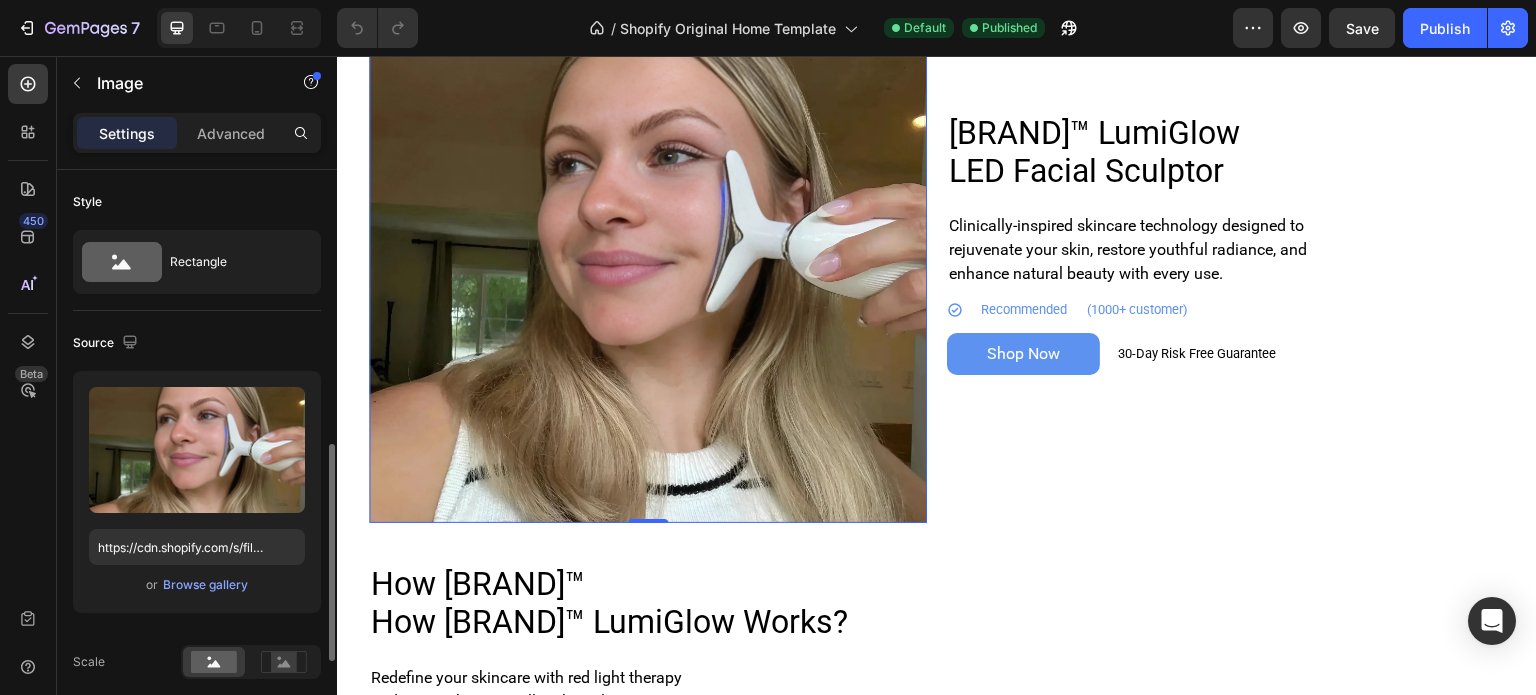 scroll, scrollTop: 200, scrollLeft: 0, axis: vertical 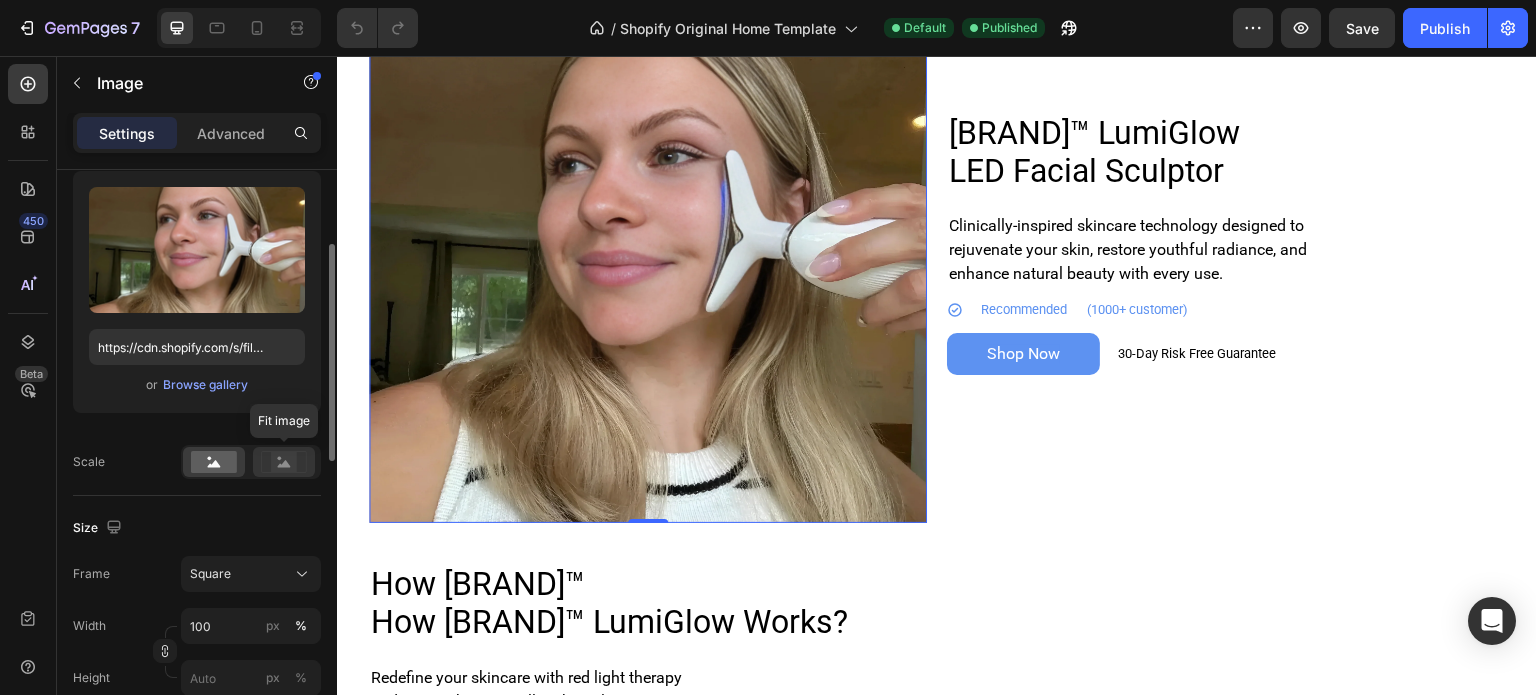 click 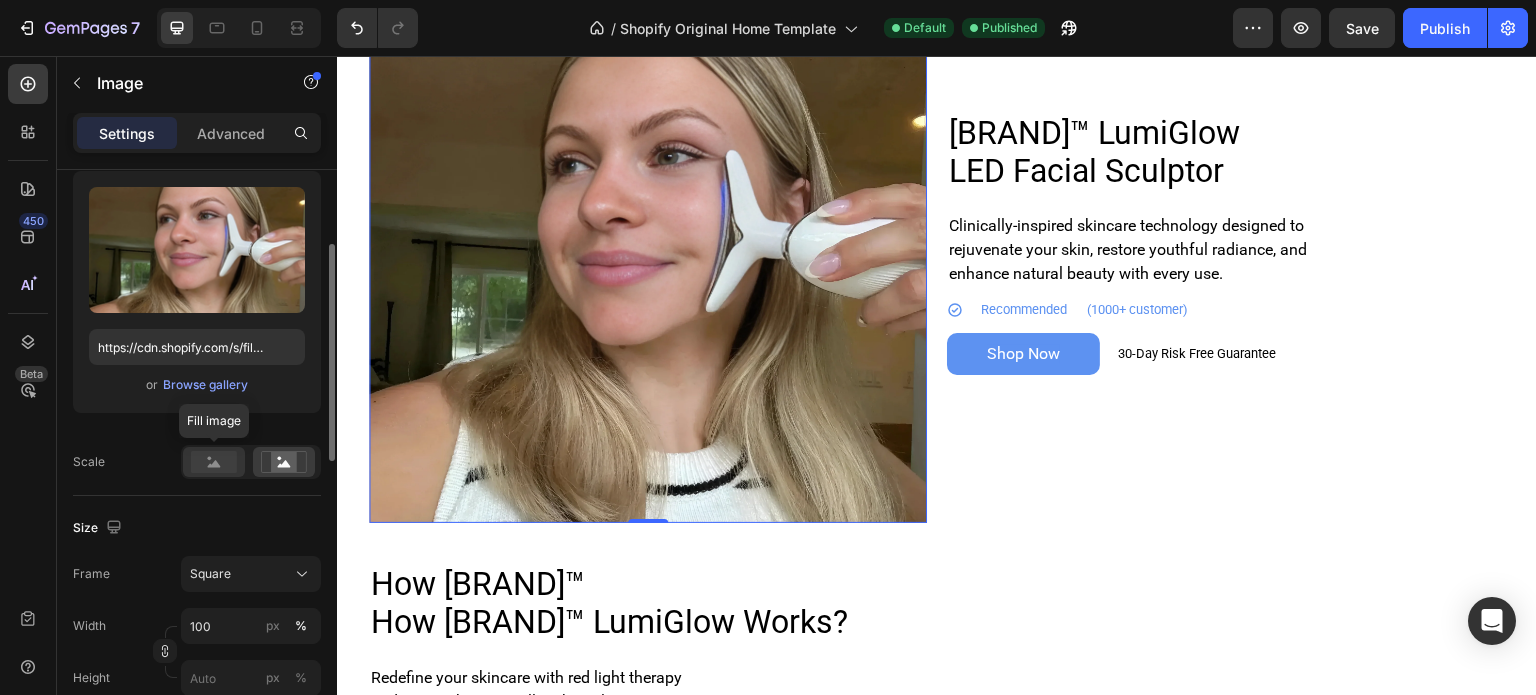 click 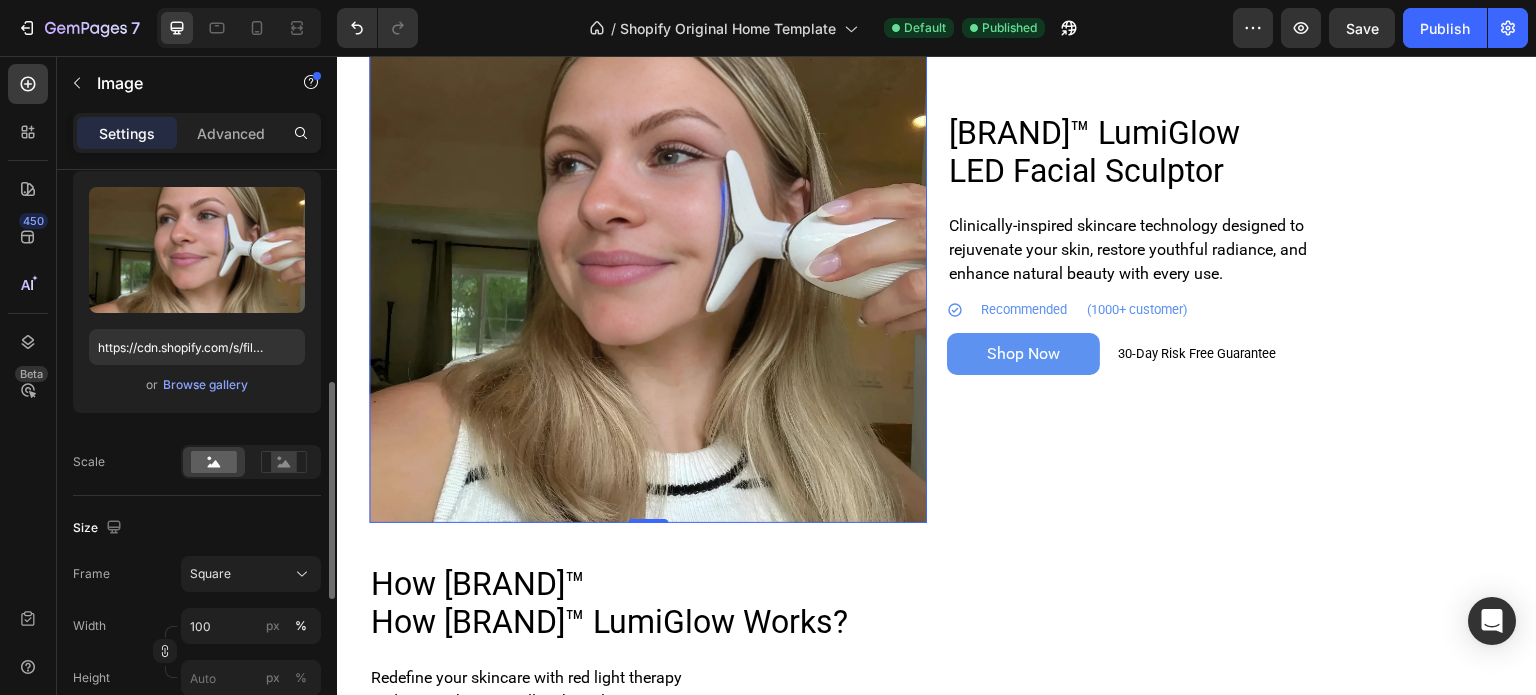 scroll, scrollTop: 300, scrollLeft: 0, axis: vertical 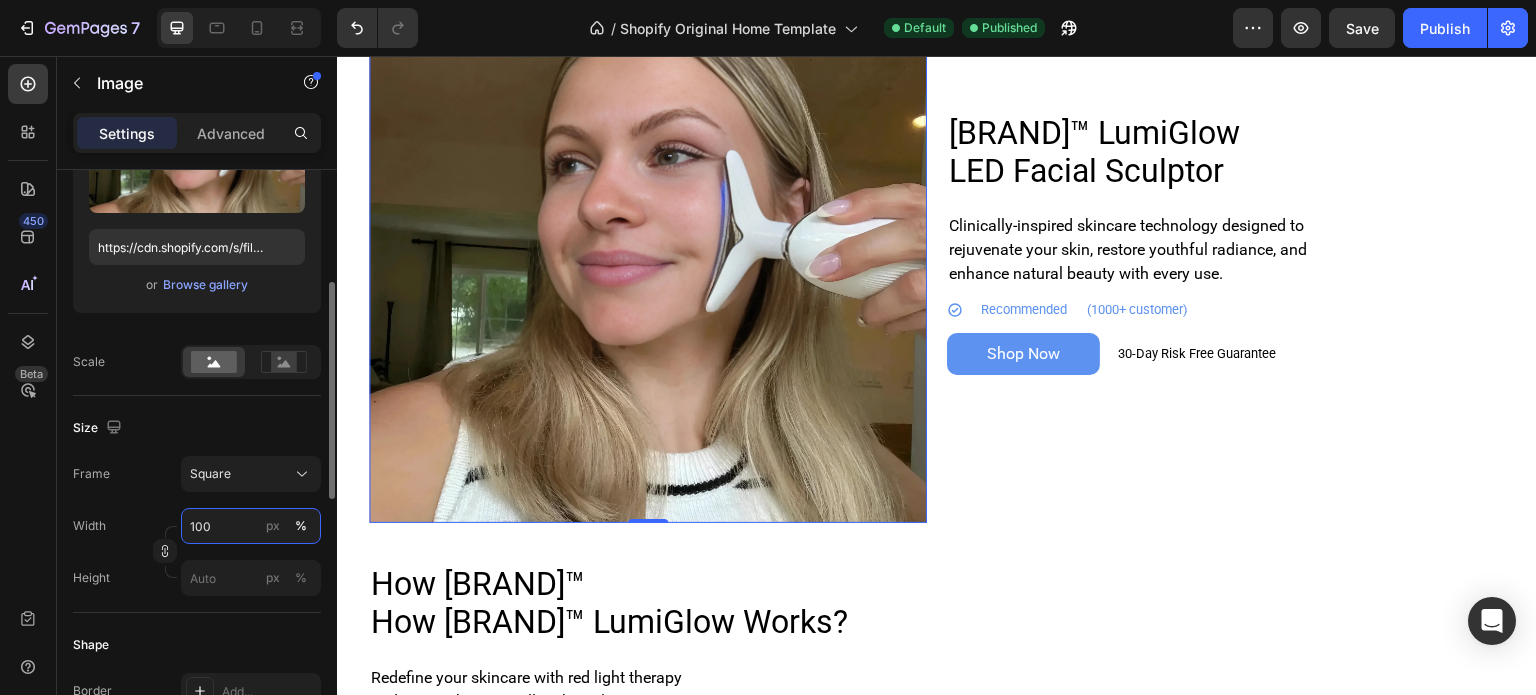 click on "100" at bounding box center (251, 526) 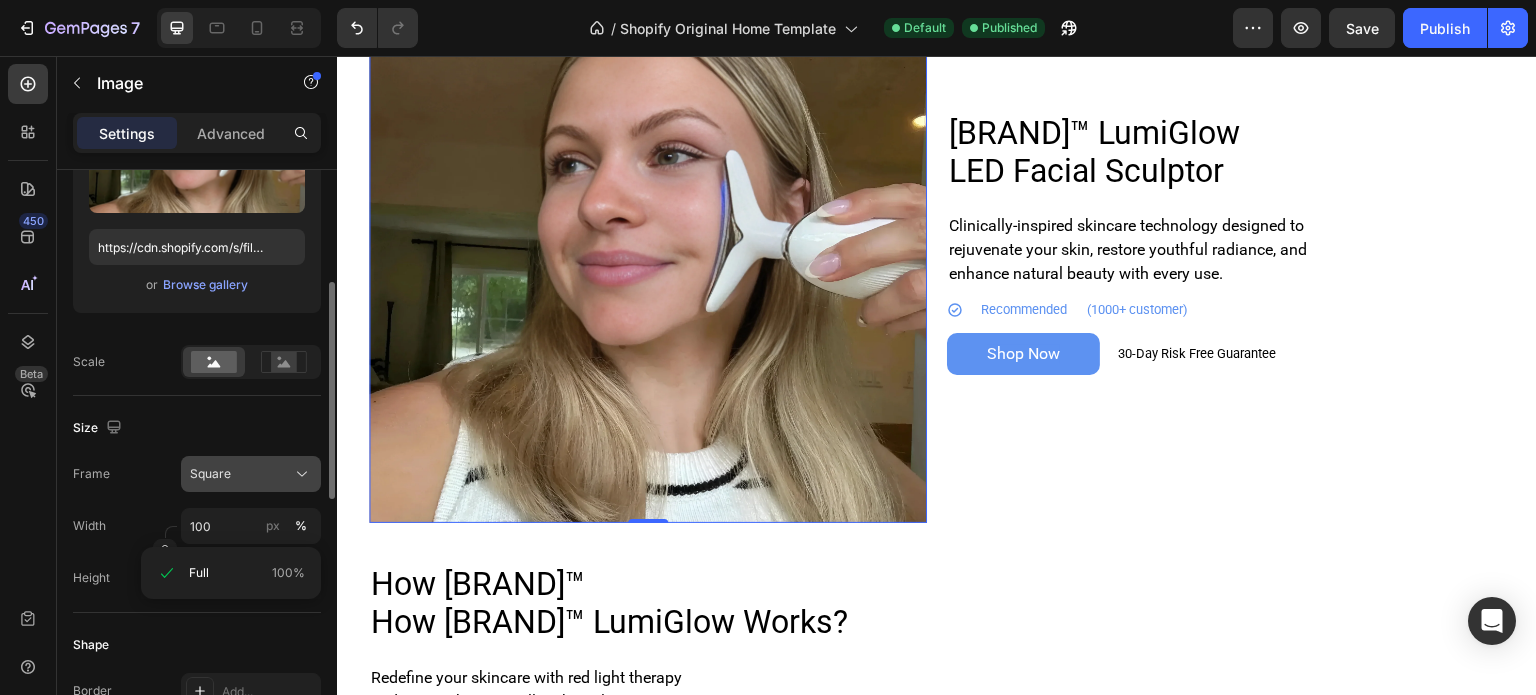 click on "Square" 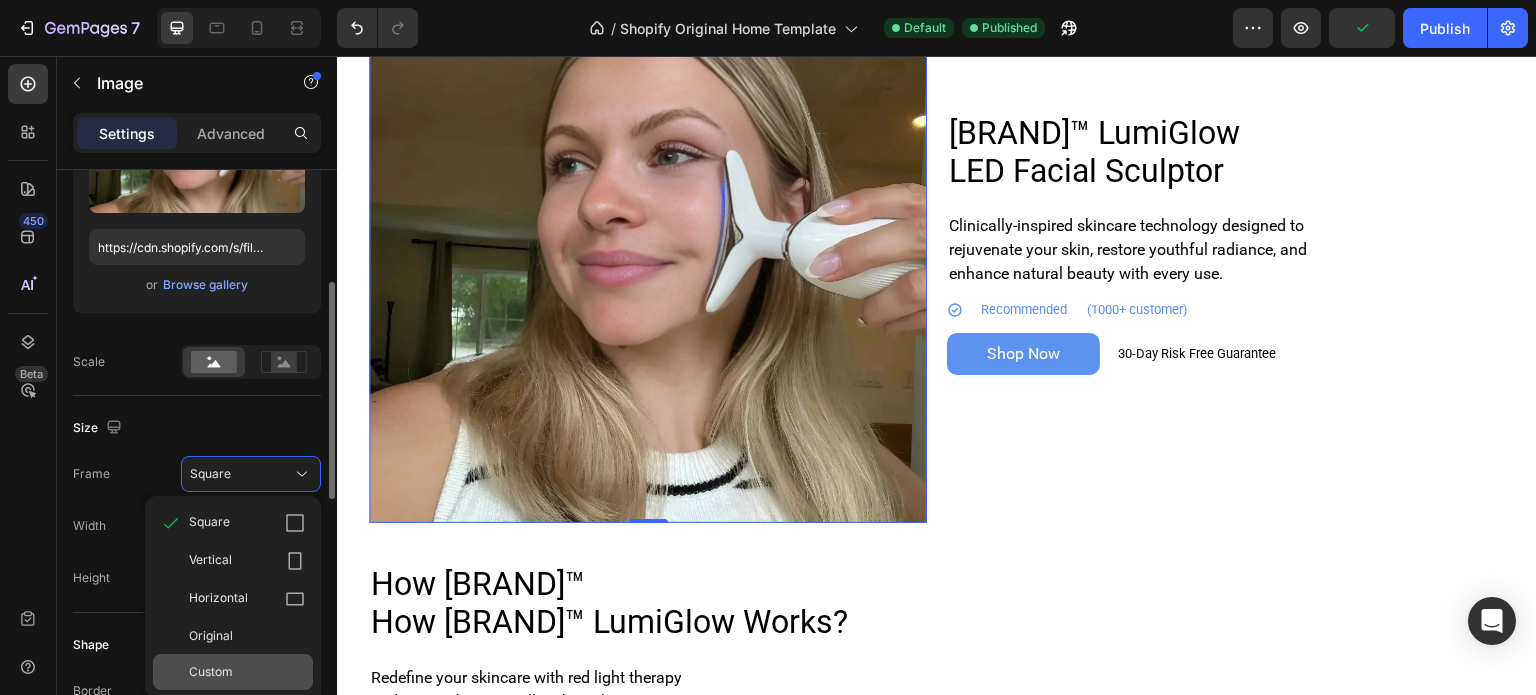 click on "Custom" at bounding box center (247, 672) 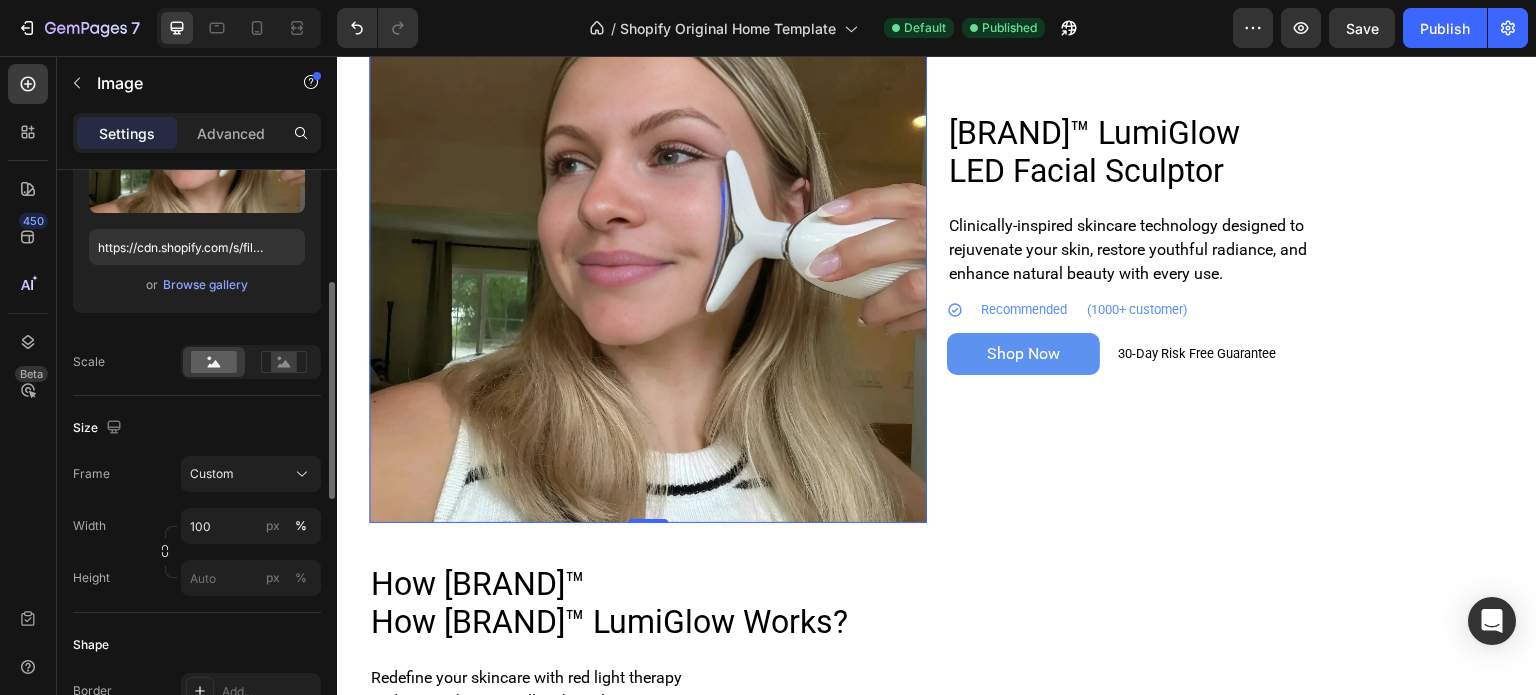 click on "Width 100 px %" at bounding box center (197, 526) 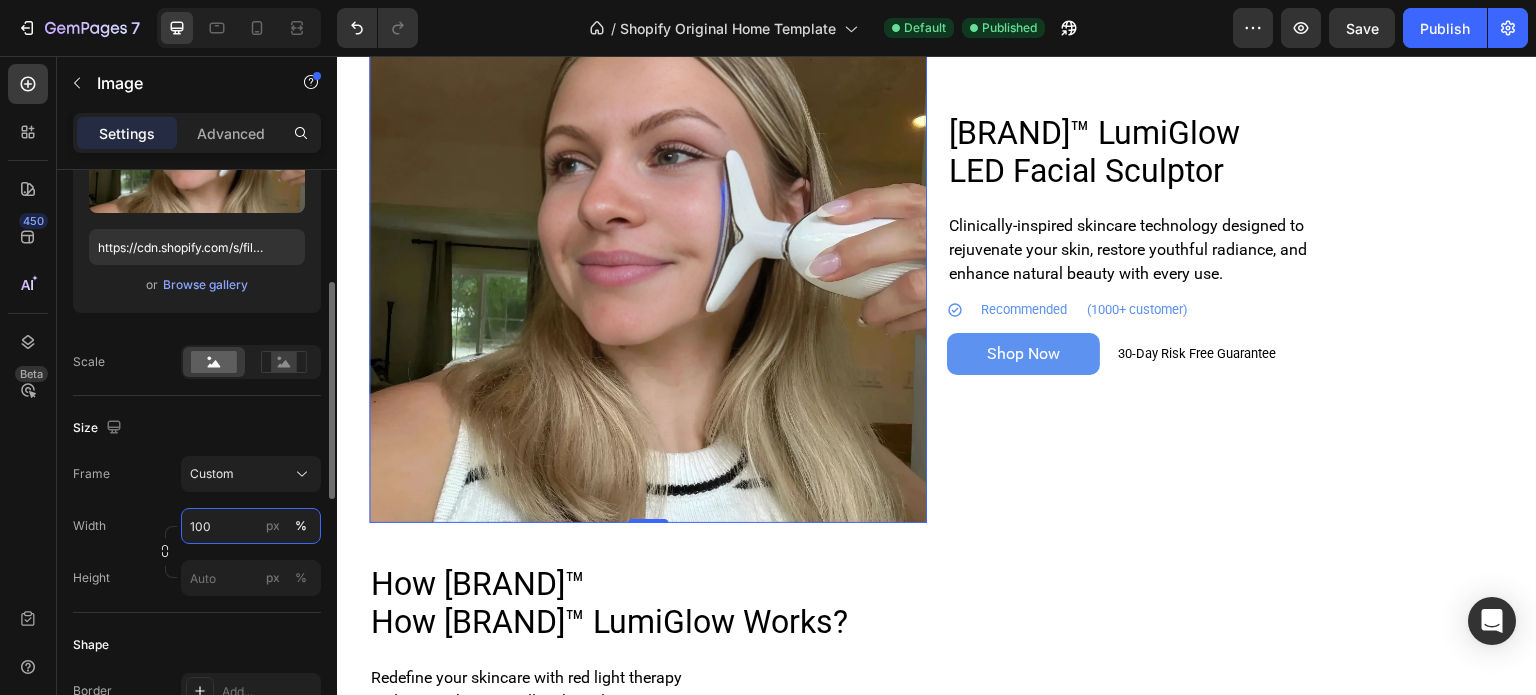 click on "100" at bounding box center (251, 526) 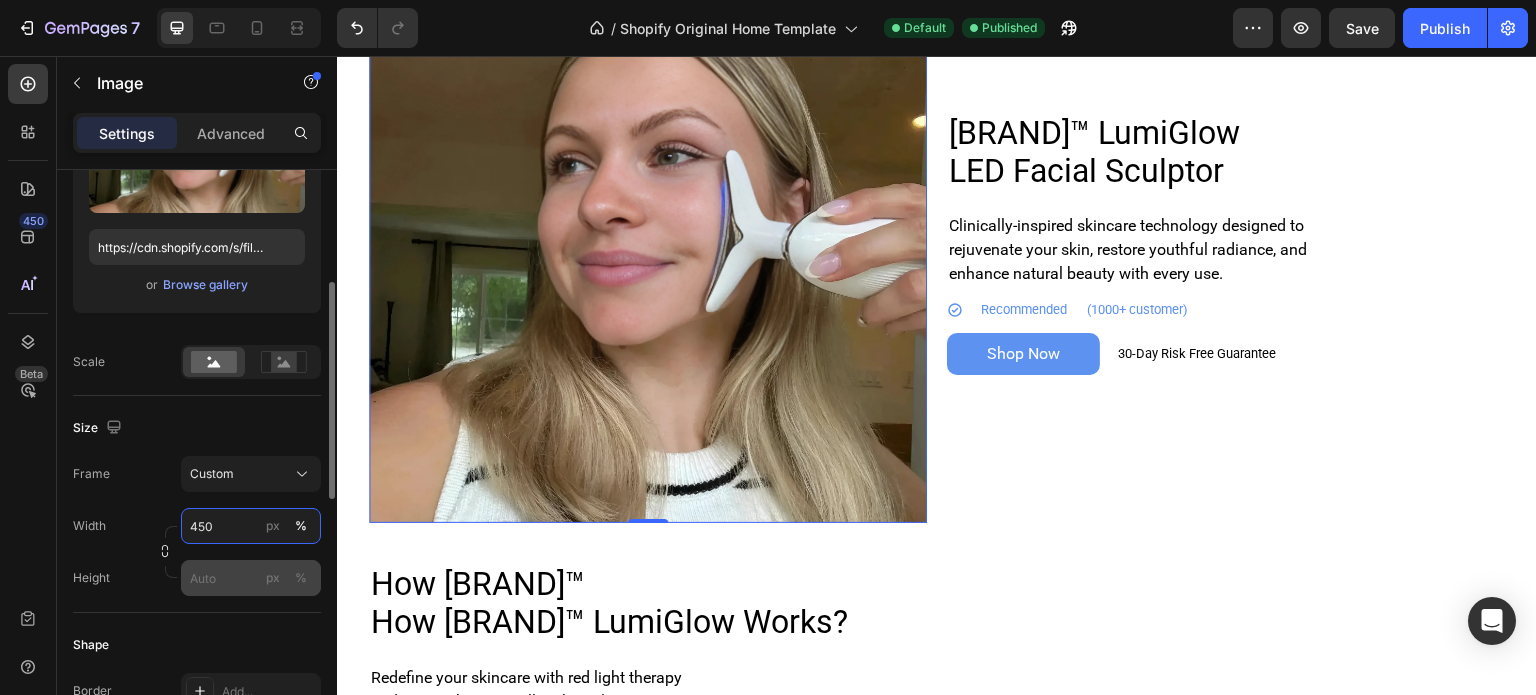 type on "450" 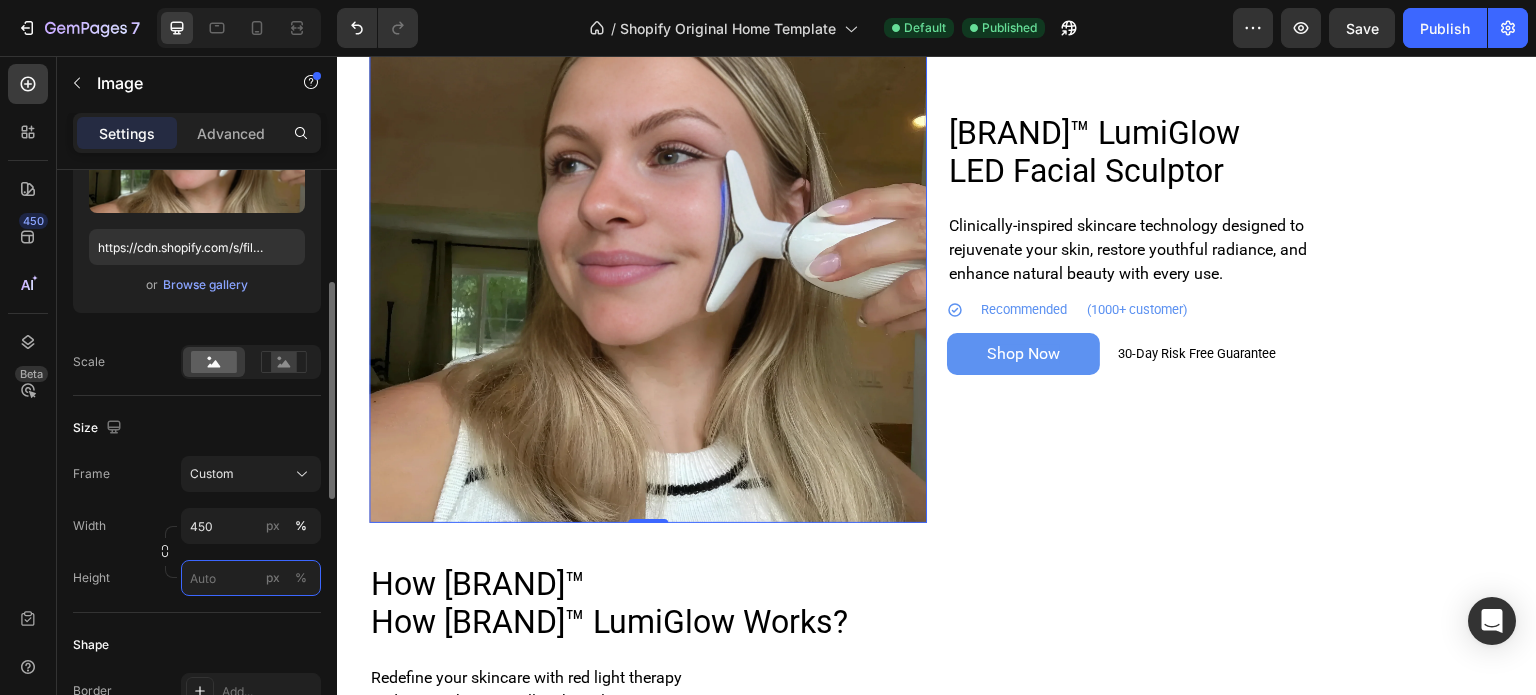 click on "px %" at bounding box center (251, 578) 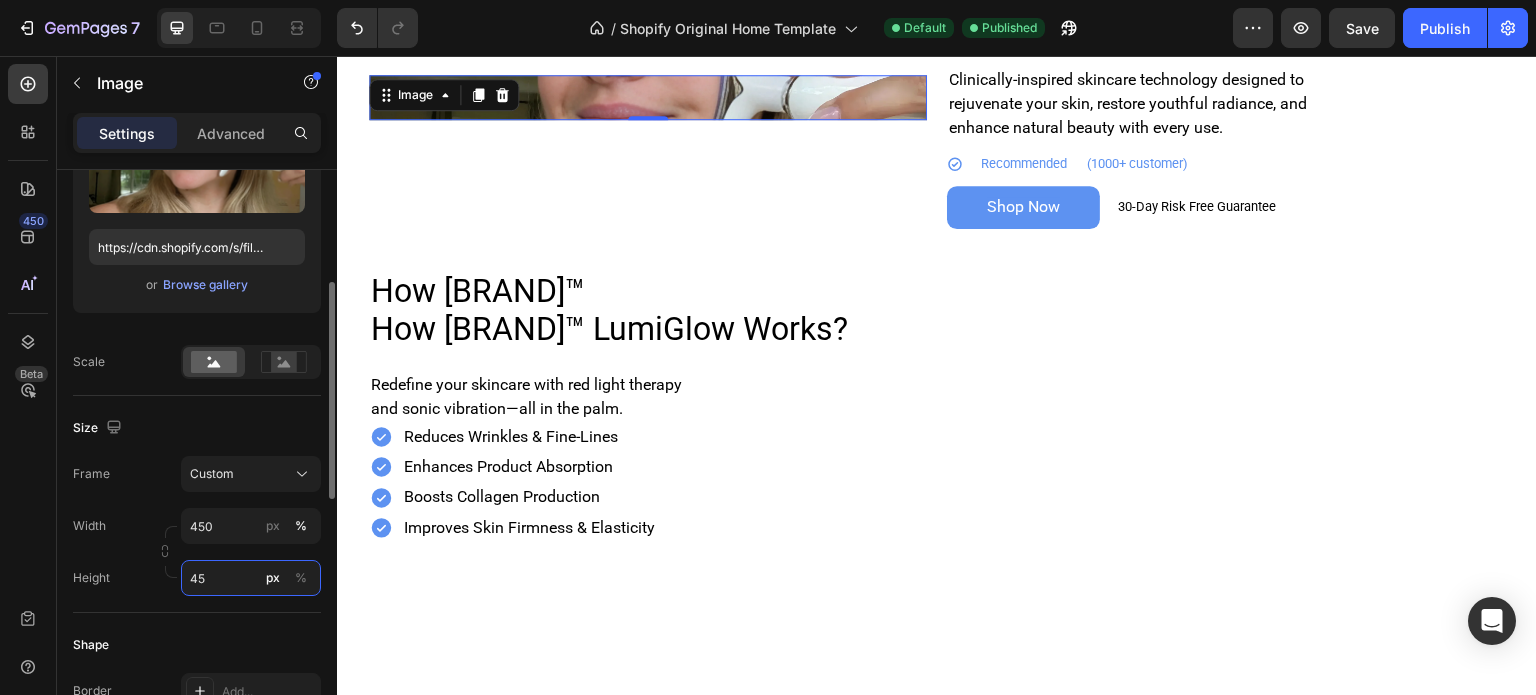 type on "450" 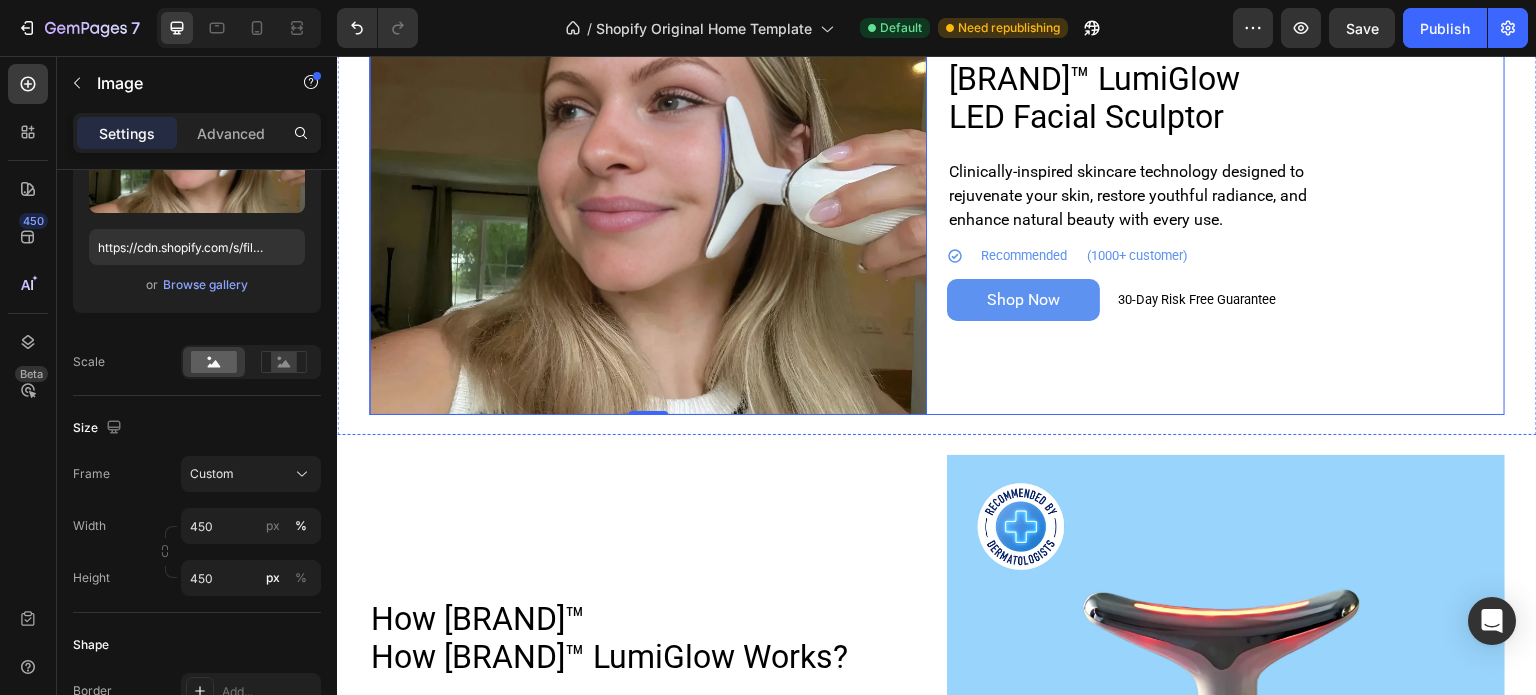 click on "[BRAND]™ LumiGlow LED Facial Sculptor Heading Clinically-inspired skincare technology designed to rejuvenate your skin, restore youthful radiance, and enhance natural beauty with every use. Text Block Icon Recommended Text Block (1000+ customer) Text Block Row Shop Now Button 30-Day Risk Free Guarantee Text Block Row" at bounding box center (1226, 190) 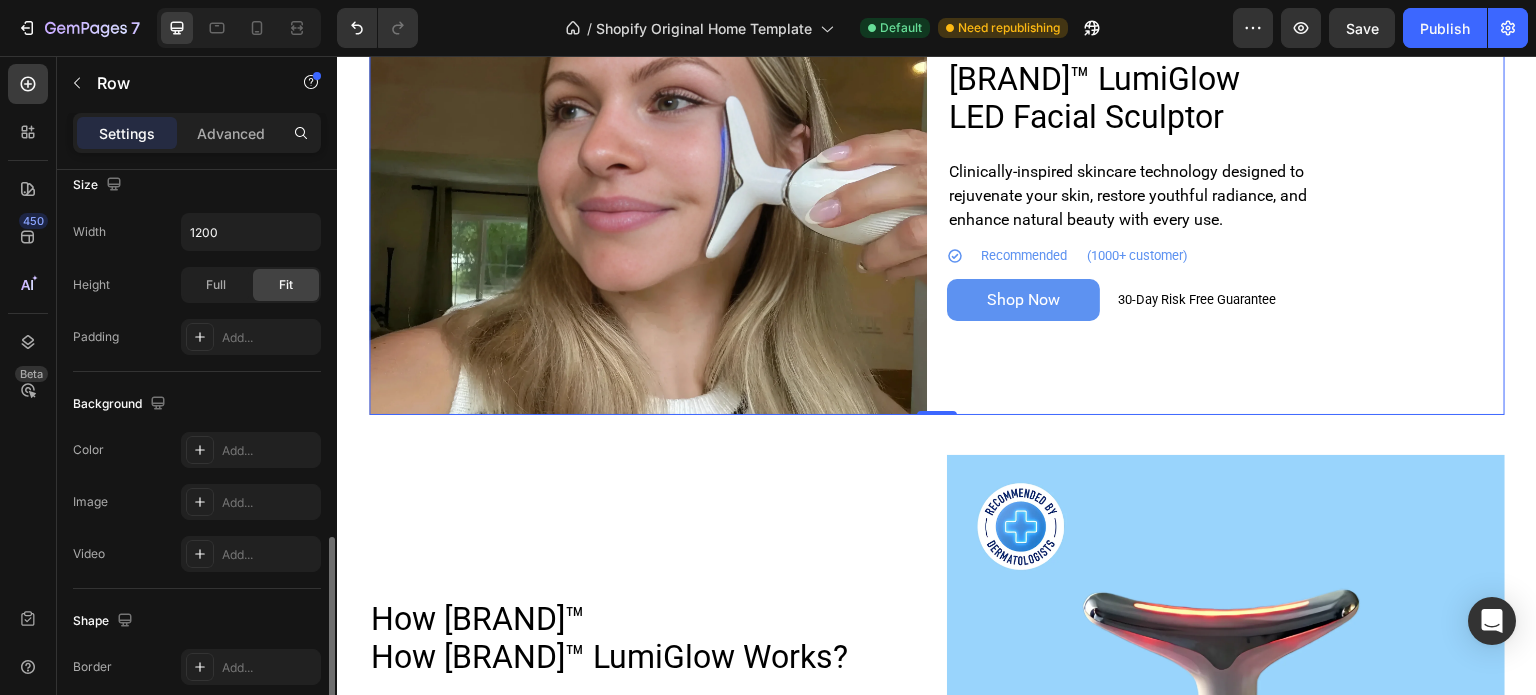 scroll, scrollTop: 363, scrollLeft: 0, axis: vertical 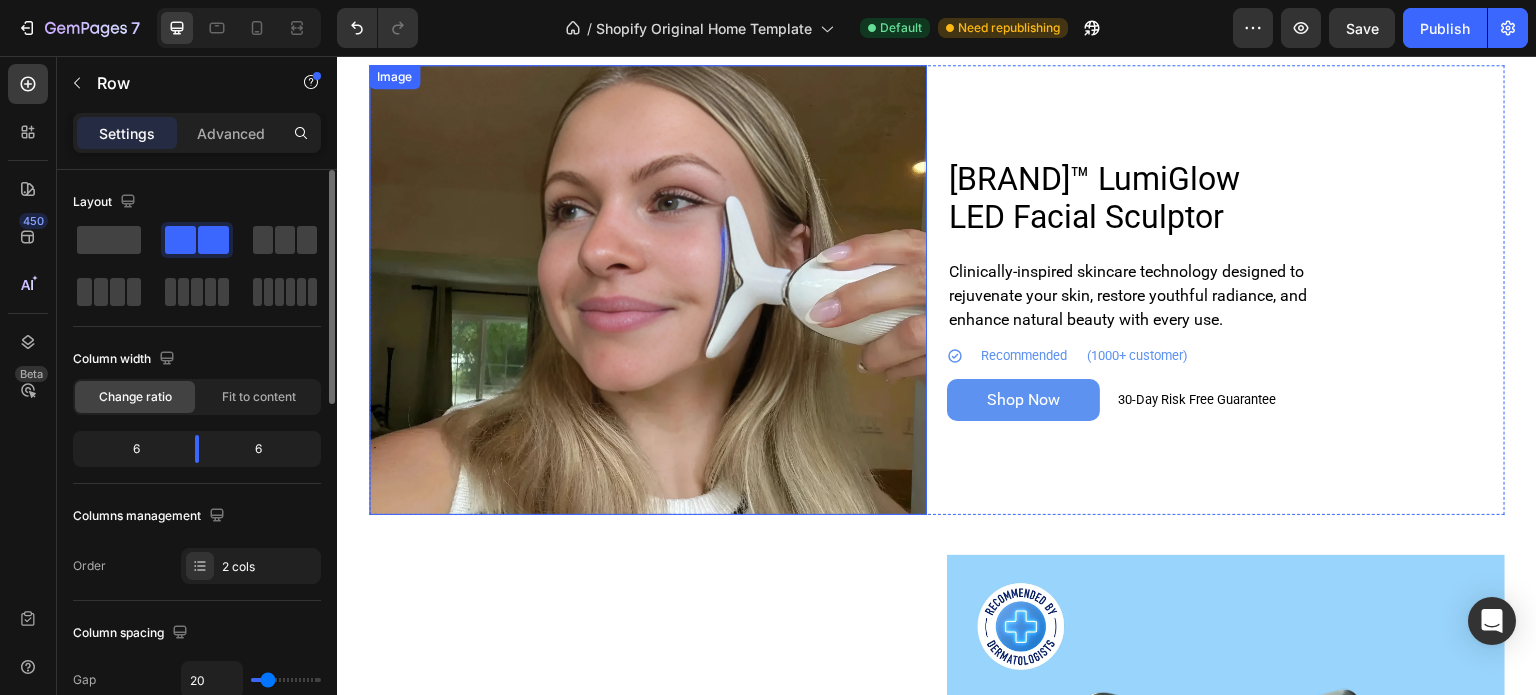 click at bounding box center (648, 290) 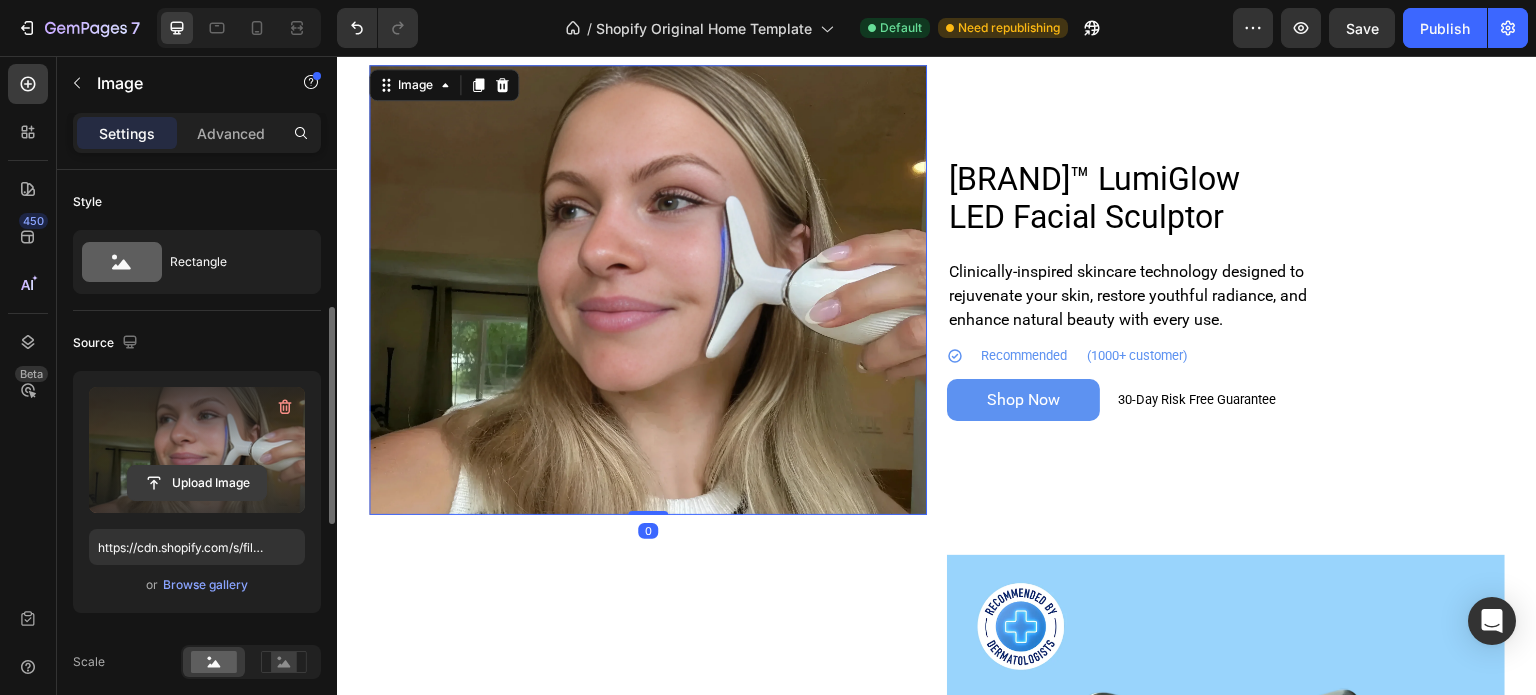scroll, scrollTop: 200, scrollLeft: 0, axis: vertical 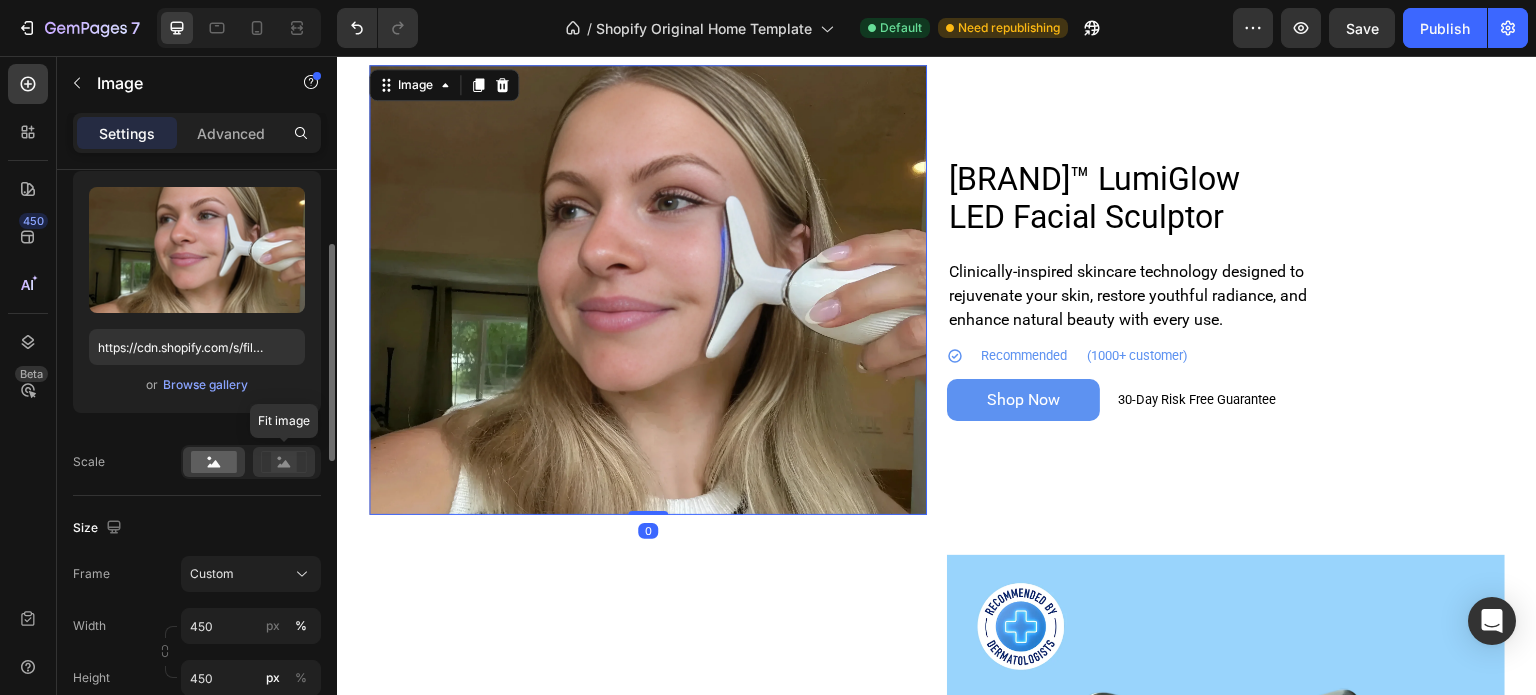 click 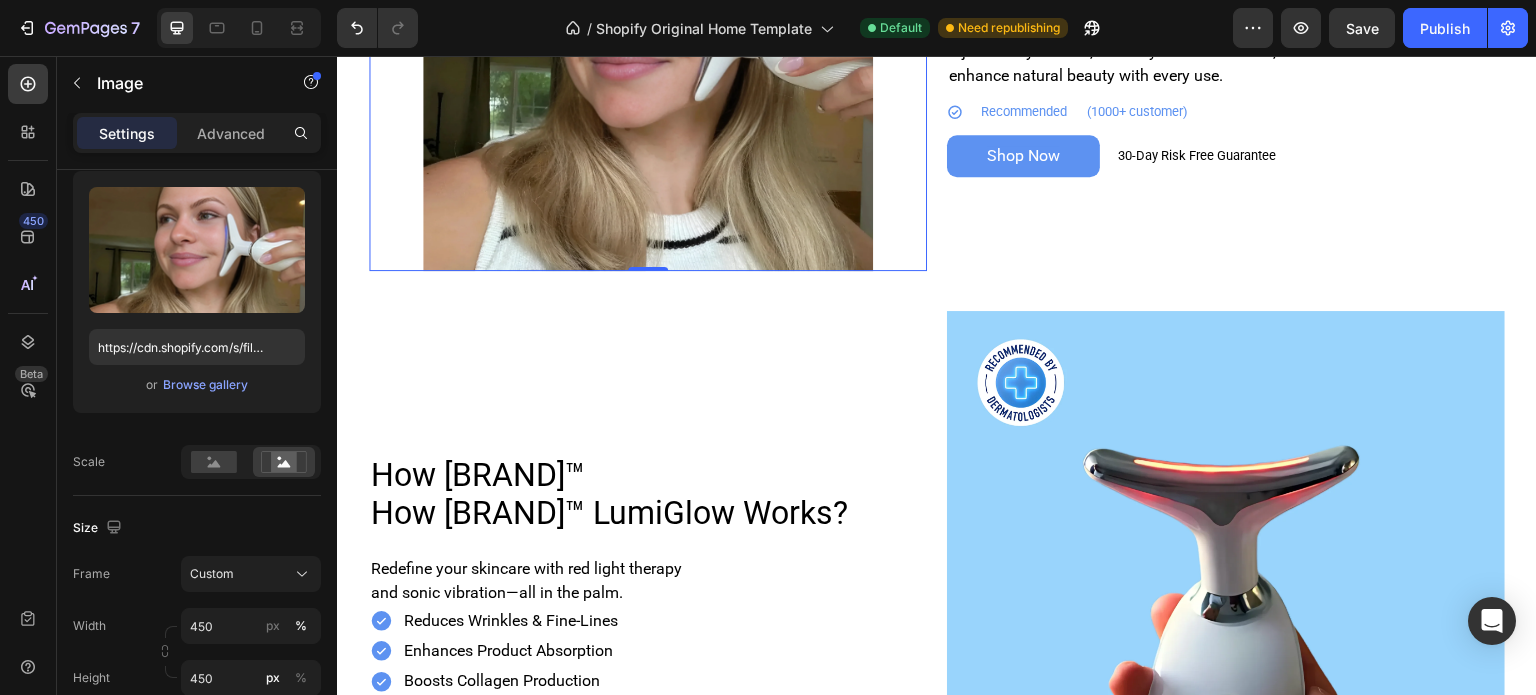 scroll, scrollTop: 1100, scrollLeft: 0, axis: vertical 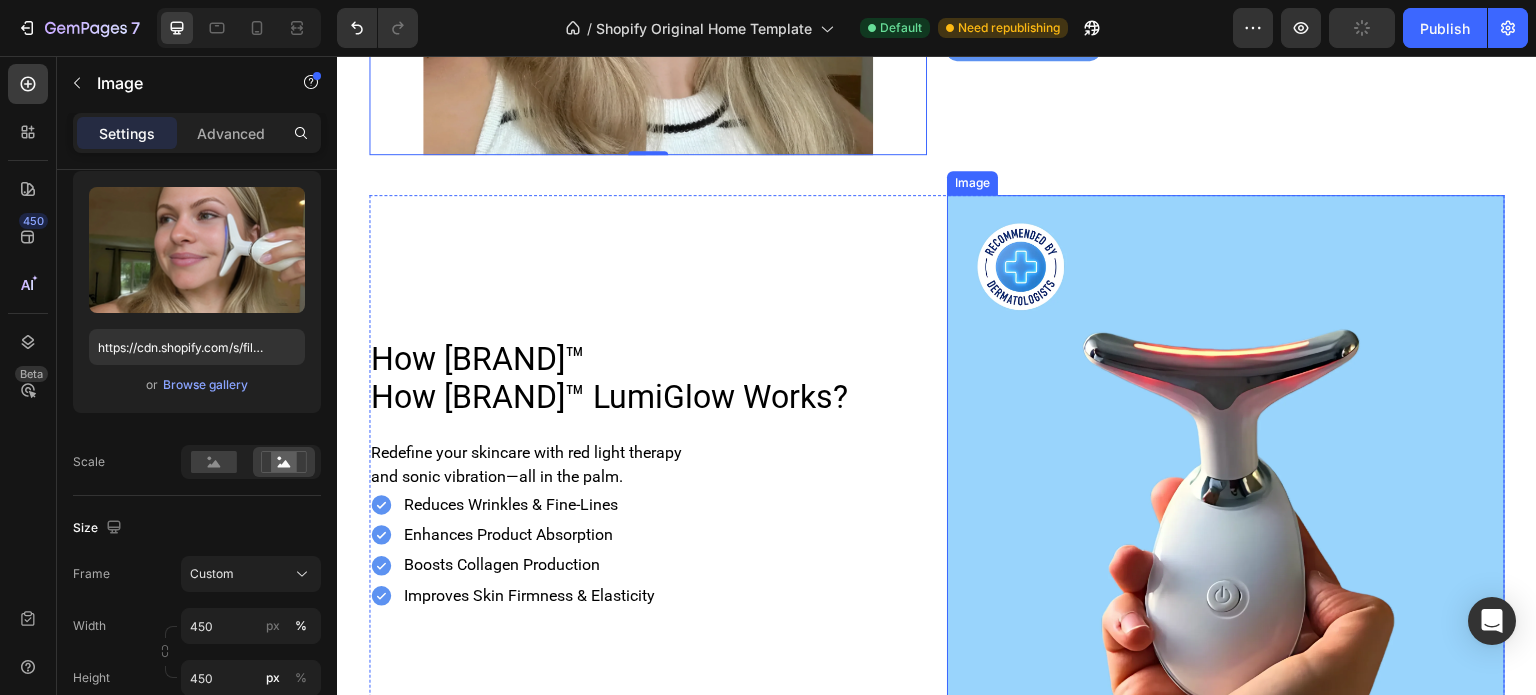 click at bounding box center (1226, 474) 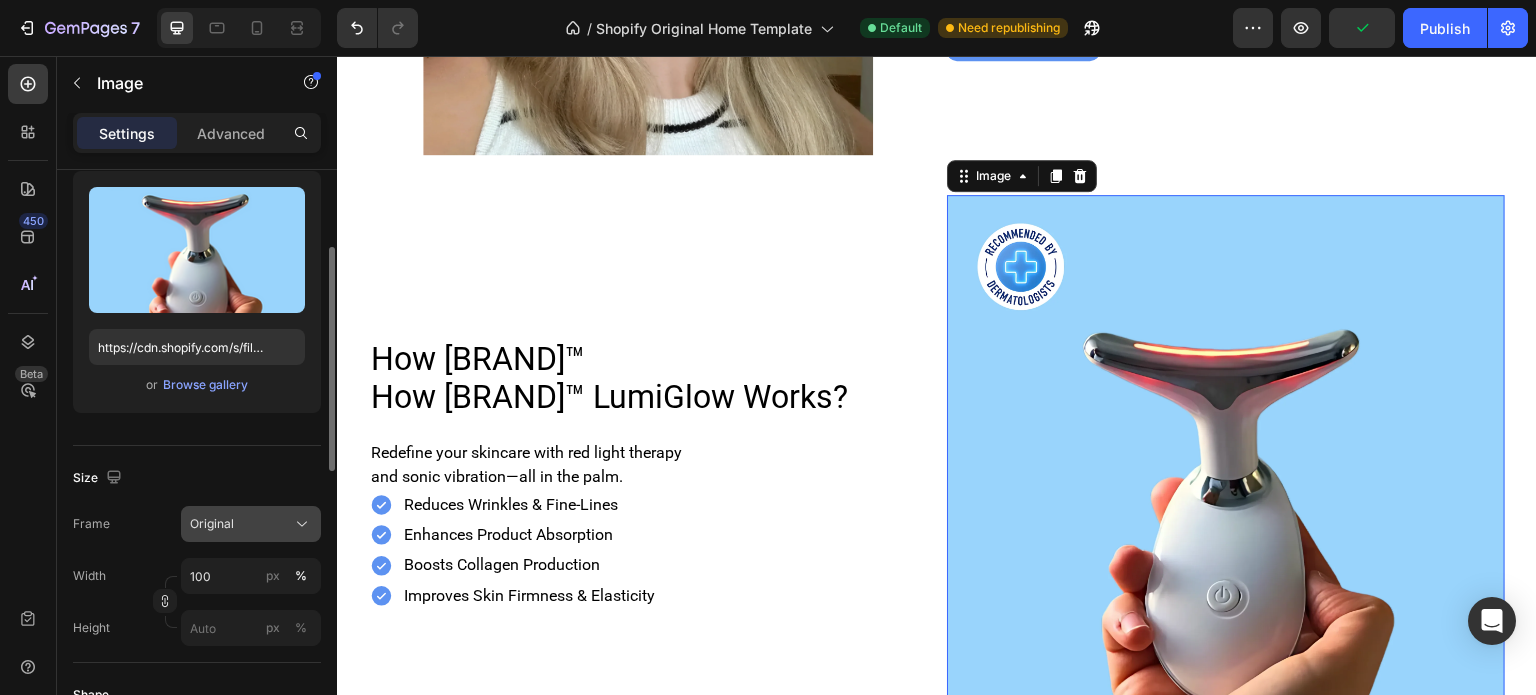click on "Original" at bounding box center [251, 524] 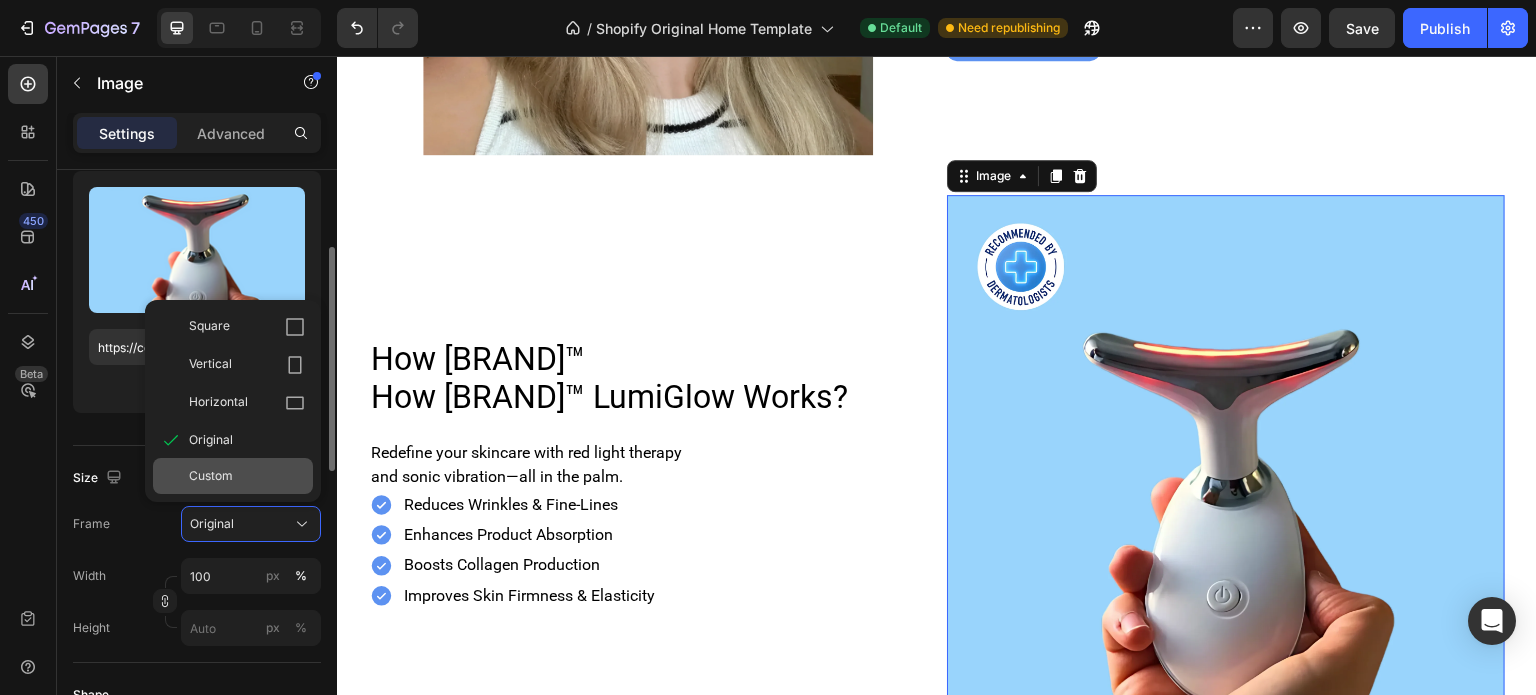 click on "Custom" at bounding box center [211, 476] 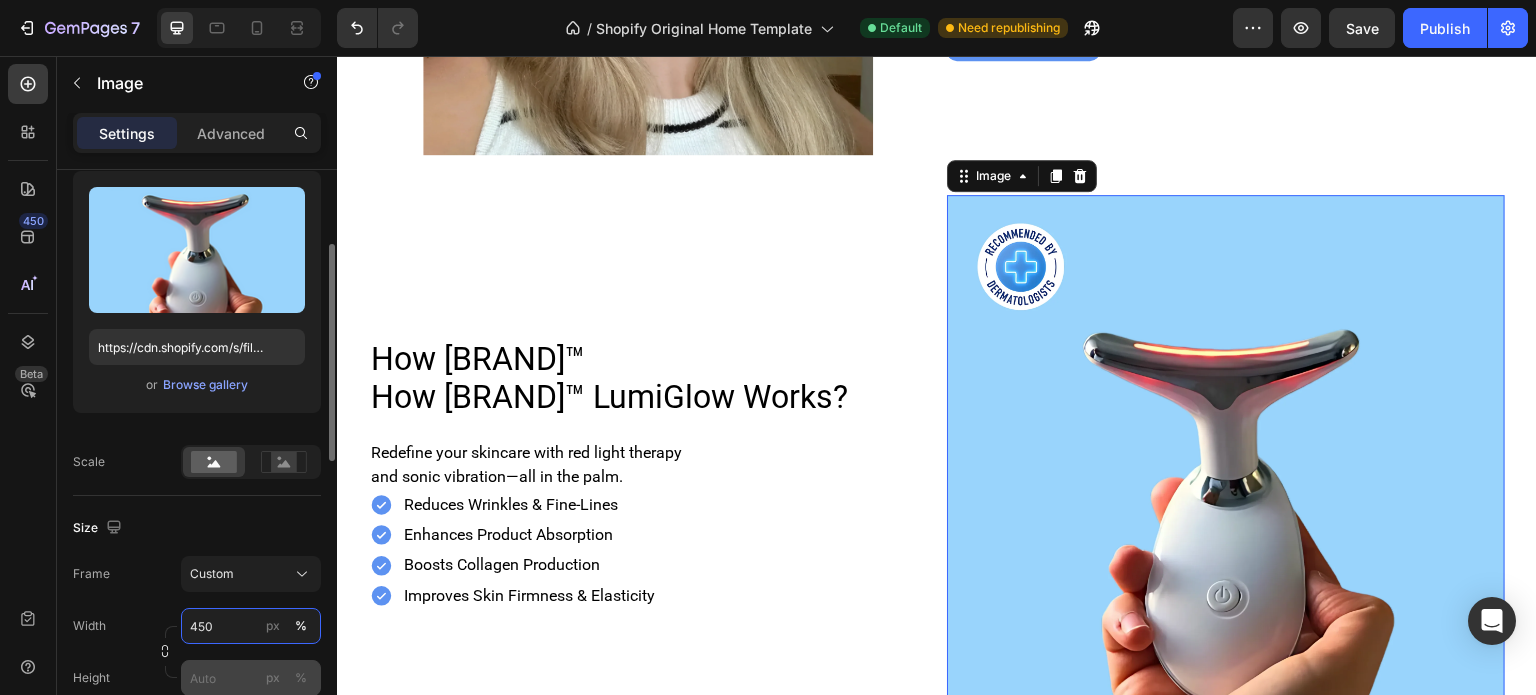 type on "450" 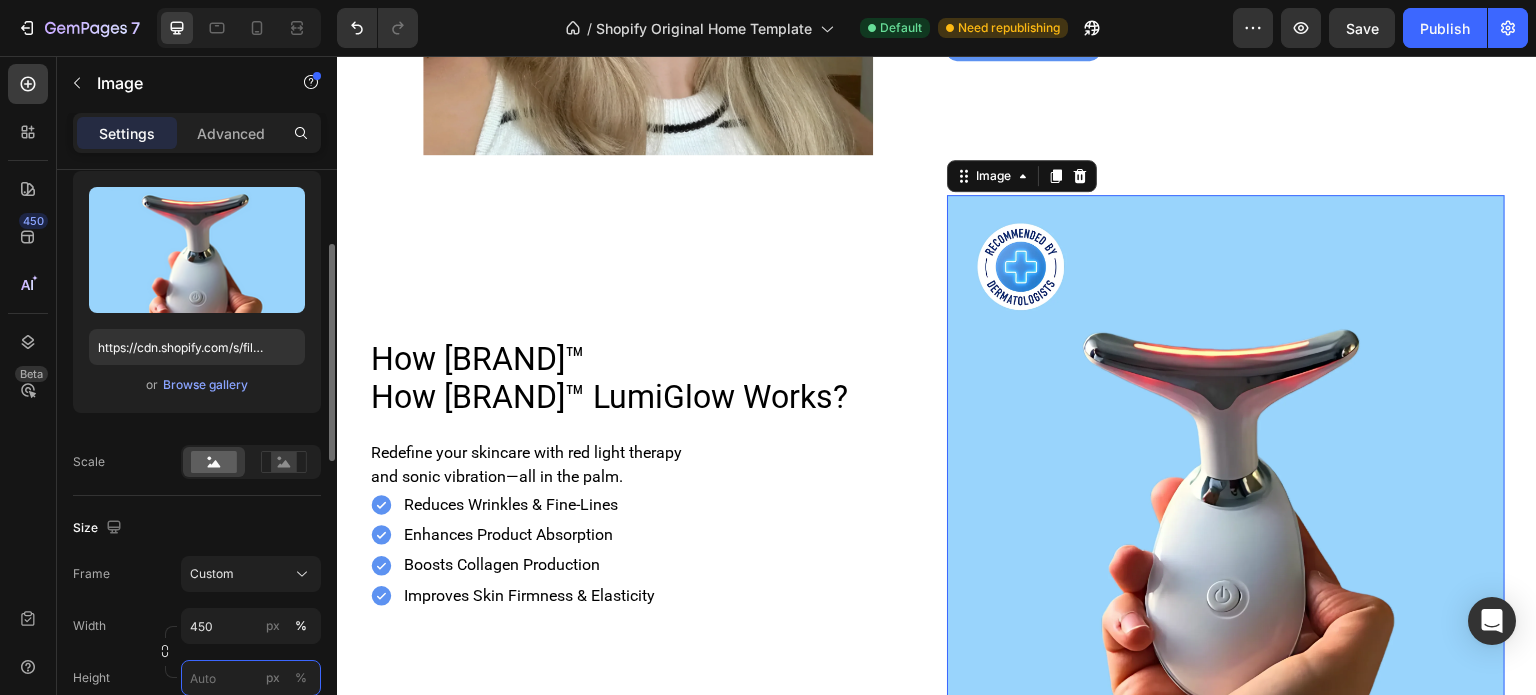 click on "px %" at bounding box center [251, 678] 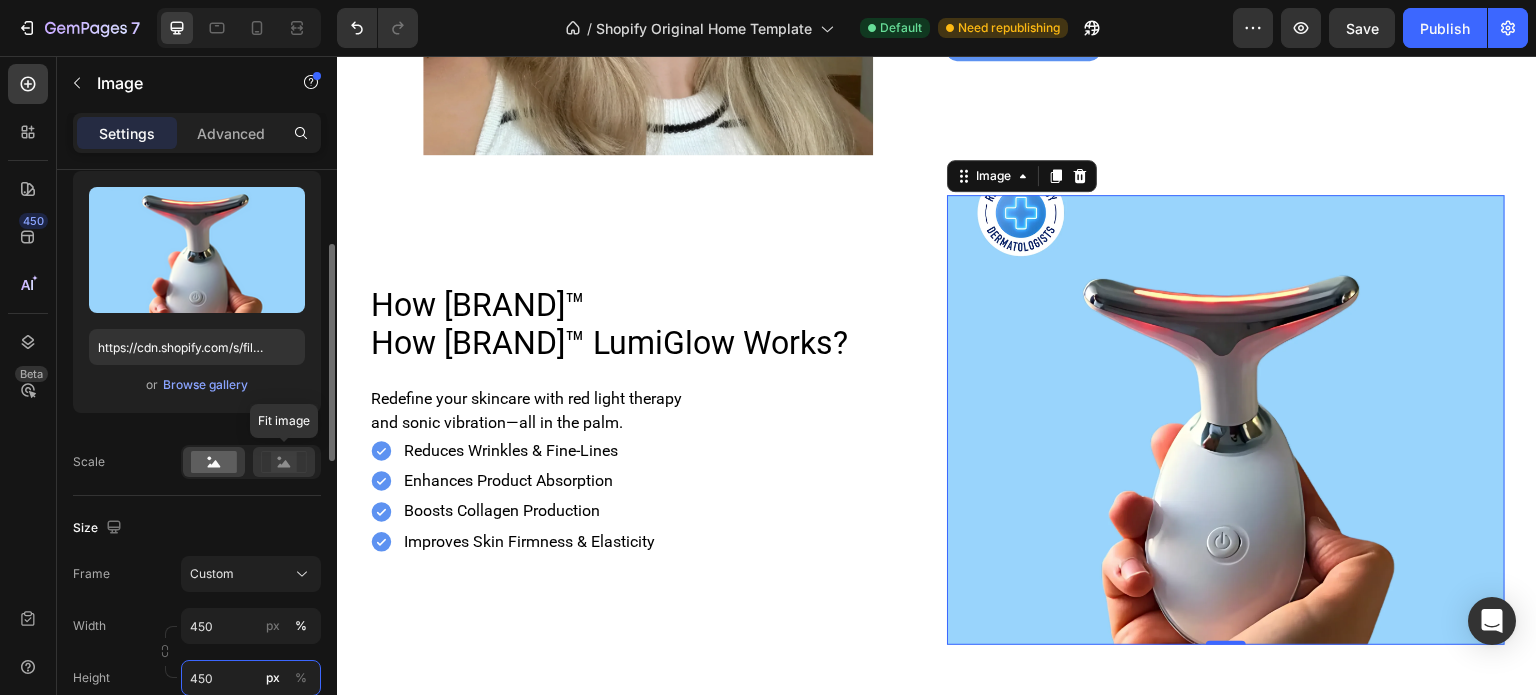 type on "450" 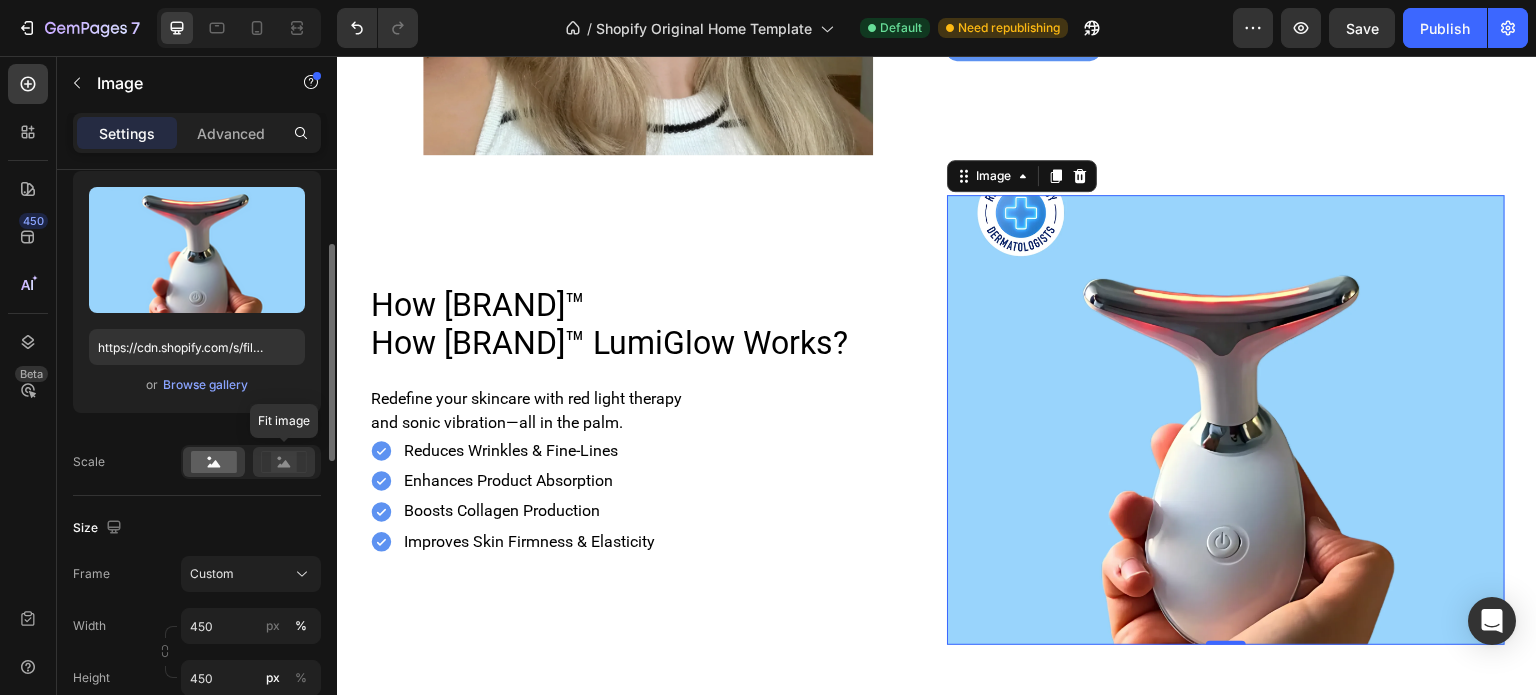 click 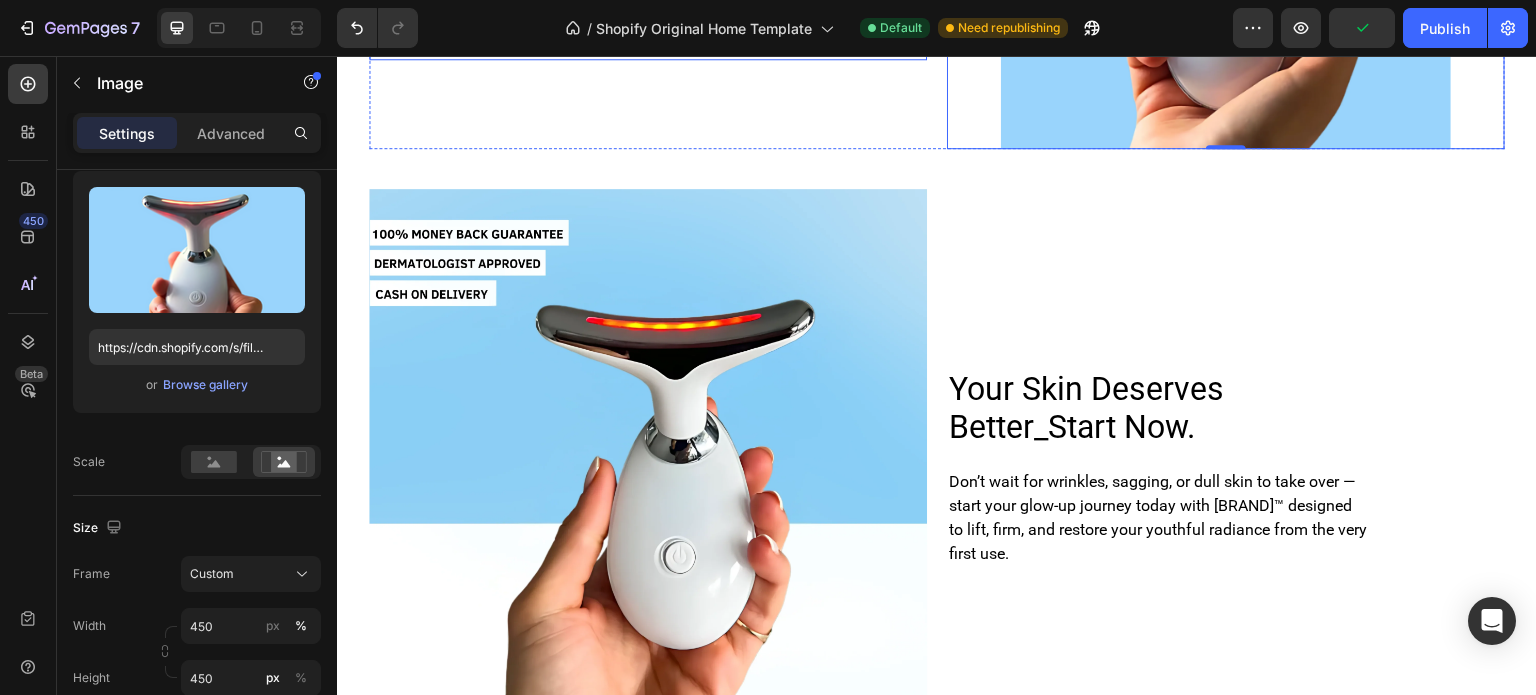 scroll, scrollTop: 1600, scrollLeft: 0, axis: vertical 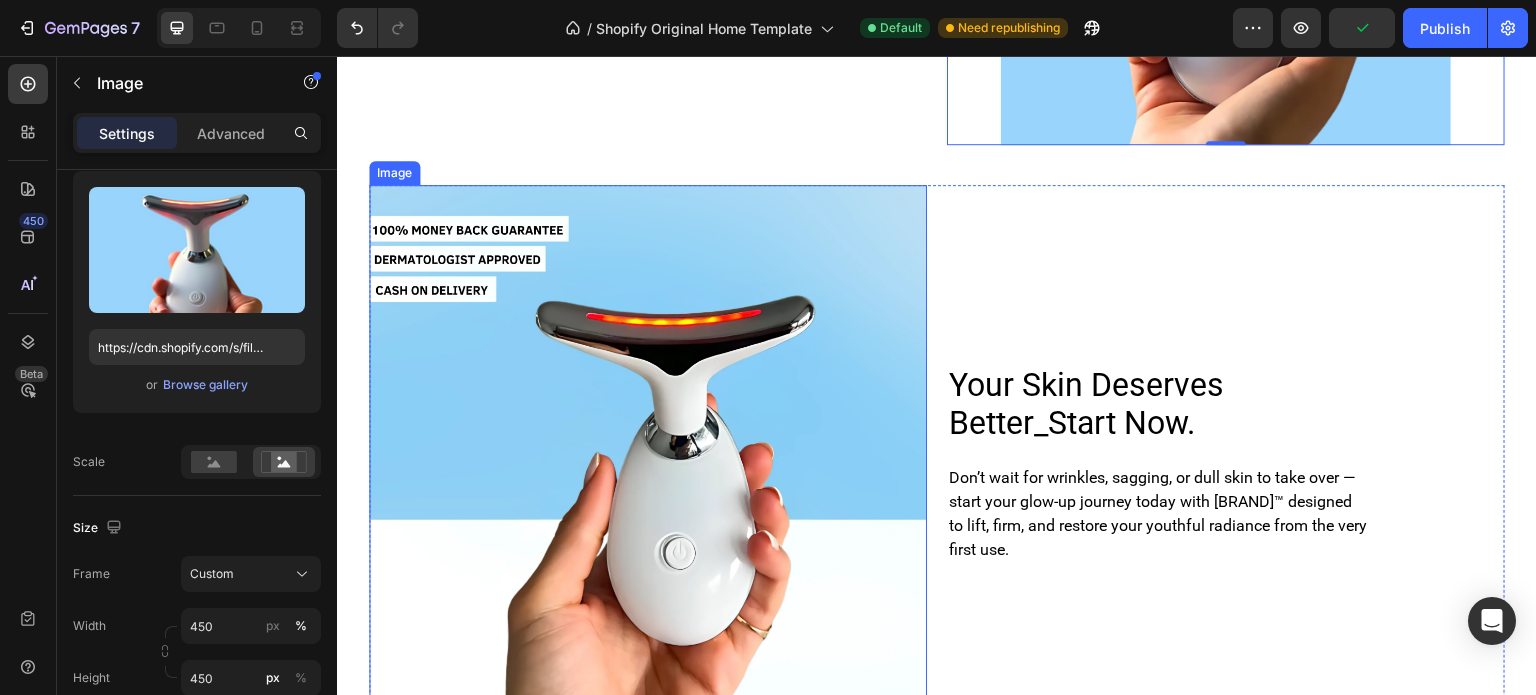 click at bounding box center (648, 464) 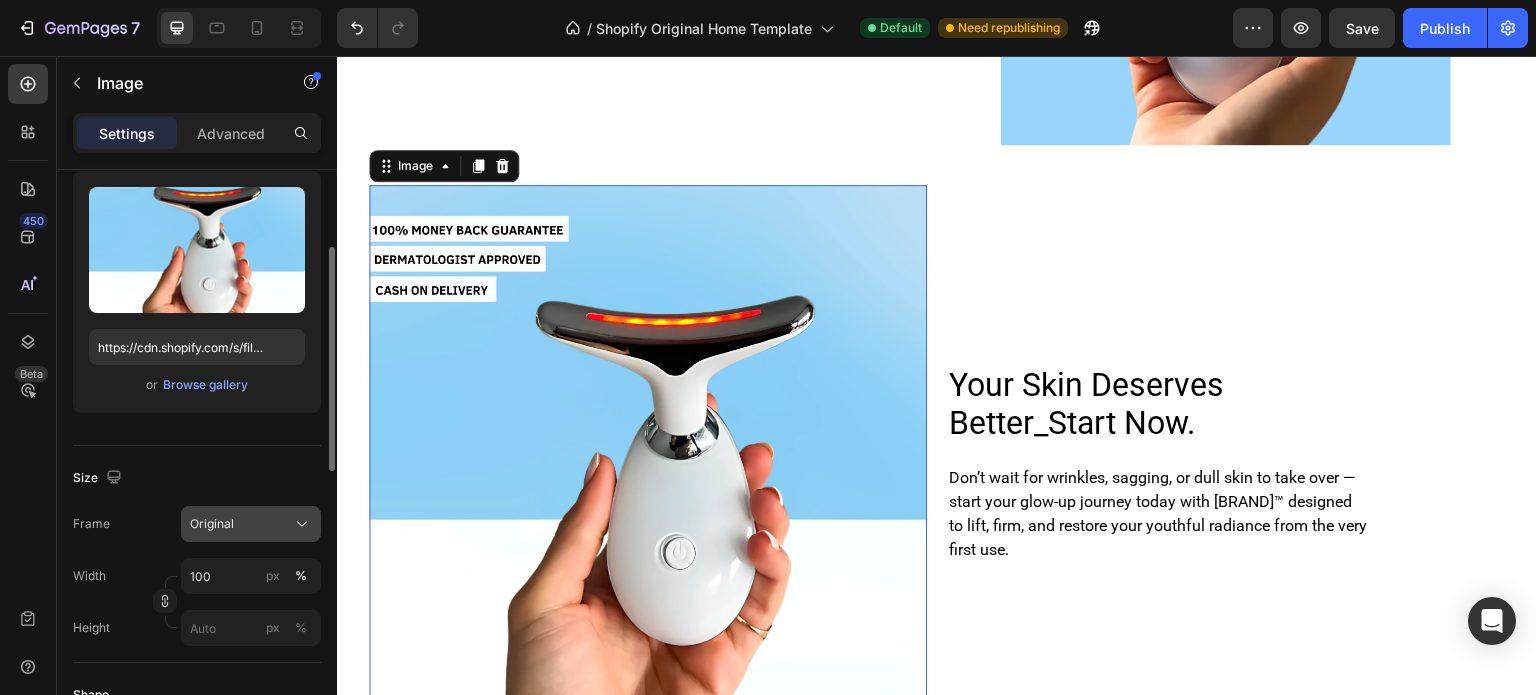 click on "Original" at bounding box center [251, 524] 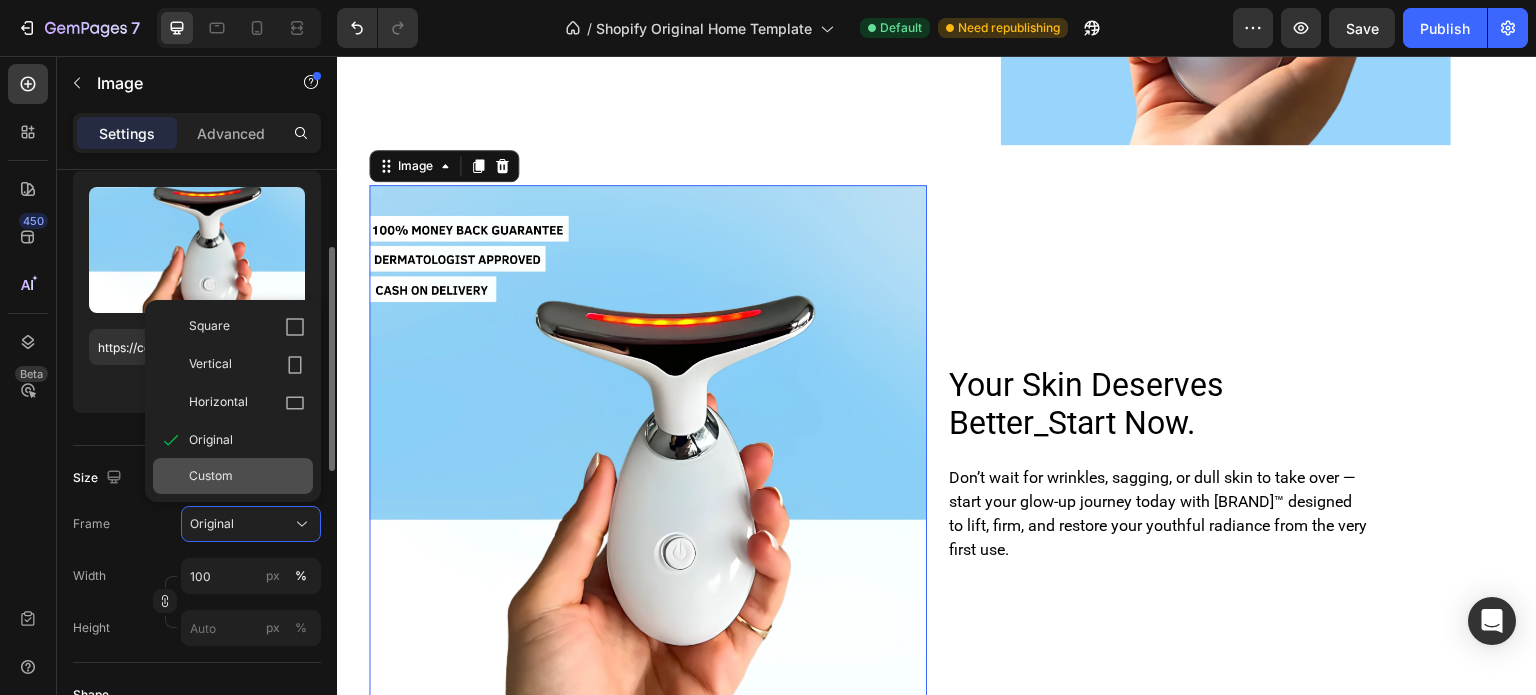 click on "Custom" at bounding box center [247, 476] 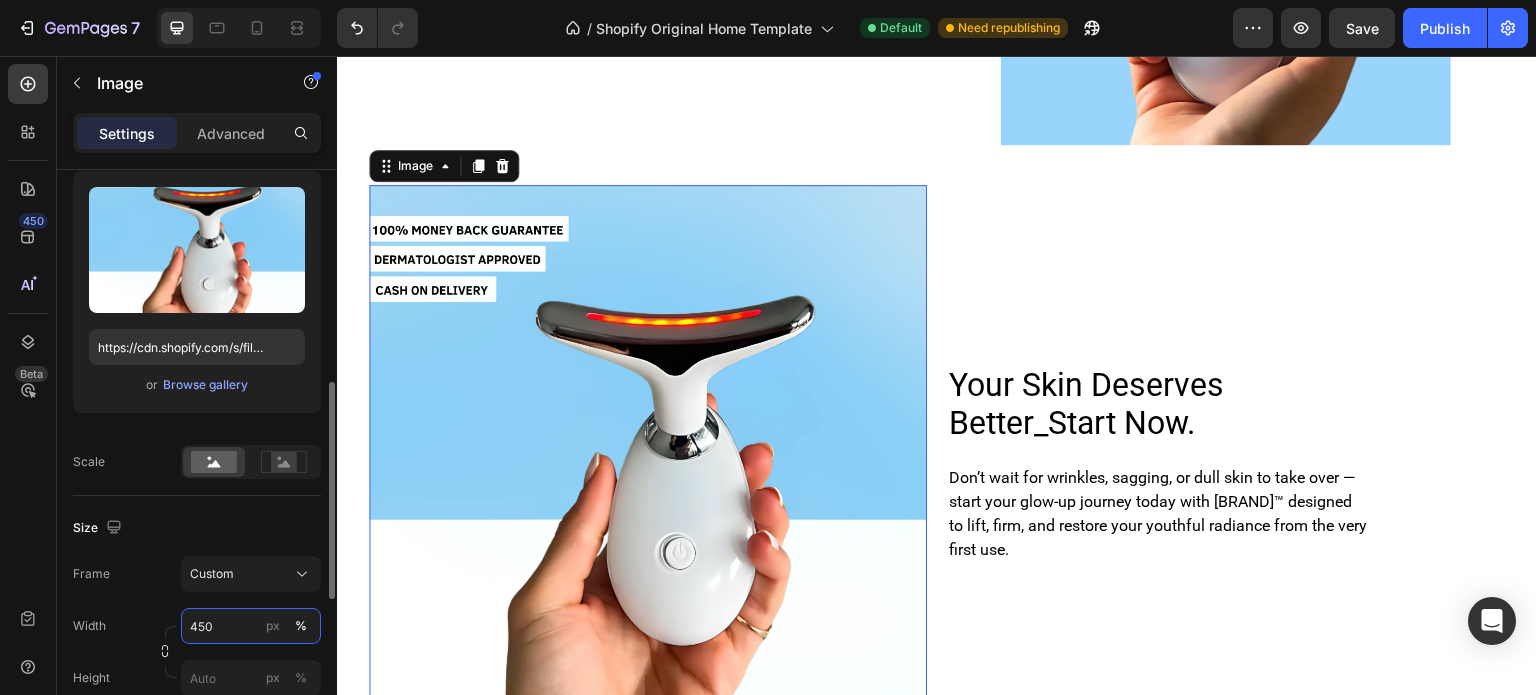 scroll, scrollTop: 400, scrollLeft: 0, axis: vertical 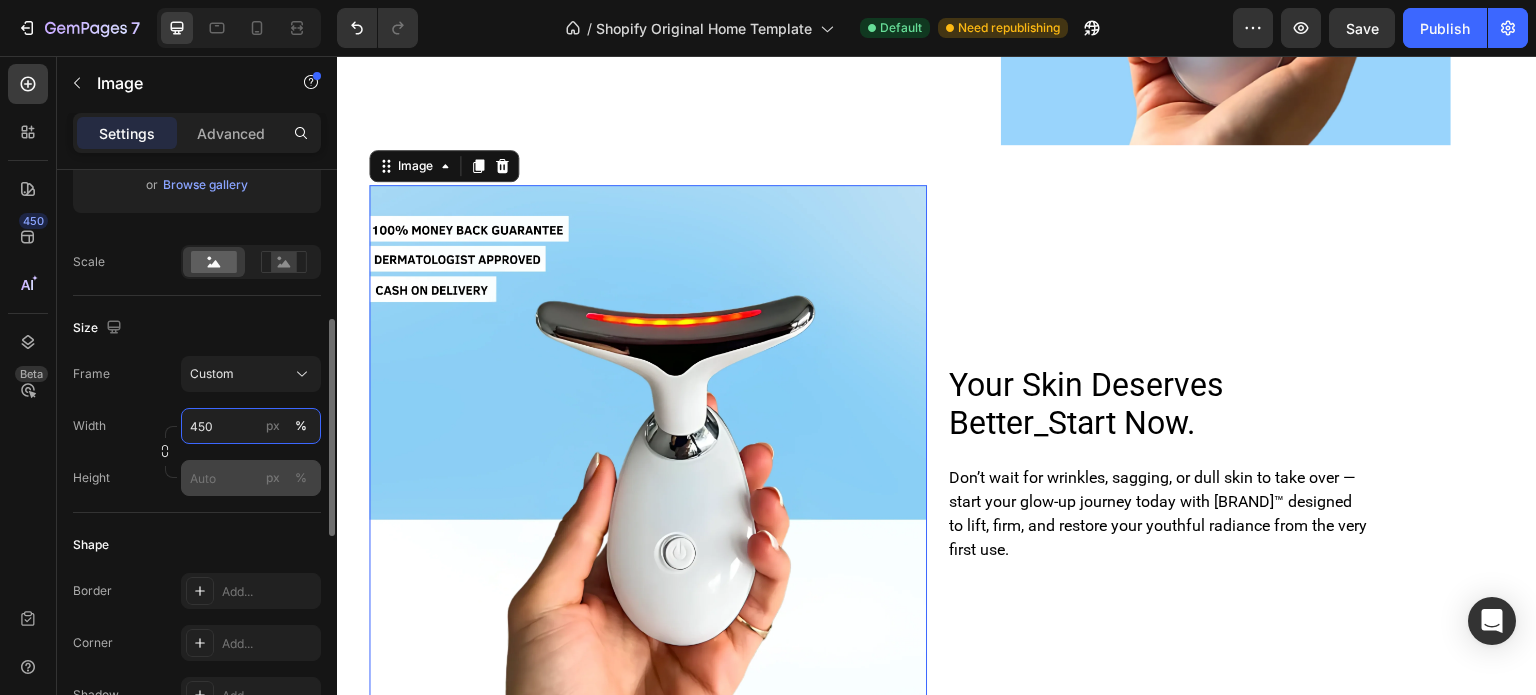 type on "450" 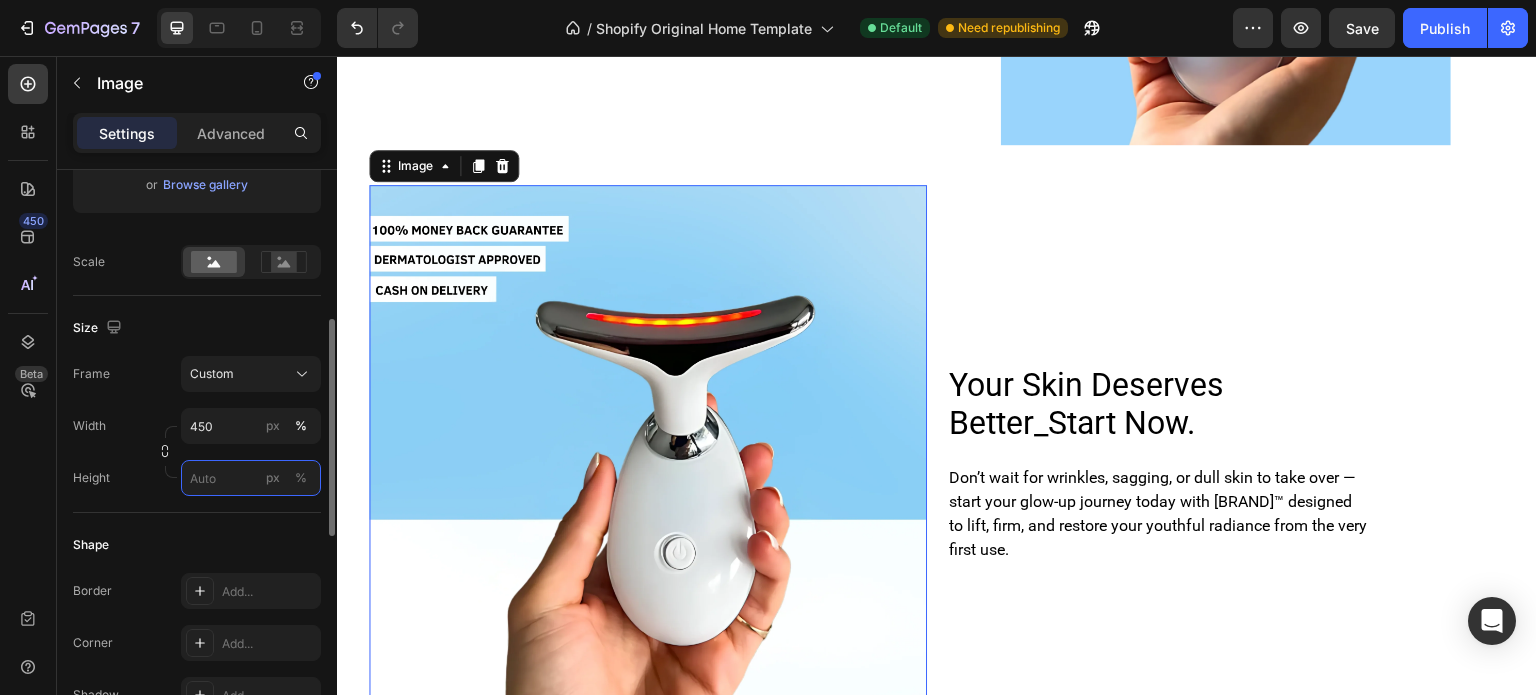 click on "px %" at bounding box center [251, 478] 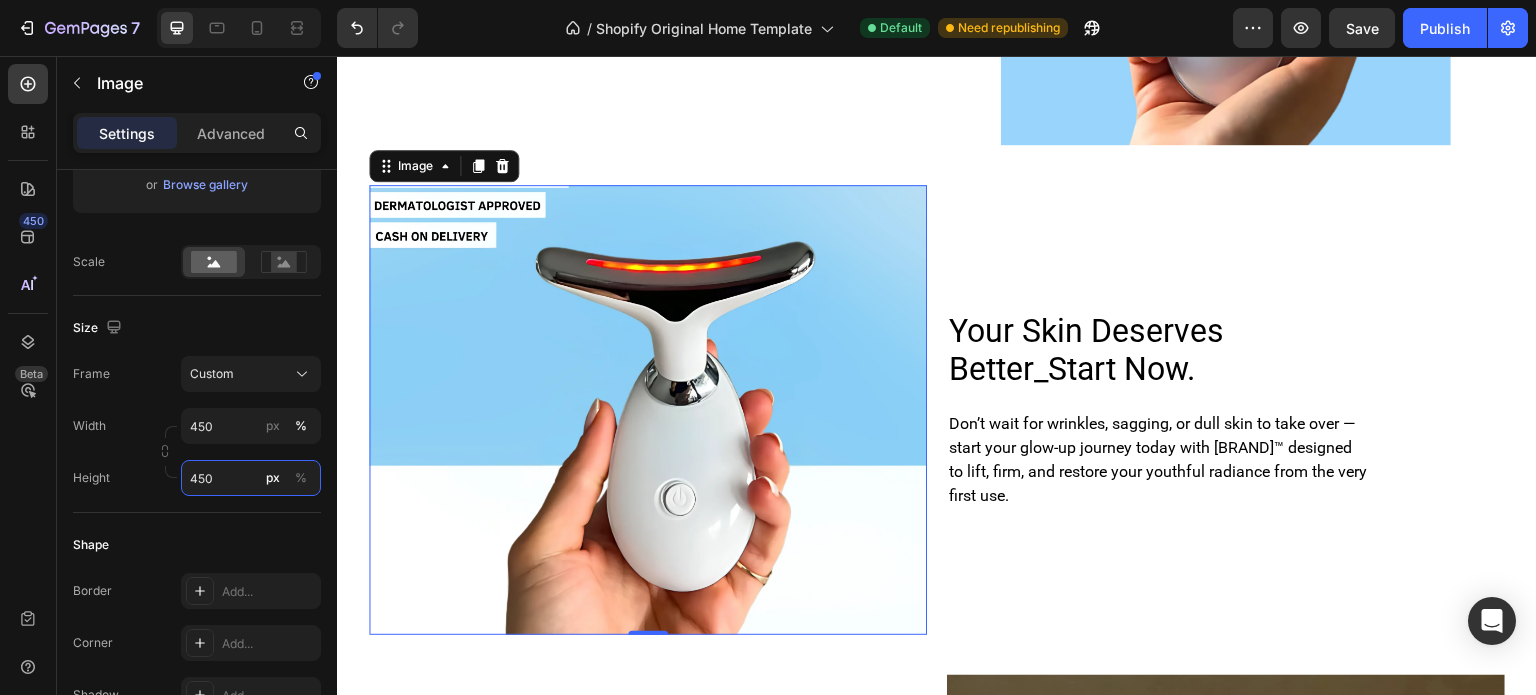 scroll, scrollTop: 1700, scrollLeft: 0, axis: vertical 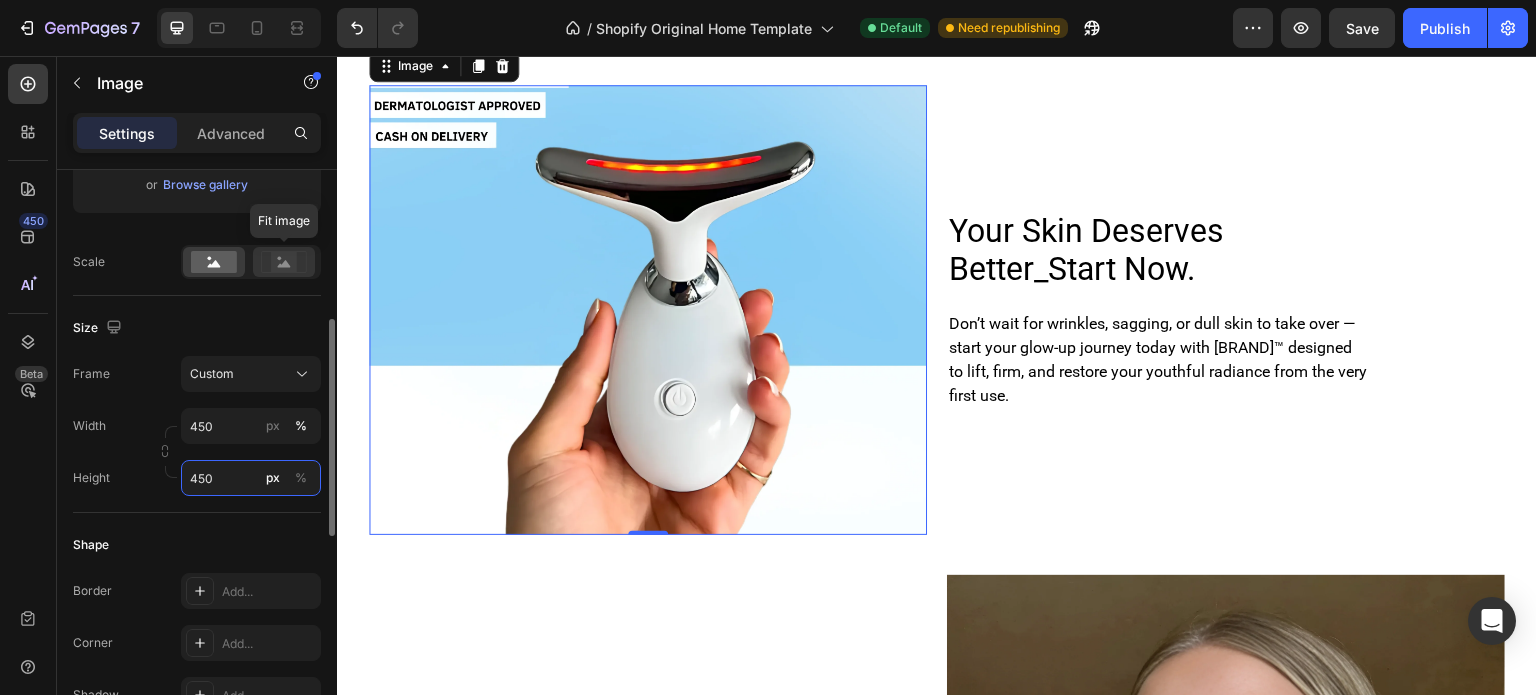type on "450" 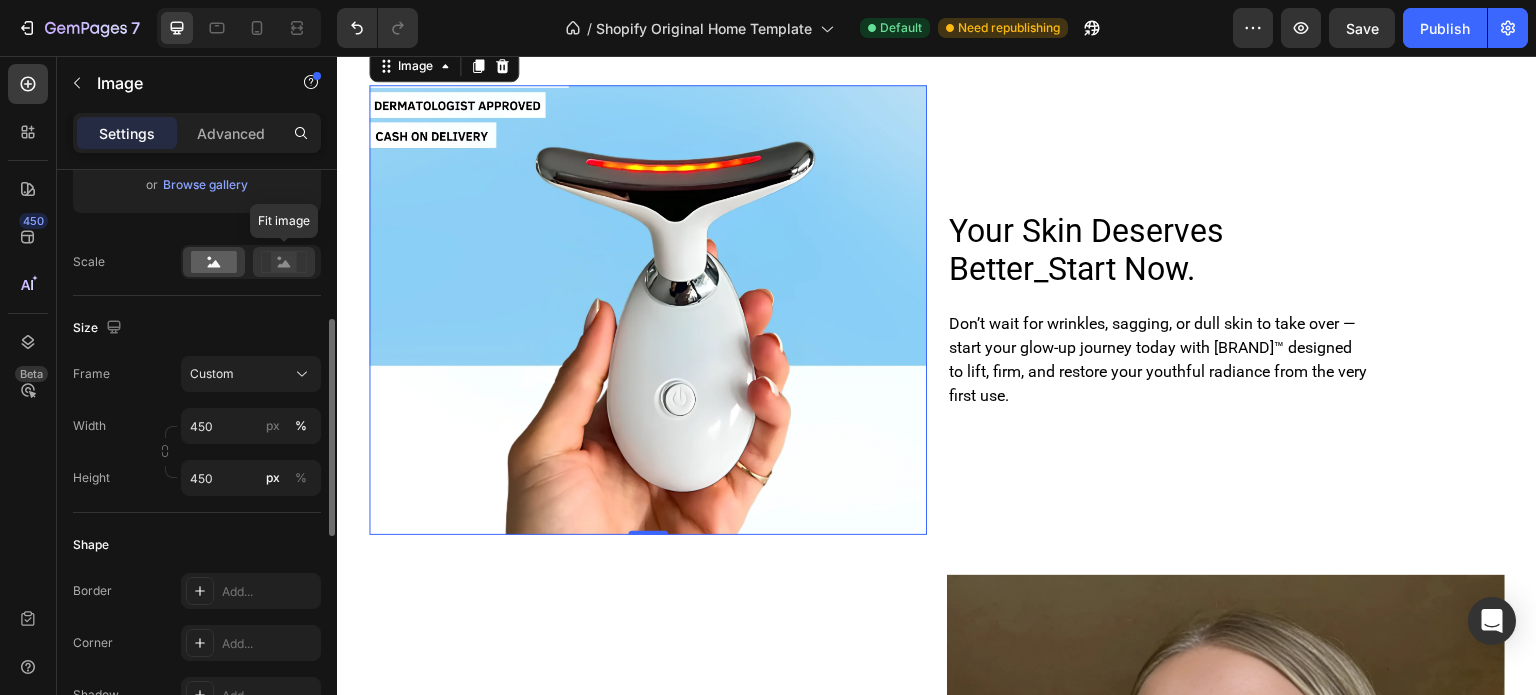 click 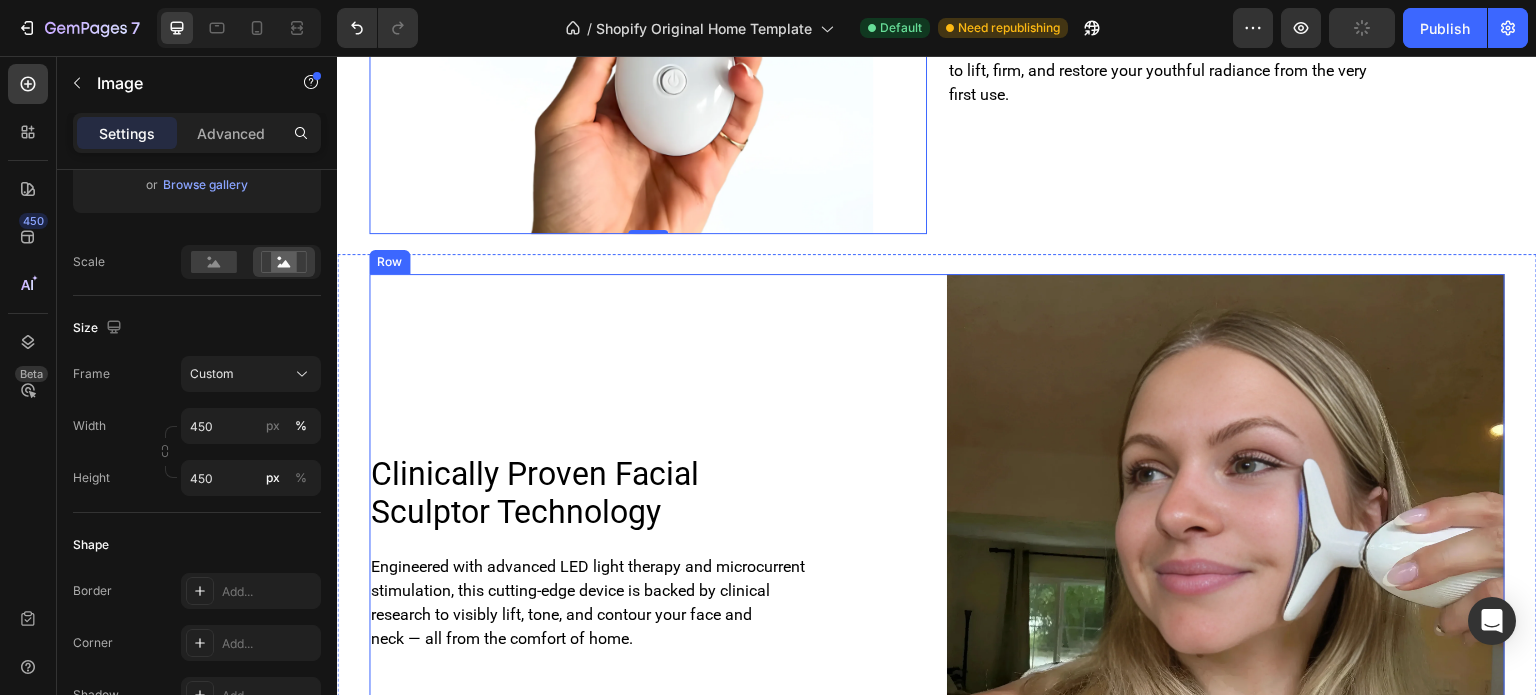 scroll, scrollTop: 2100, scrollLeft: 0, axis: vertical 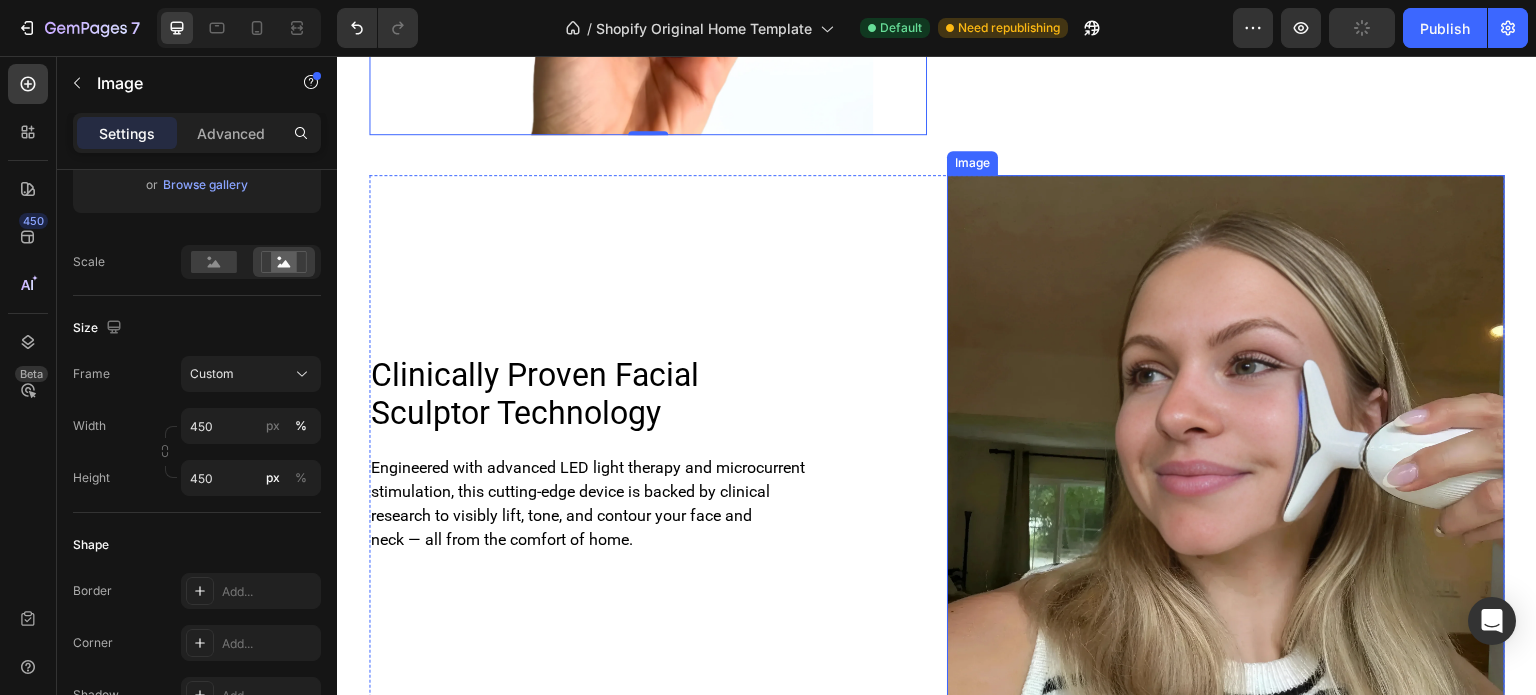 click at bounding box center (1226, 454) 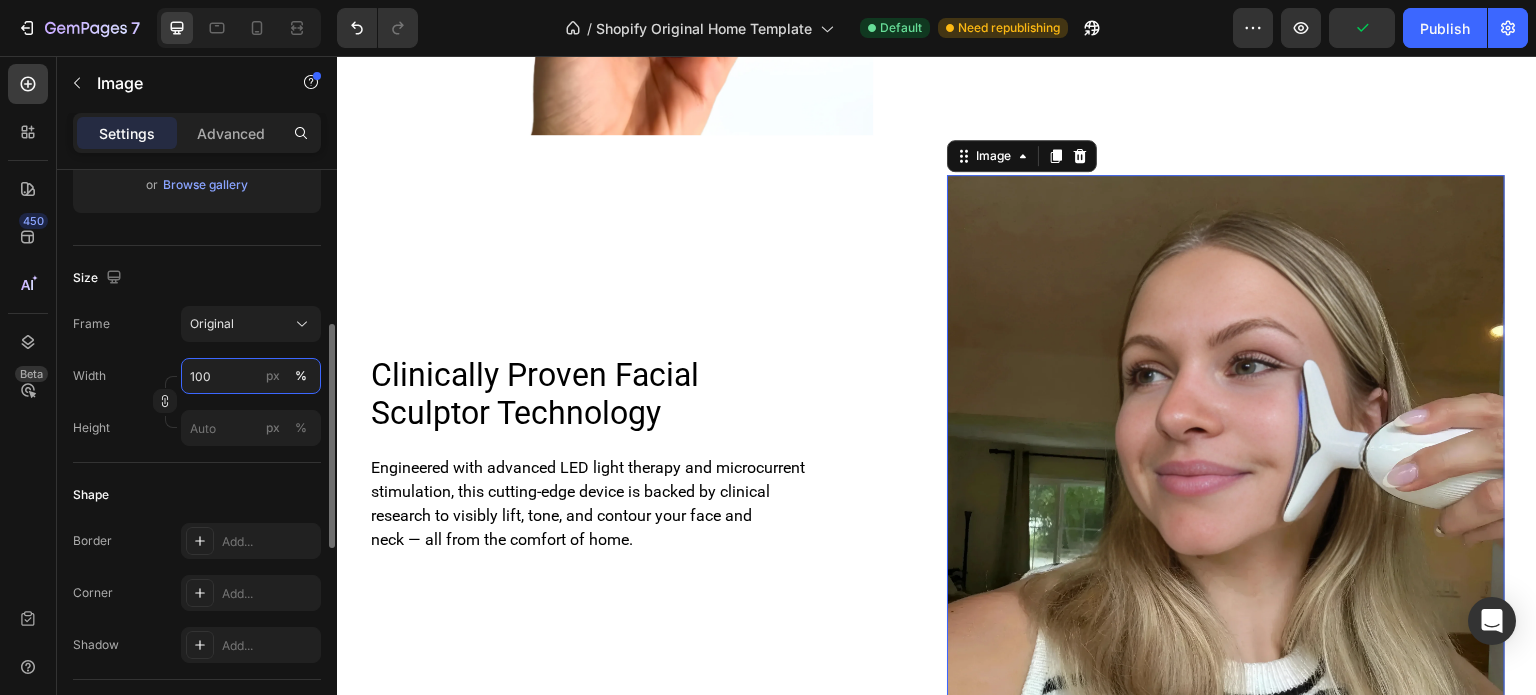 click on "100" at bounding box center (251, 376) 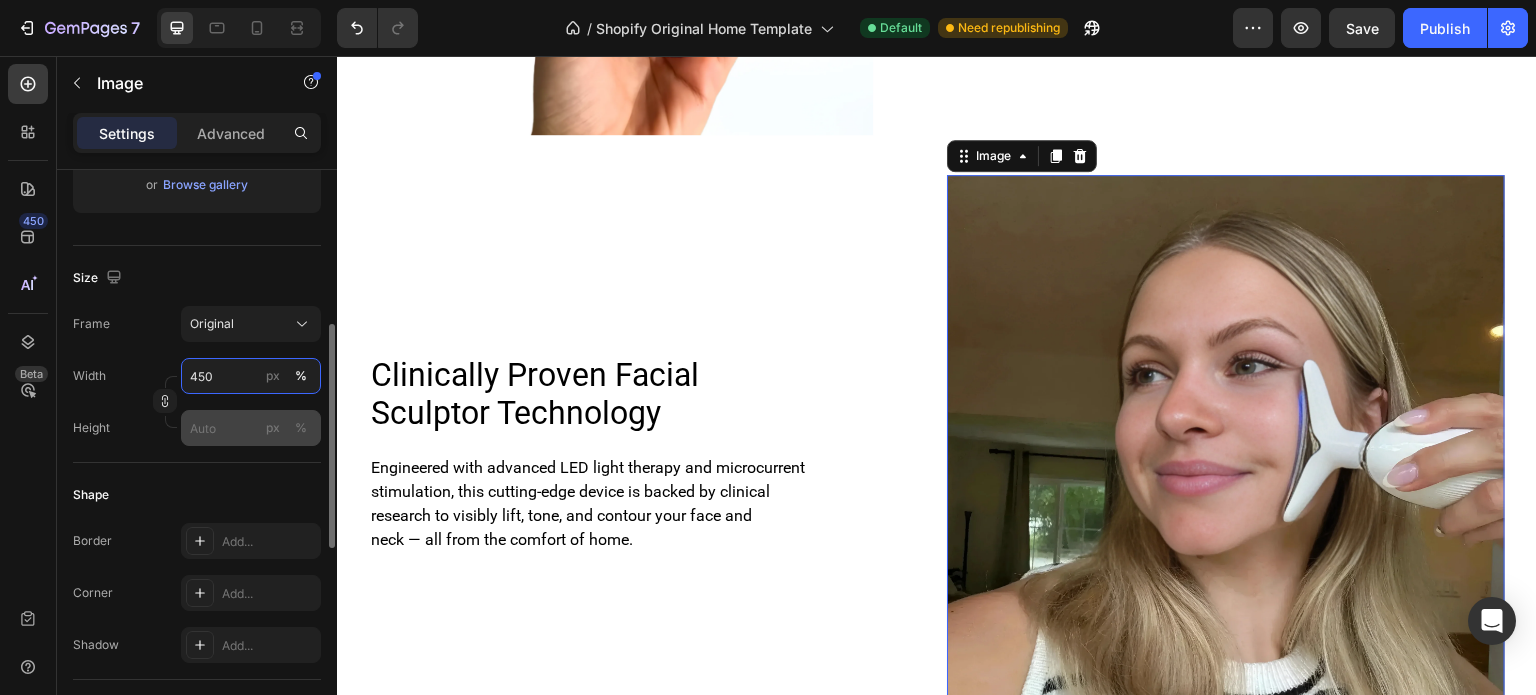 type on "450" 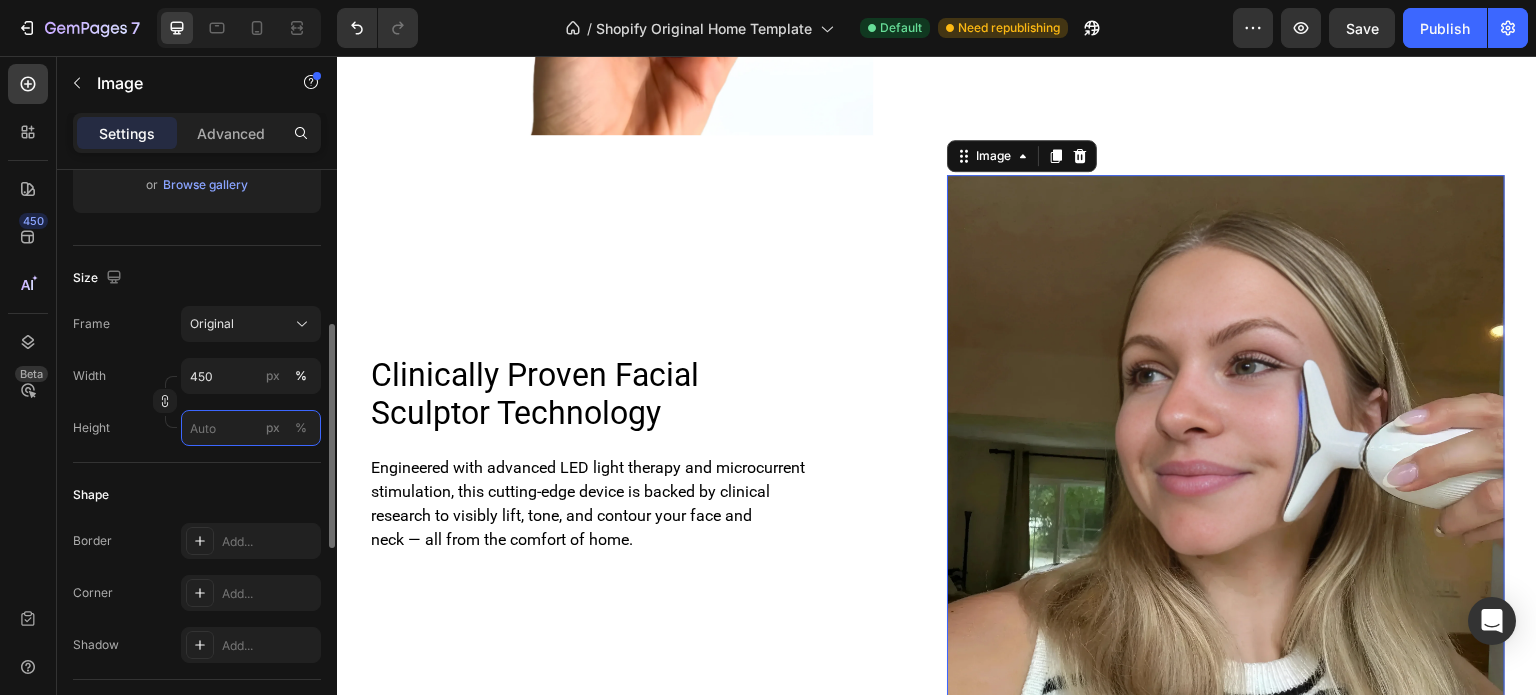 click on "px %" at bounding box center (251, 428) 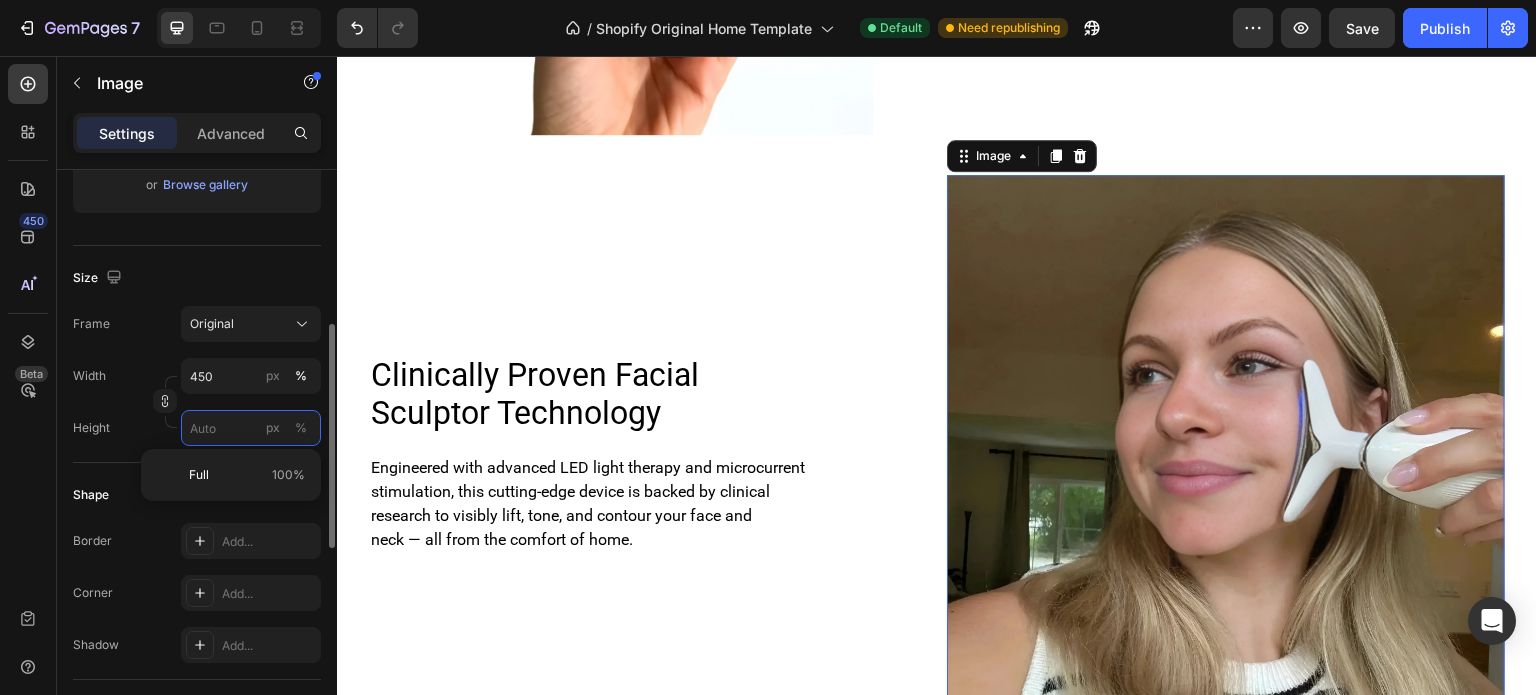 type 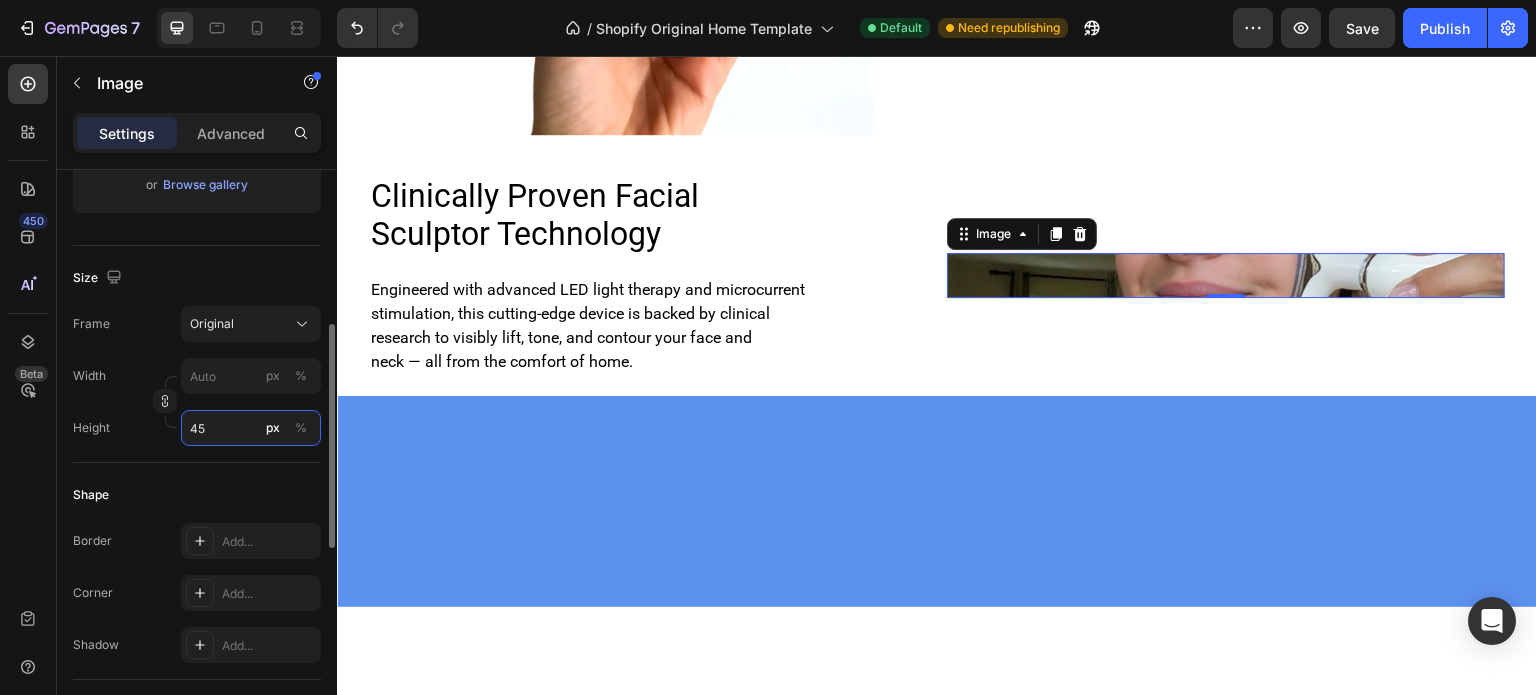 type on "450" 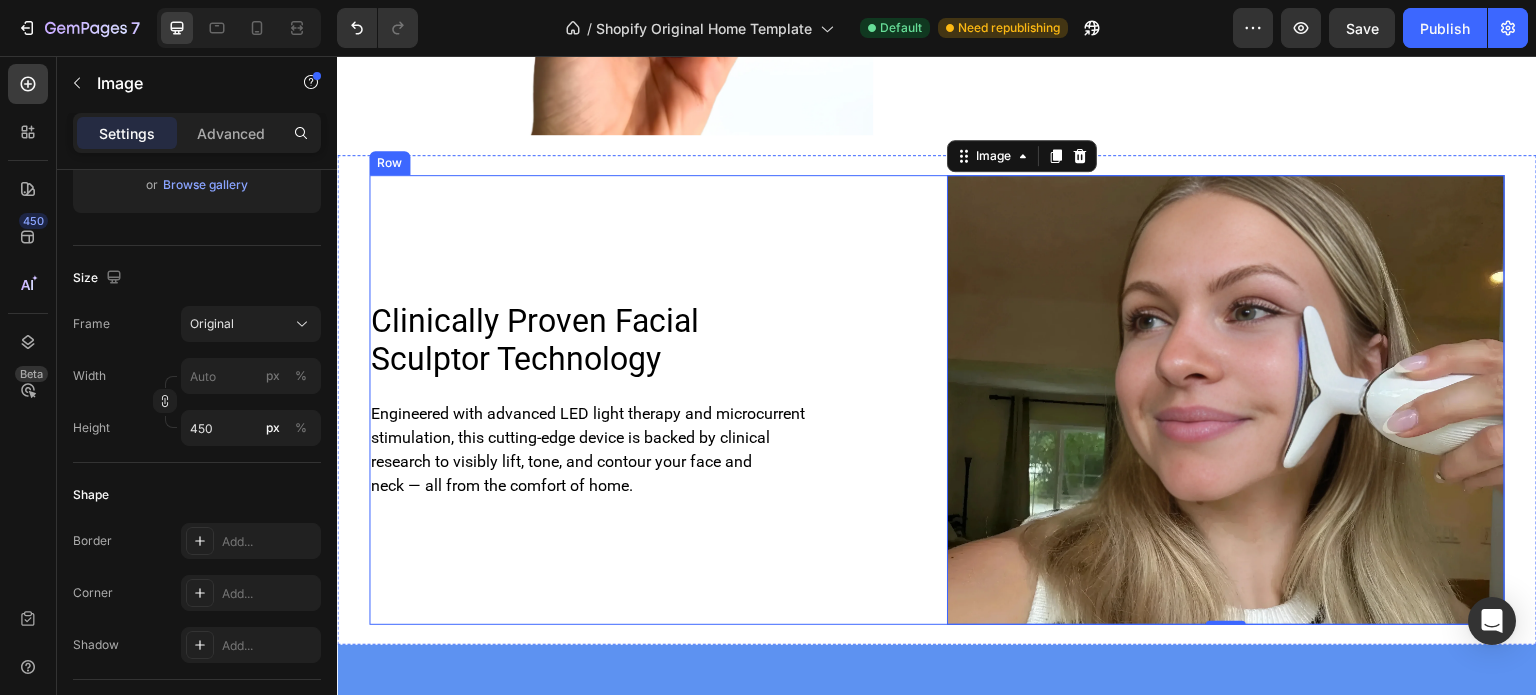 click on "Clinically Proven Facial Sculptor Technology Heading Engineered with advanced LED light therapy and microcurrent stimulation, this cutting-edge device is backed by clinical research to visibly lift, tone, and contour your face and neck — all from the comfort of home. Text Block" at bounding box center (648, 400) 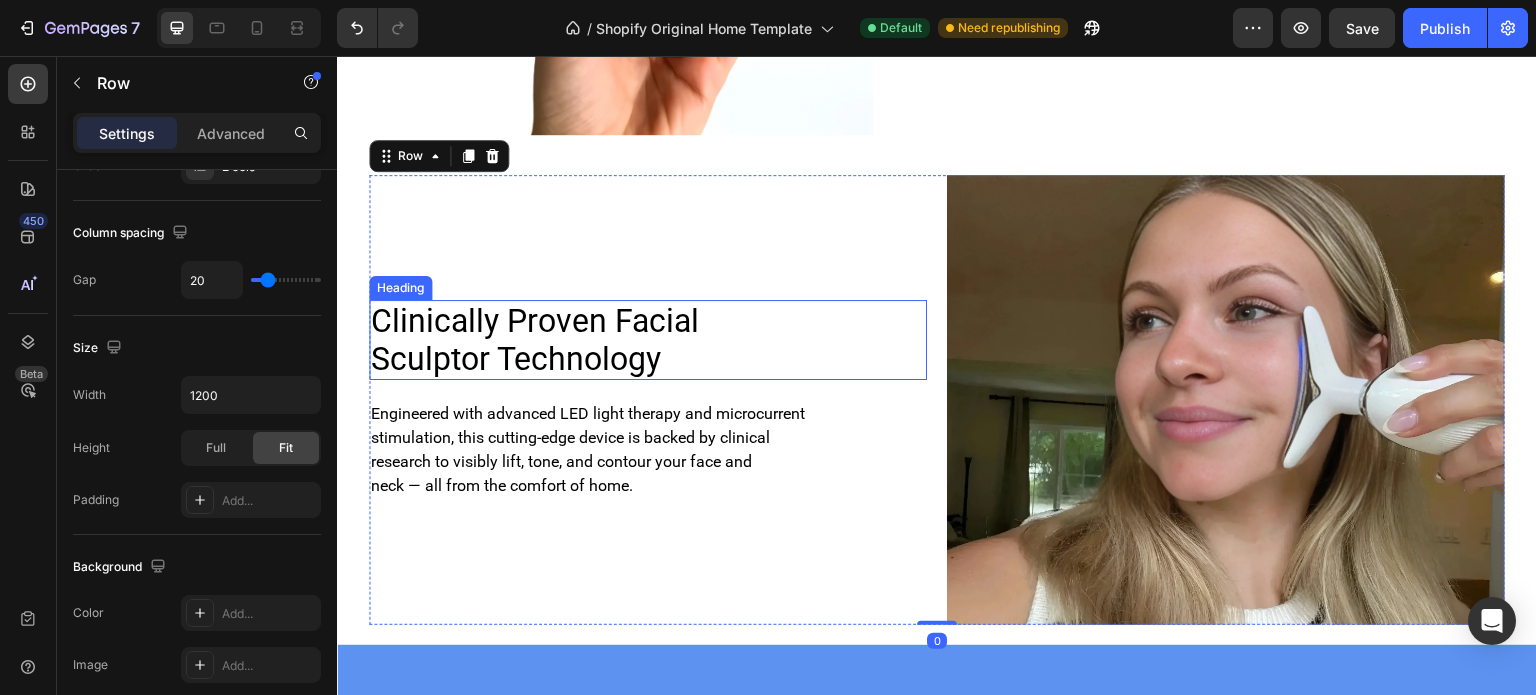 scroll, scrollTop: 0, scrollLeft: 0, axis: both 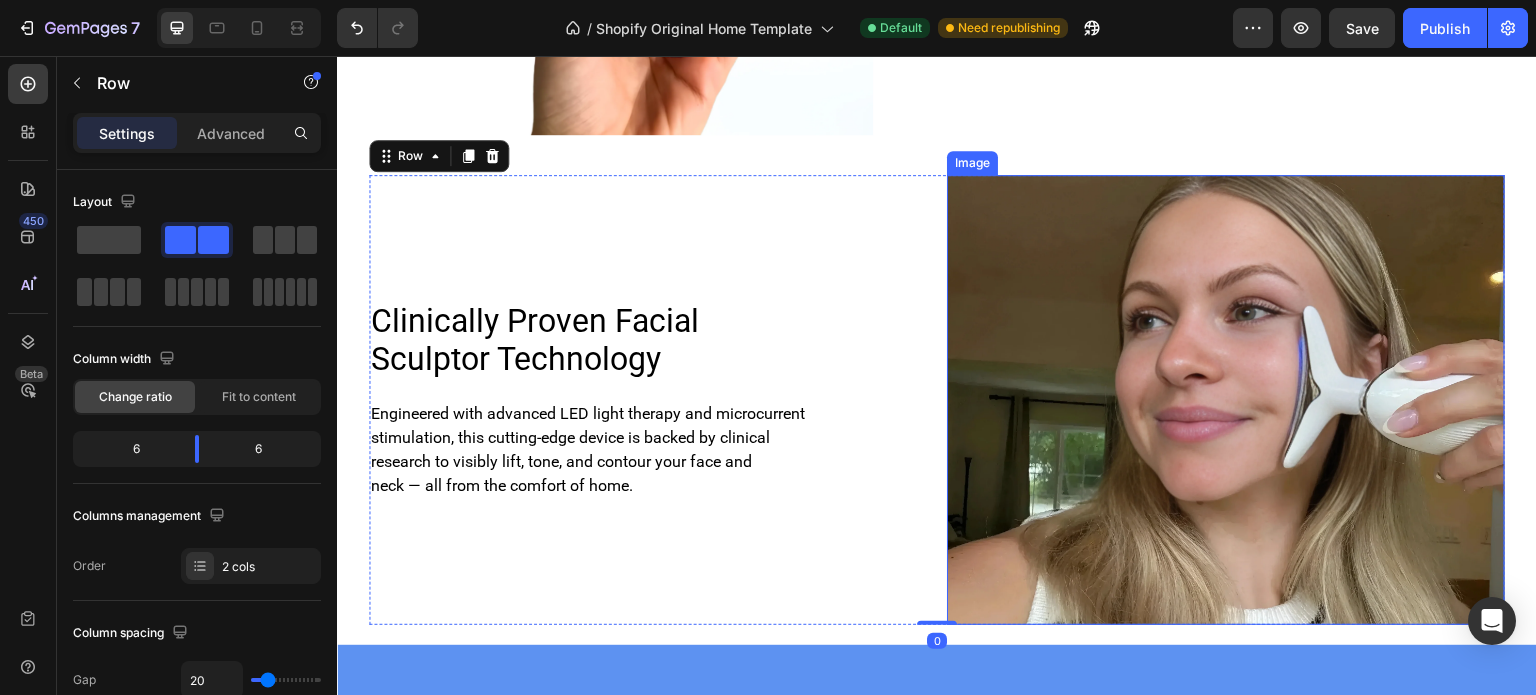 click at bounding box center [1226, 400] 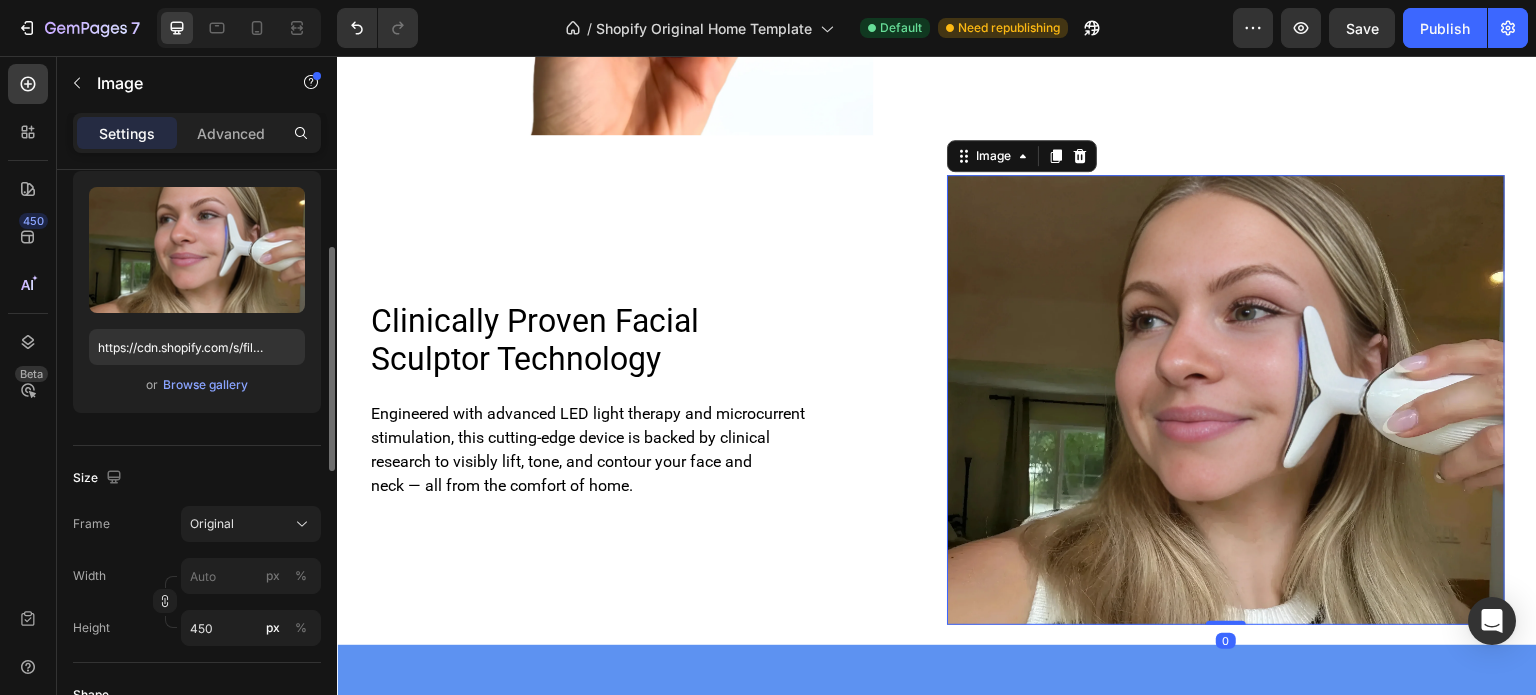 scroll, scrollTop: 400, scrollLeft: 0, axis: vertical 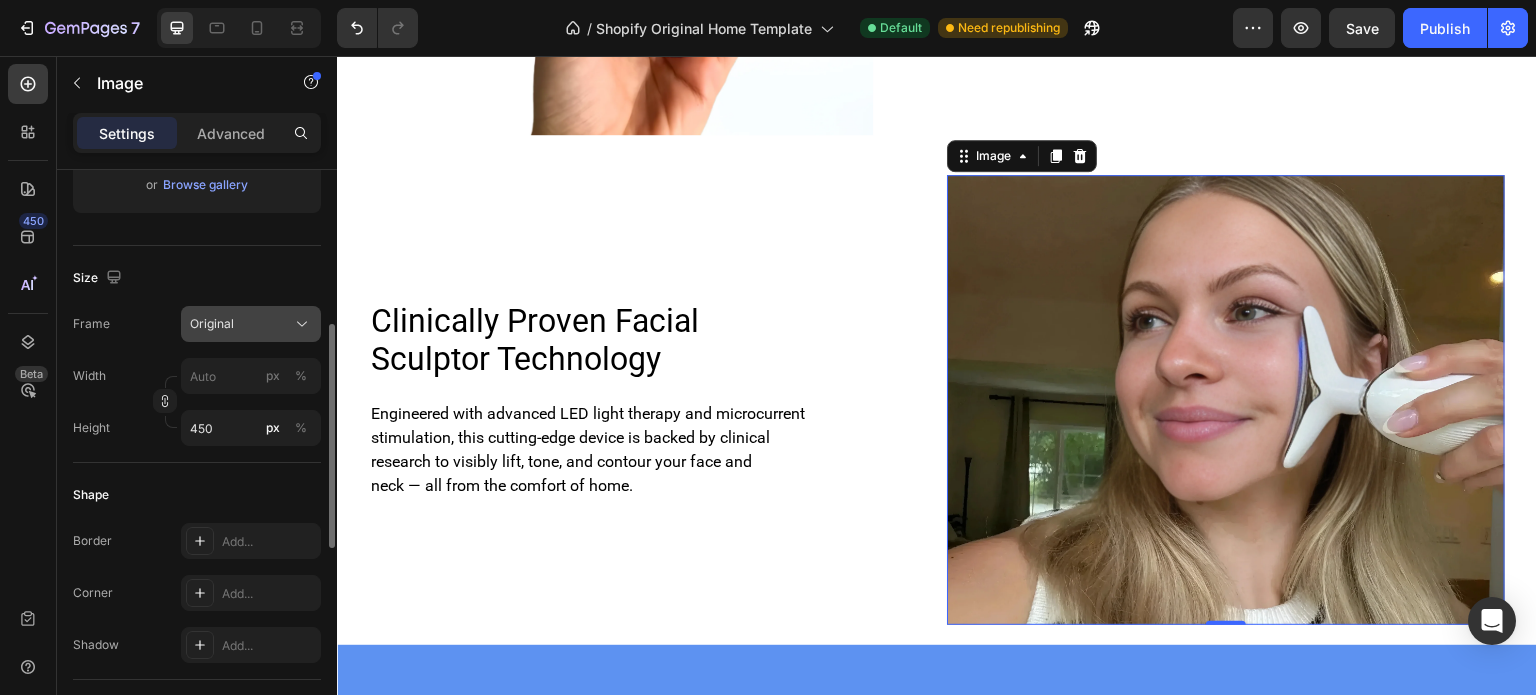 click on "Original" at bounding box center (251, 324) 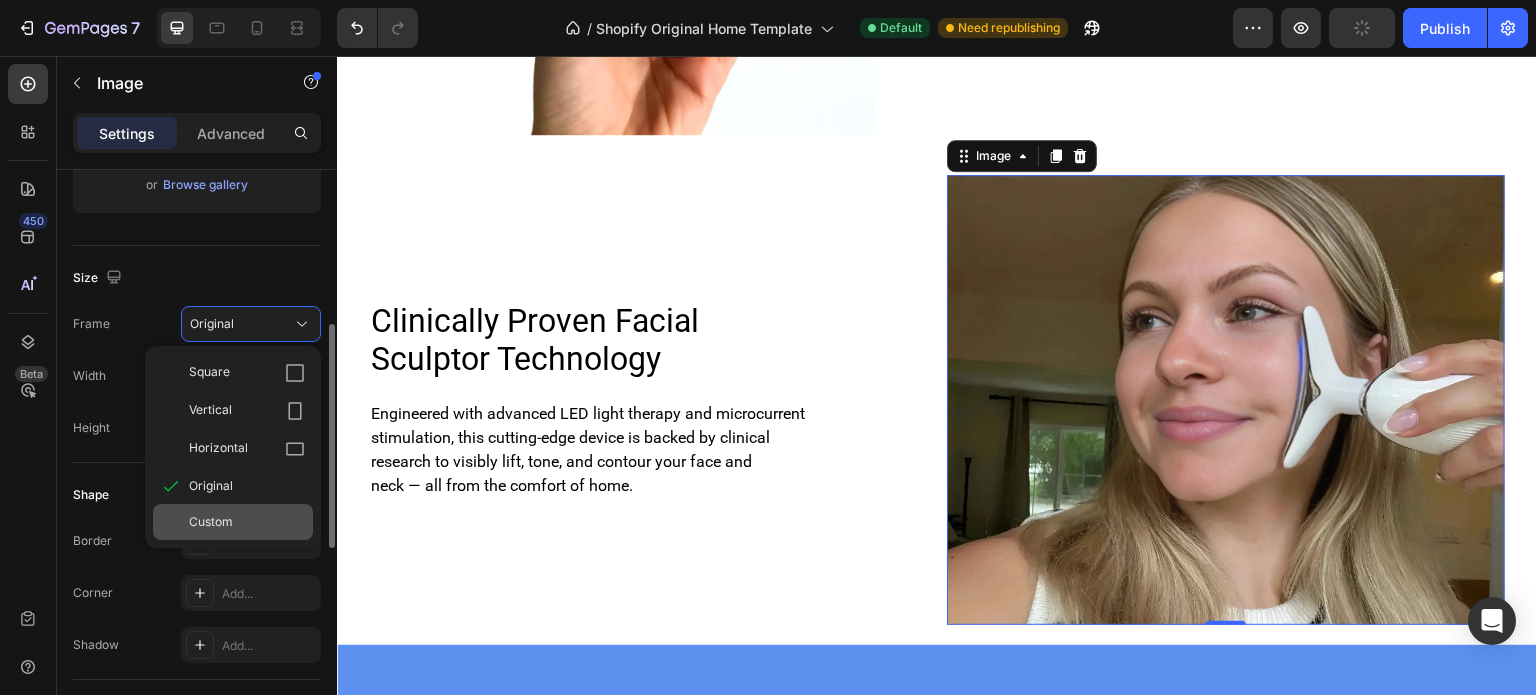 click on "Custom" at bounding box center (211, 522) 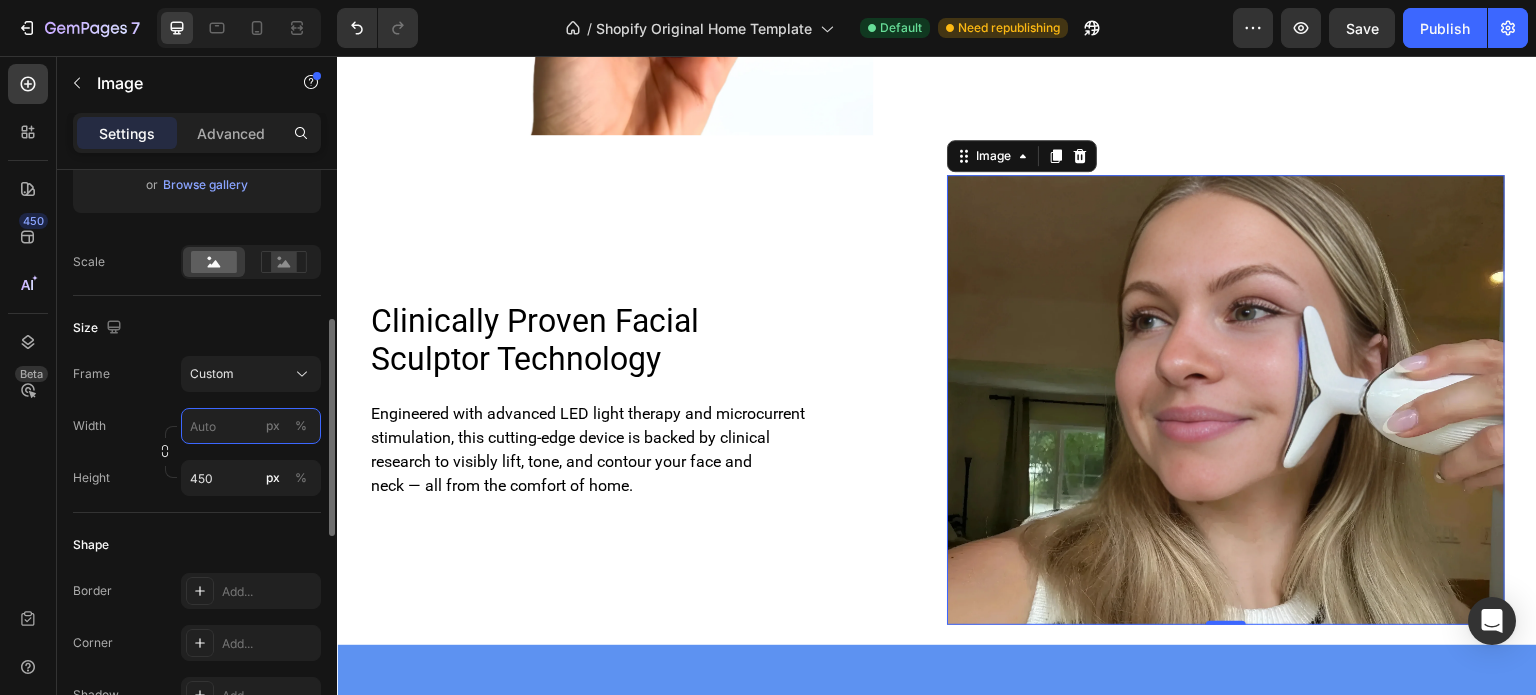 click on "px %" at bounding box center [251, 426] 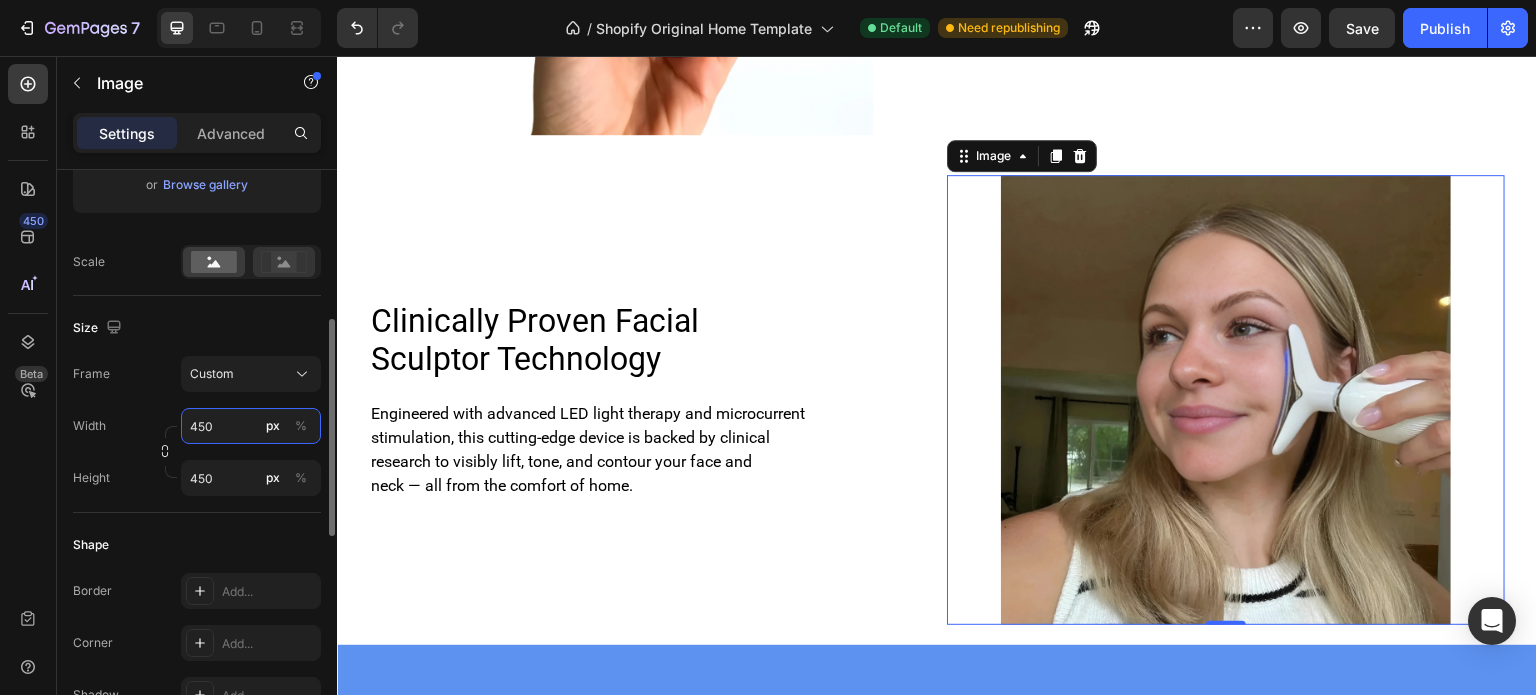 type on "450" 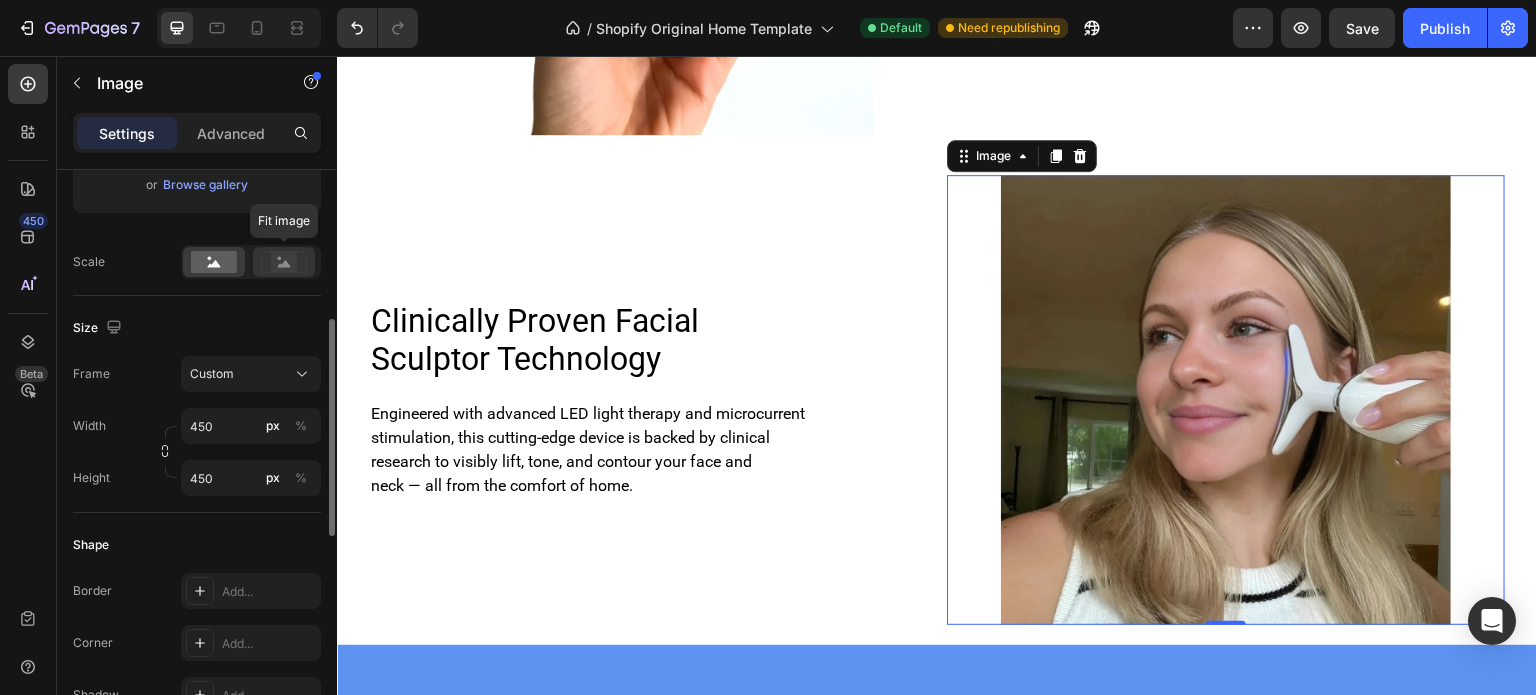 click 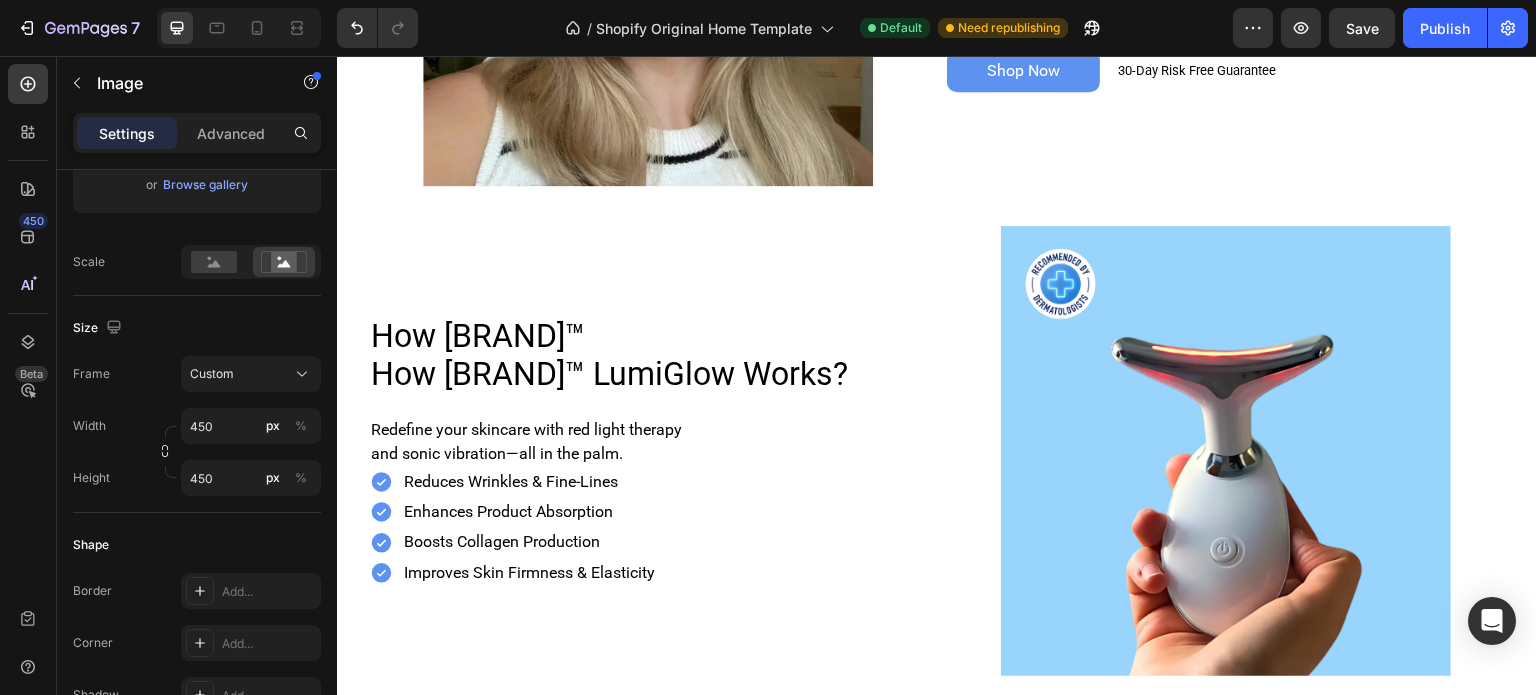 scroll, scrollTop: 1070, scrollLeft: 0, axis: vertical 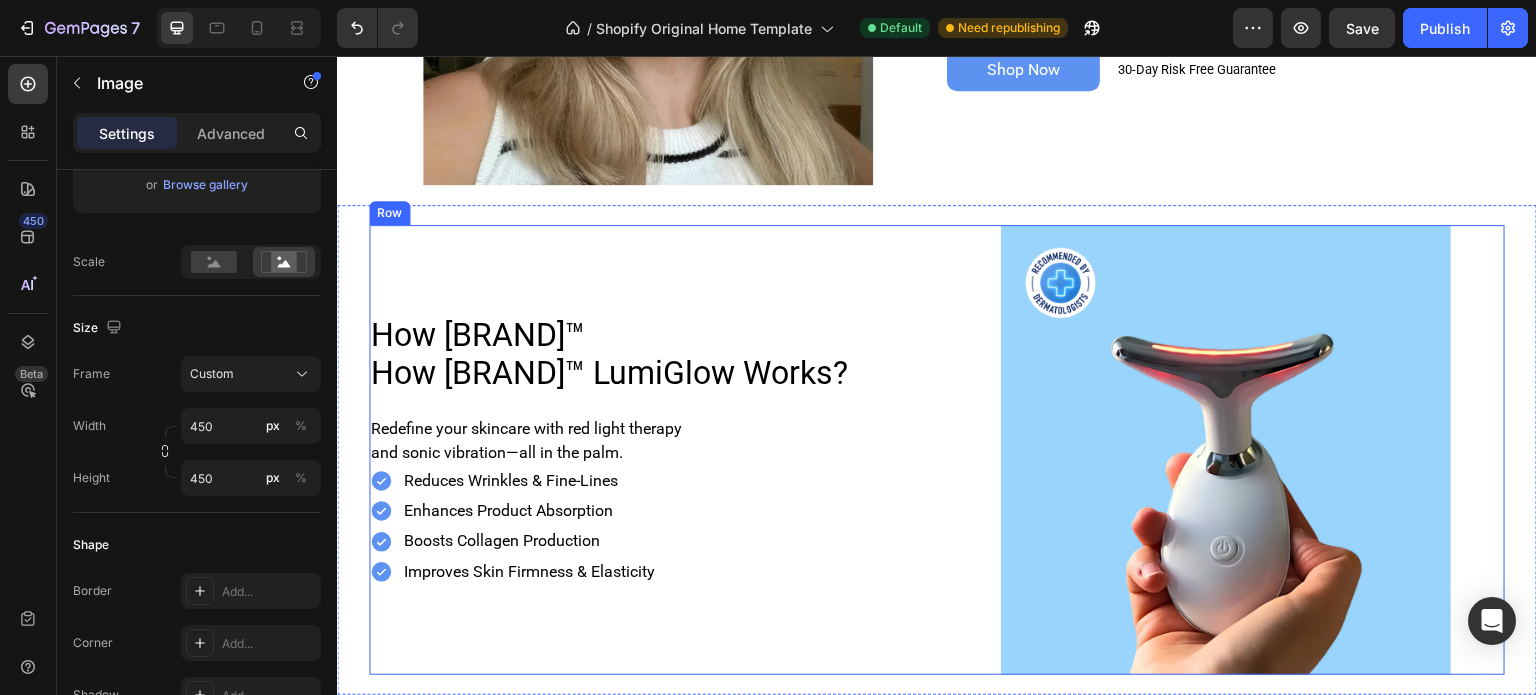 click on "How [BRAND]™ LumiGlow Works? Heading Redefine your skincare with red light therapy and sonic vibration—all in the palm. Text Block Reduces Wrinkles & Fine-Lines Enhances Product Absorption Boosts Collagen Production Improves Skin Firmness & Elasticity Item List" at bounding box center [648, 450] 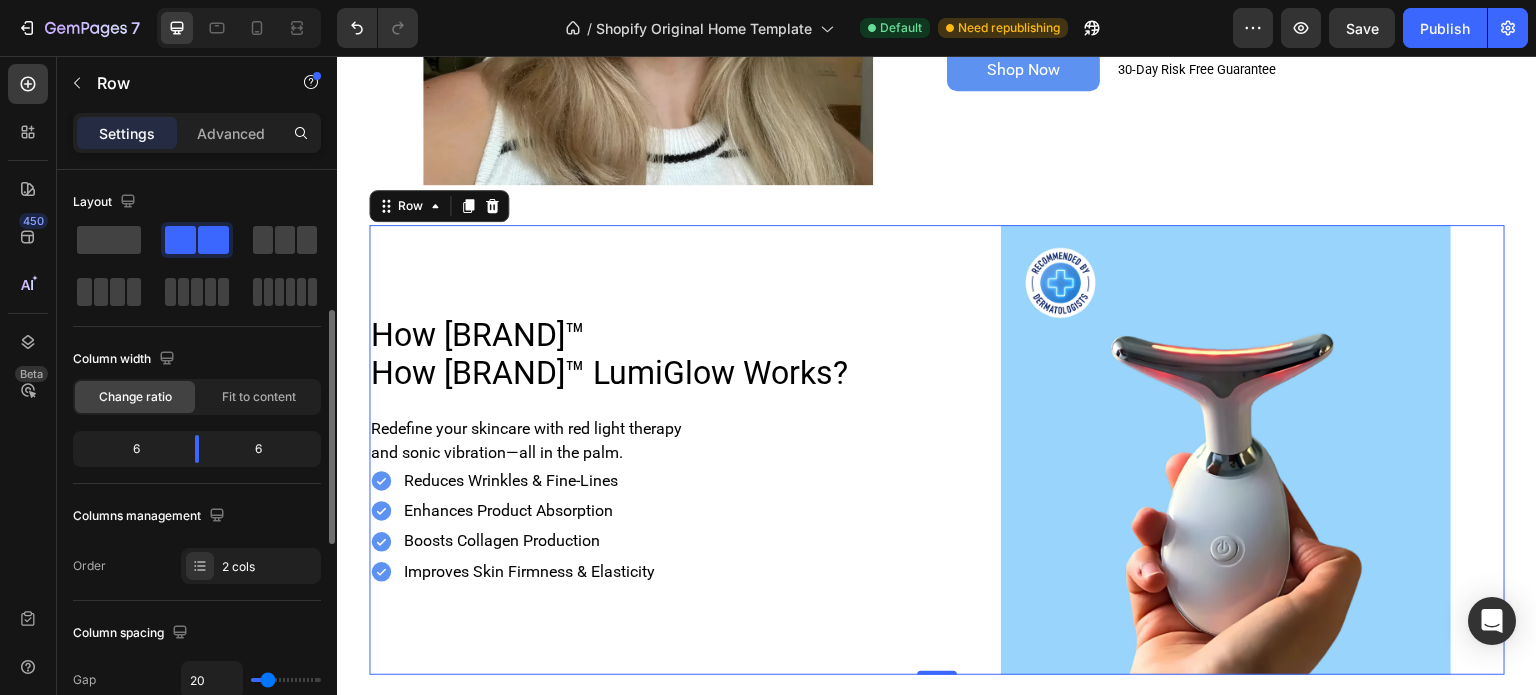 scroll, scrollTop: 100, scrollLeft: 0, axis: vertical 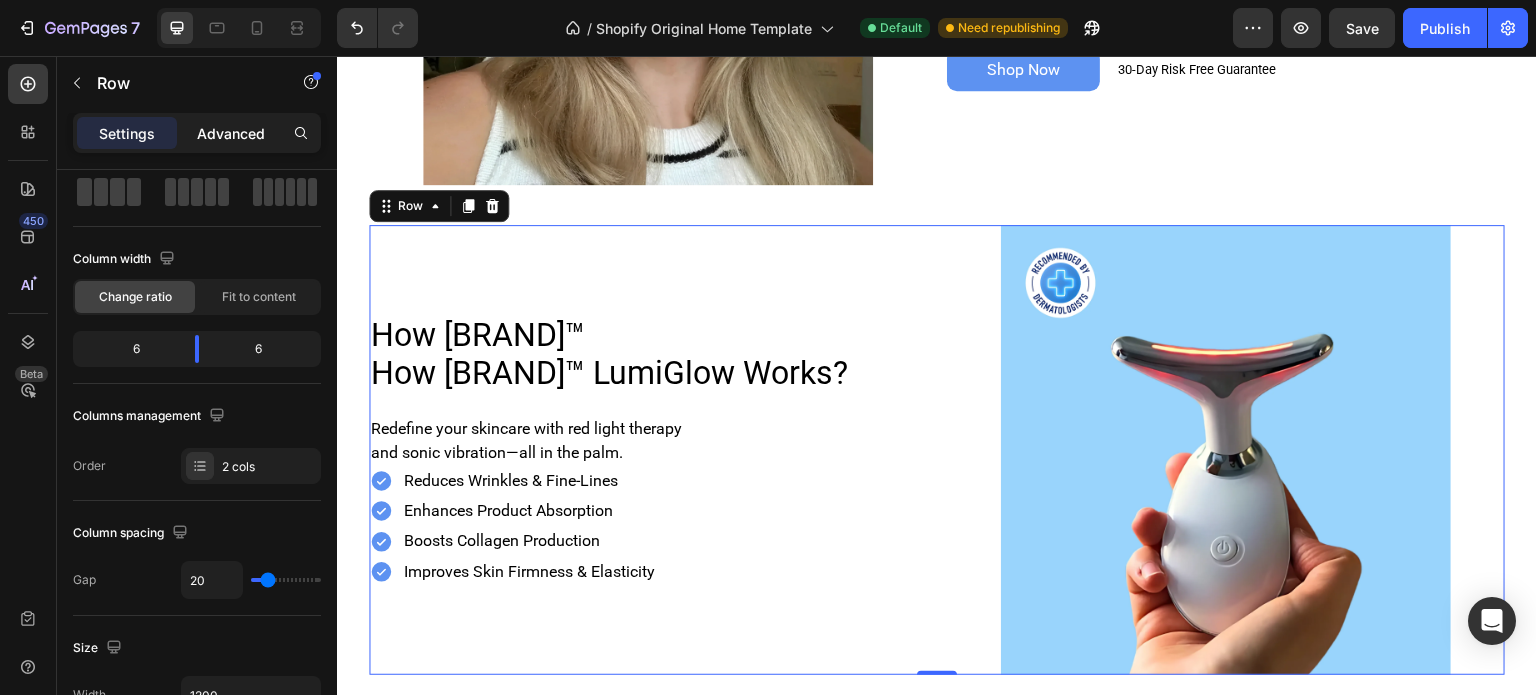 click on "Advanced" at bounding box center [231, 133] 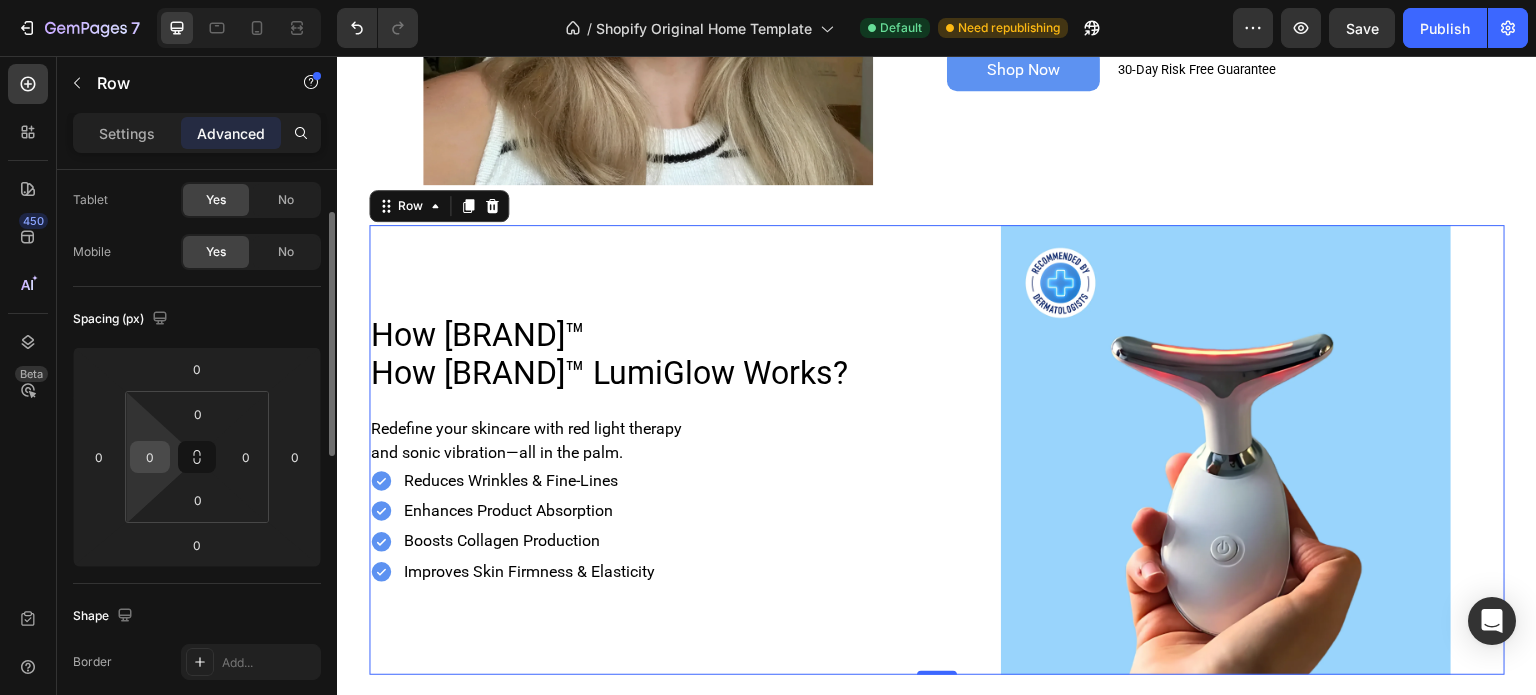 click on "0" at bounding box center [150, 457] 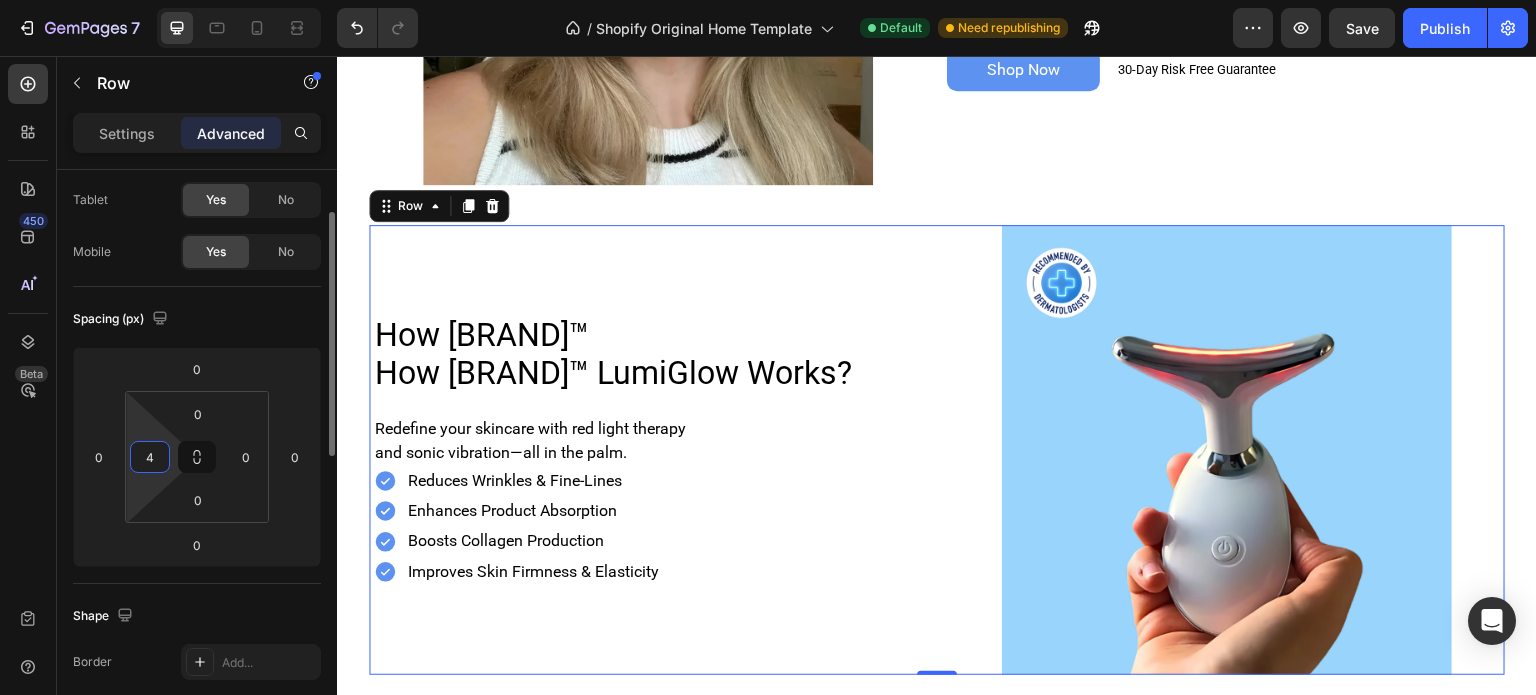 type on "40" 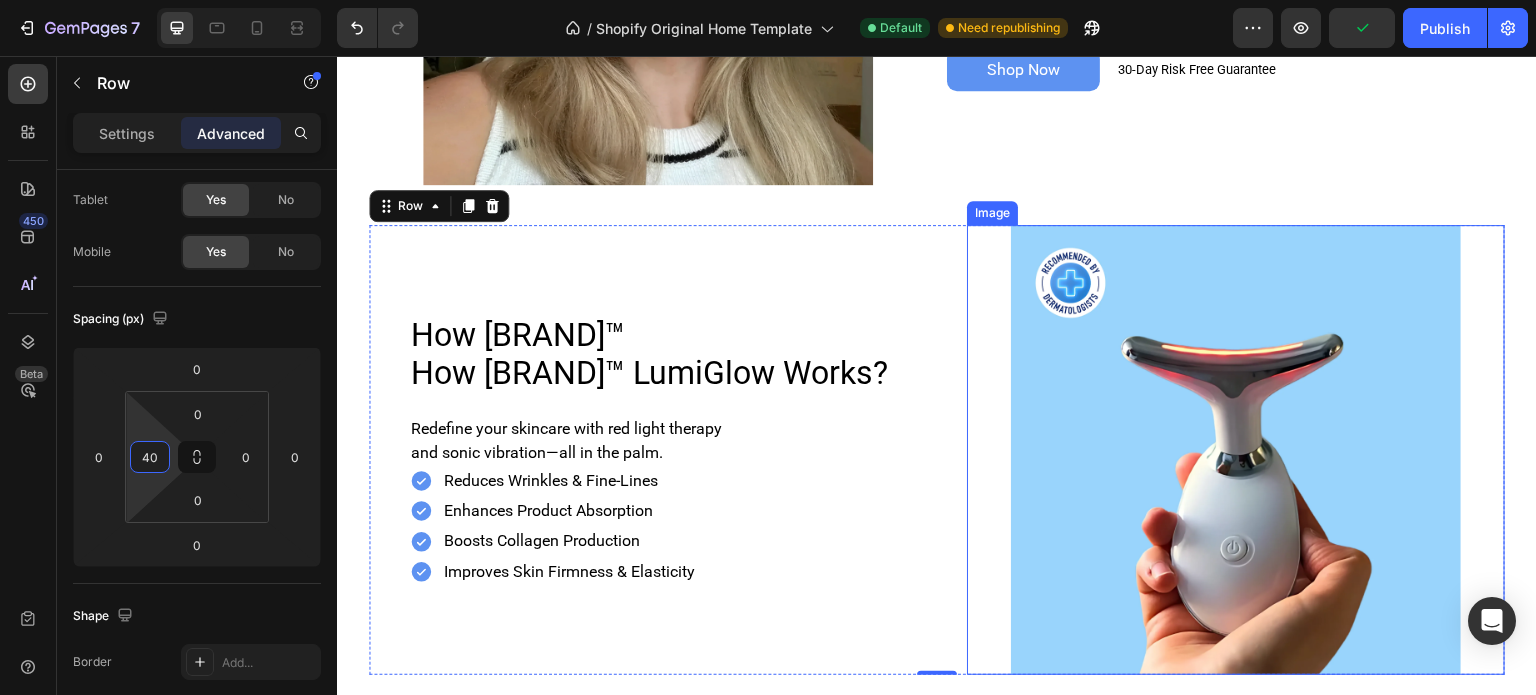 click at bounding box center [1236, 450] 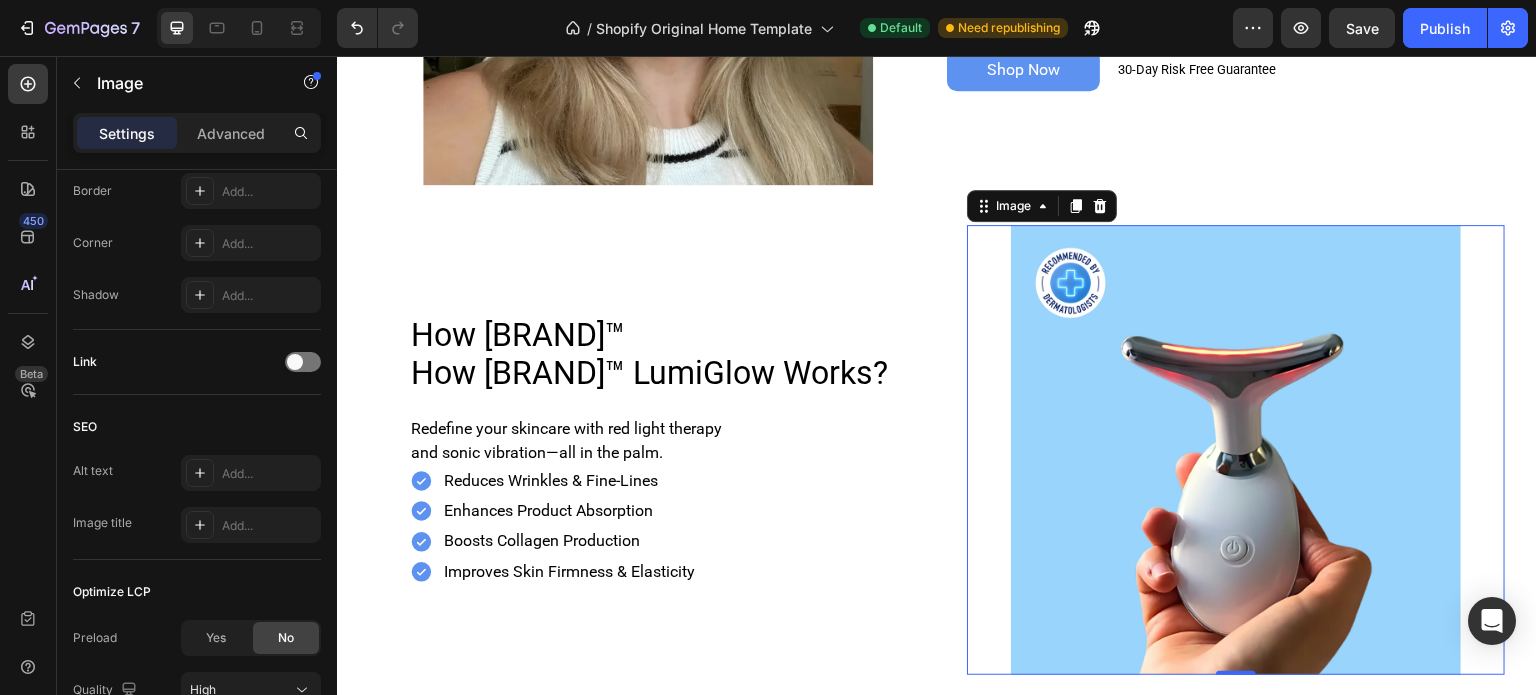 scroll, scrollTop: 976, scrollLeft: 0, axis: vertical 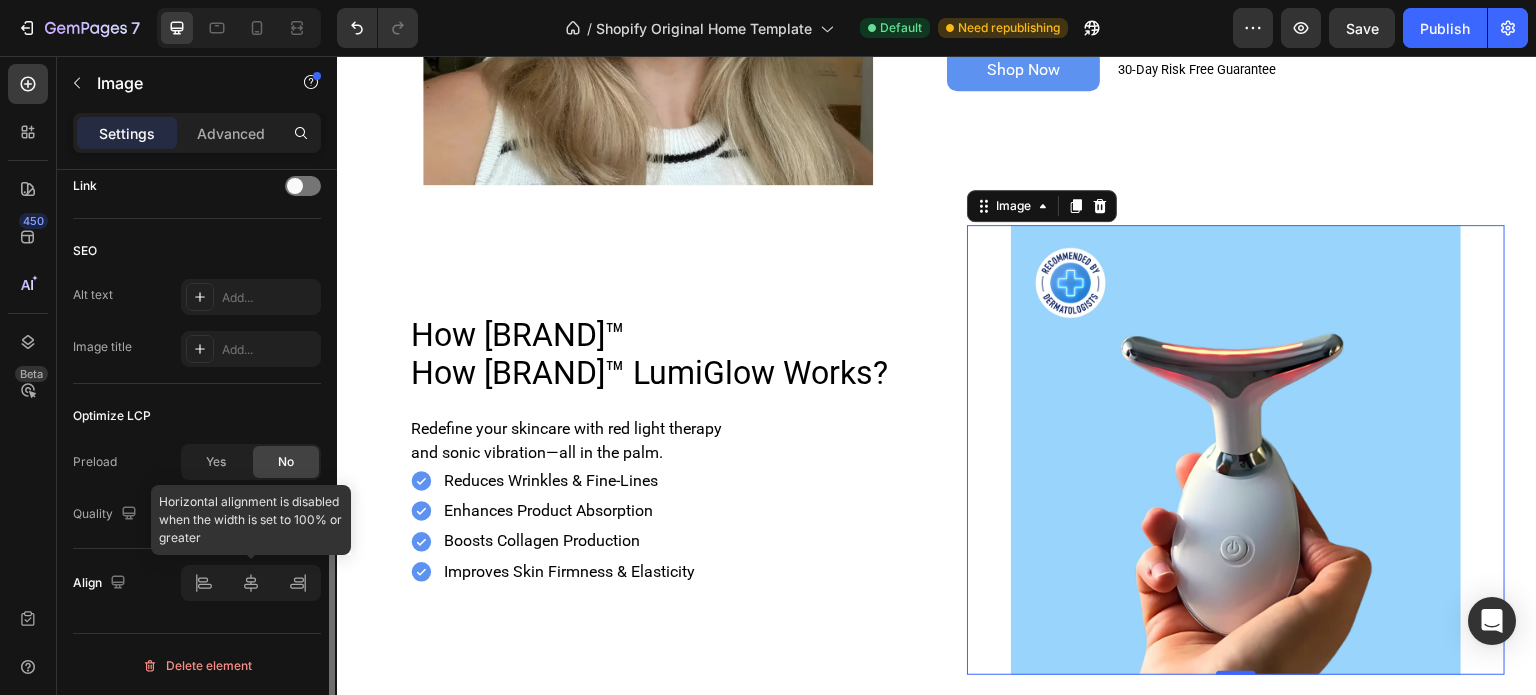 click 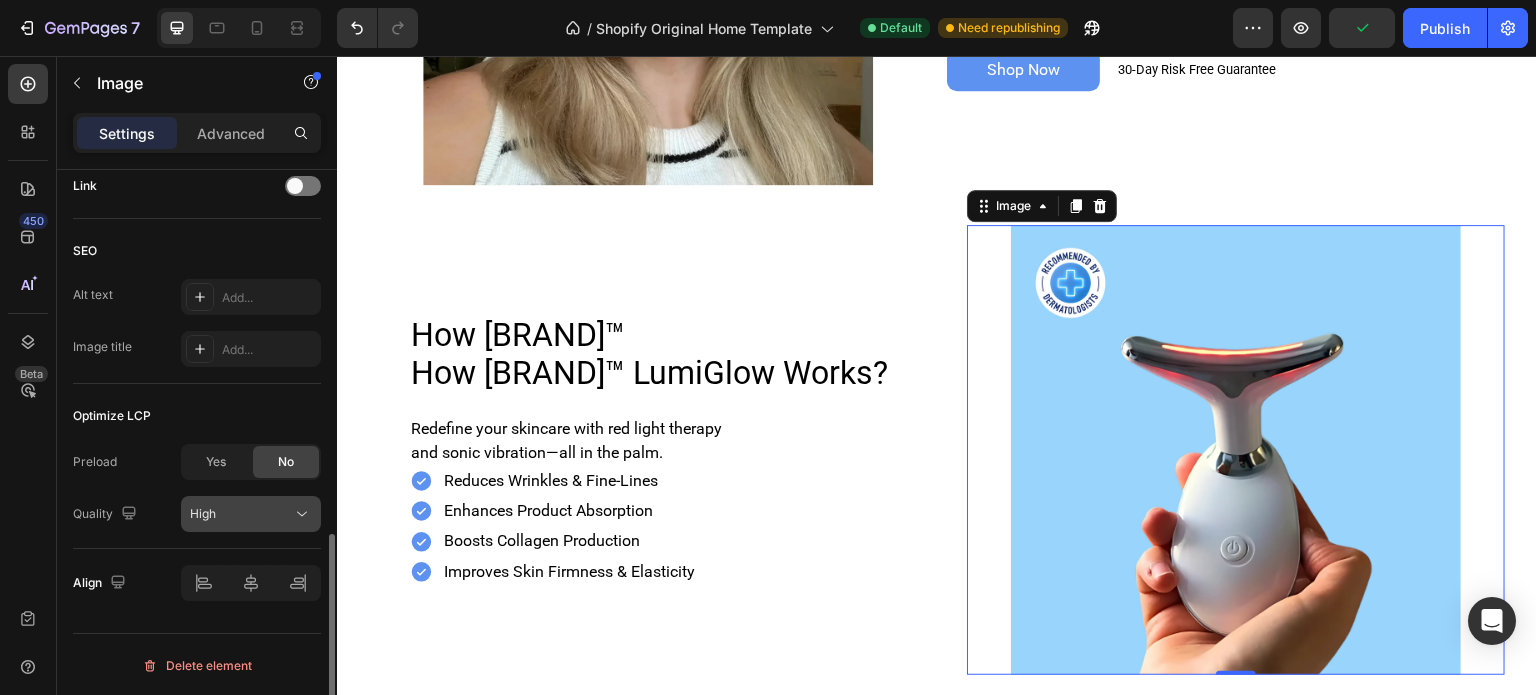 click on "High" at bounding box center (241, 514) 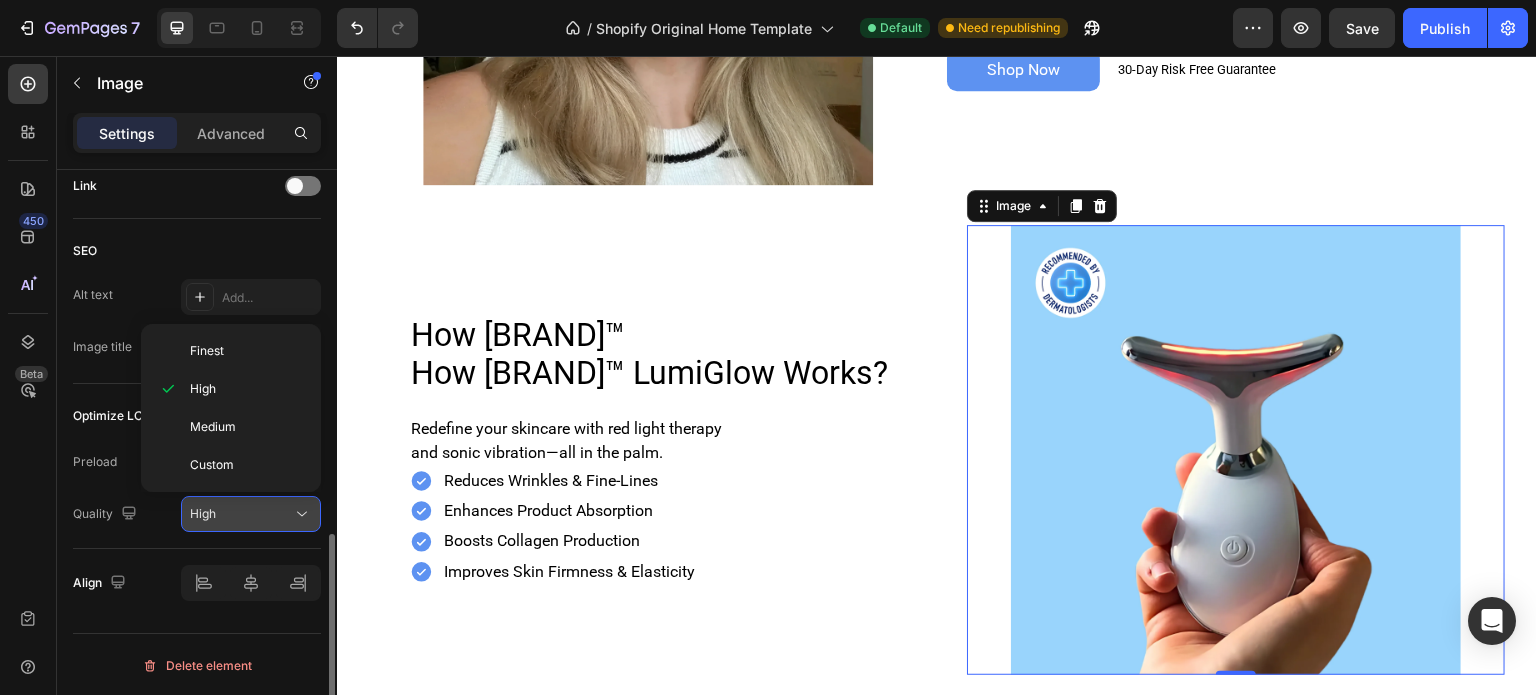 click on "High" at bounding box center [241, 514] 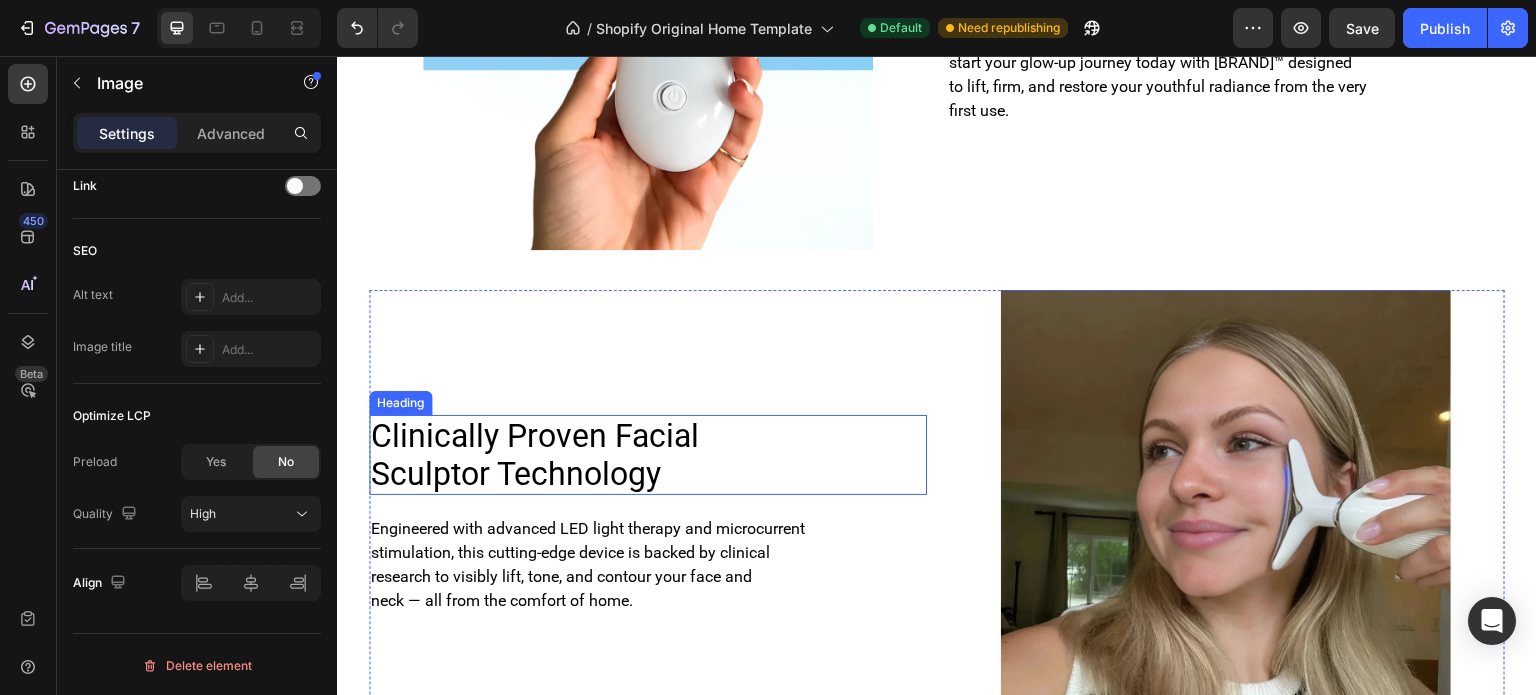 scroll, scrollTop: 2070, scrollLeft: 0, axis: vertical 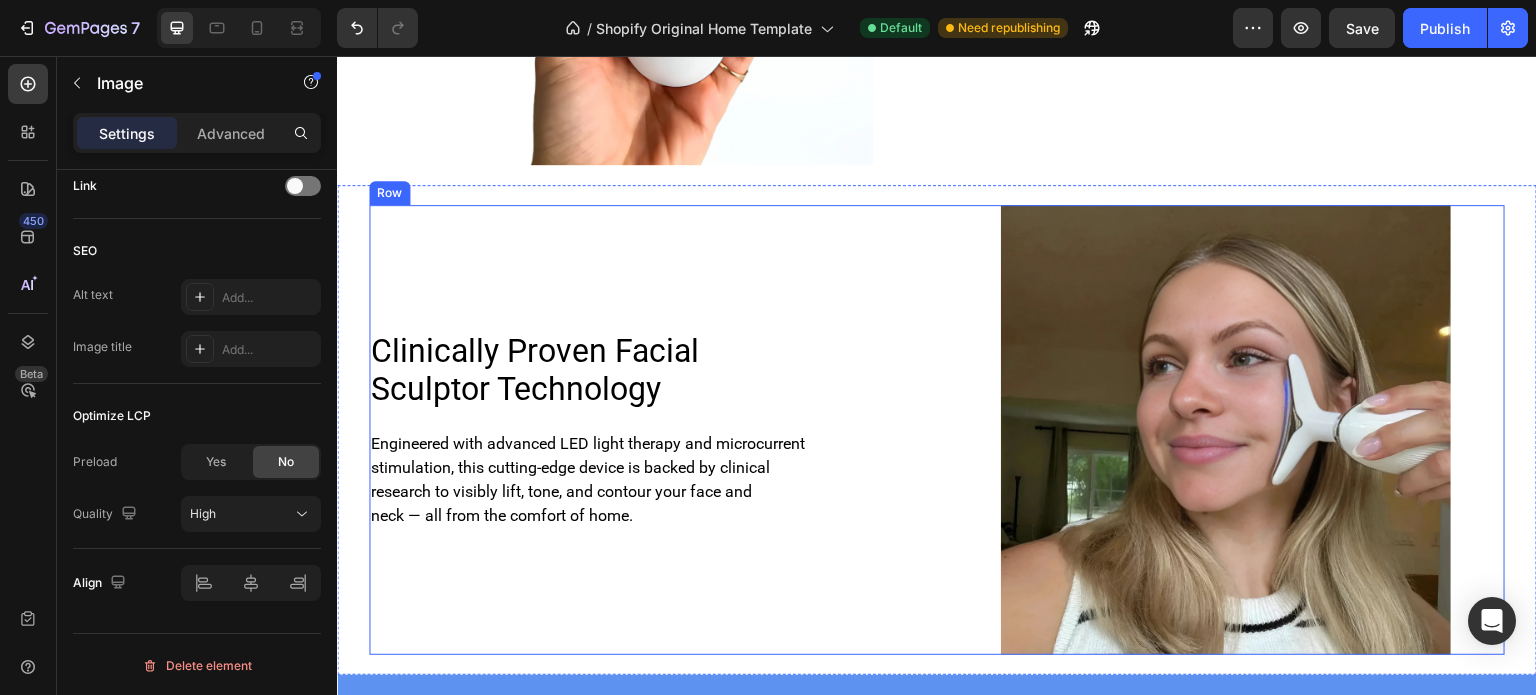 click on "Clinically Proven Facial Sculptor Technology Heading Engineered with advanced LED light therapy and microcurrent stimulation, this cutting-edge device is backed by clinical research to visibly lift, tone, and contour your face and neck — all from the comfort of home. Text Block" at bounding box center [648, 430] 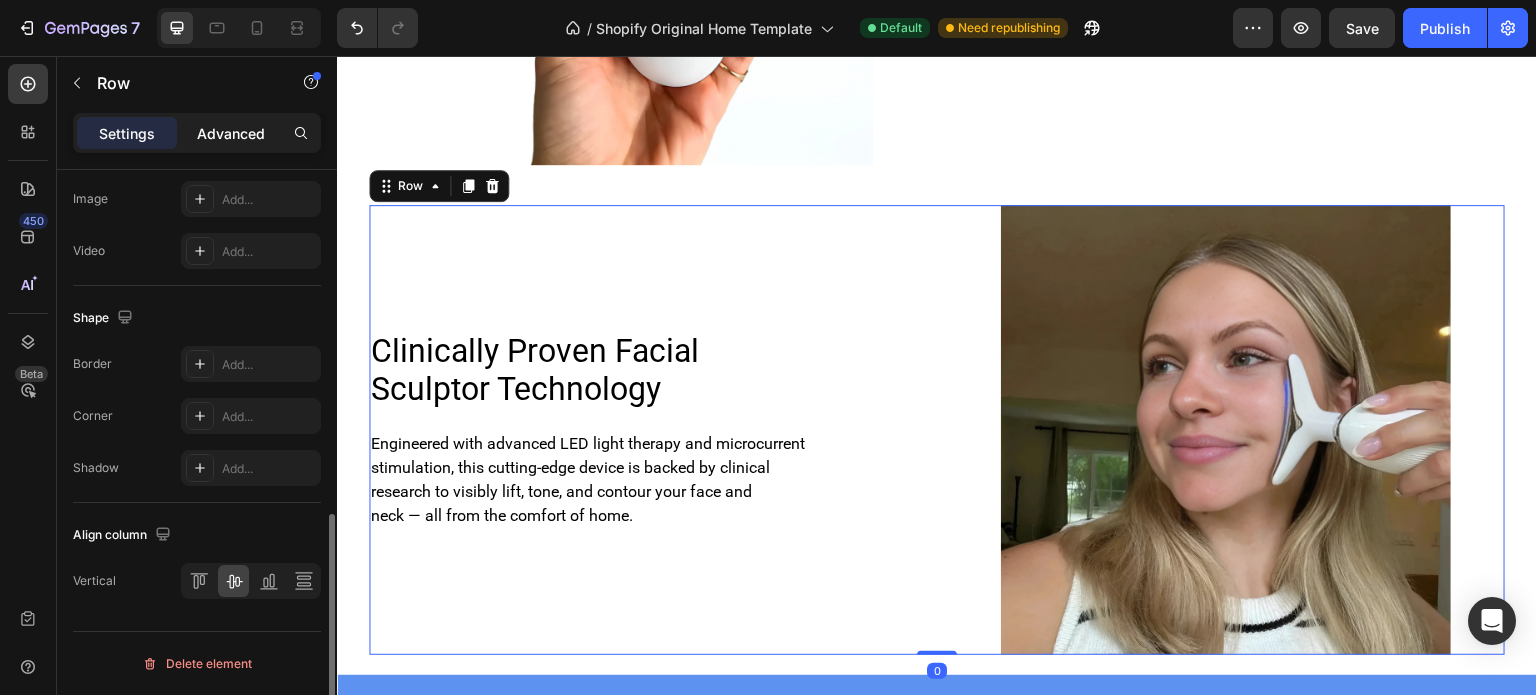 scroll, scrollTop: 0, scrollLeft: 0, axis: both 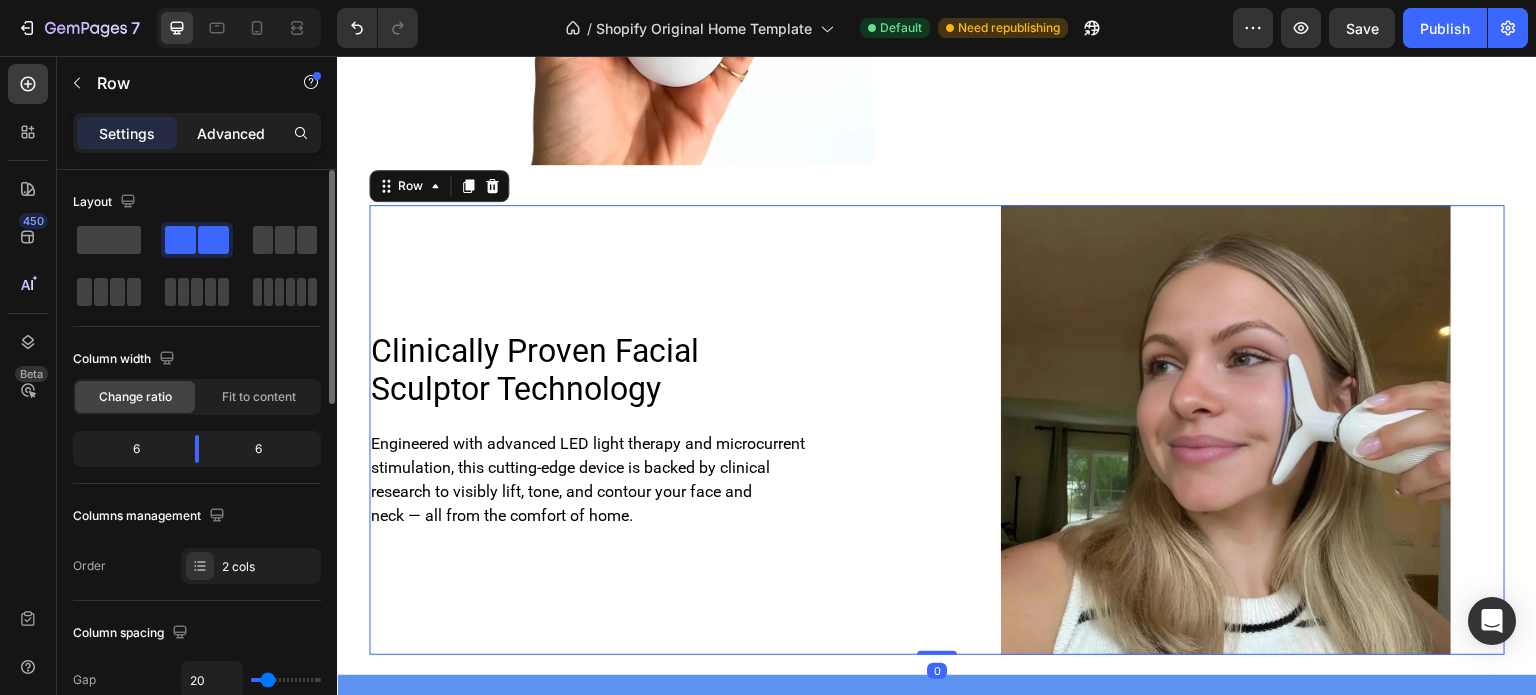 click on "Advanced" at bounding box center [231, 133] 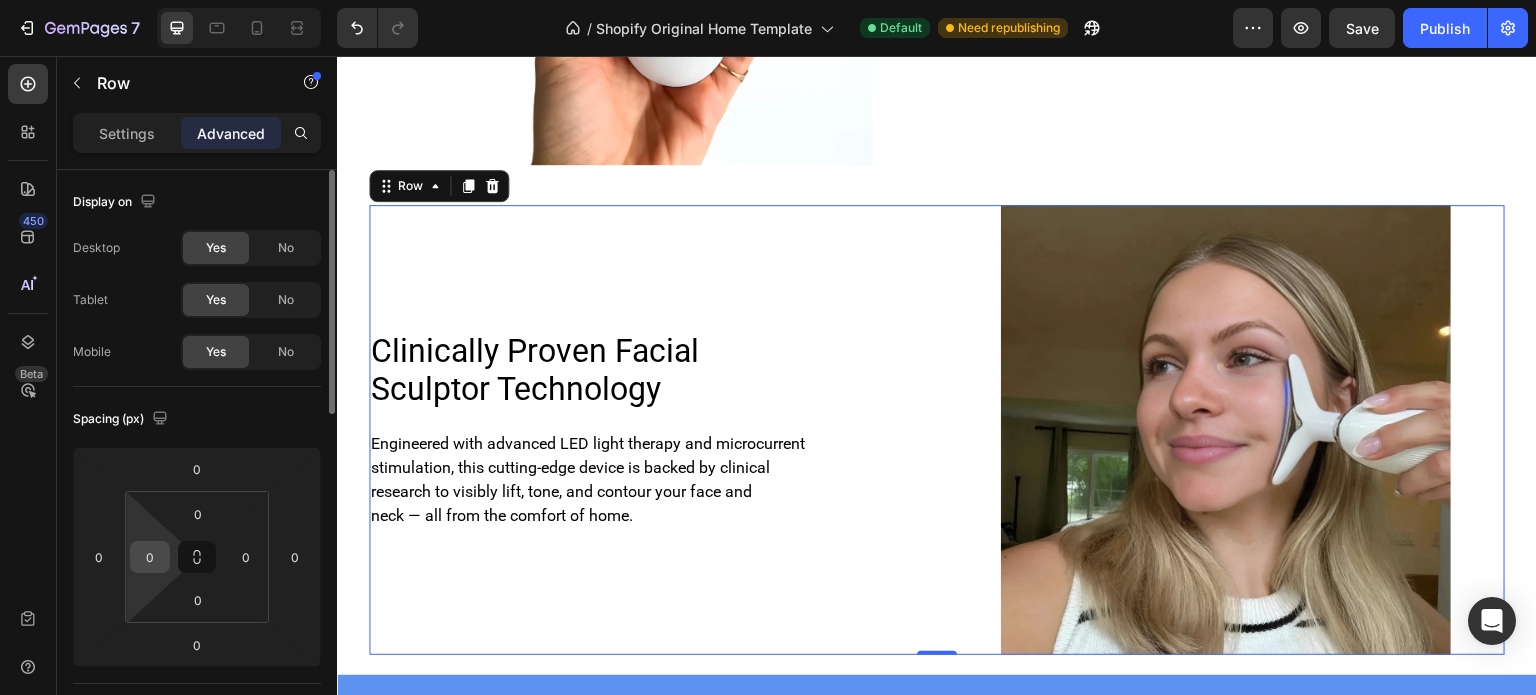click on "0" at bounding box center (150, 557) 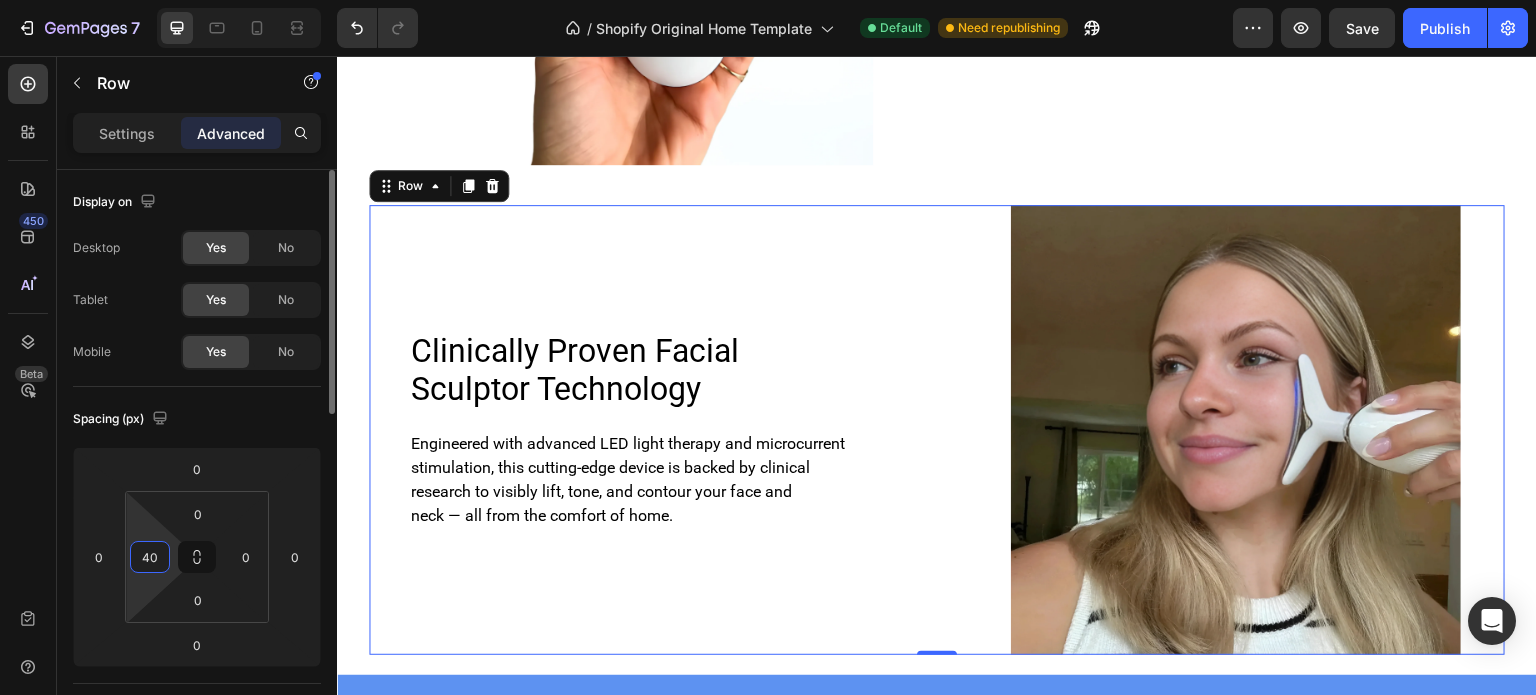 type on "4" 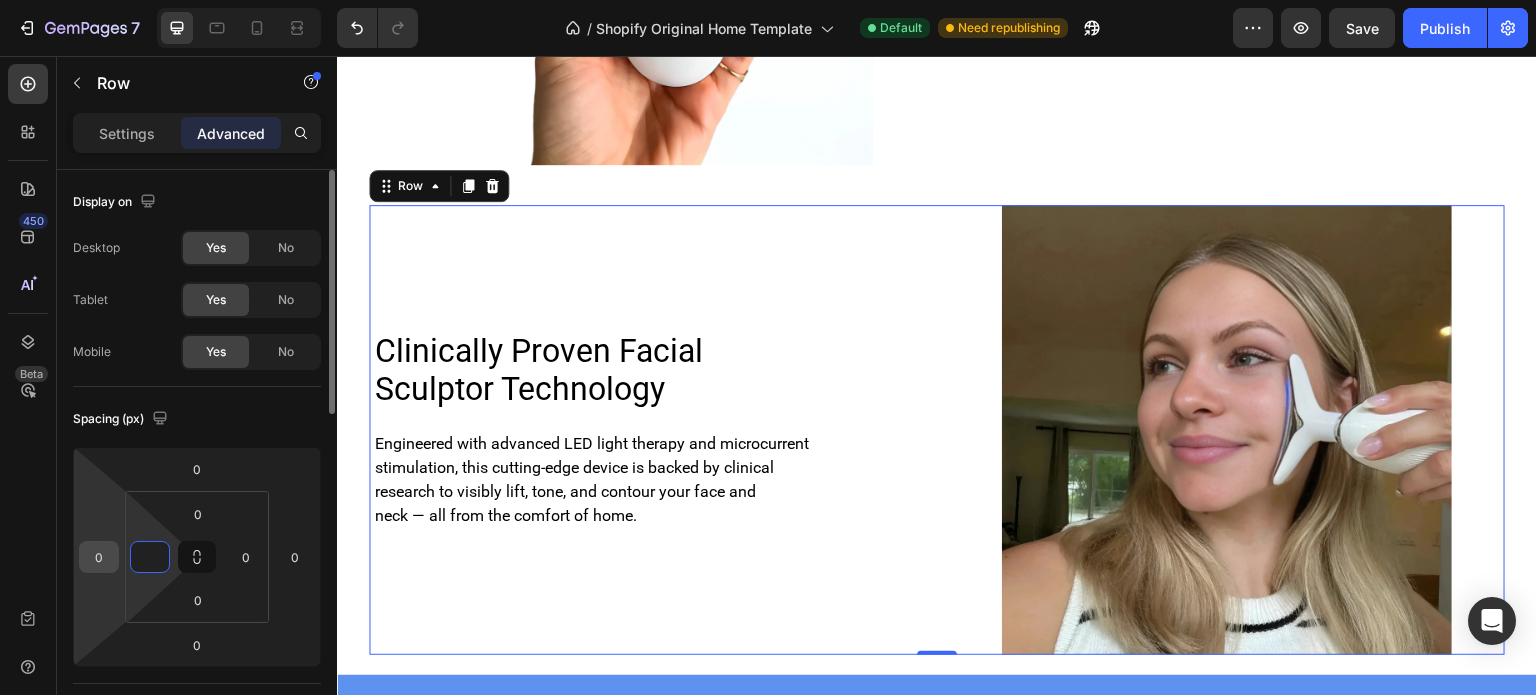 click on "0" at bounding box center (99, 557) 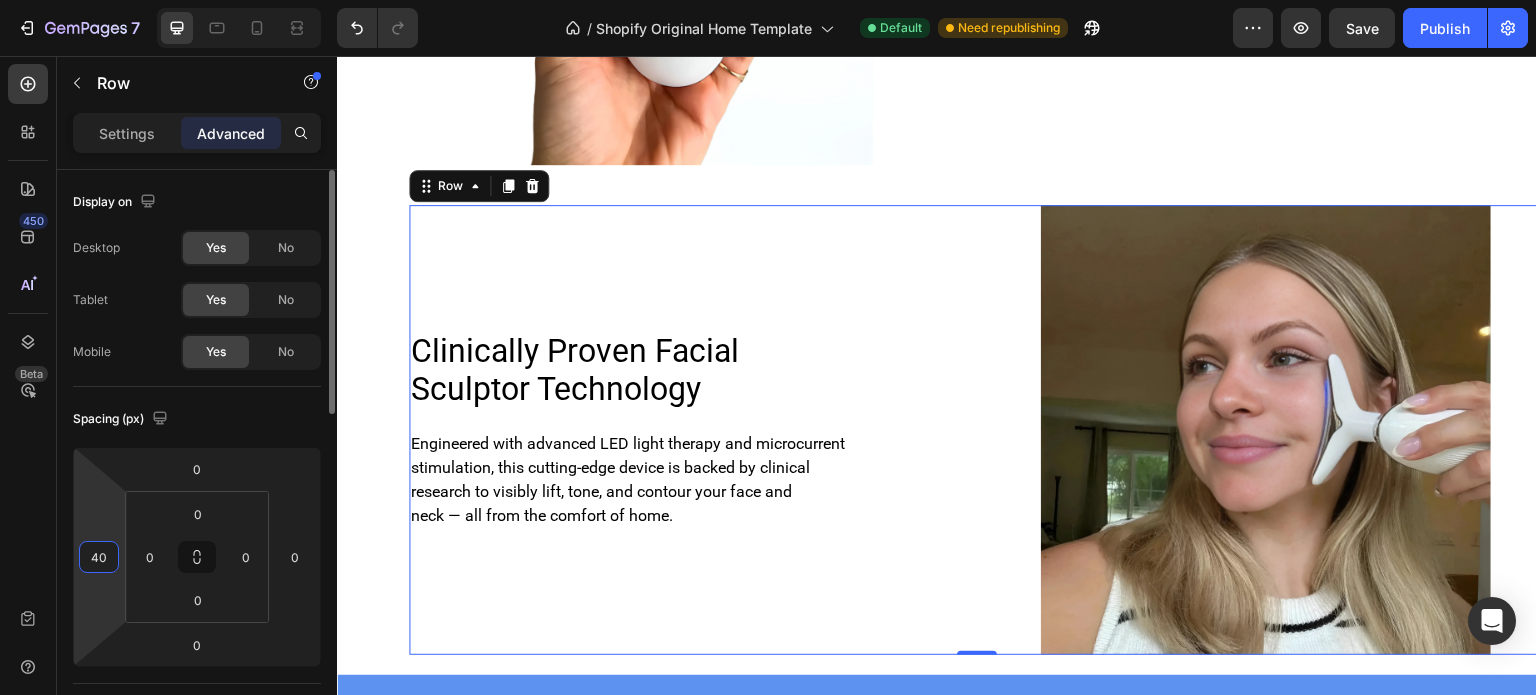 type on "4" 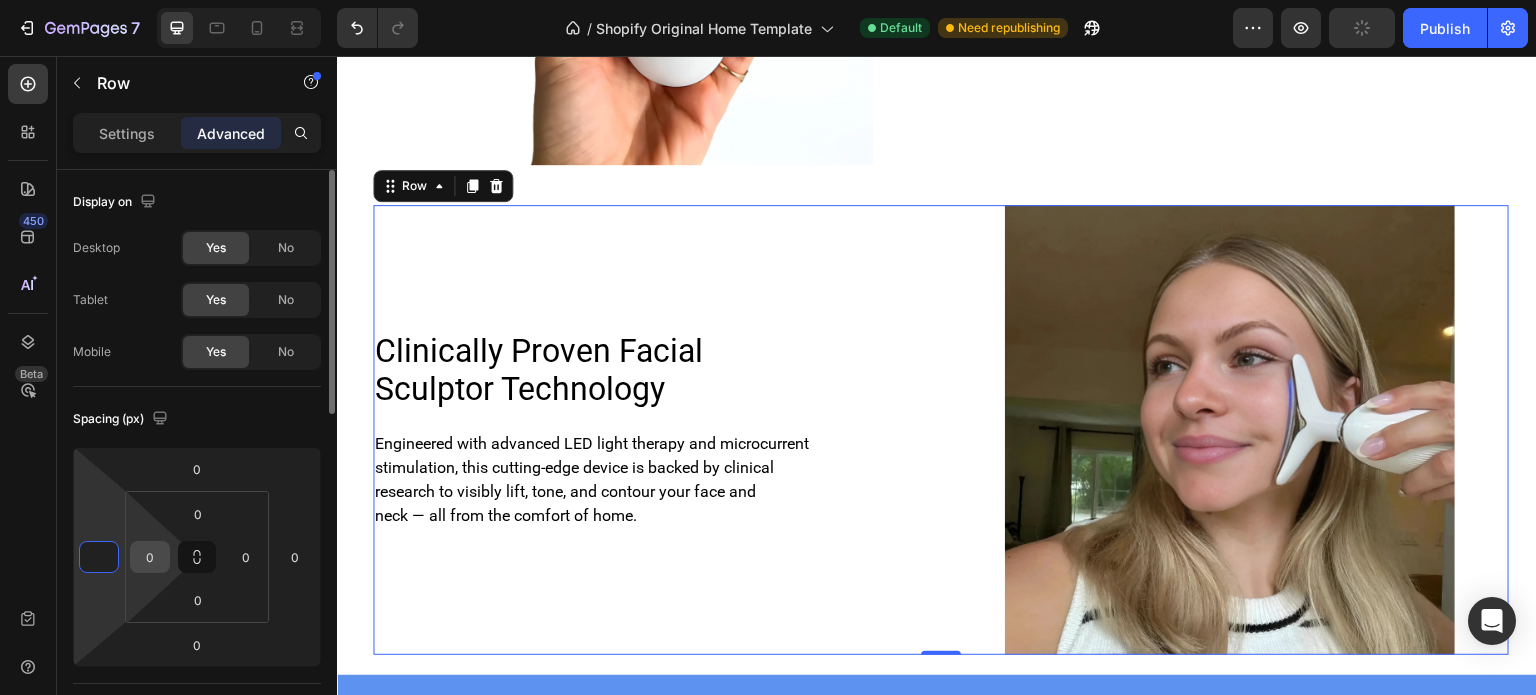 click on "0" at bounding box center (150, 557) 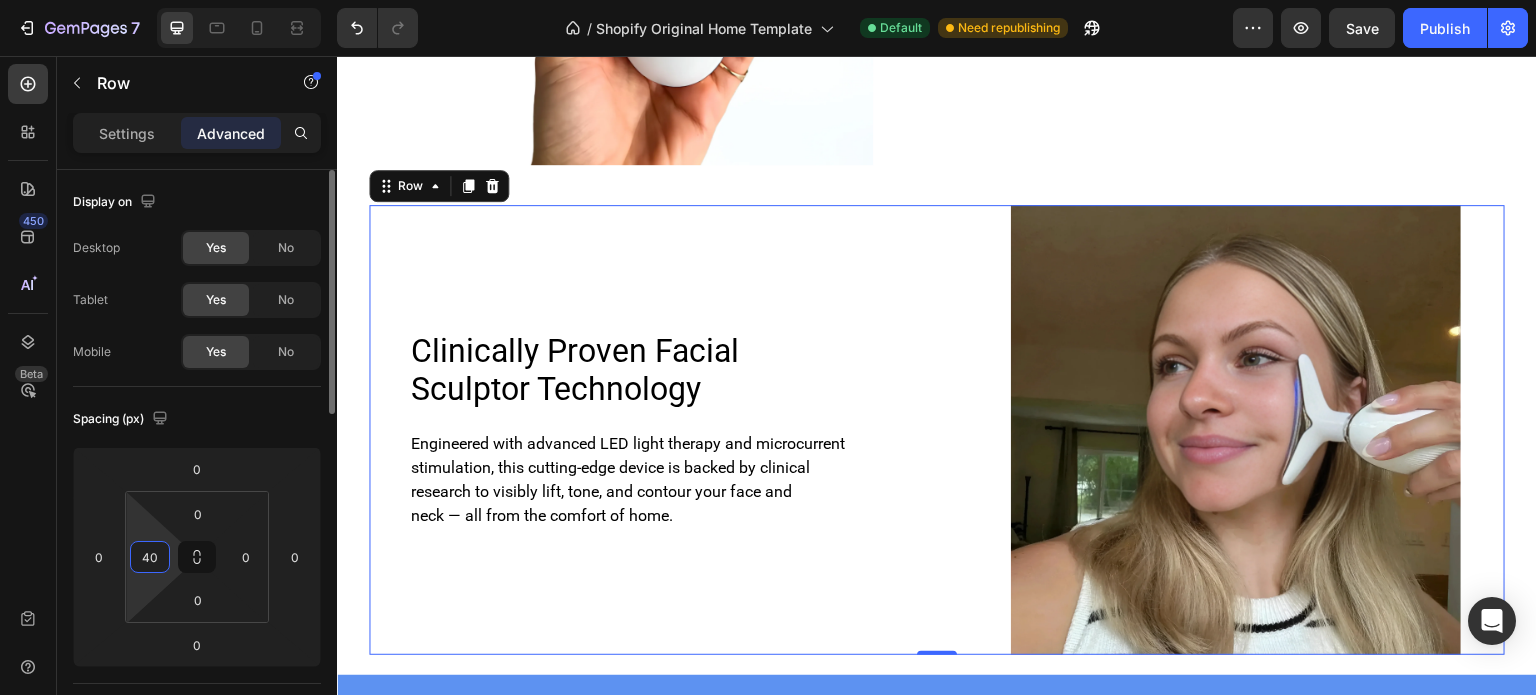 type on "4" 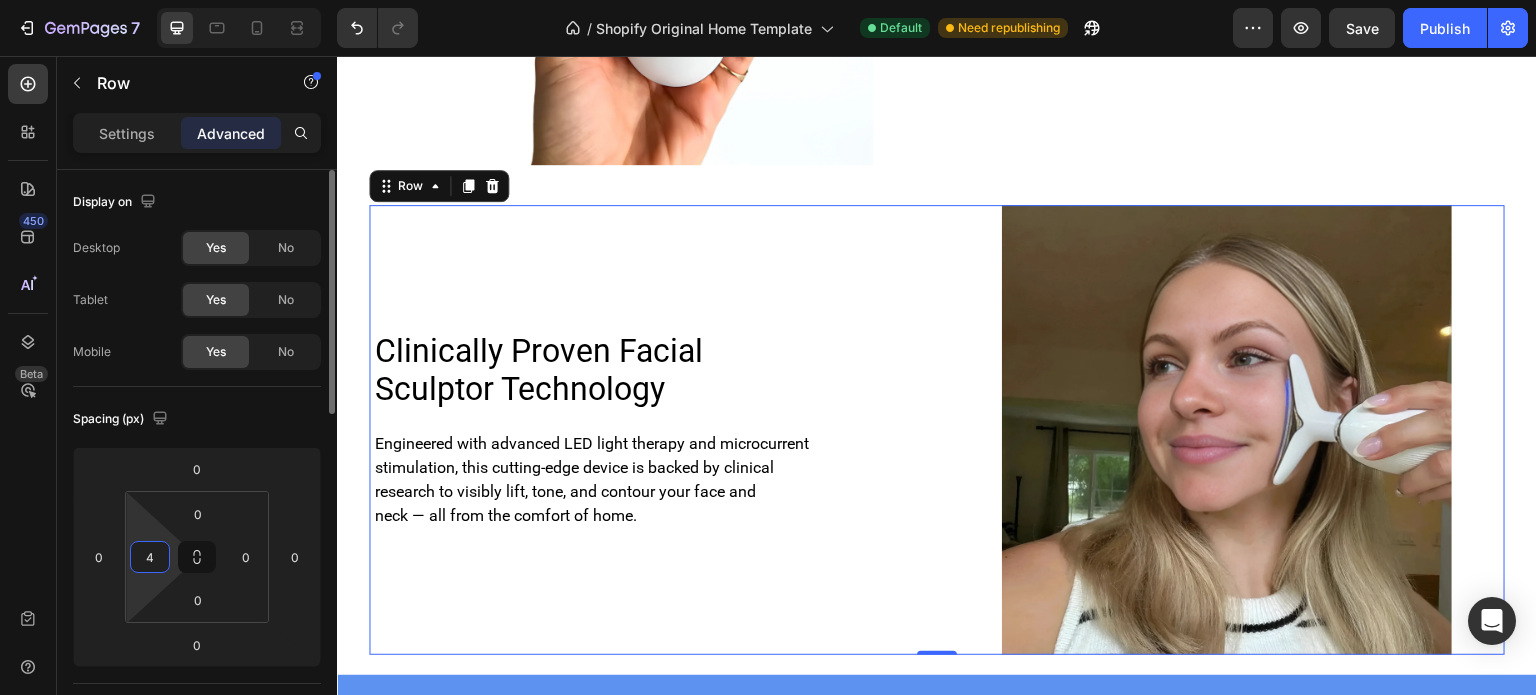 type 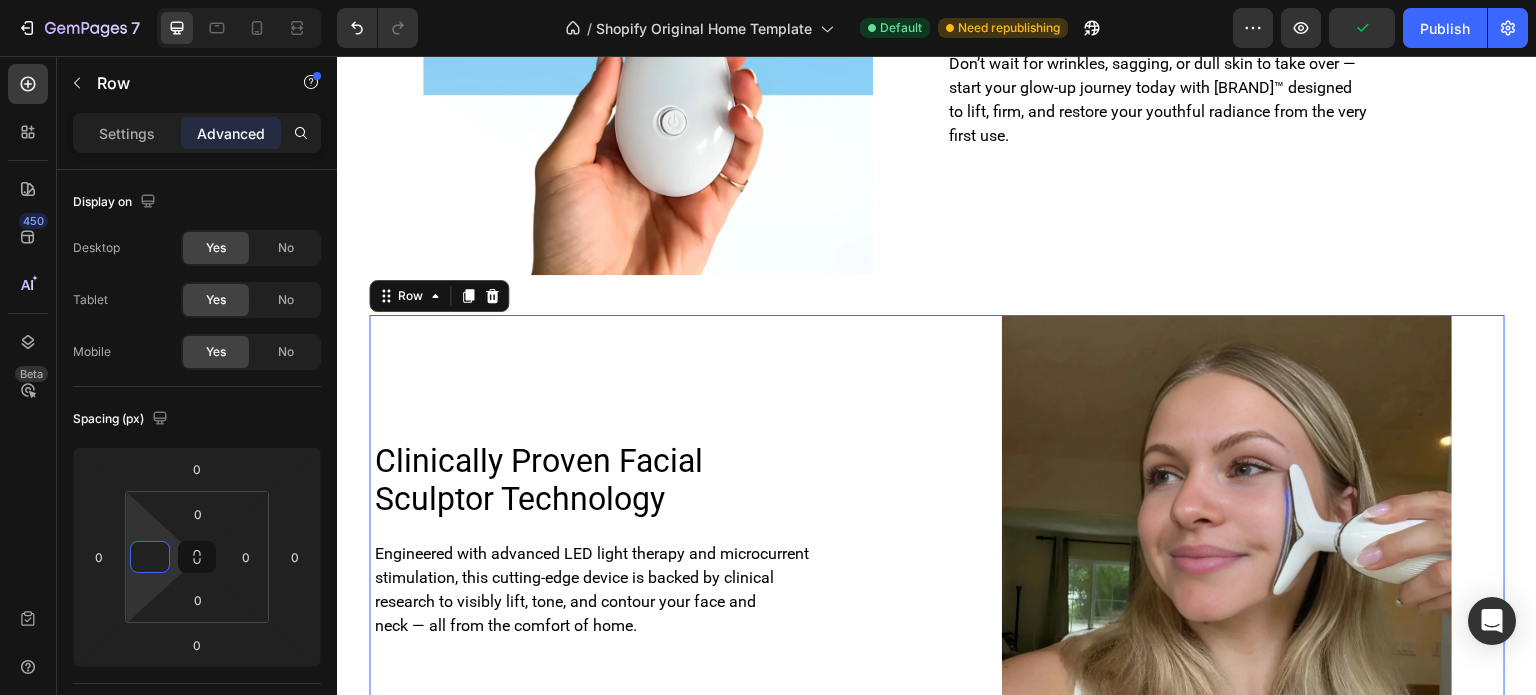 scroll, scrollTop: 1972, scrollLeft: 0, axis: vertical 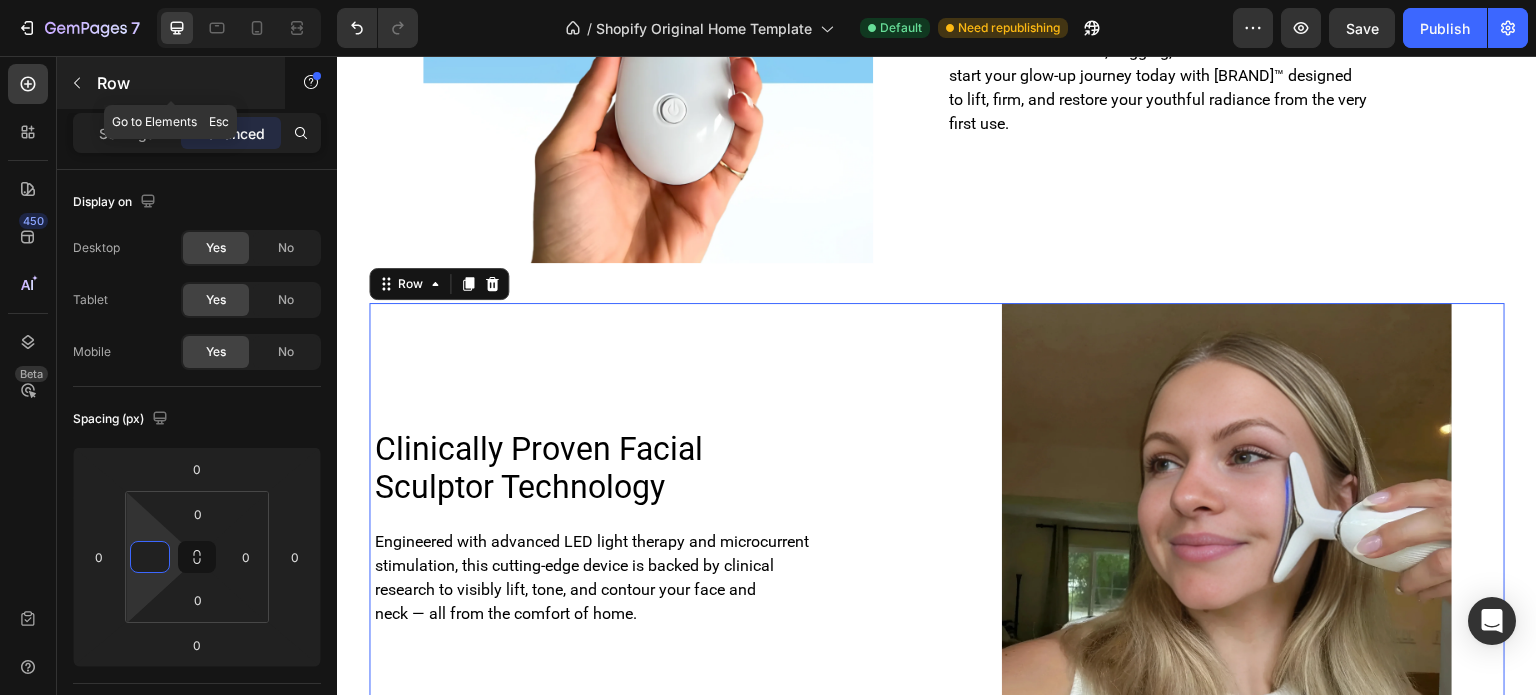 click 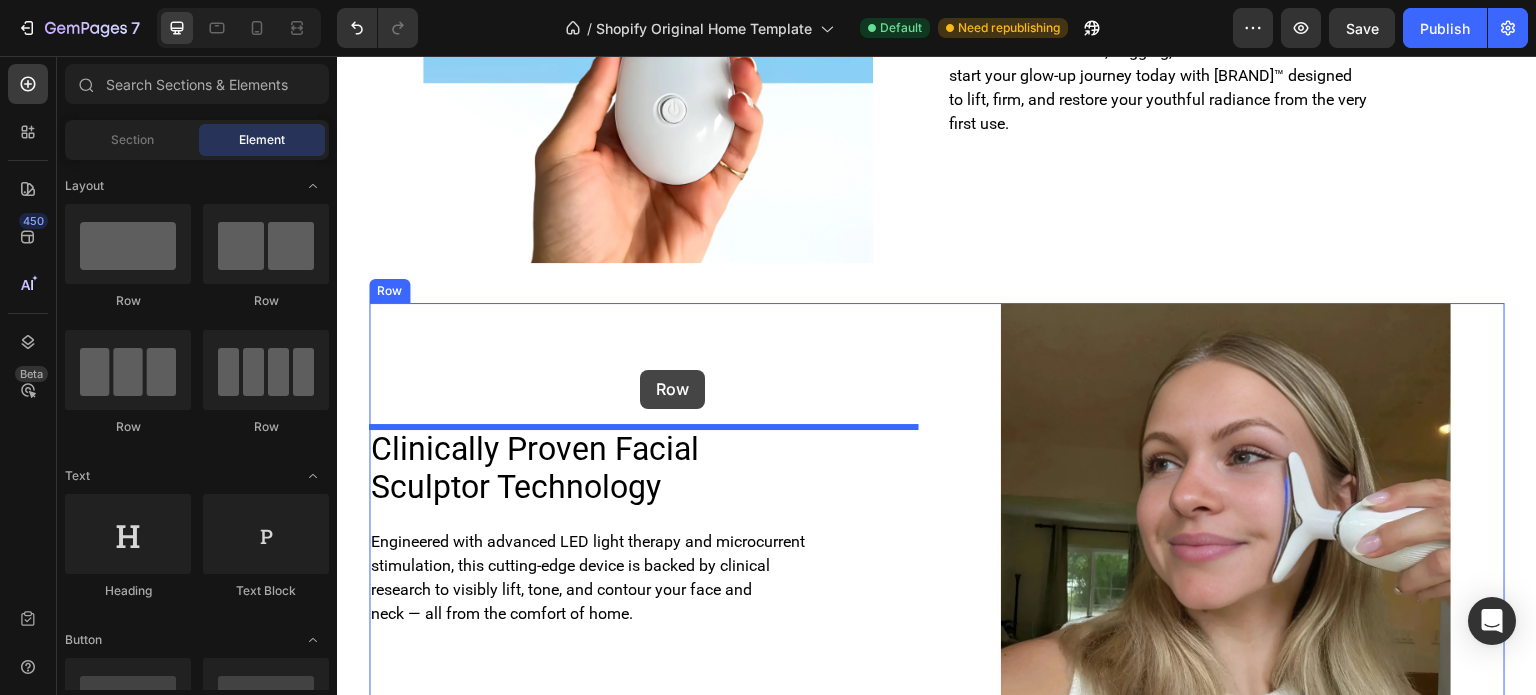 drag, startPoint x: 640, startPoint y: 370, endPoint x: 976, endPoint y: 426, distance: 340.6347 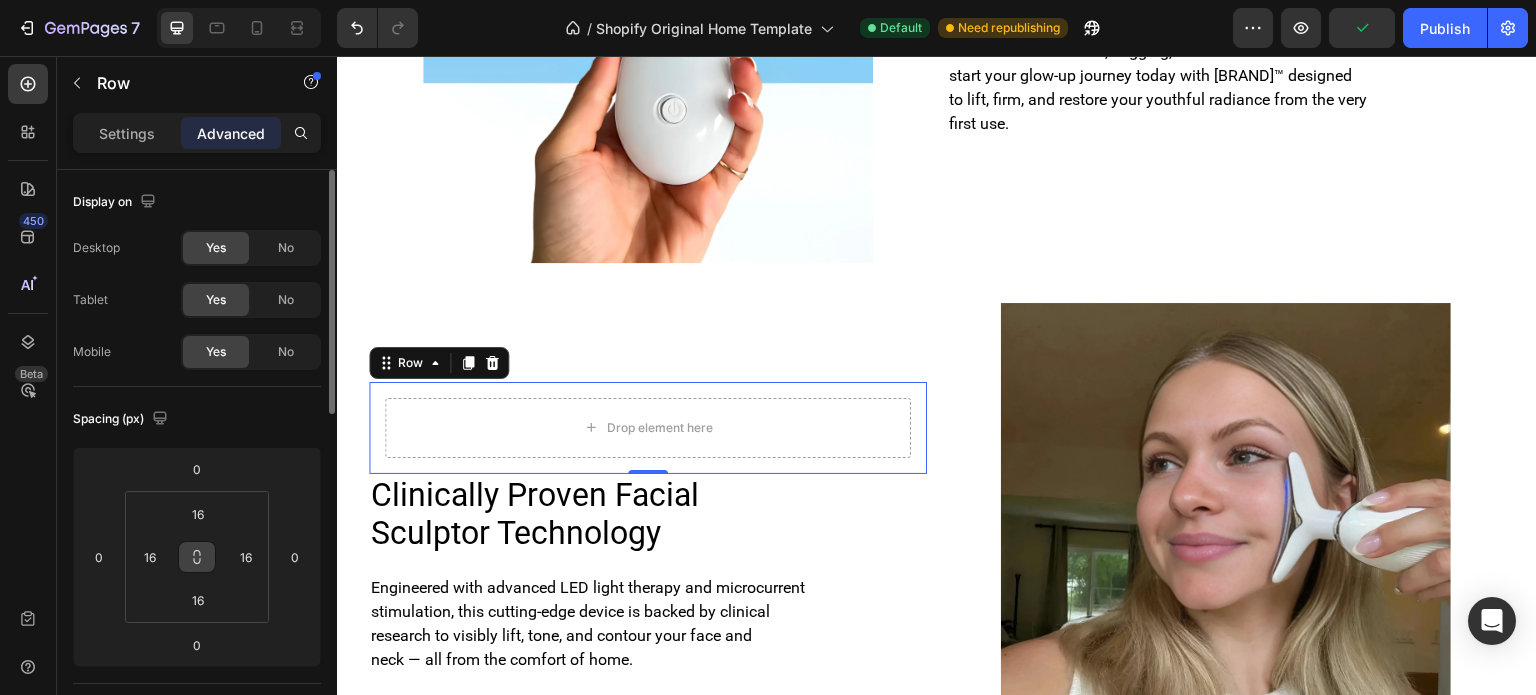 click at bounding box center [197, 557] 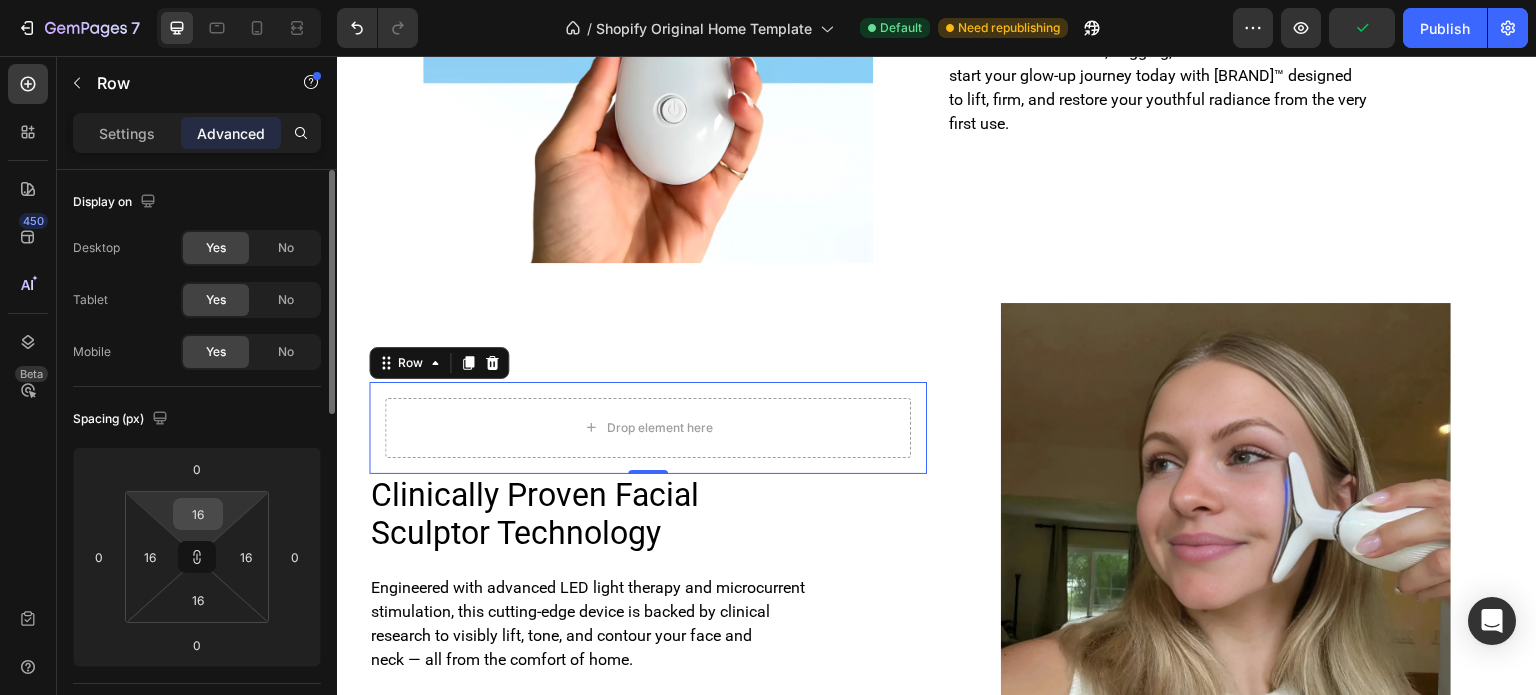click on "16" at bounding box center (198, 514) 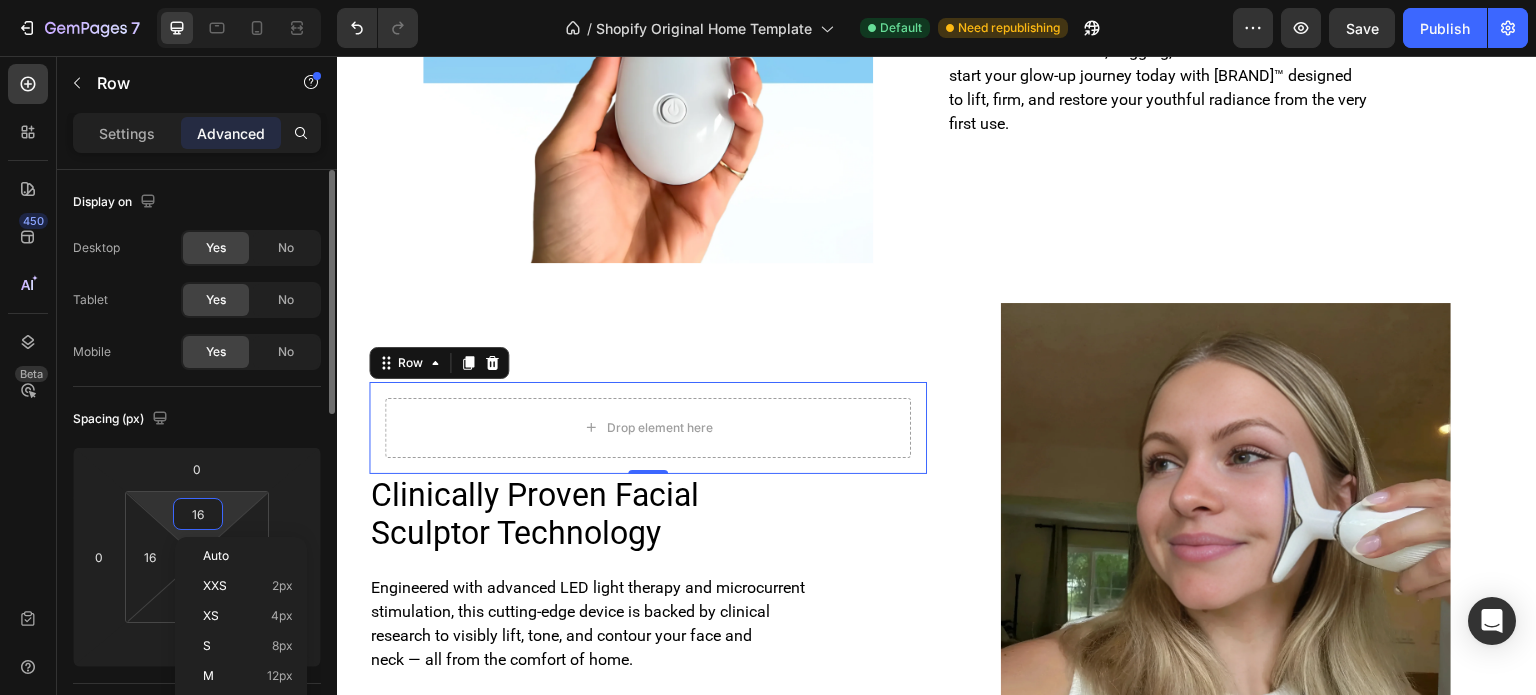 type on "4" 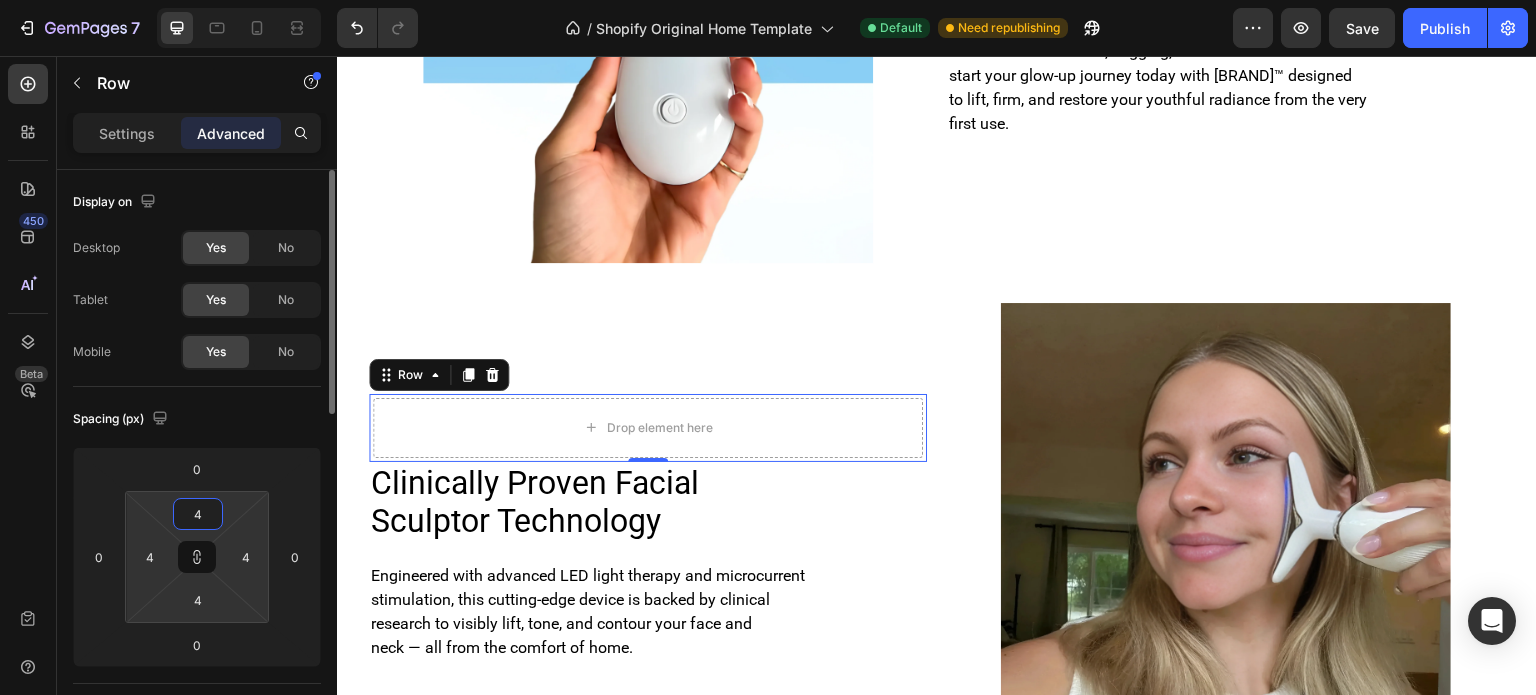 type on "40" 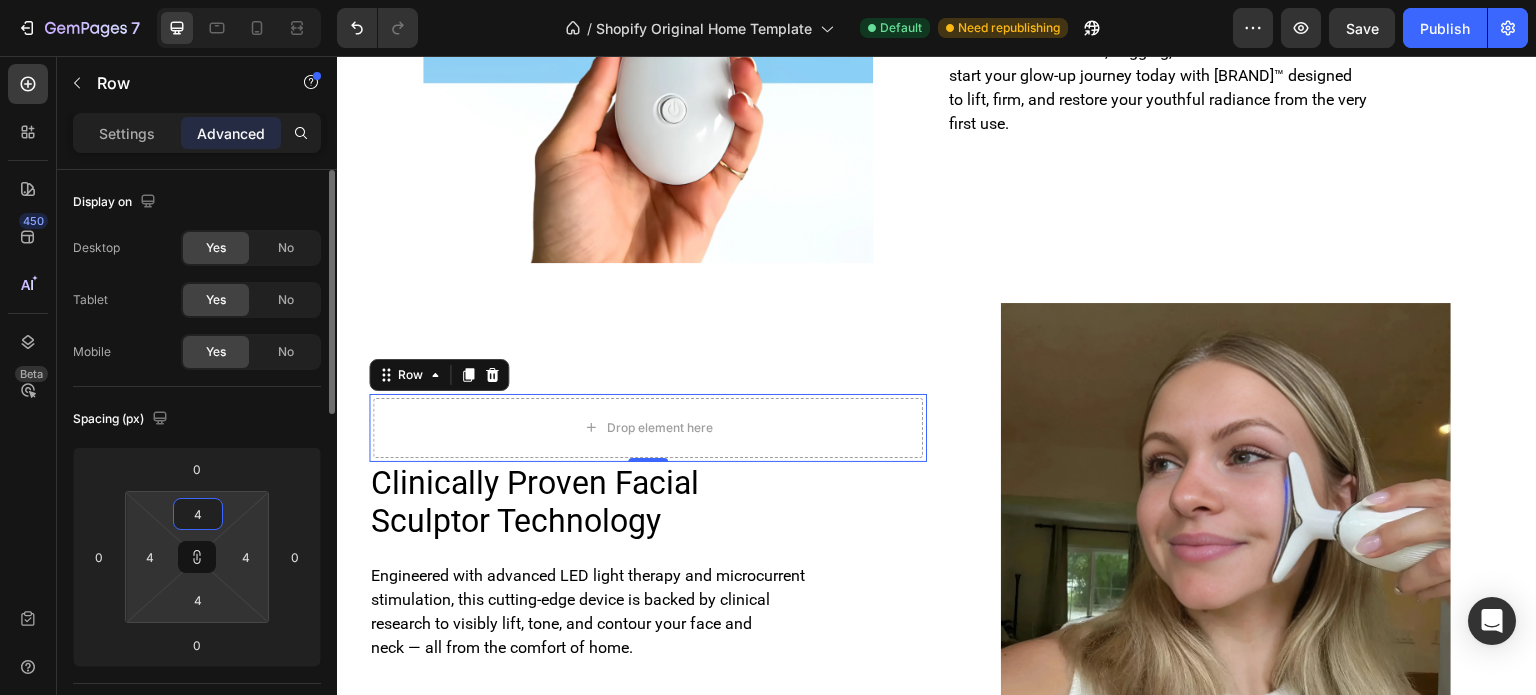 type on "40" 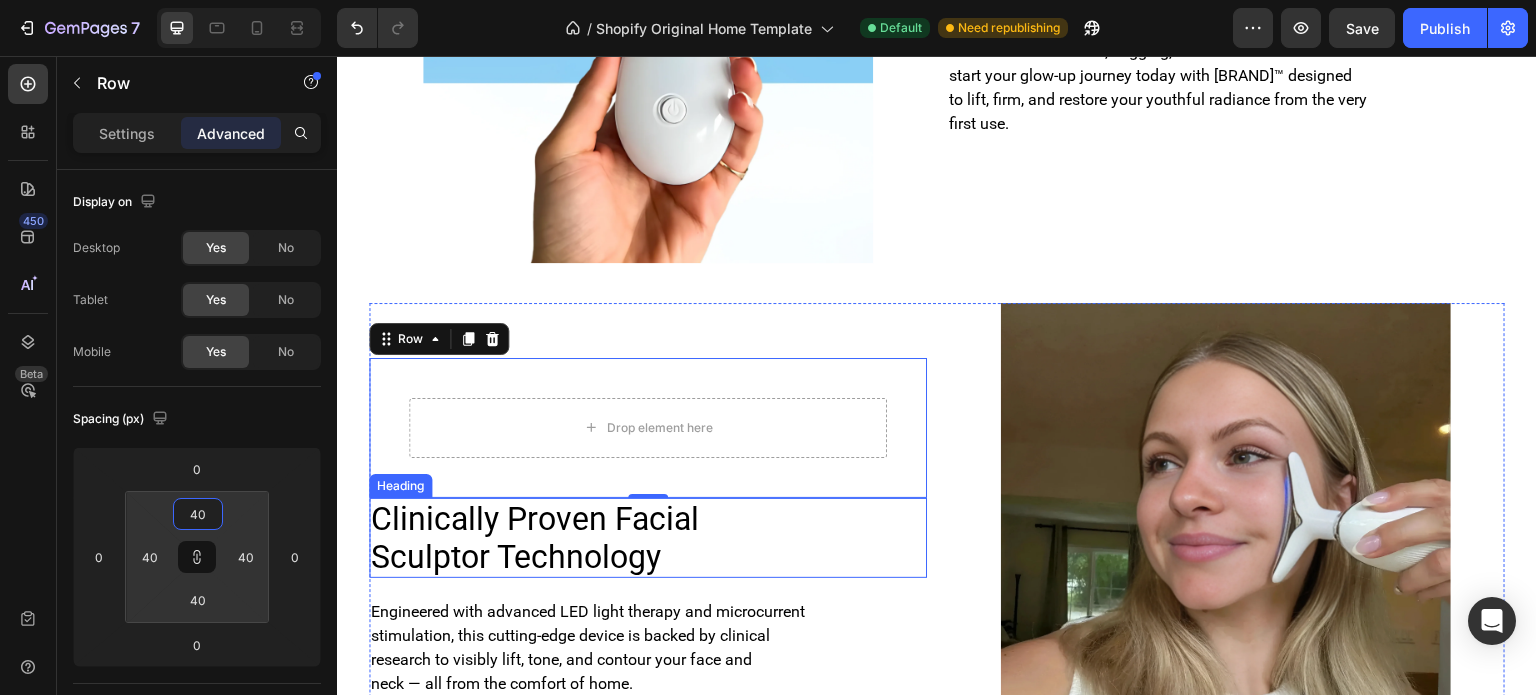click on "Clinically Proven Facial Sculptor Technology" at bounding box center [648, 538] 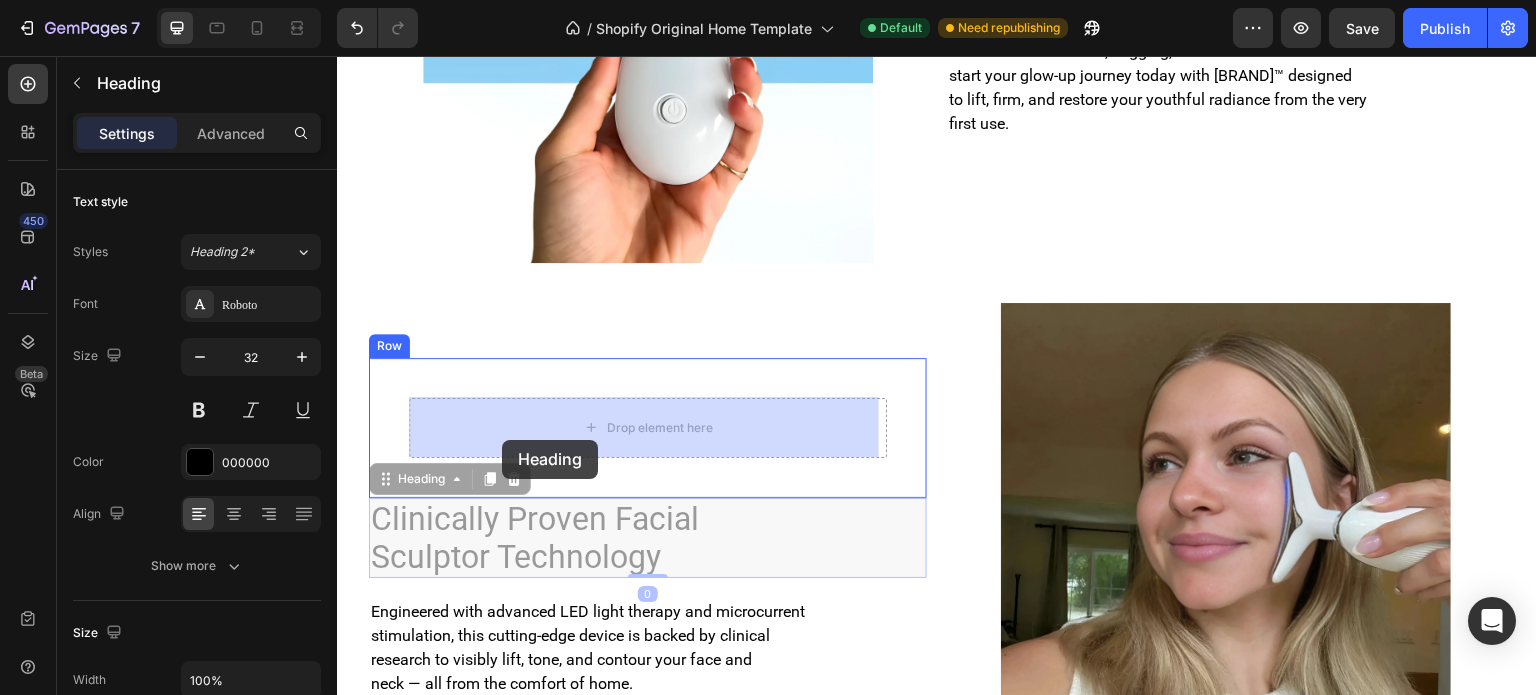 drag, startPoint x: 390, startPoint y: 483, endPoint x: 502, endPoint y: 440, distance: 119.97083 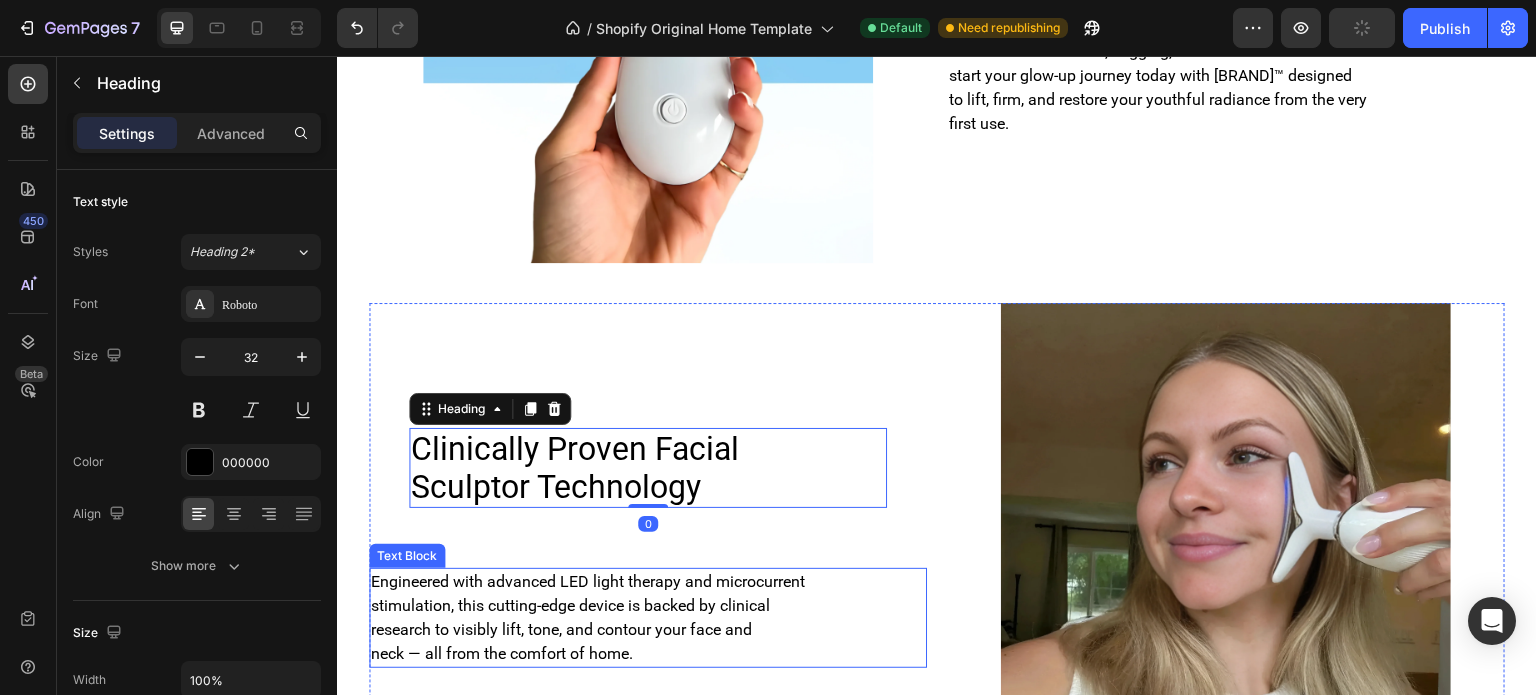 click on "stimulation, this cutting-edge device is backed by clinical" at bounding box center (648, 606) 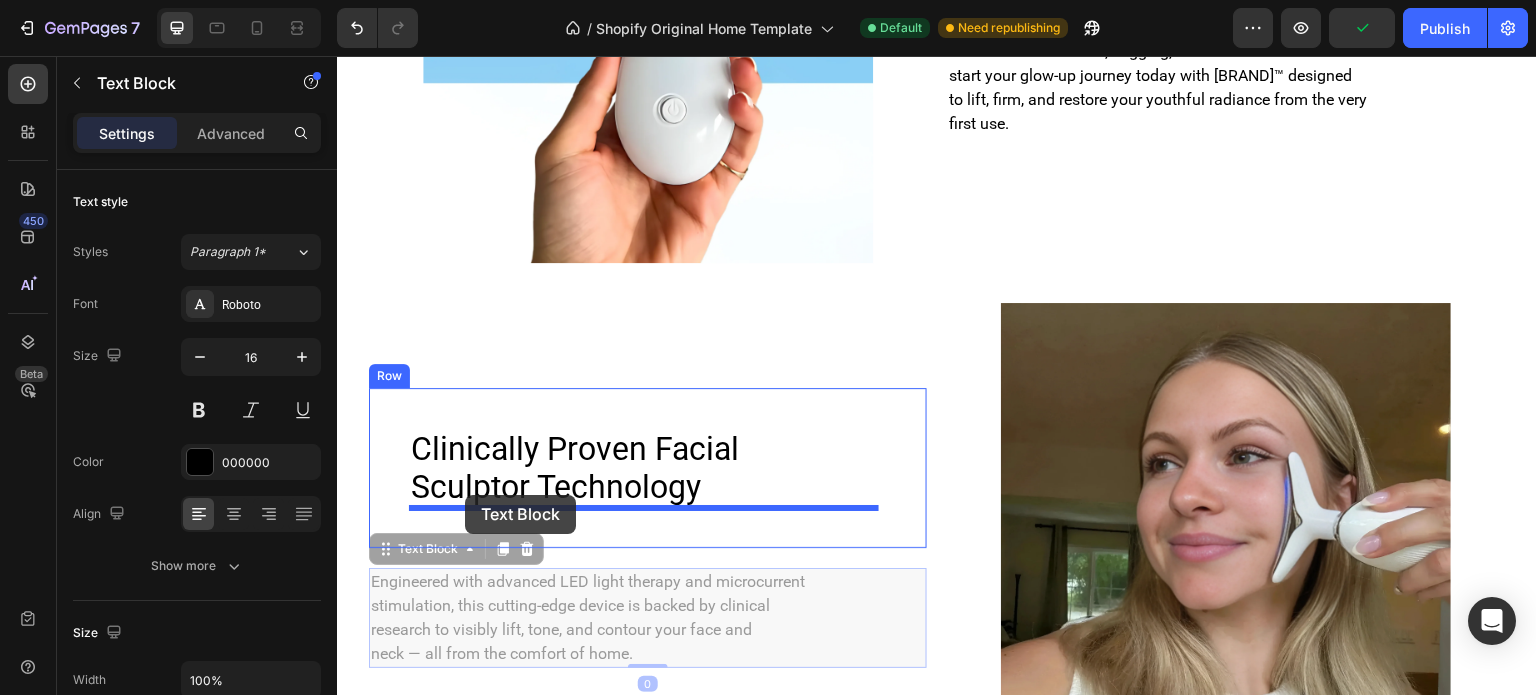 drag, startPoint x: 383, startPoint y: 546, endPoint x: 465, endPoint y: 495, distance: 96.56604 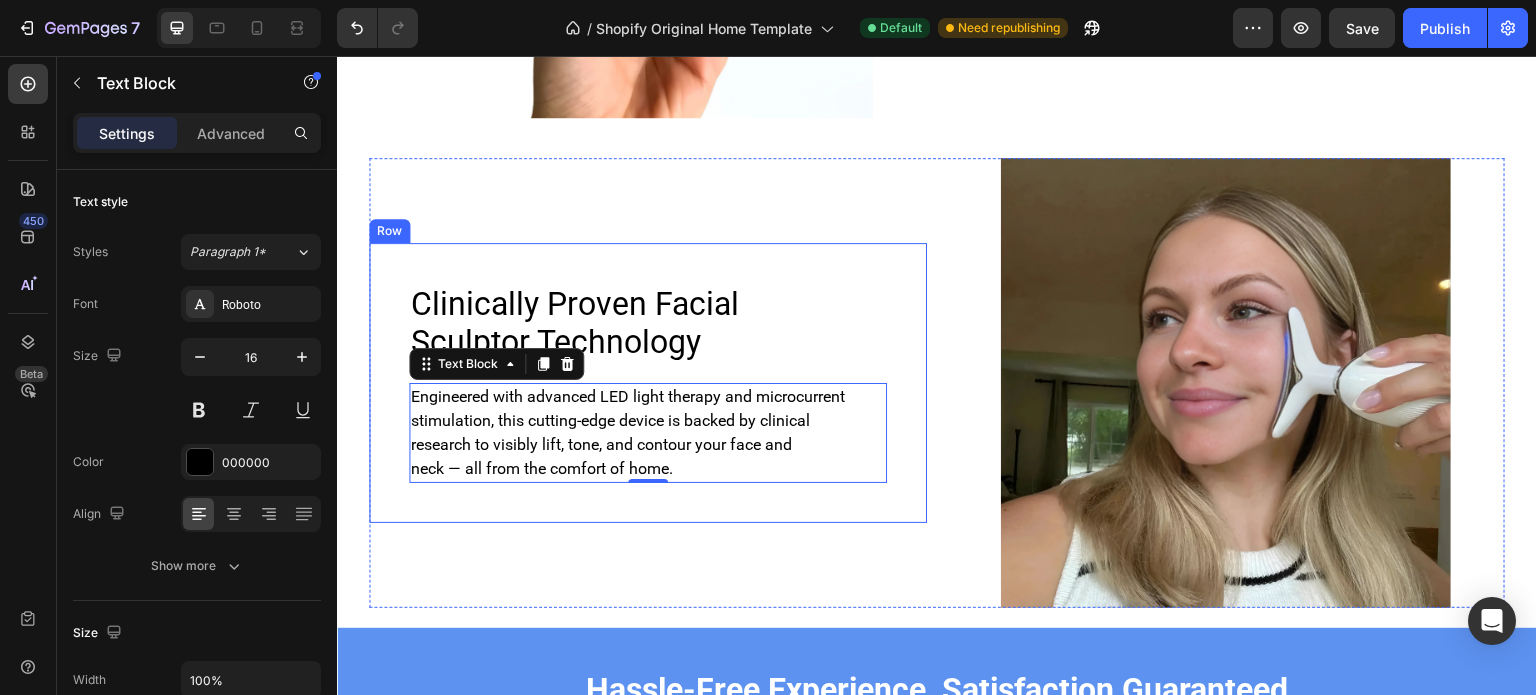 scroll, scrollTop: 2072, scrollLeft: 0, axis: vertical 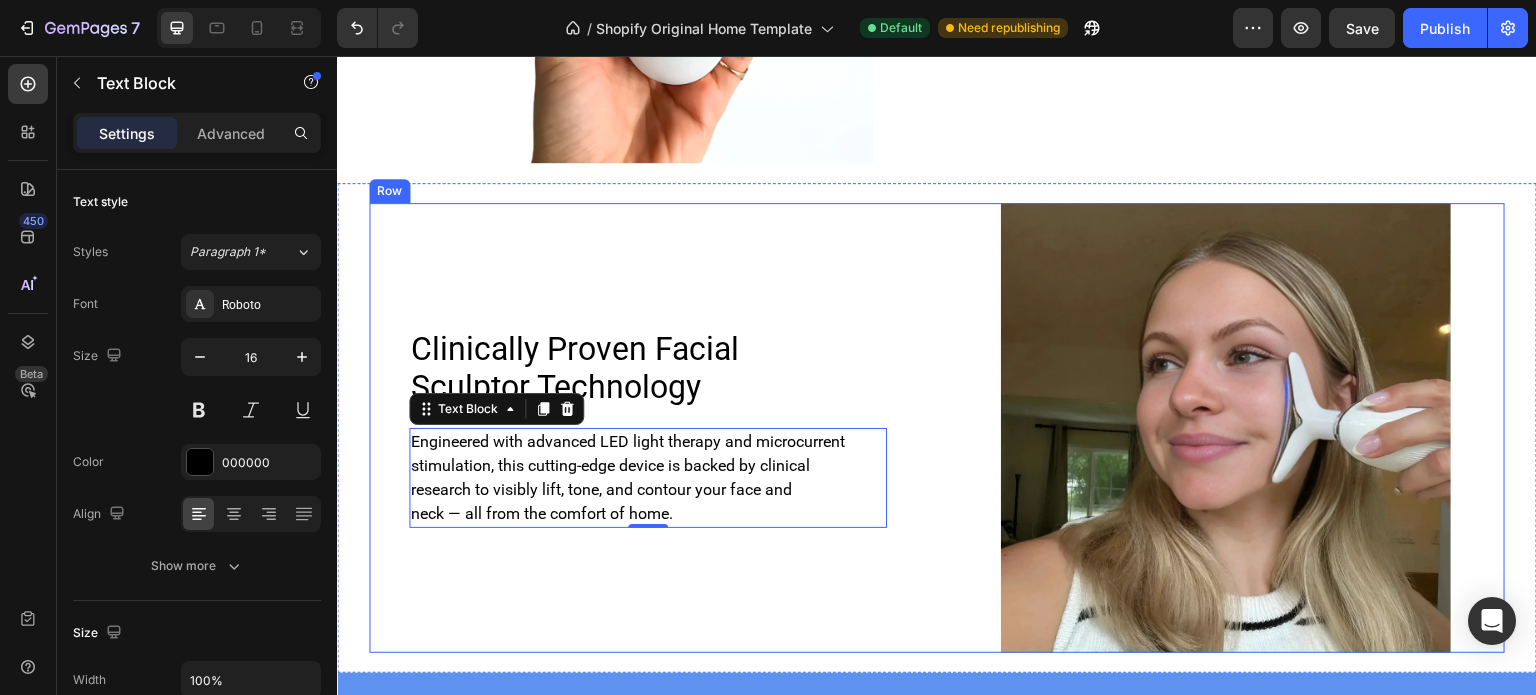 click on "Clinically Proven Facial Sculptor Technology Heading Engineered with advanced LED light therapy and microcurrent stimulation, this cutting-edge device is backed by clinical research to visibly lift, tone, and contour your face and neck — all from the comfort of home. Text Block 0 Row" at bounding box center (648, 428) 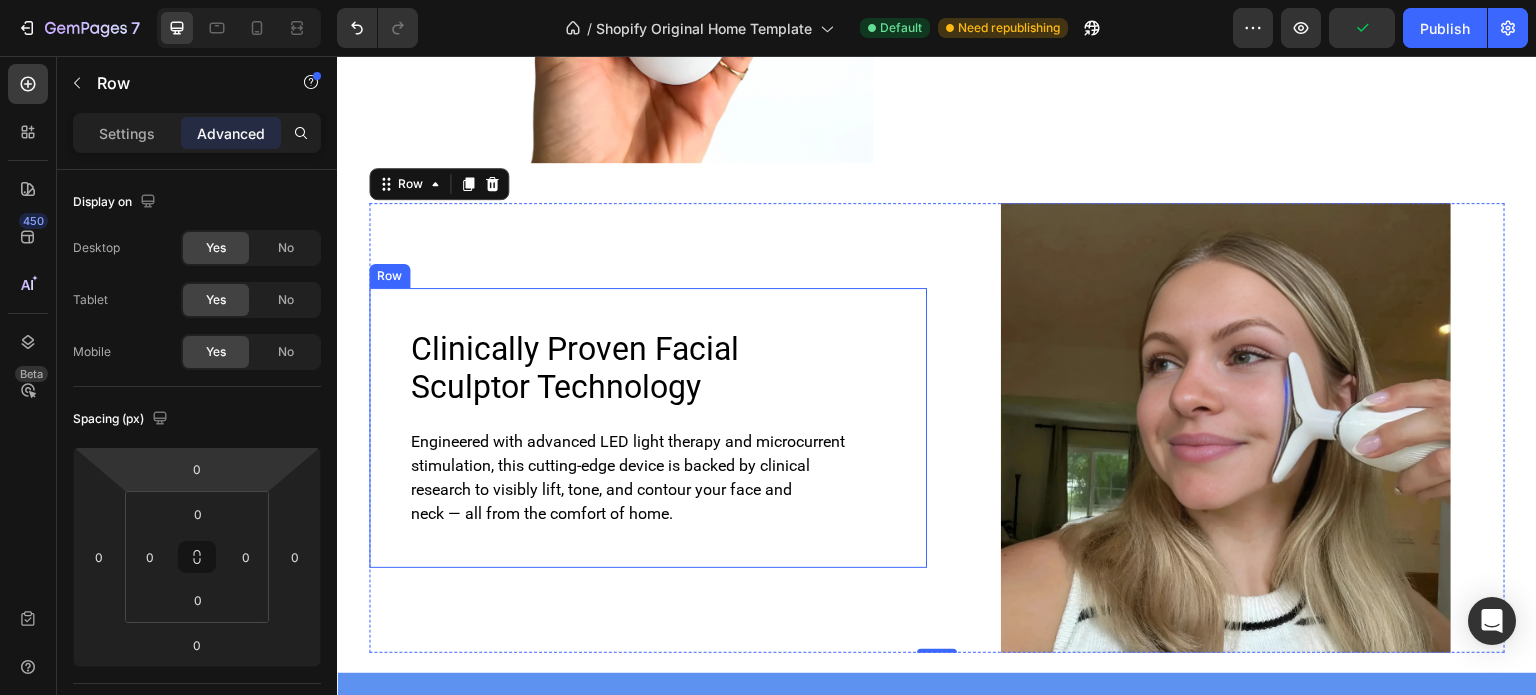 click on "Clinically Proven Facial Sculptor Technology Heading Engineered with advanced LED light therapy and microcurrent stimulation, this cutting-edge device is backed by clinical research to visibly lift, tone, and contour your face and neck — all from the comfort of home. Text Block Row" at bounding box center [648, 428] 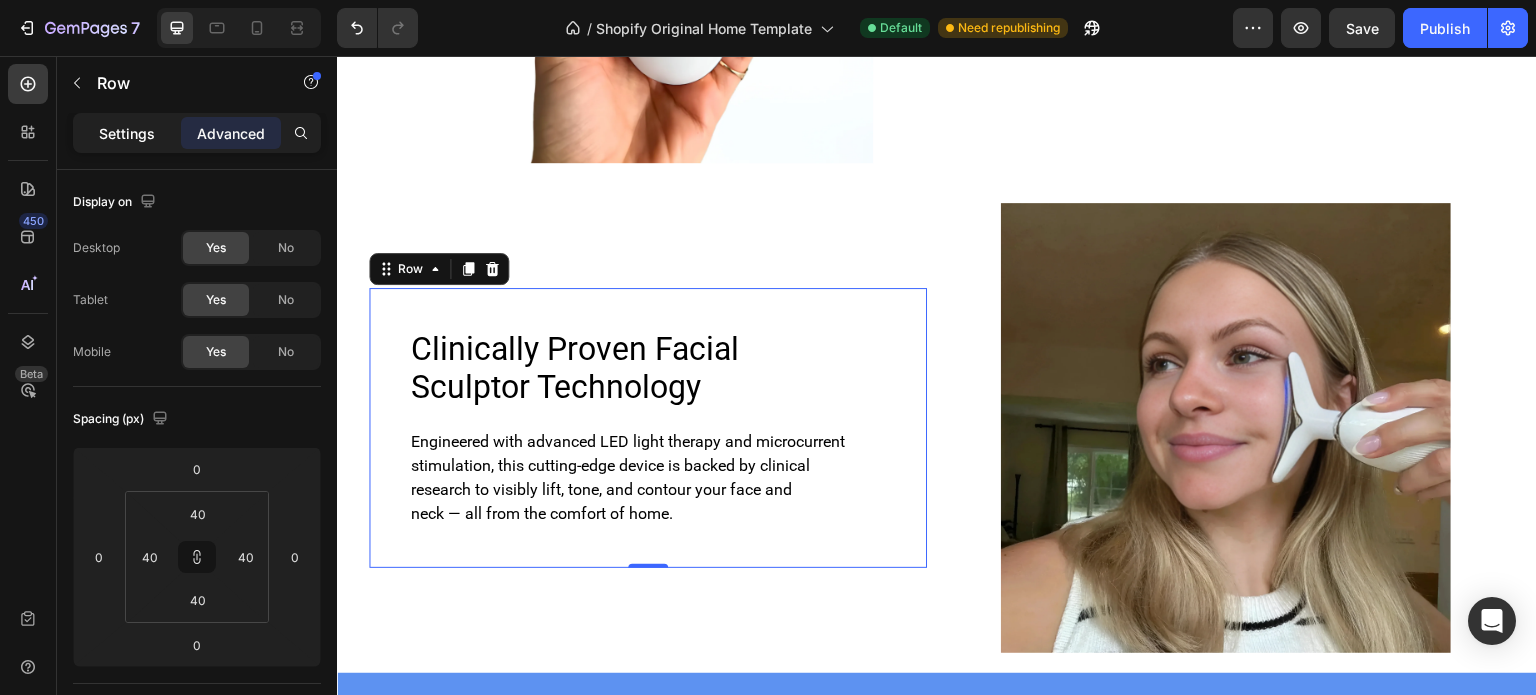 click on "Settings" at bounding box center [127, 133] 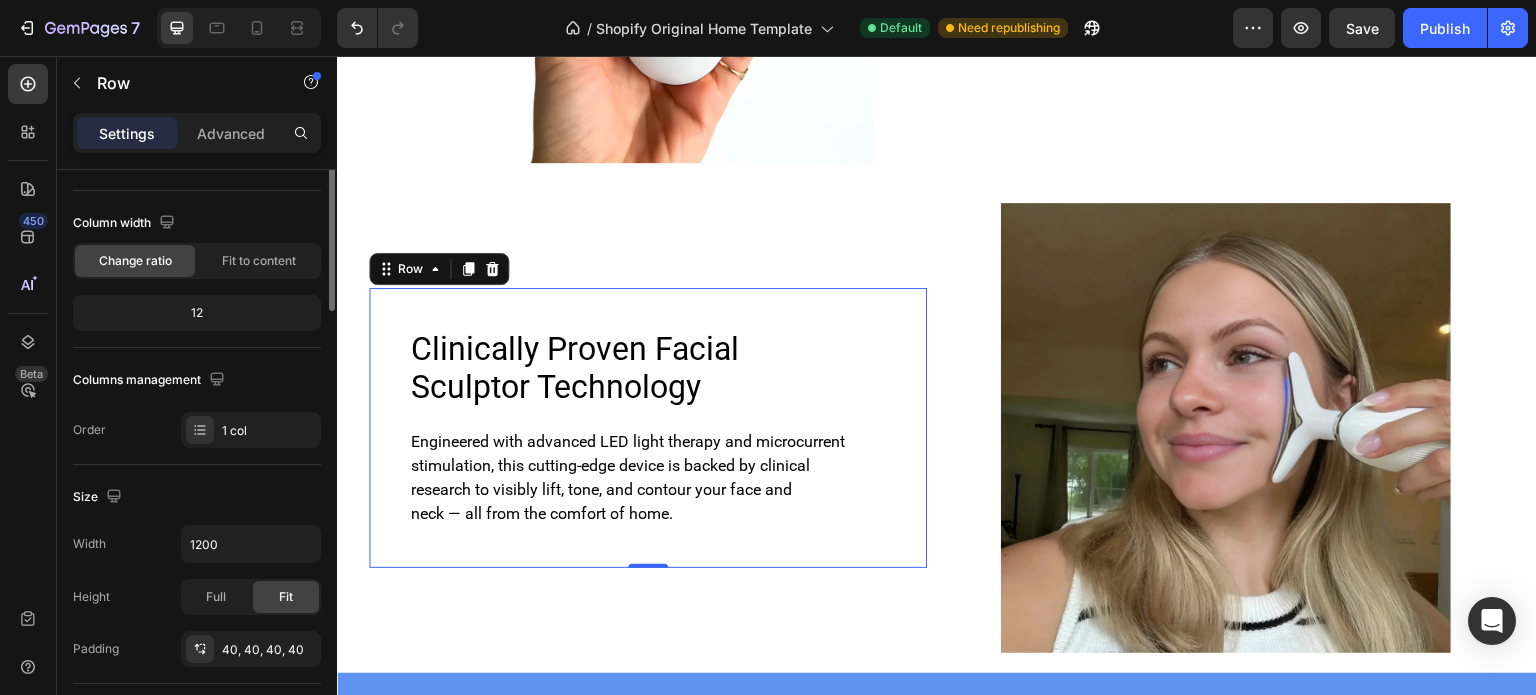 scroll, scrollTop: 0, scrollLeft: 0, axis: both 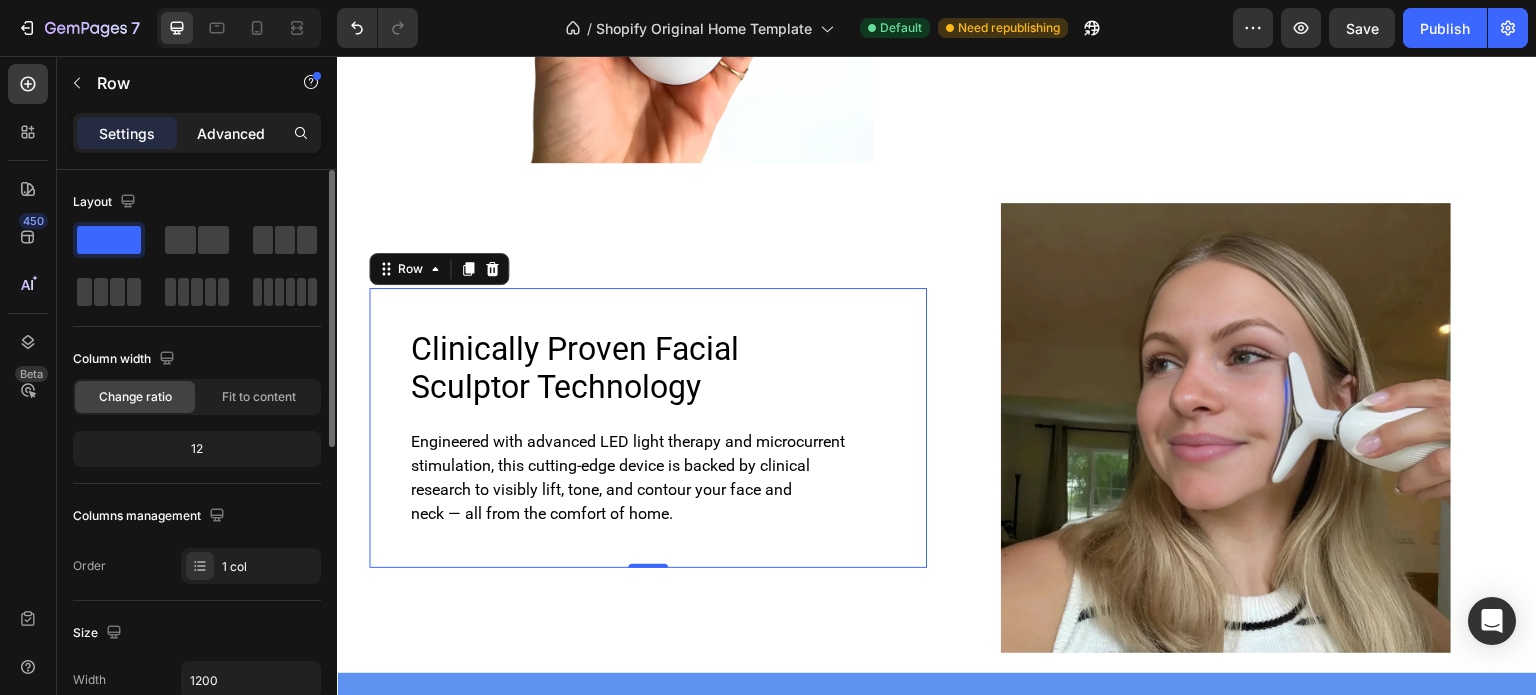 click on "Advanced" at bounding box center [231, 133] 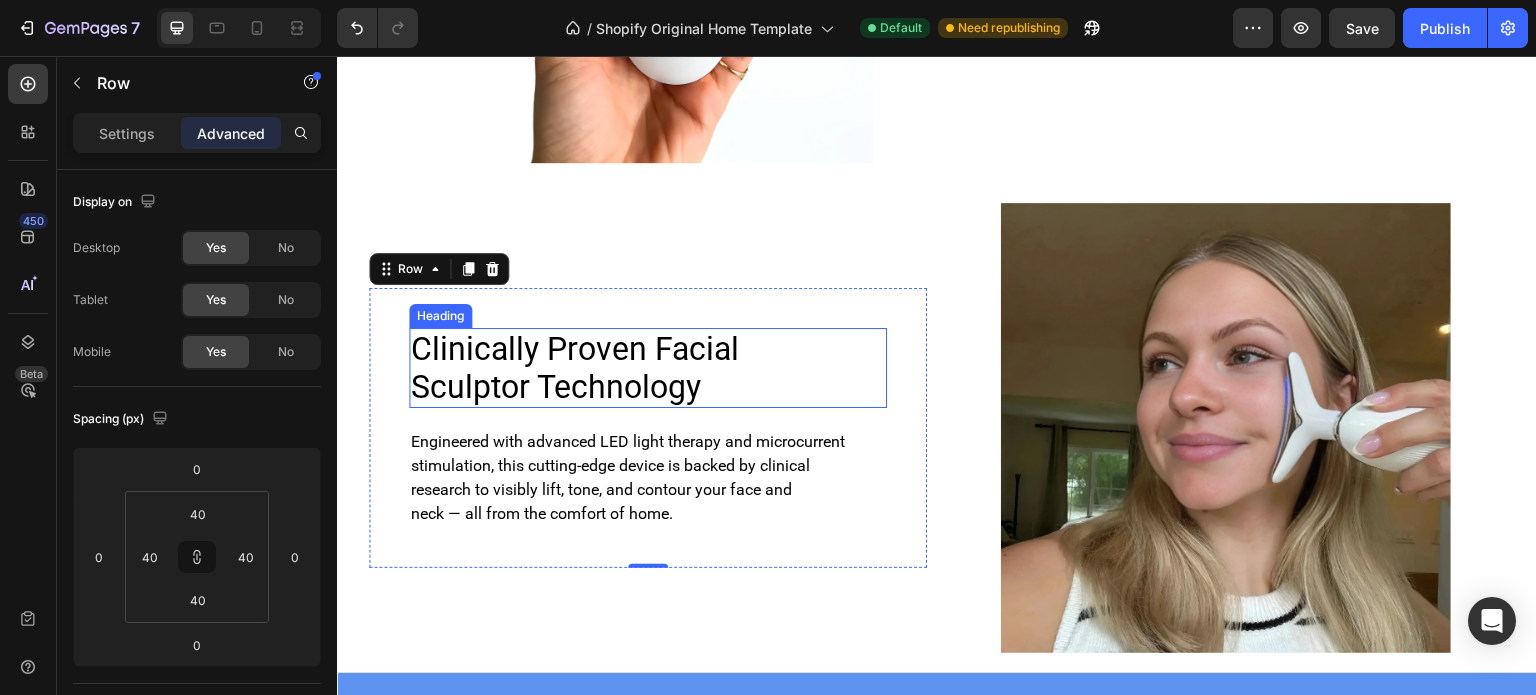 click on "Clinically Proven Facial Sculptor Technology" at bounding box center (648, 368) 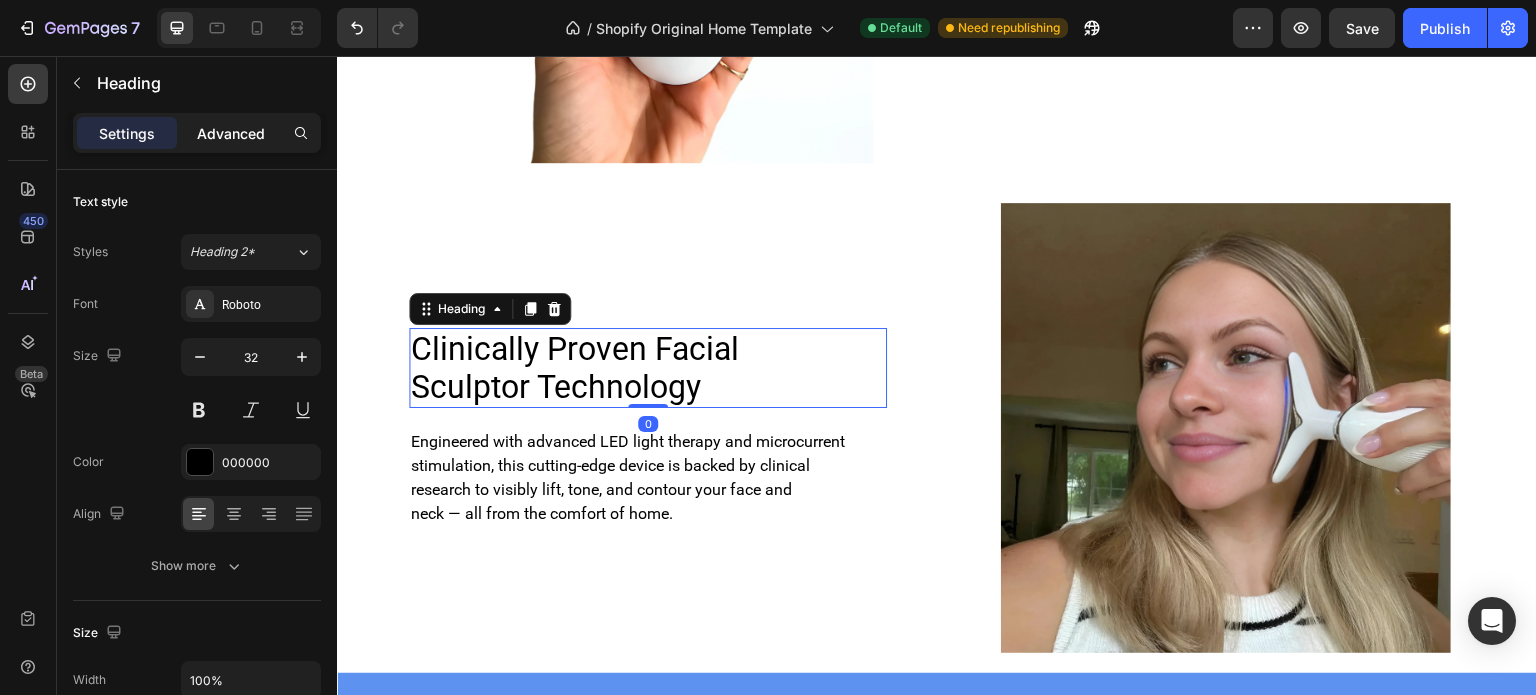 click on "Advanced" at bounding box center [231, 133] 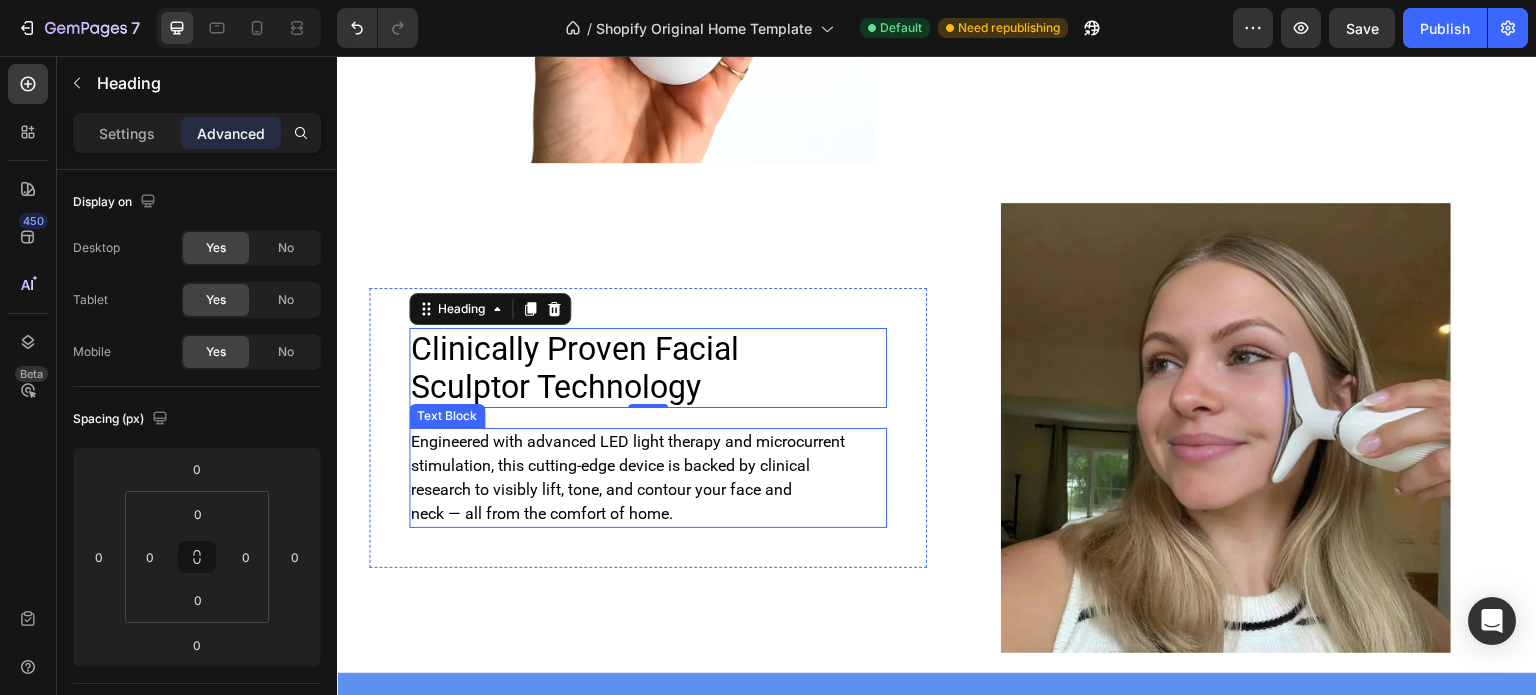 click on "stimulation, this cutting-edge device is backed by clinical" at bounding box center (648, 466) 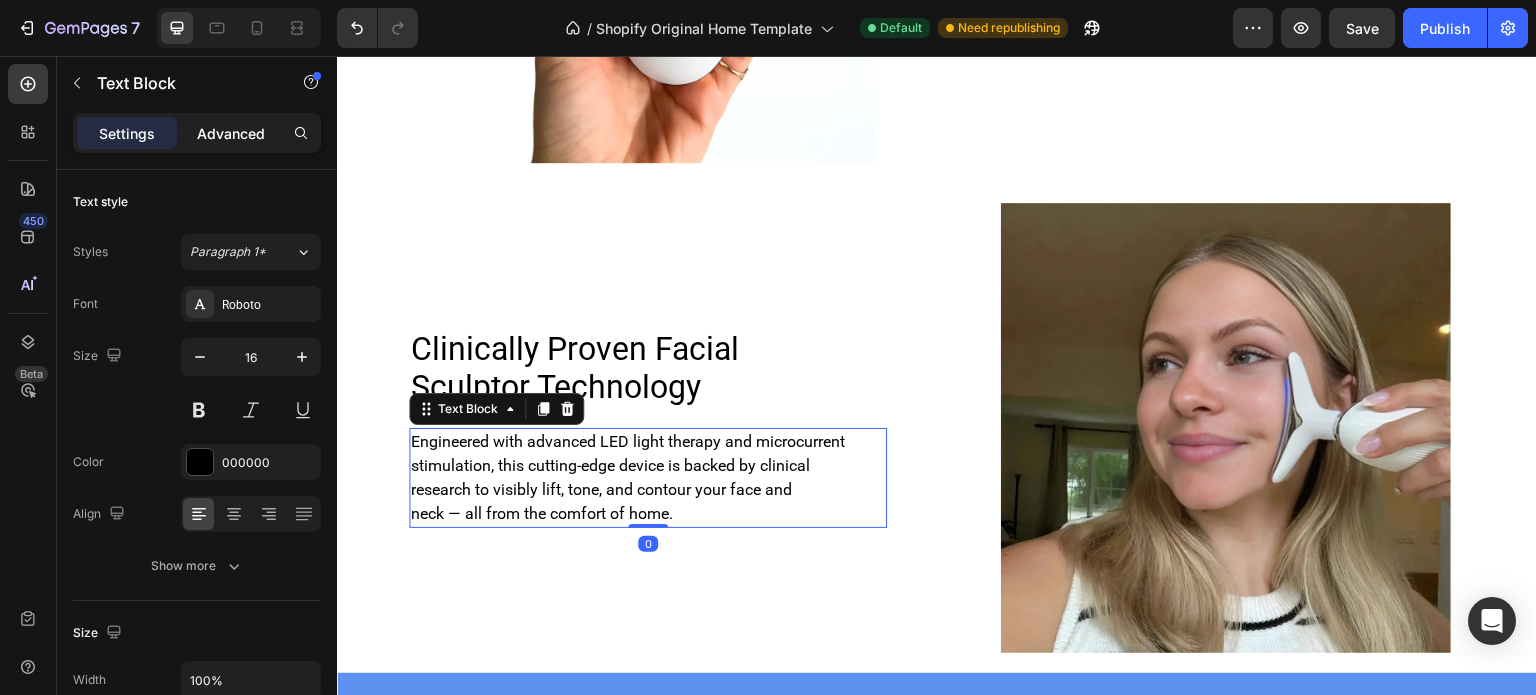 click on "Advanced" at bounding box center [231, 133] 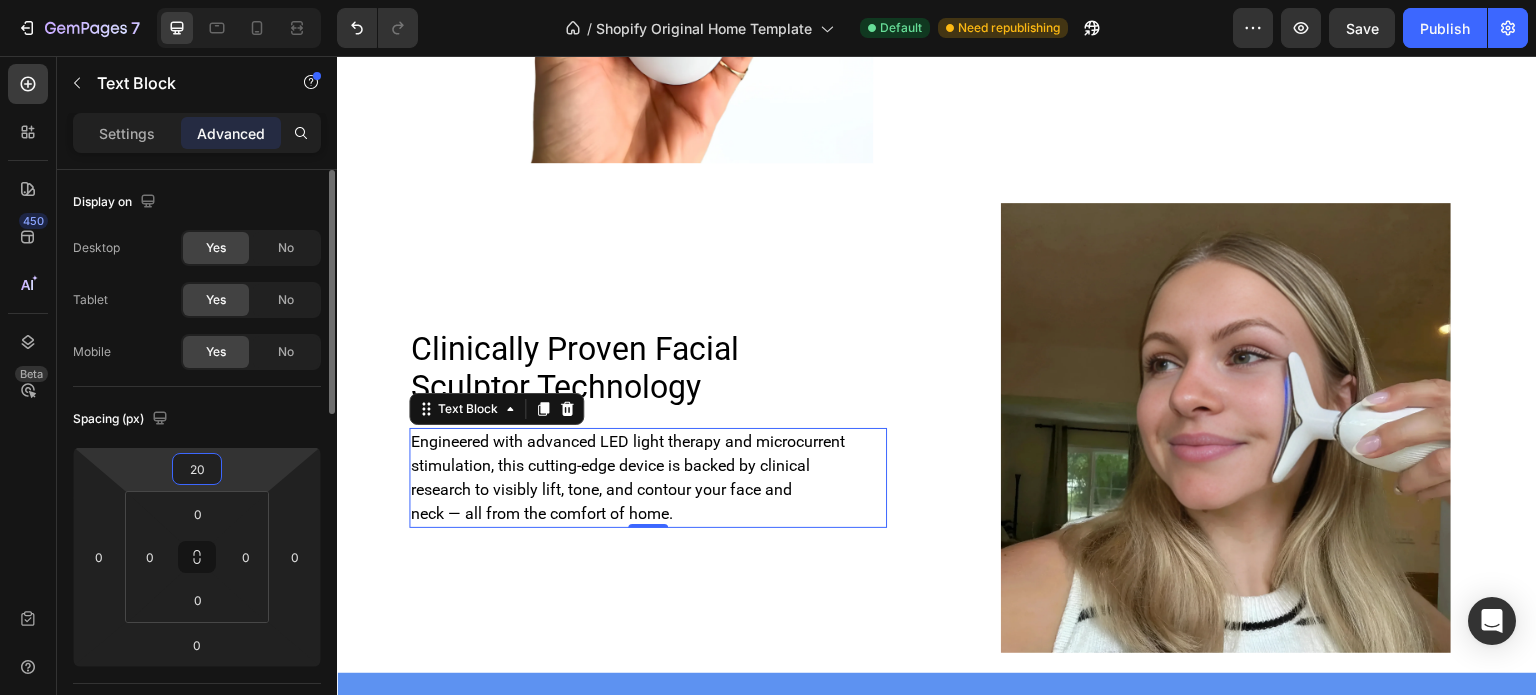 click on "20" at bounding box center (197, 469) 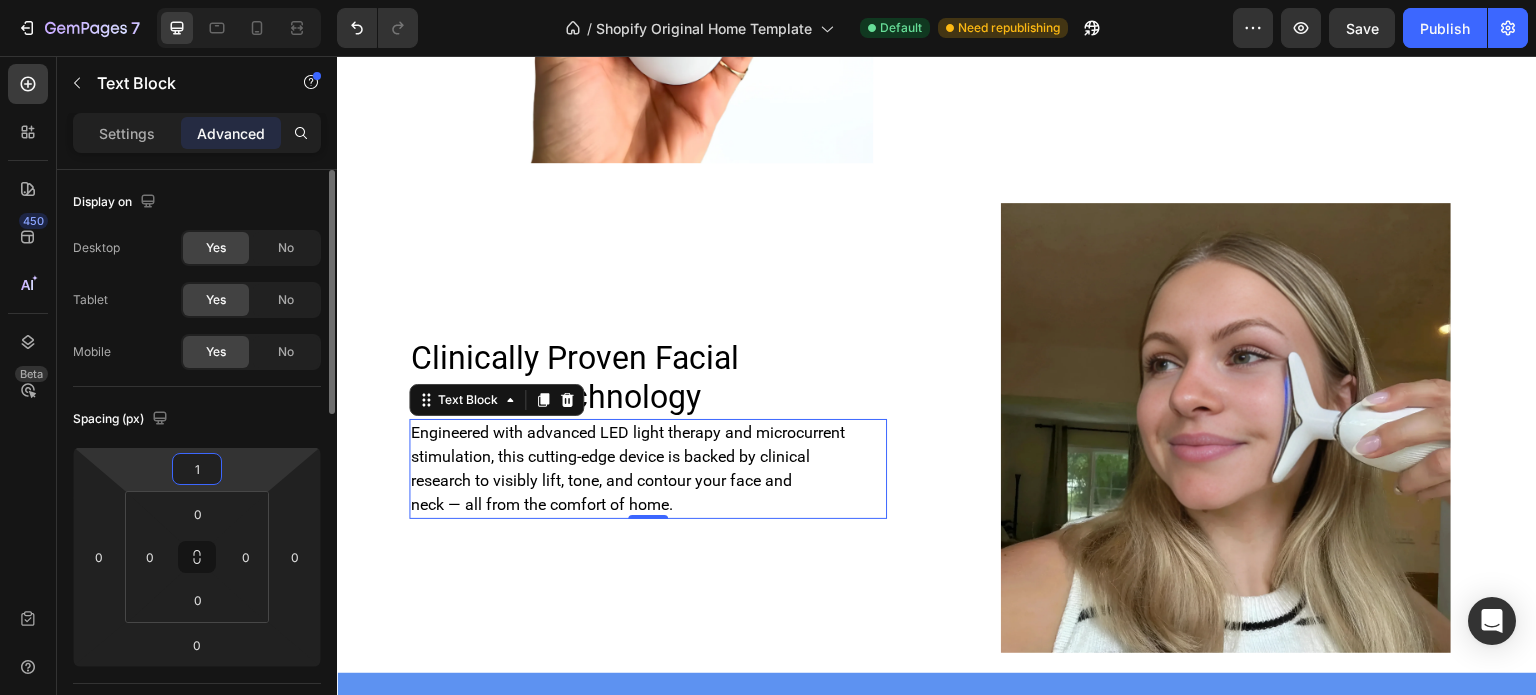 type on "15" 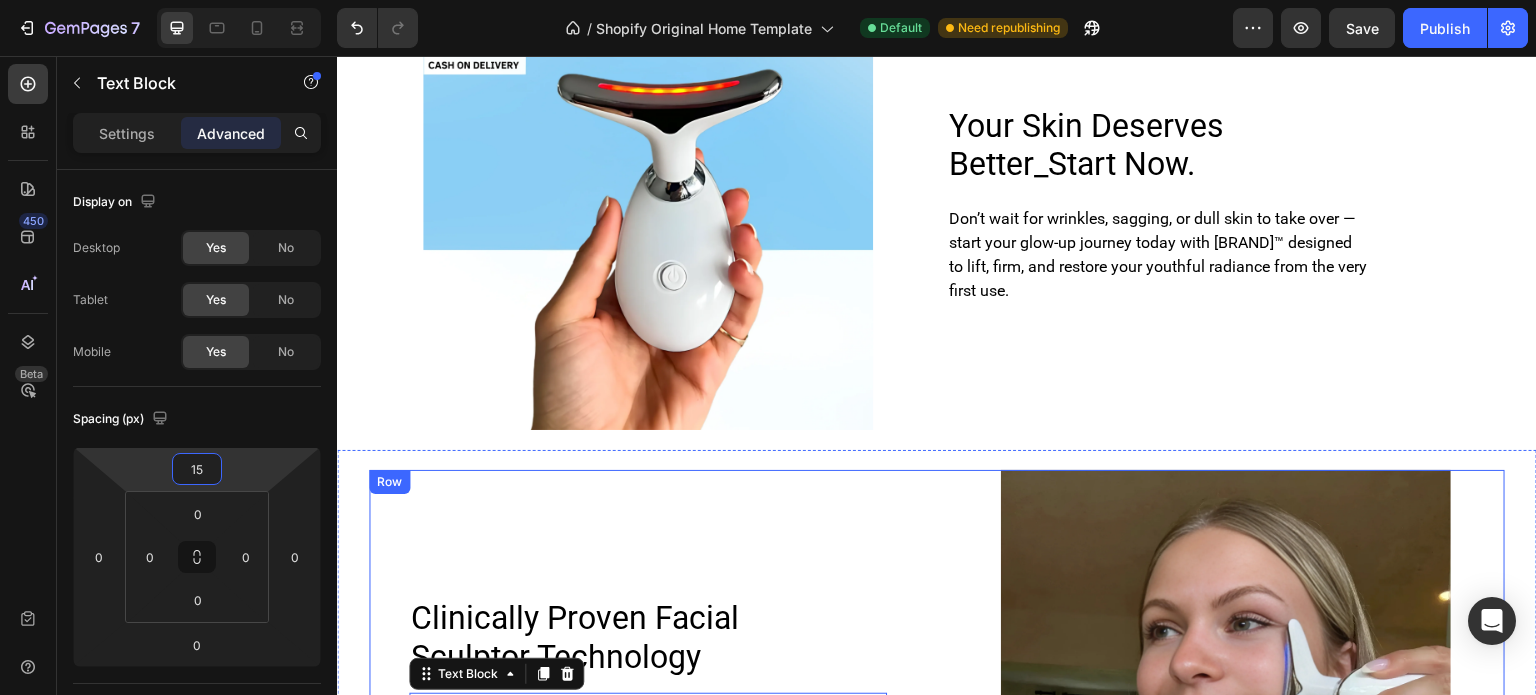 scroll, scrollTop: 1672, scrollLeft: 0, axis: vertical 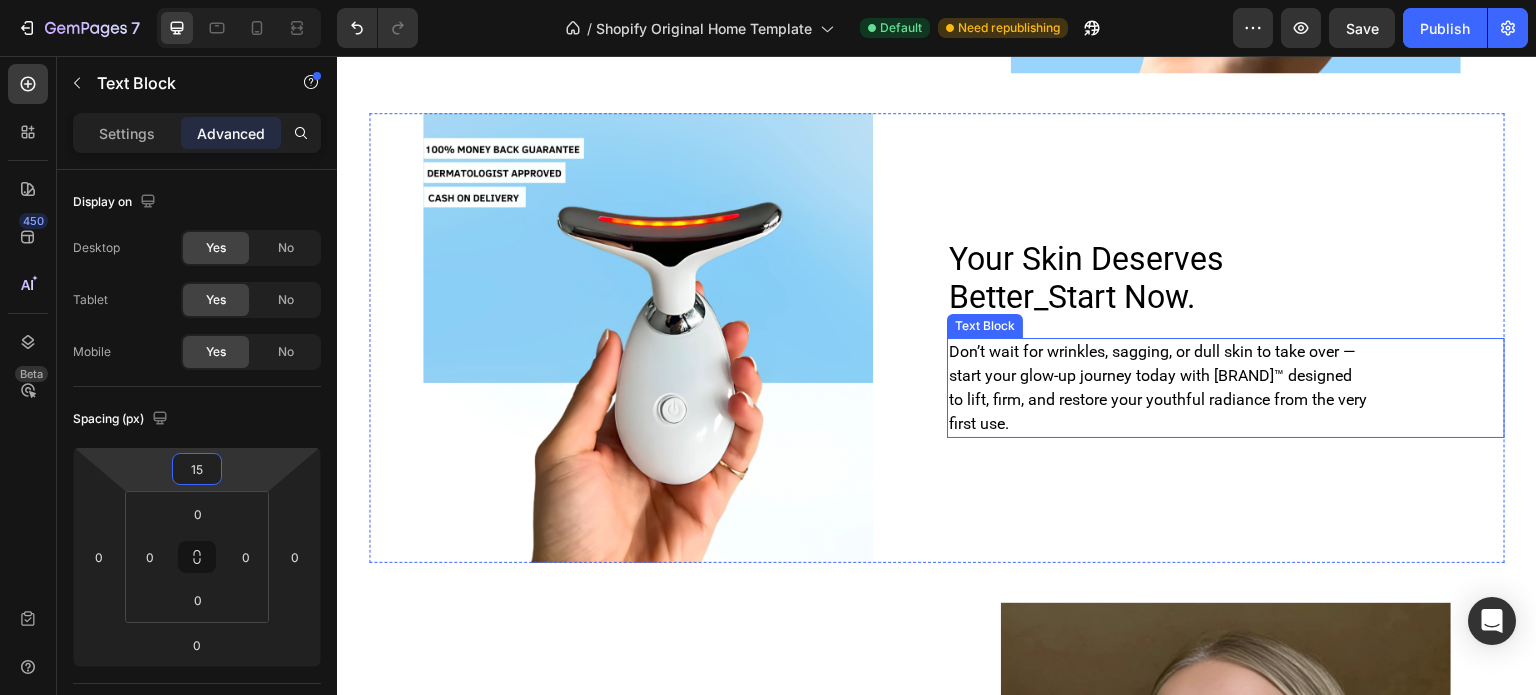 click on "start your glow-up journey today with [BRAND]™ designed" at bounding box center [1226, 376] 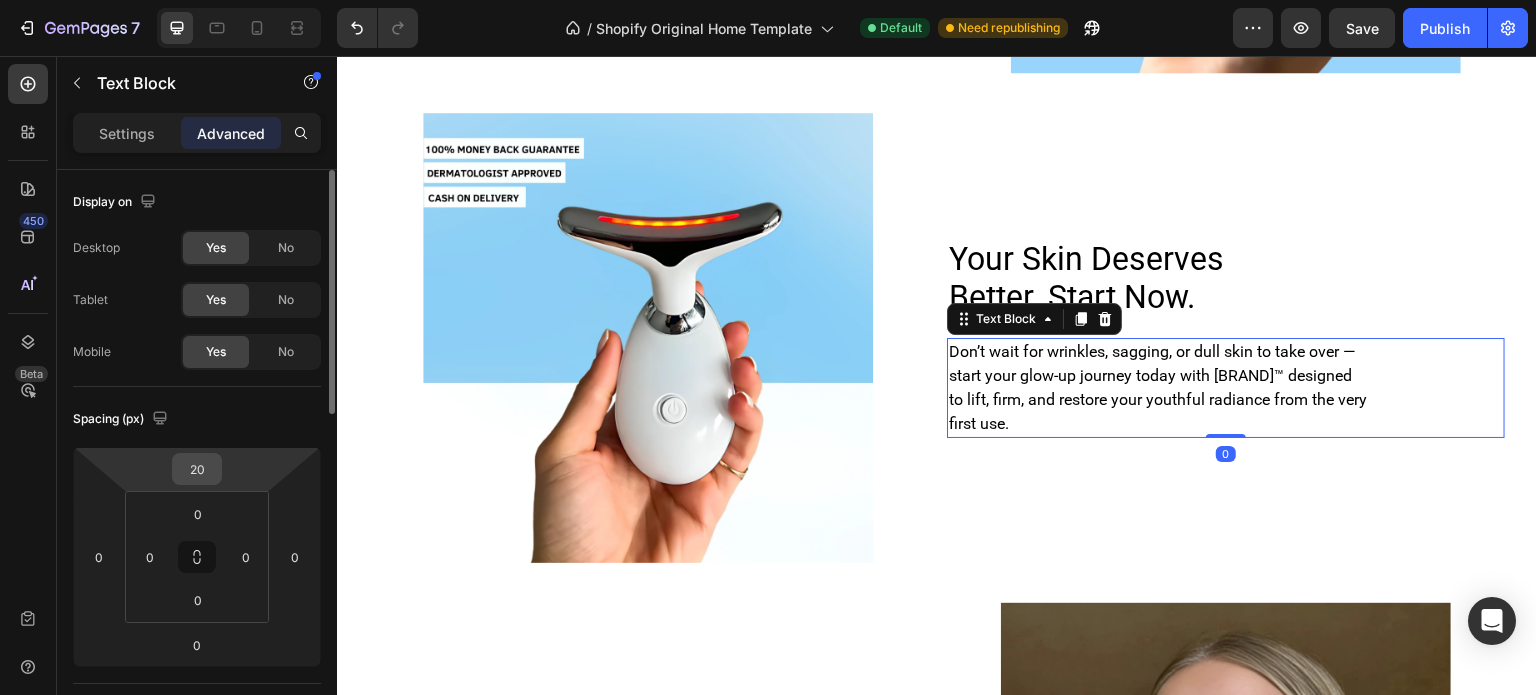 click on "20" at bounding box center [197, 469] 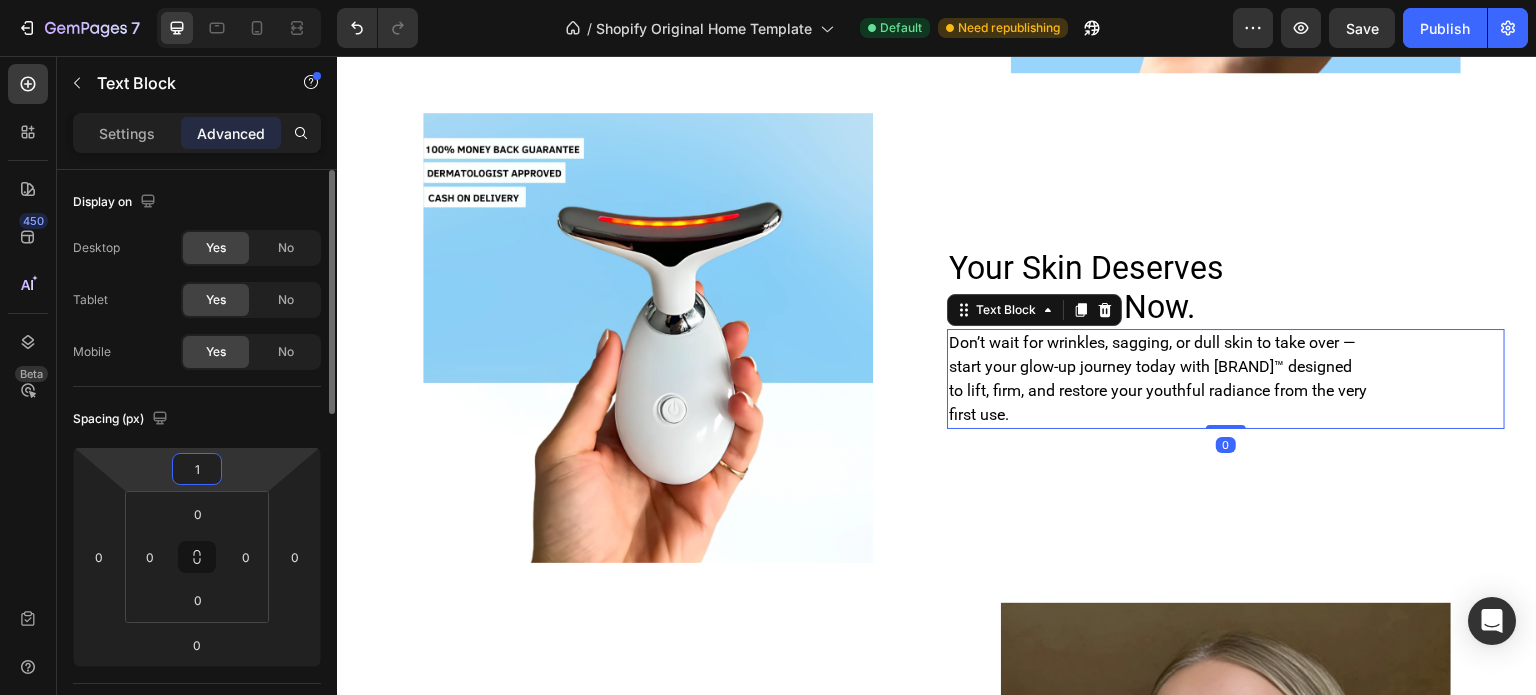 type on "15" 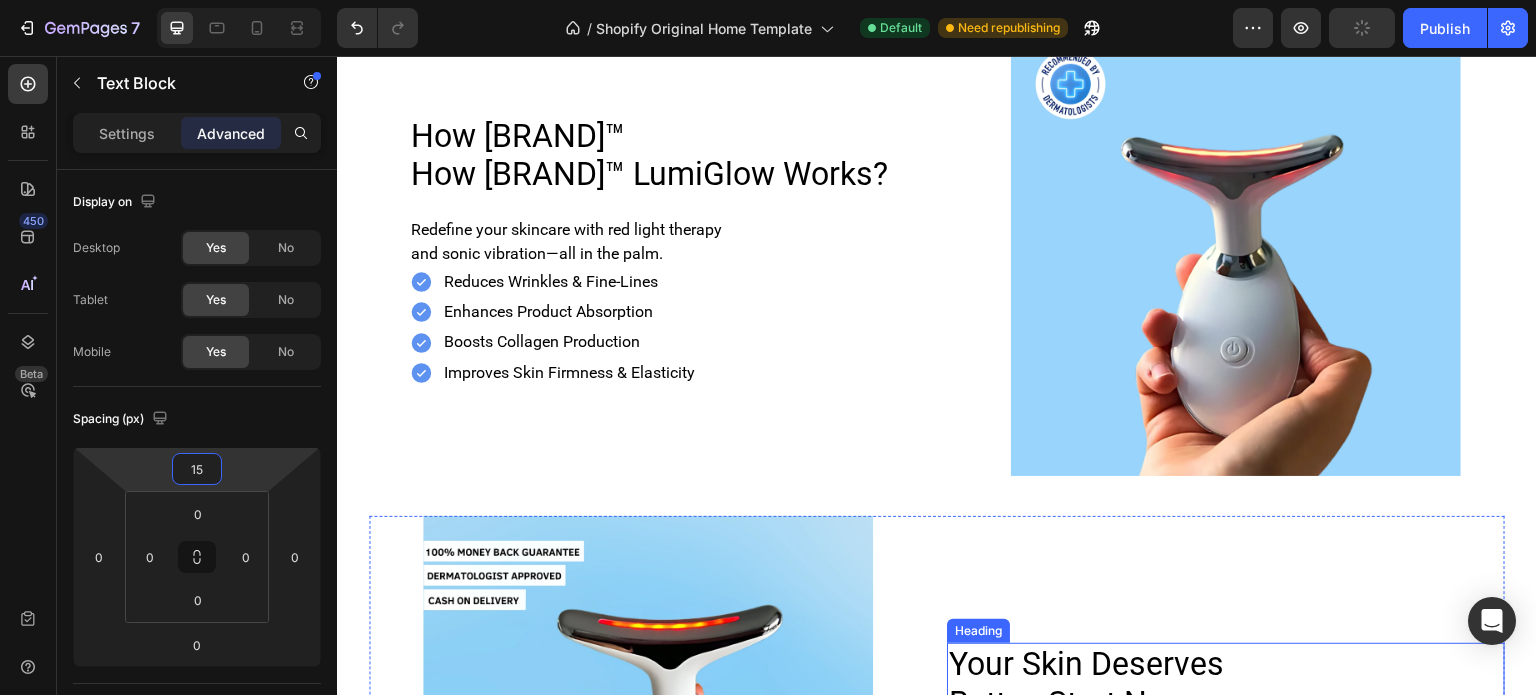 scroll, scrollTop: 1072, scrollLeft: 0, axis: vertical 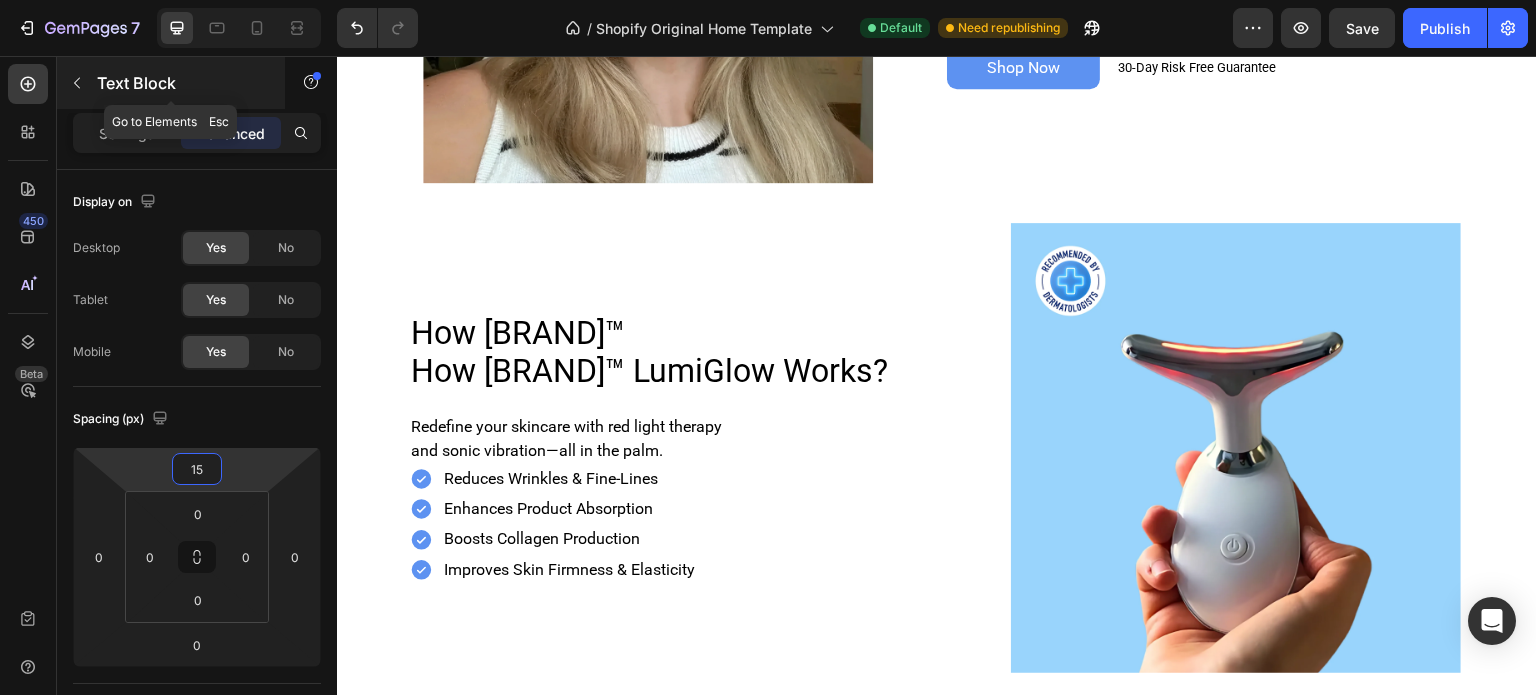 click 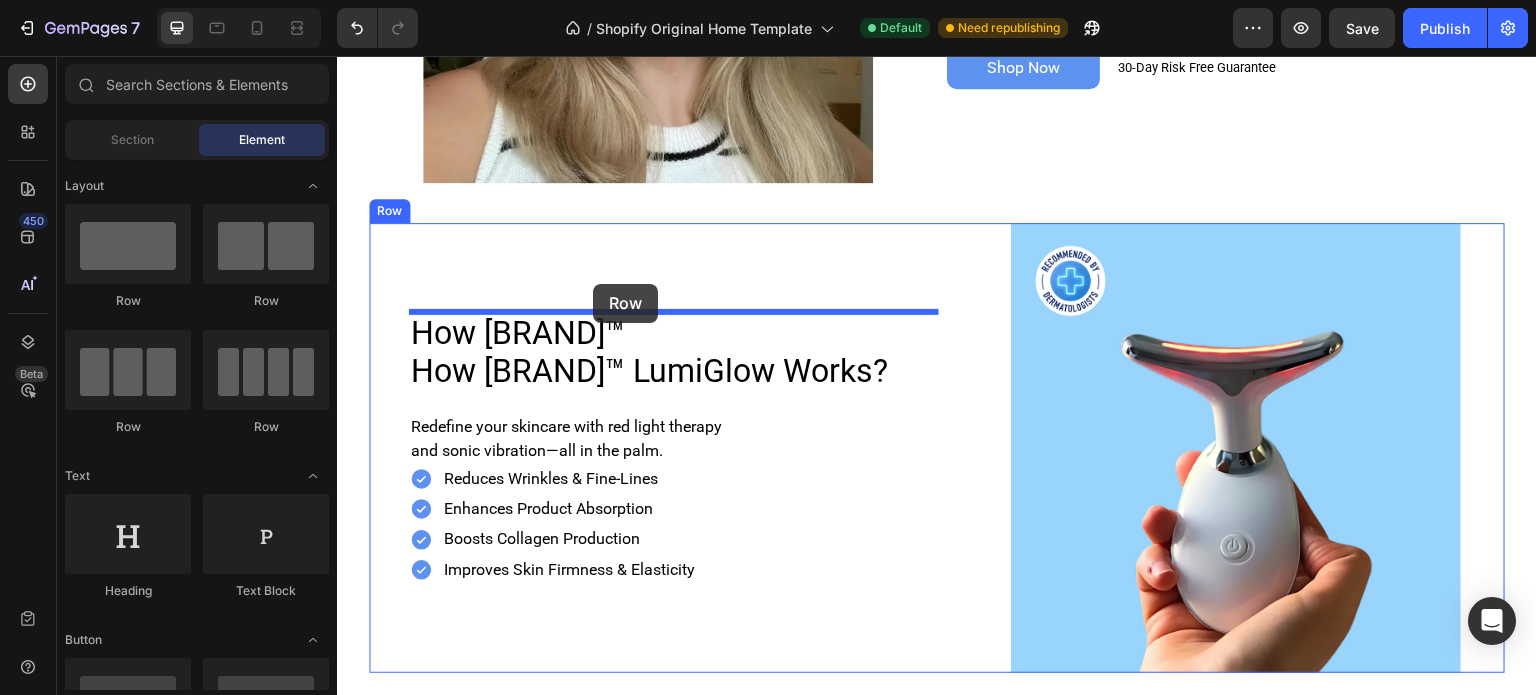 drag, startPoint x: 585, startPoint y: 304, endPoint x: 593, endPoint y: 284, distance: 21.540659 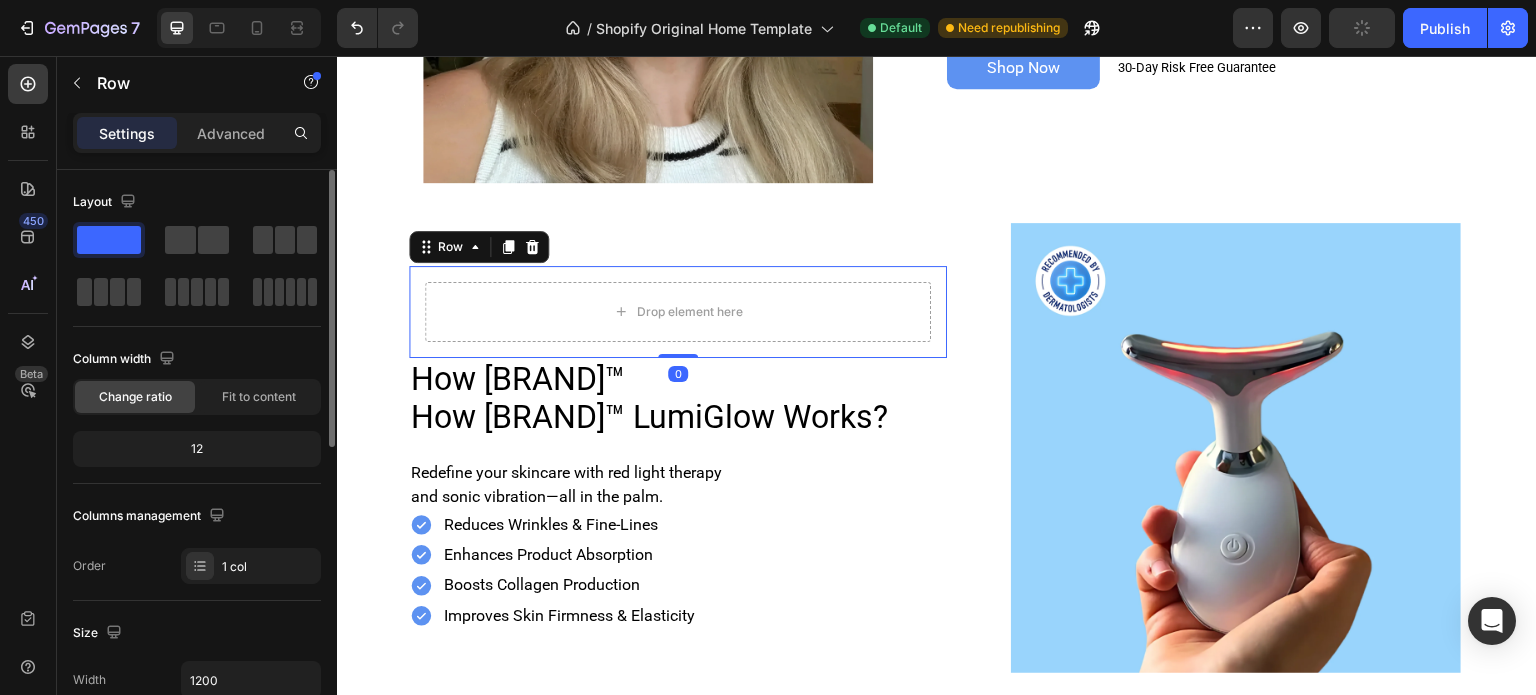 click on "Advanced" at bounding box center [231, 133] 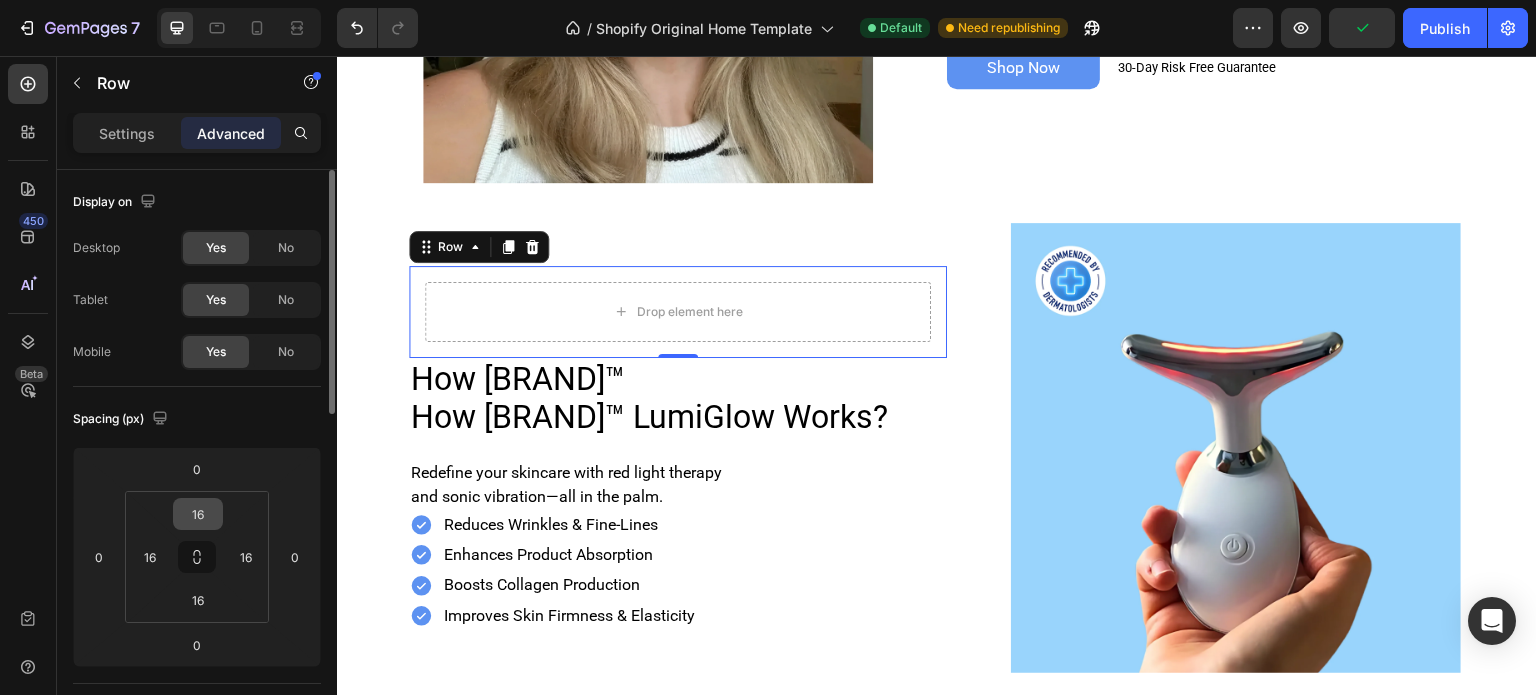 click 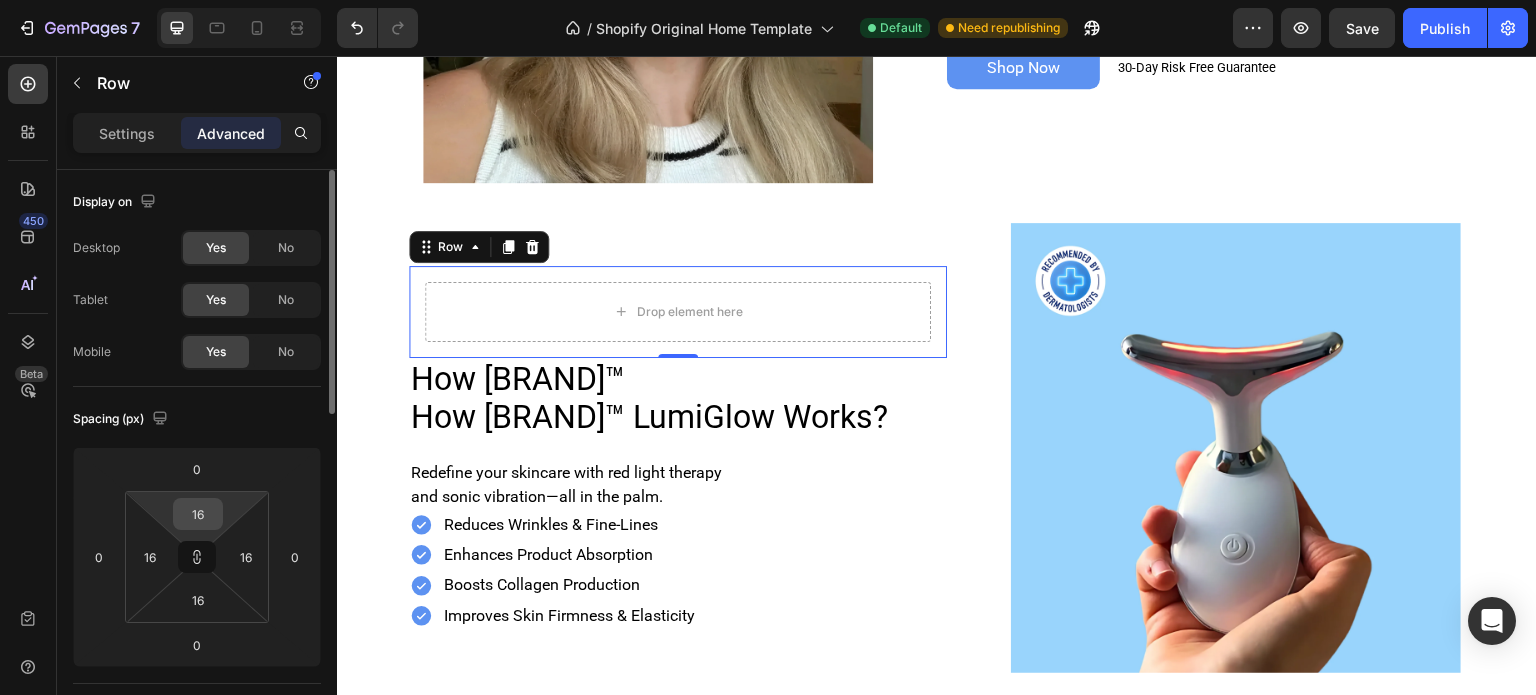 click on "16" at bounding box center (198, 514) 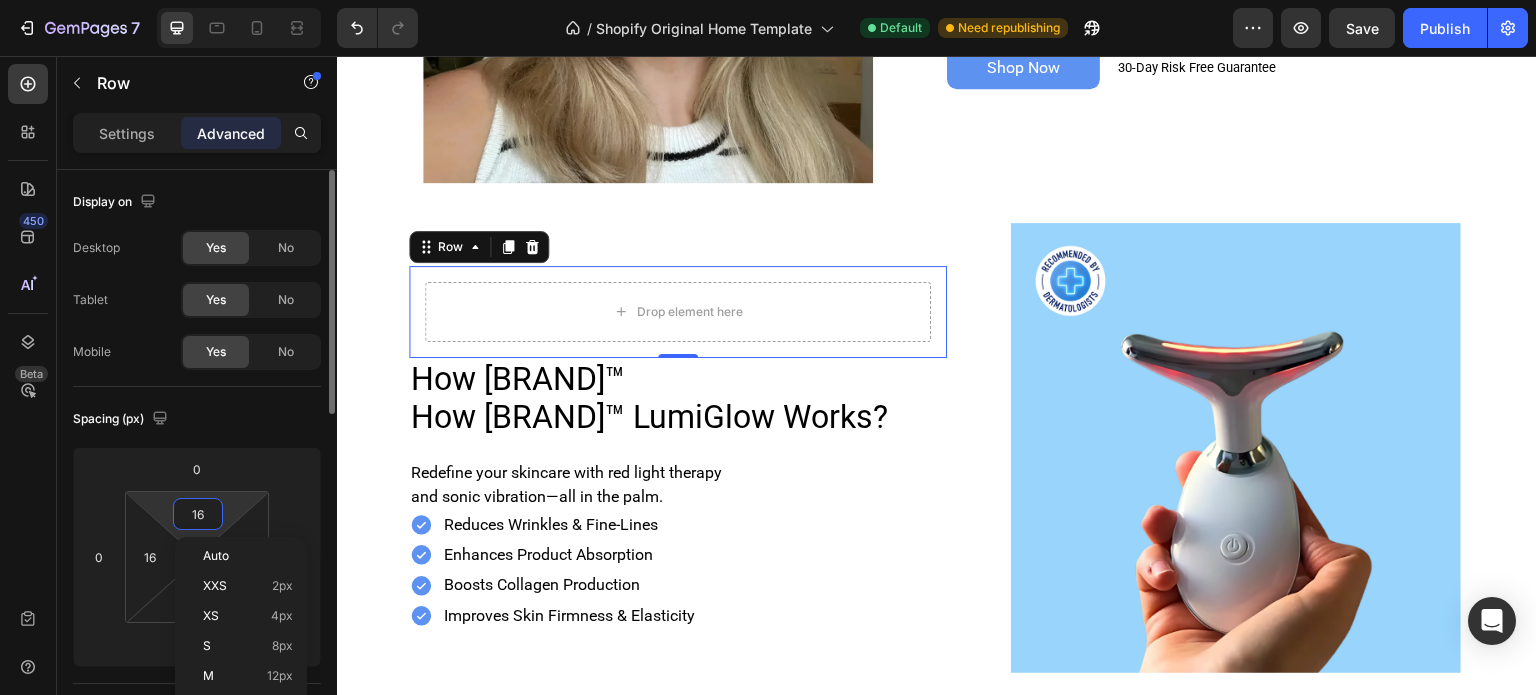 type on "4" 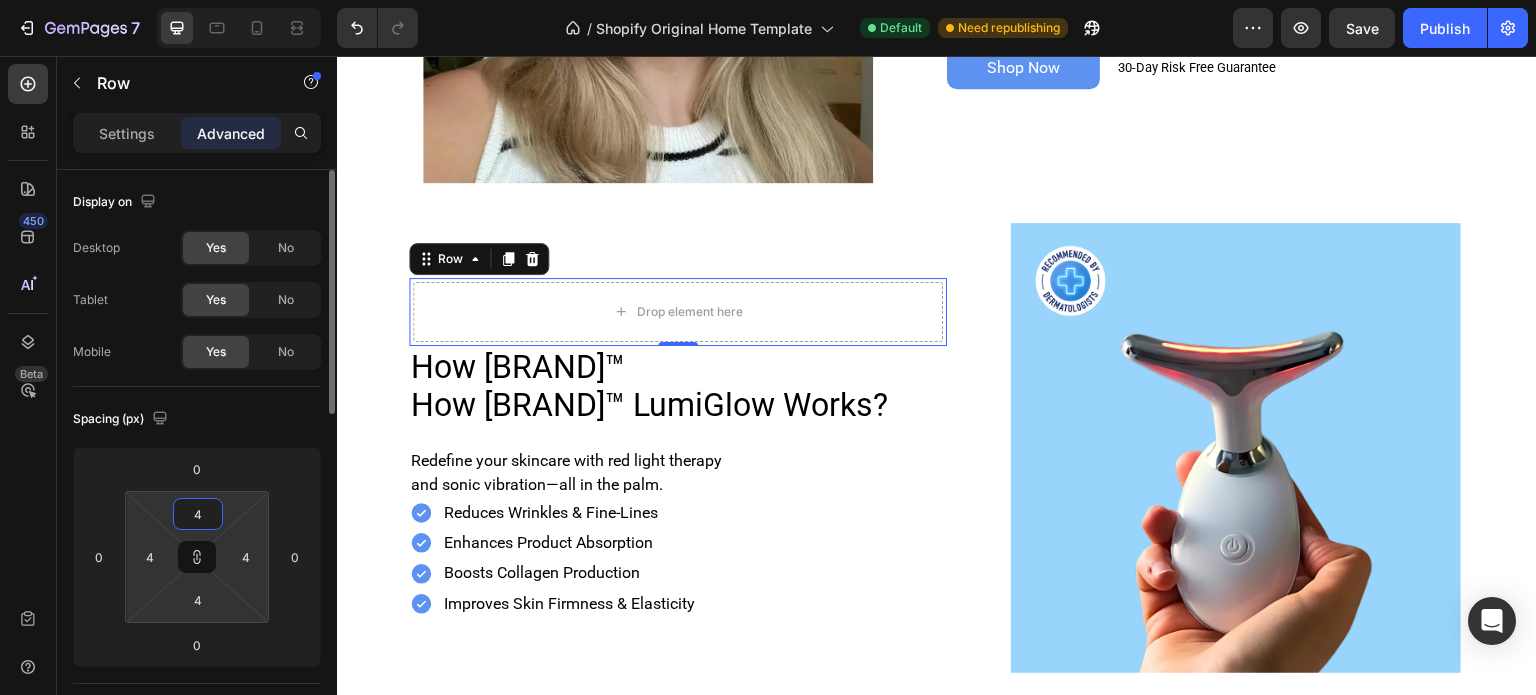 type on "40" 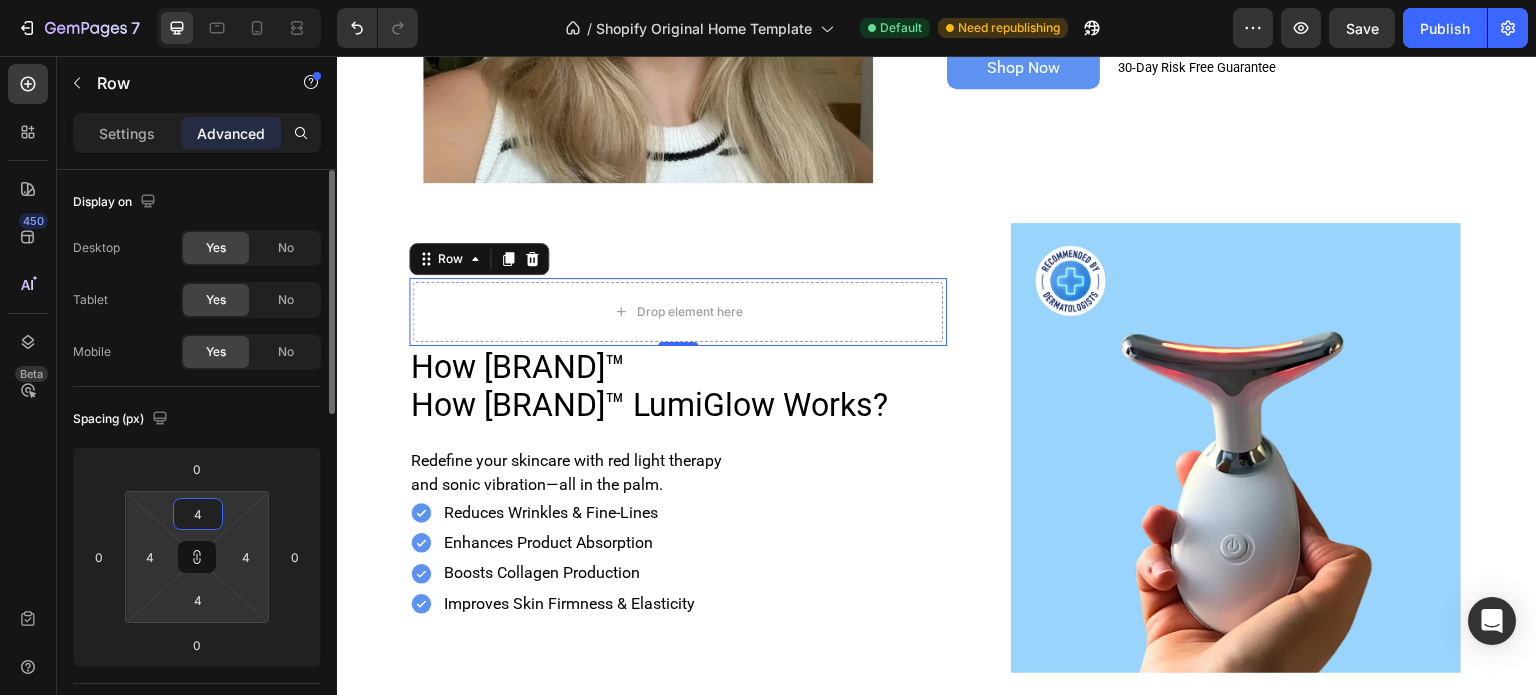 type on "40" 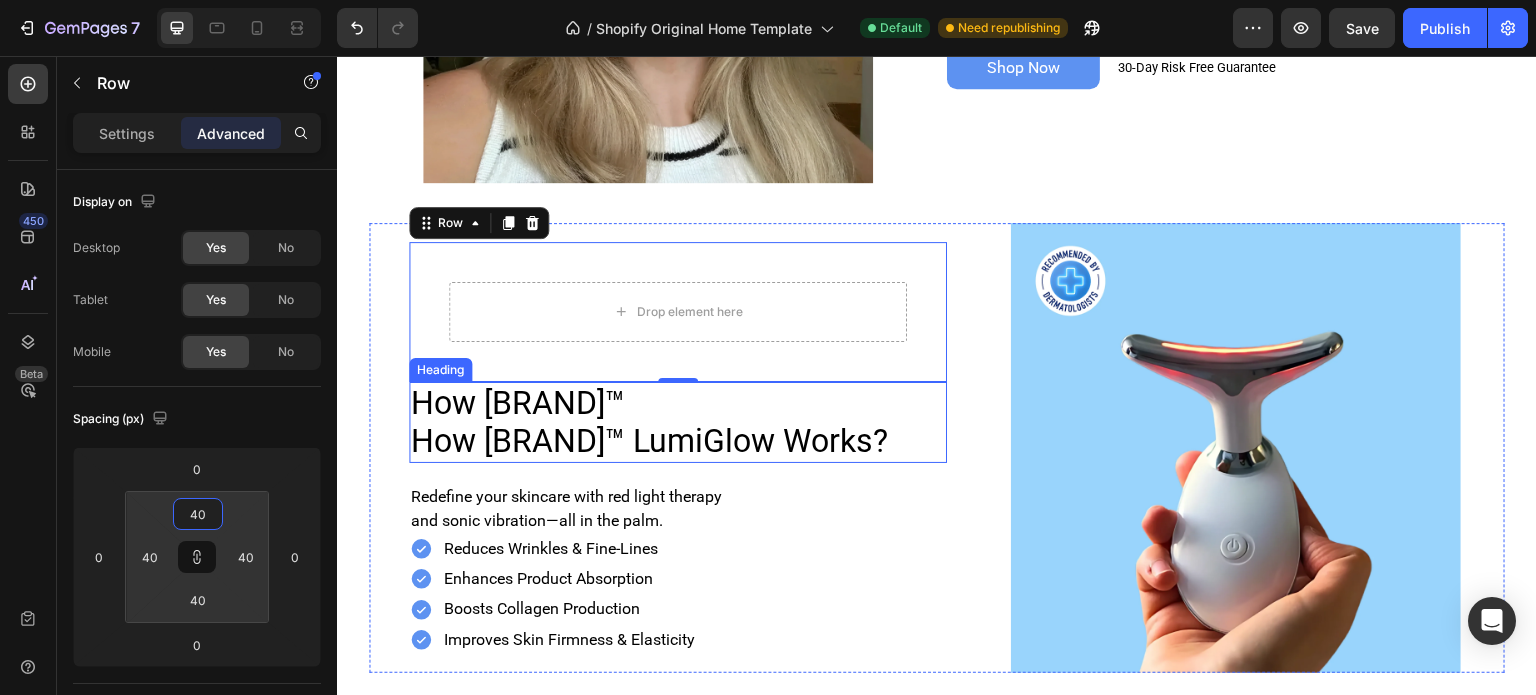 click on "How [BRAND]™ LumiGlow Works?" at bounding box center (678, 422) 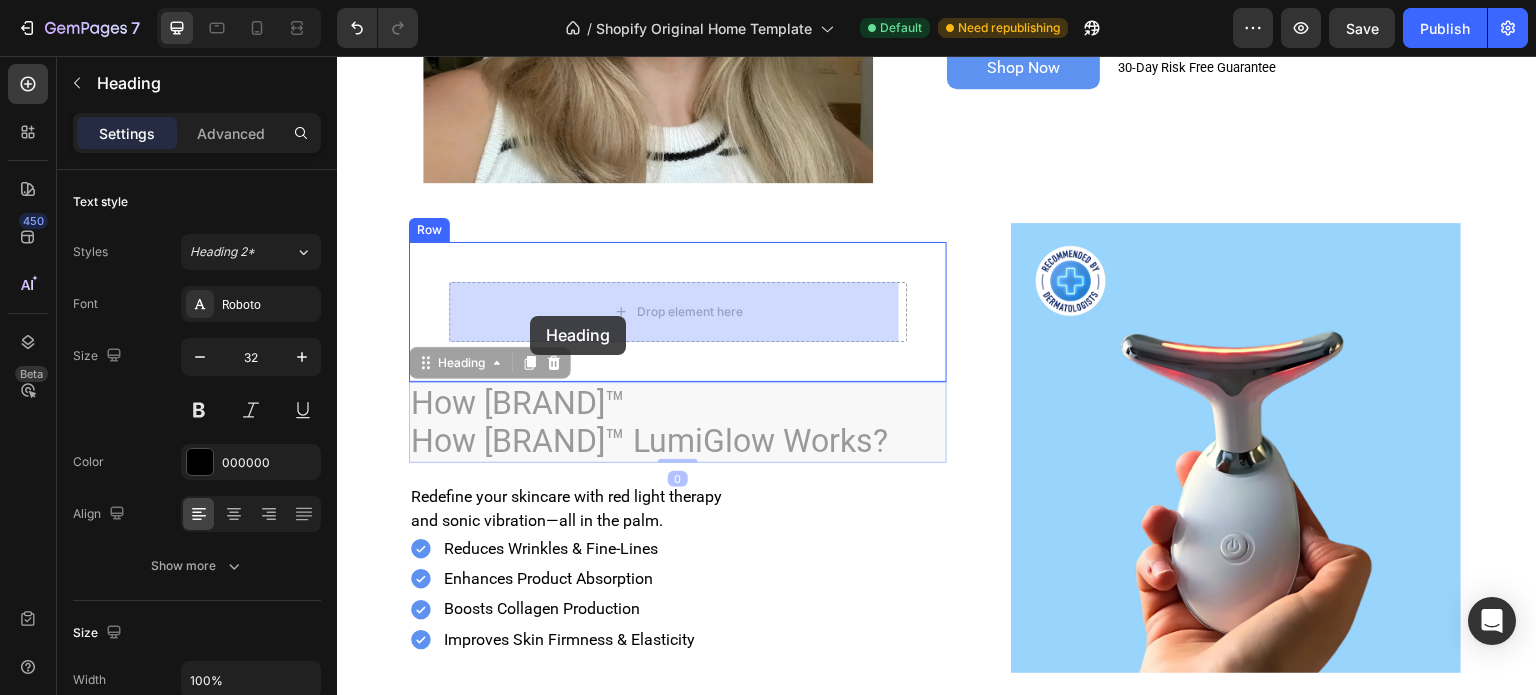 drag, startPoint x: 422, startPoint y: 367, endPoint x: 530, endPoint y: 316, distance: 119.43617 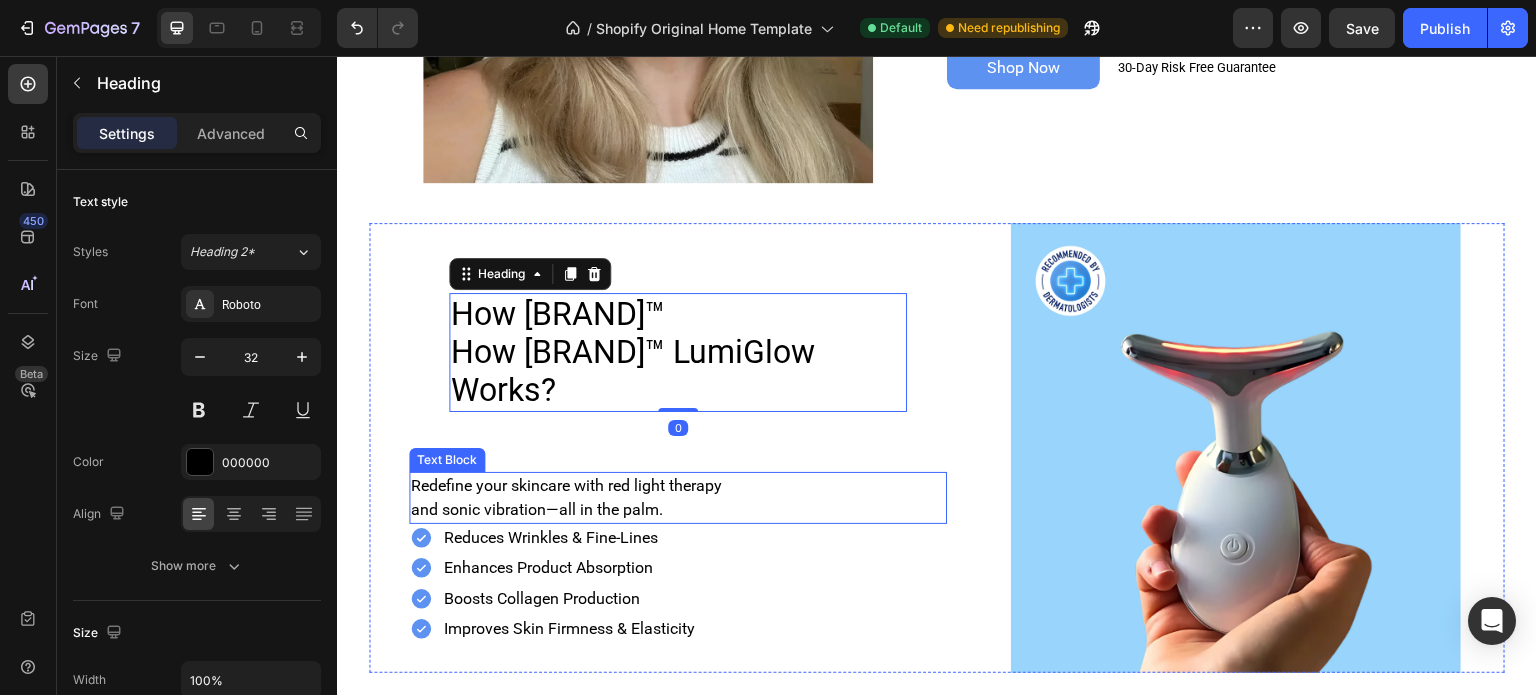 click on "Redefine your skincare with red light therapy" at bounding box center (678, 486) 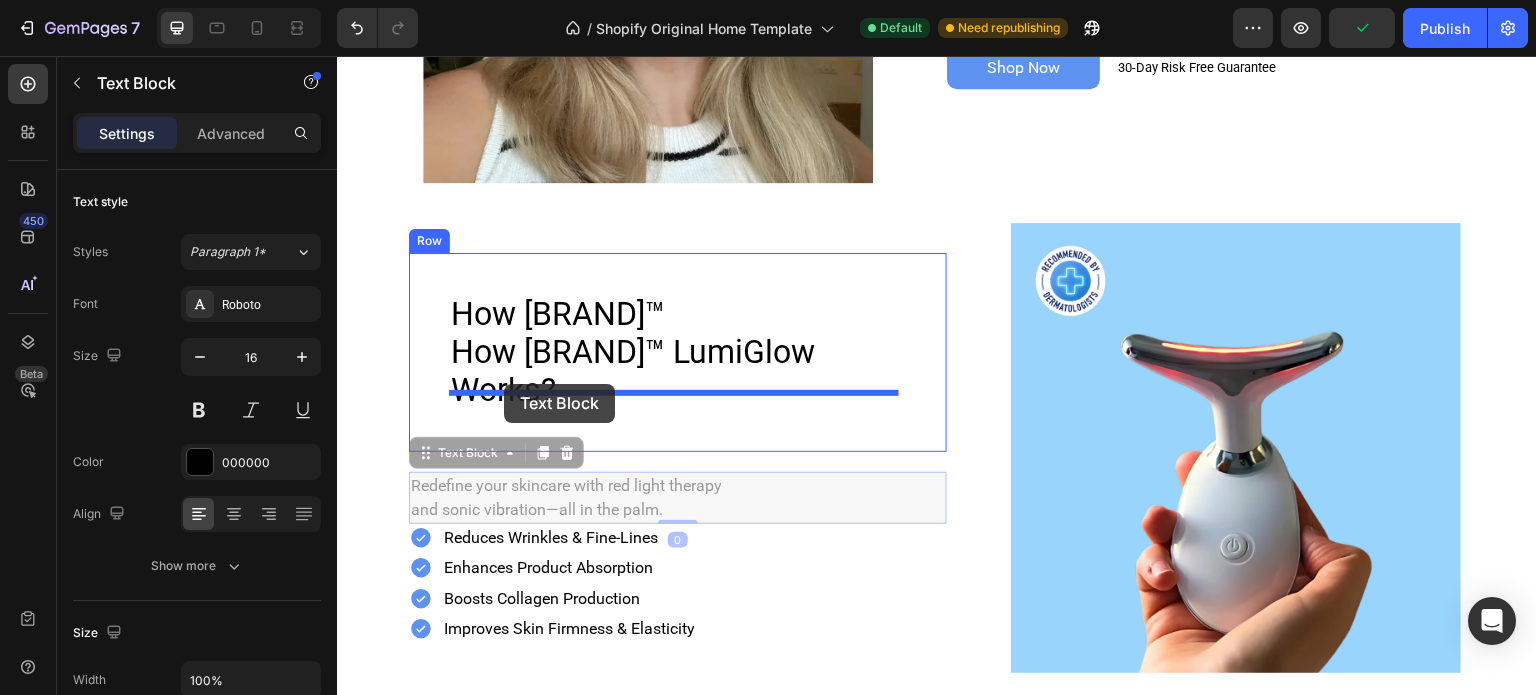 drag, startPoint x: 421, startPoint y: 434, endPoint x: 504, endPoint y: 384, distance: 96.89685 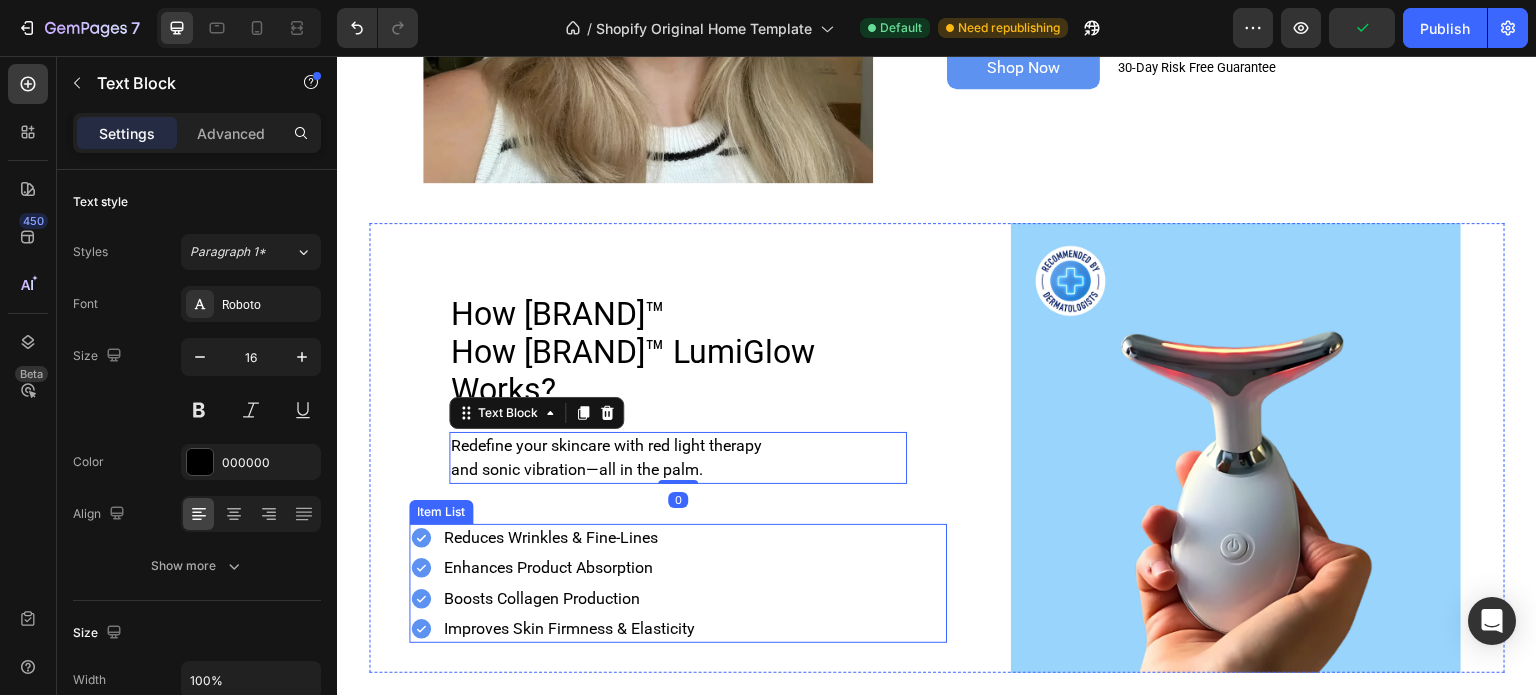 click on "Reduces Wrinkles & Fine-Lines Enhances Product Absorption Boosts Collagen Production Improves Skin Firmness & Elasticity" at bounding box center [678, 584] 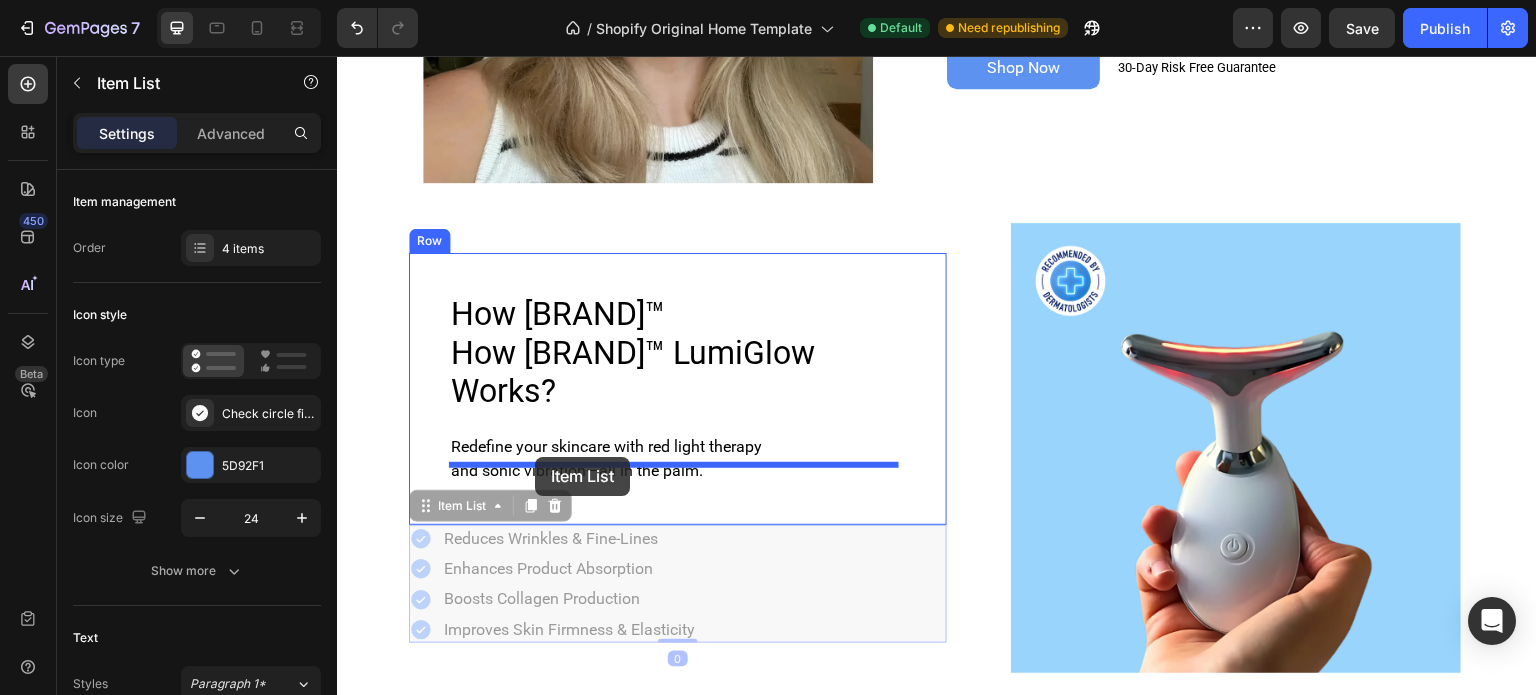 drag, startPoint x: 435, startPoint y: 486, endPoint x: 535, endPoint y: 457, distance: 104.120125 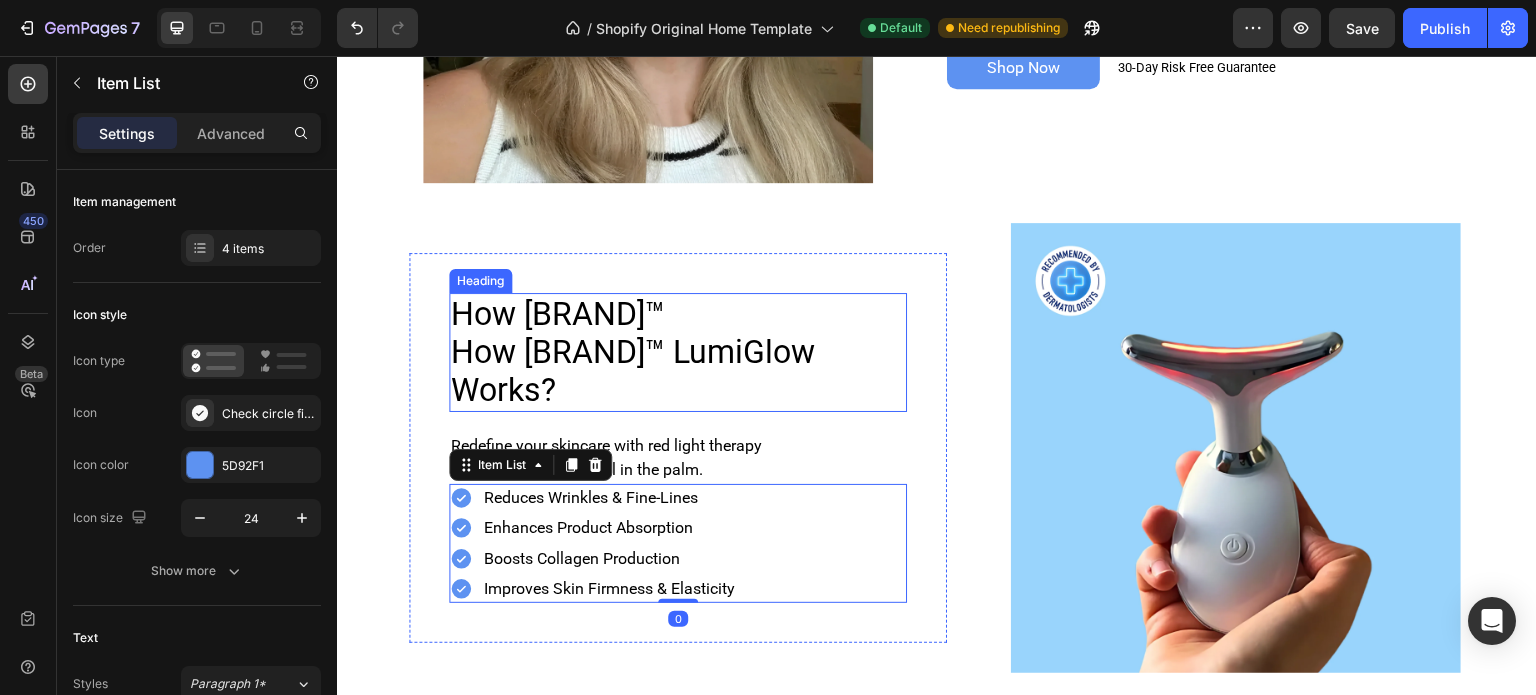 click on "How [BRAND]™ LumiGlow Works?" at bounding box center (678, 352) 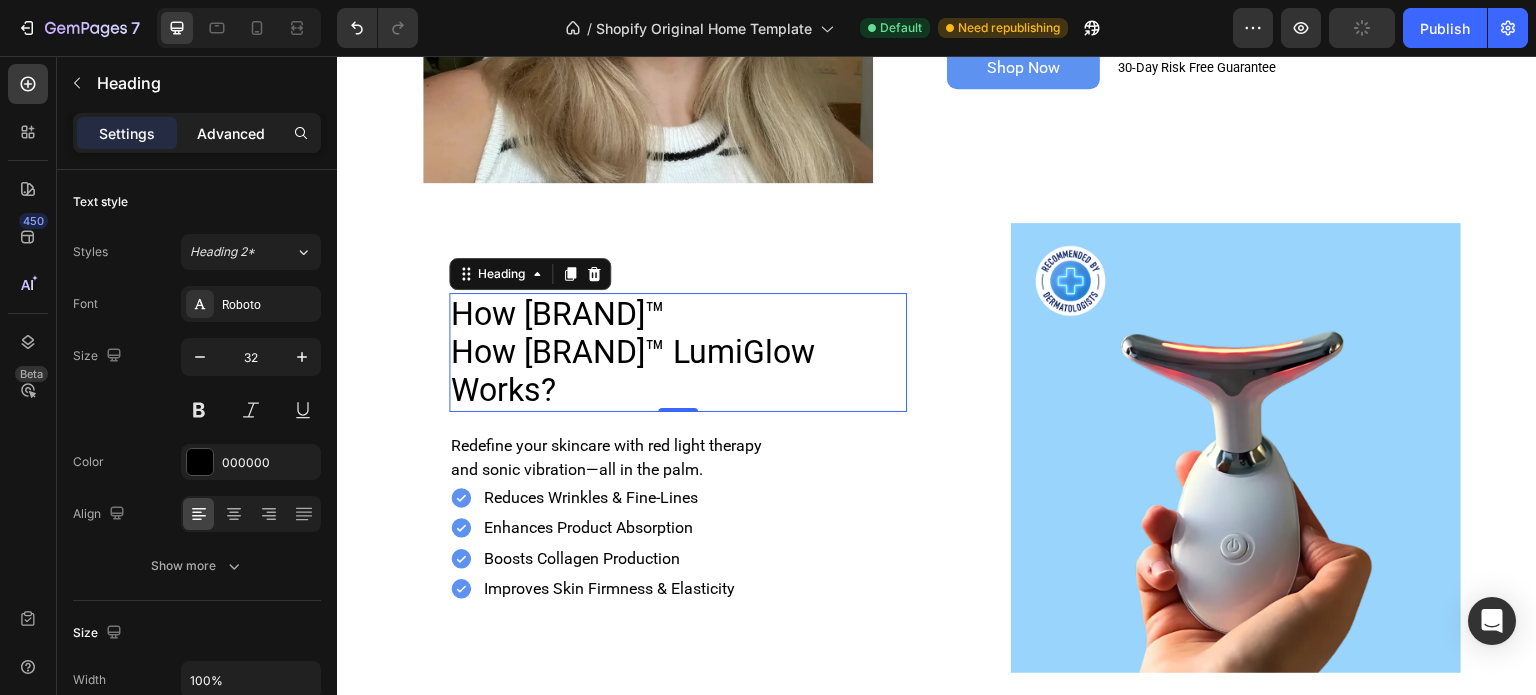 click on "Advanced" at bounding box center (231, 133) 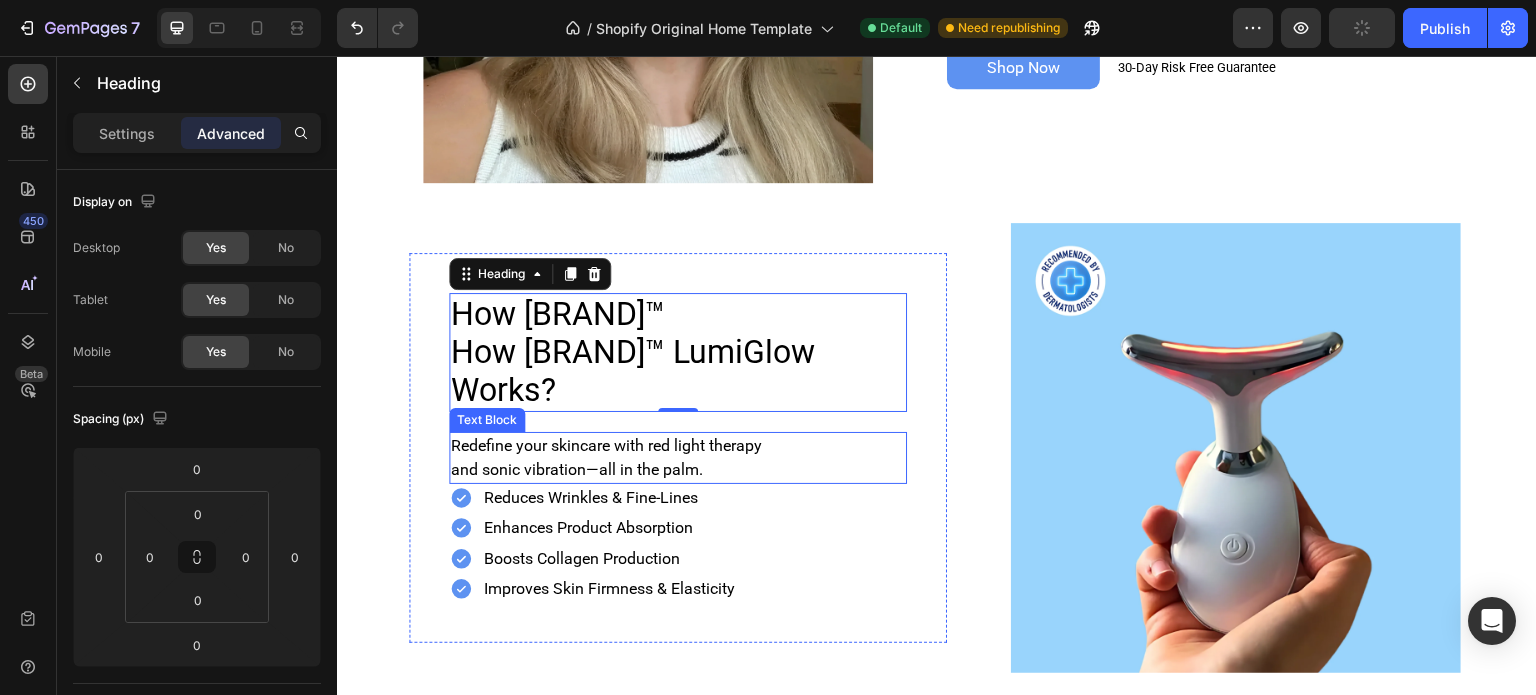 click on "and sonic vibration—all in the palm." at bounding box center (678, 470) 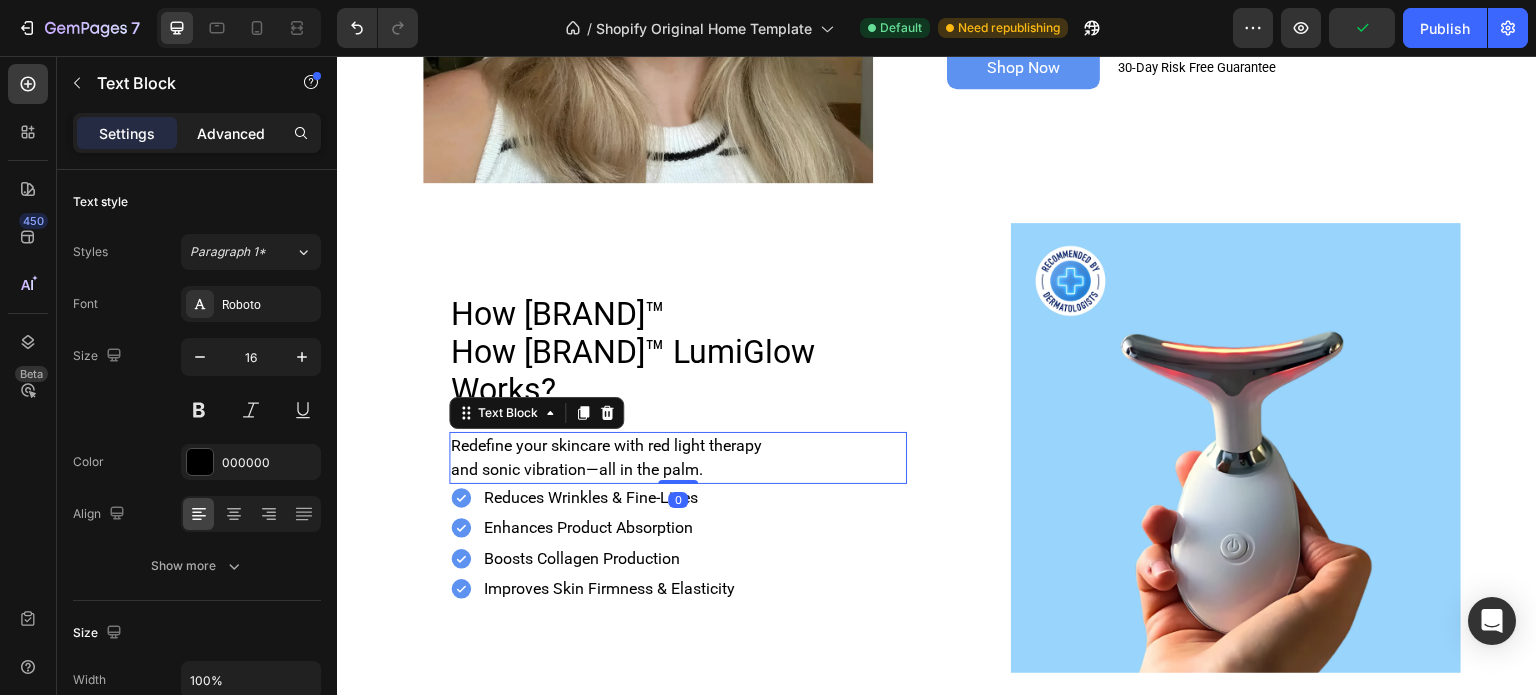 click on "Advanced" at bounding box center (231, 133) 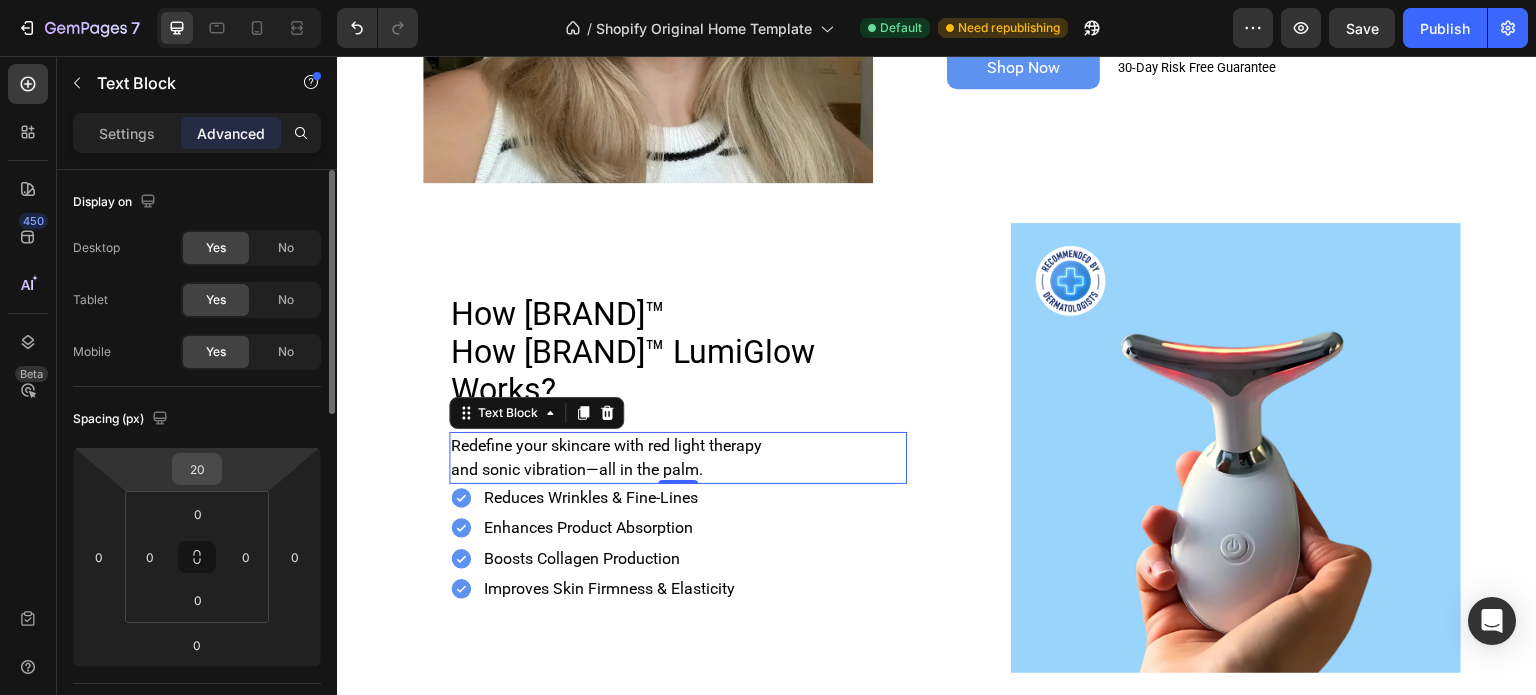 click on "20" at bounding box center (197, 469) 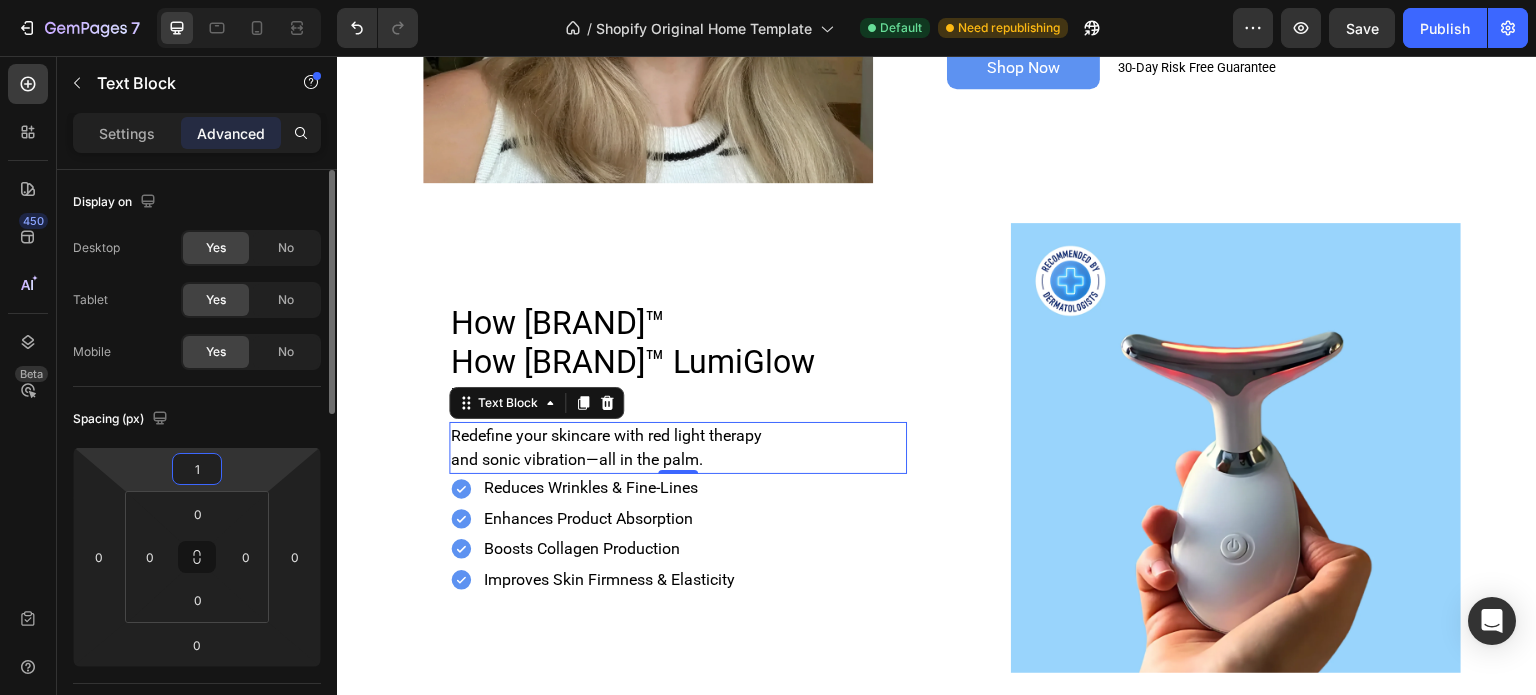 type on "15" 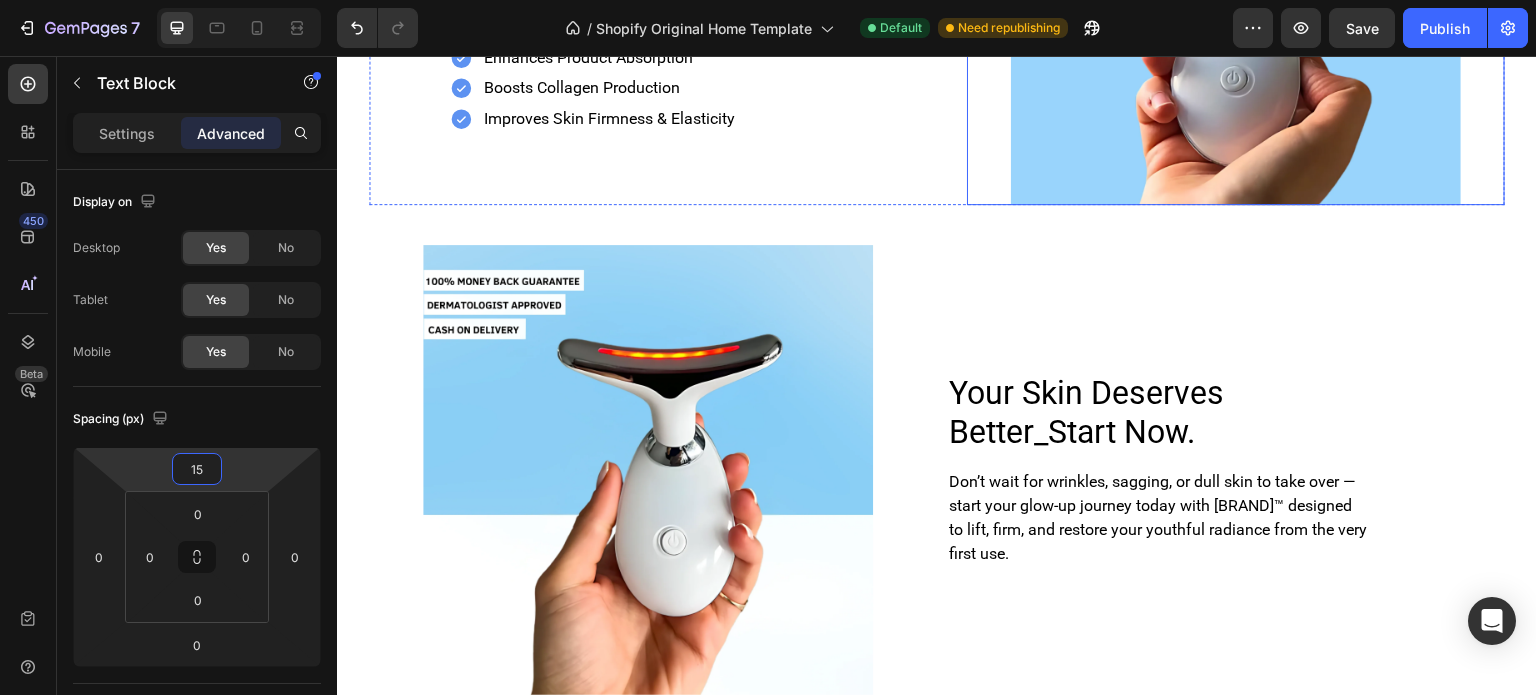 scroll, scrollTop: 1572, scrollLeft: 0, axis: vertical 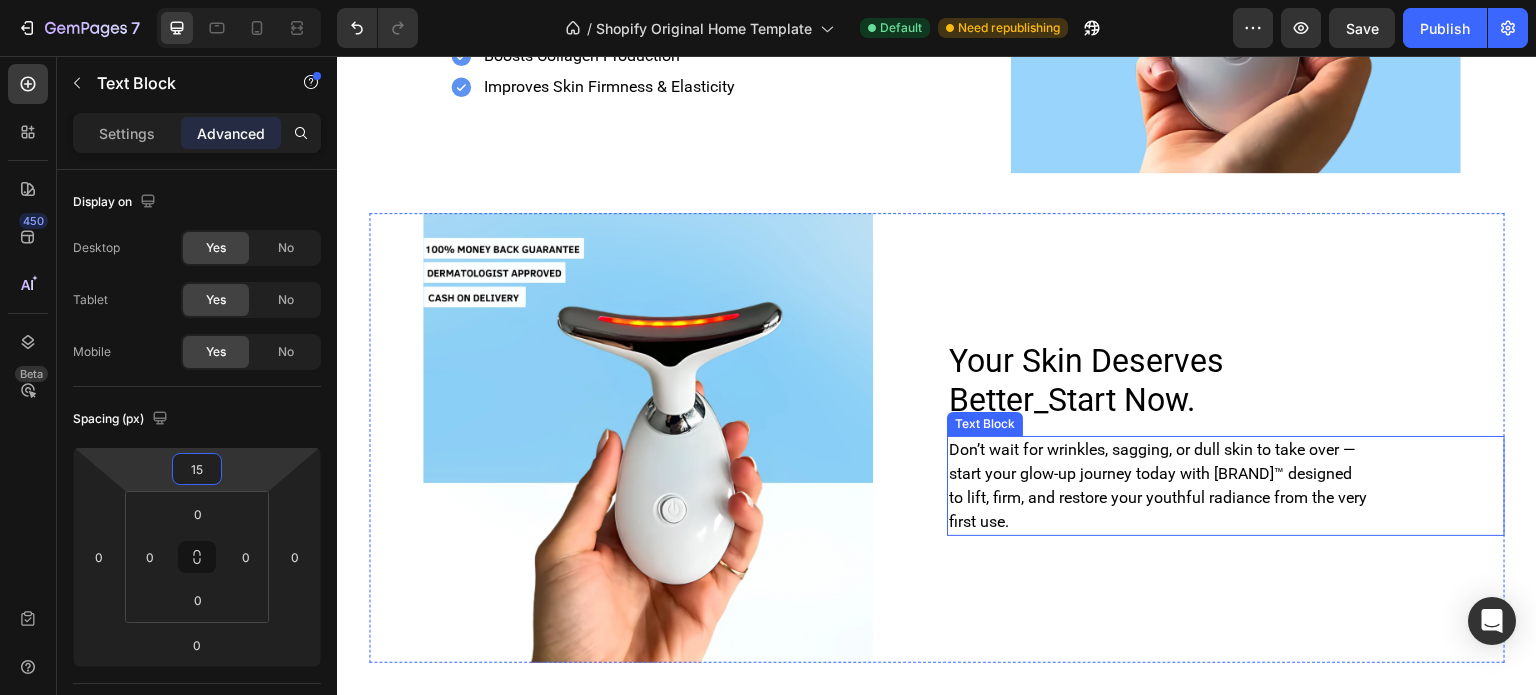 click on "to lift, firm, and restore your youthful radiance from the very" at bounding box center (1226, 498) 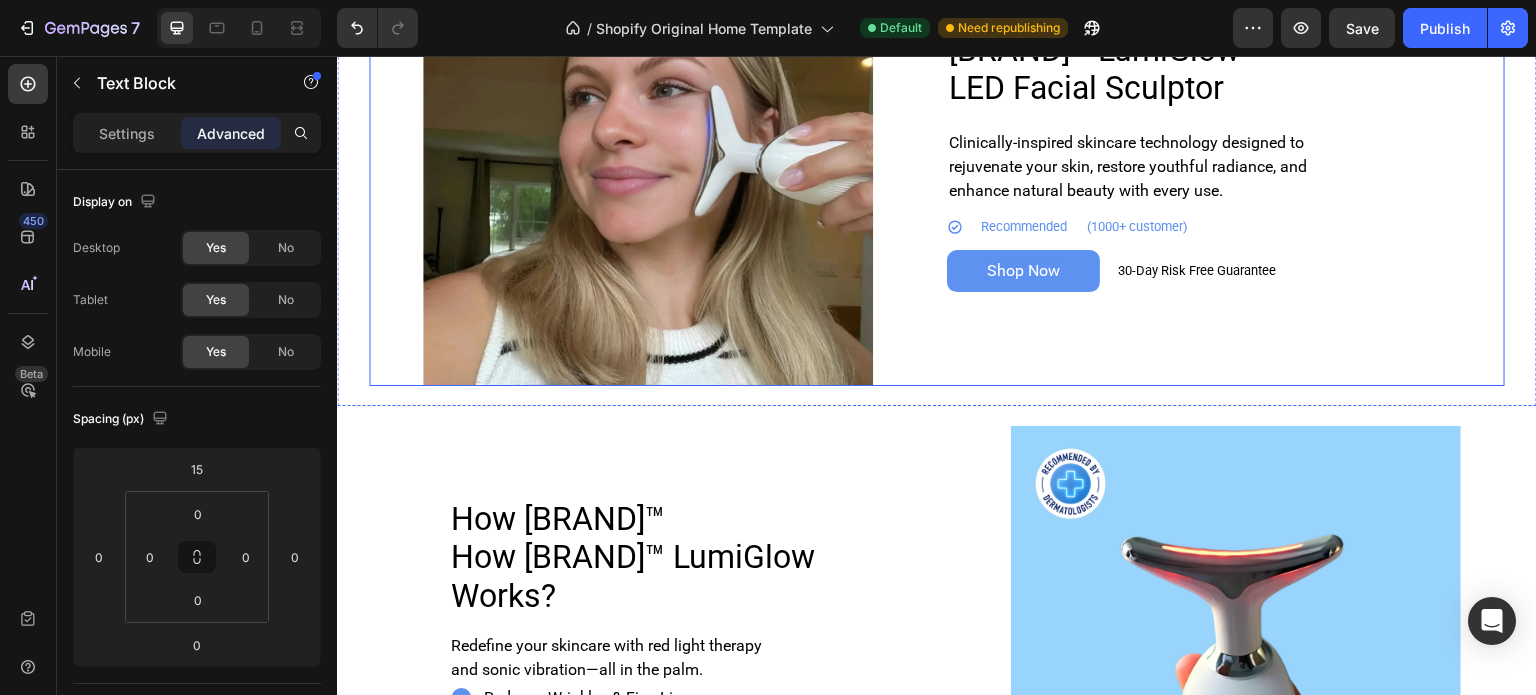 scroll, scrollTop: 672, scrollLeft: 0, axis: vertical 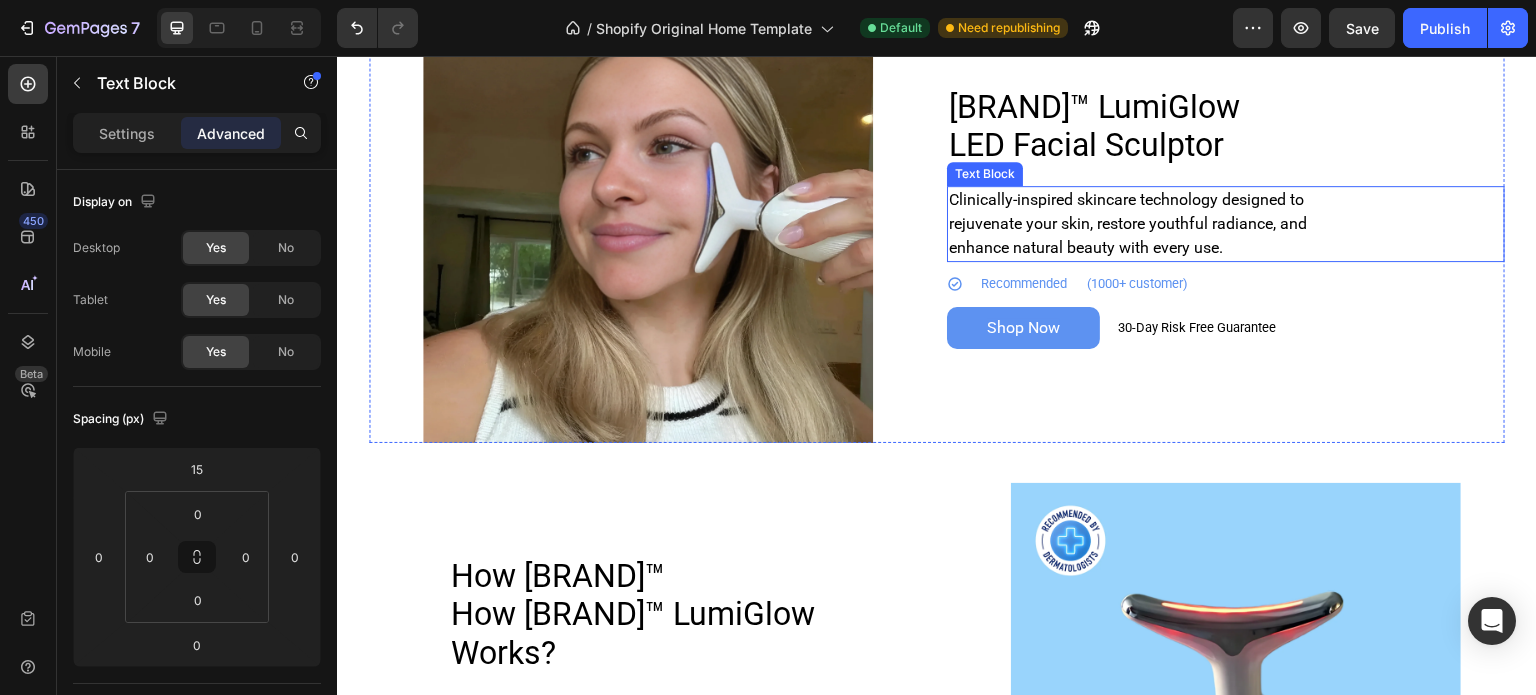click on "enhance natural beauty with every use." at bounding box center (1226, 248) 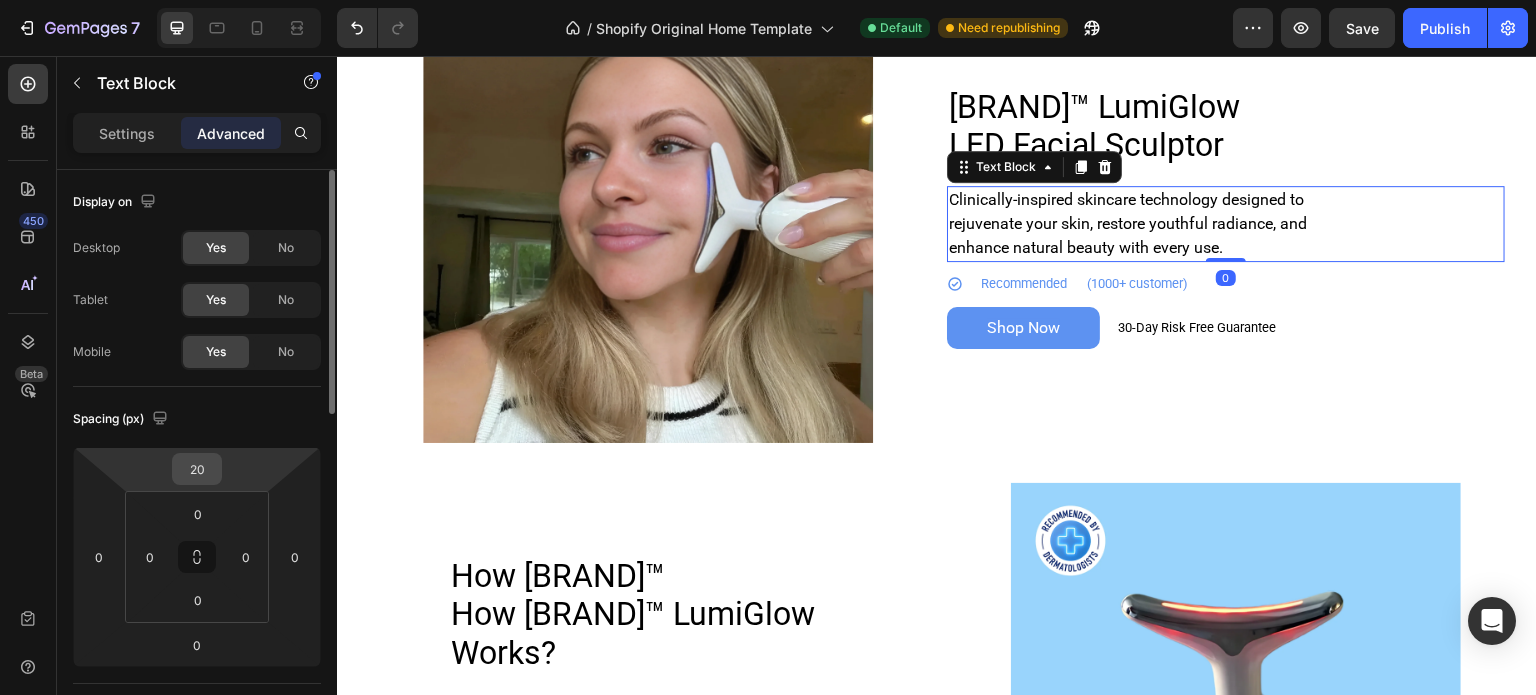 click on "20" at bounding box center (197, 469) 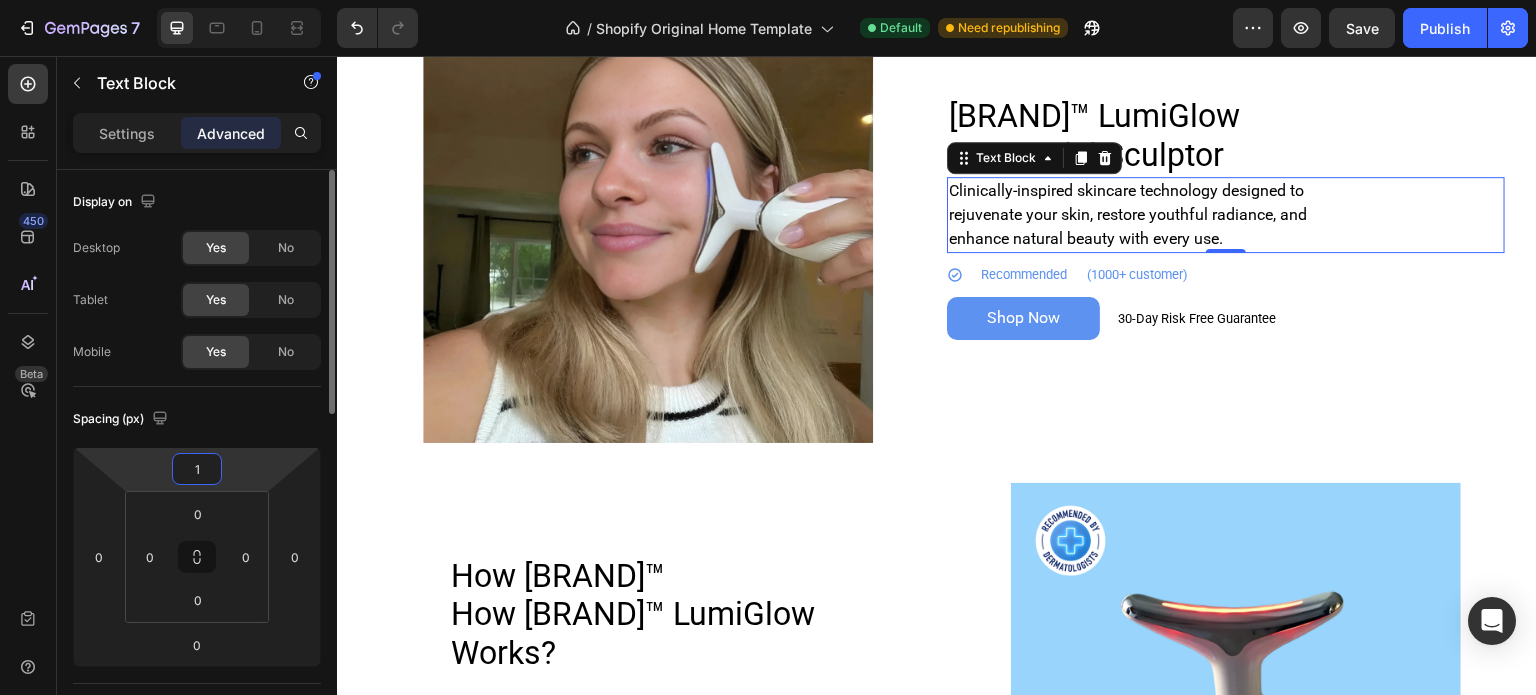 type on "15" 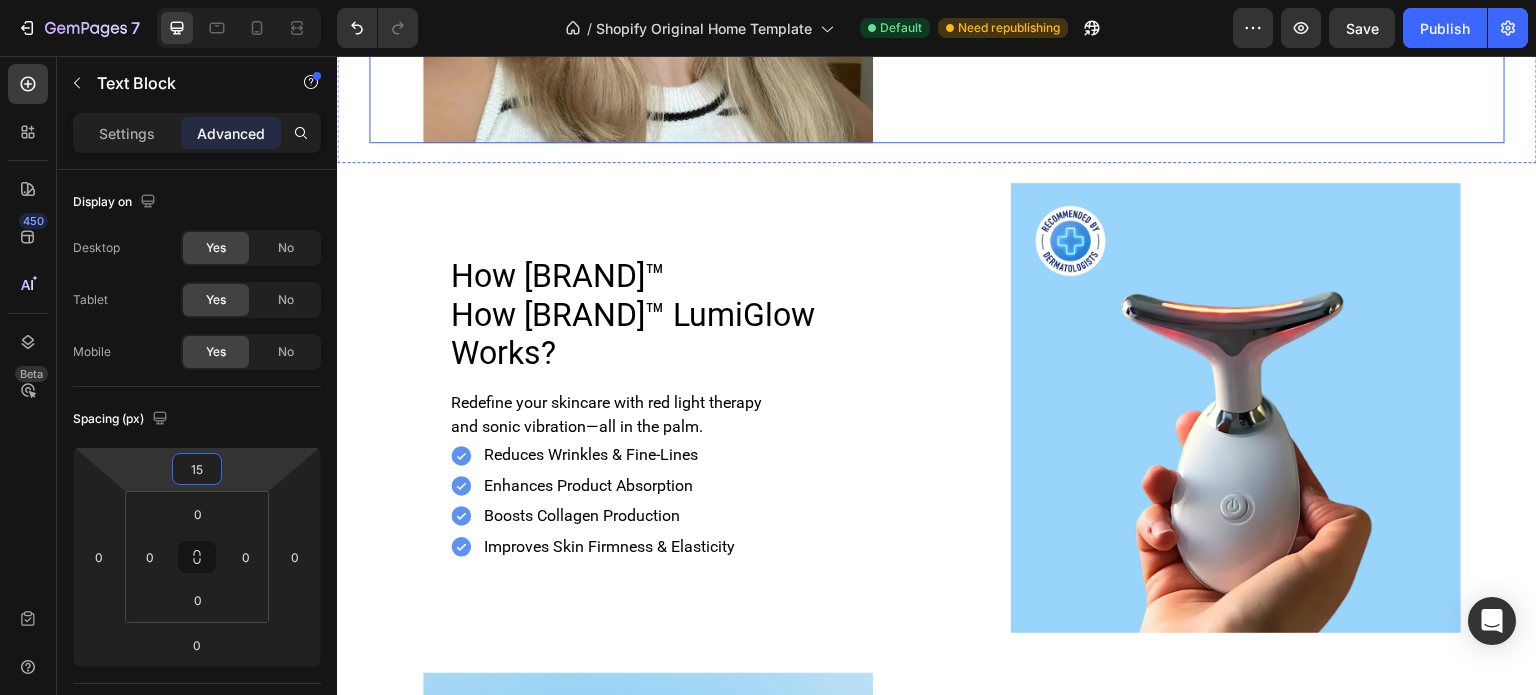 scroll, scrollTop: 1212, scrollLeft: 0, axis: vertical 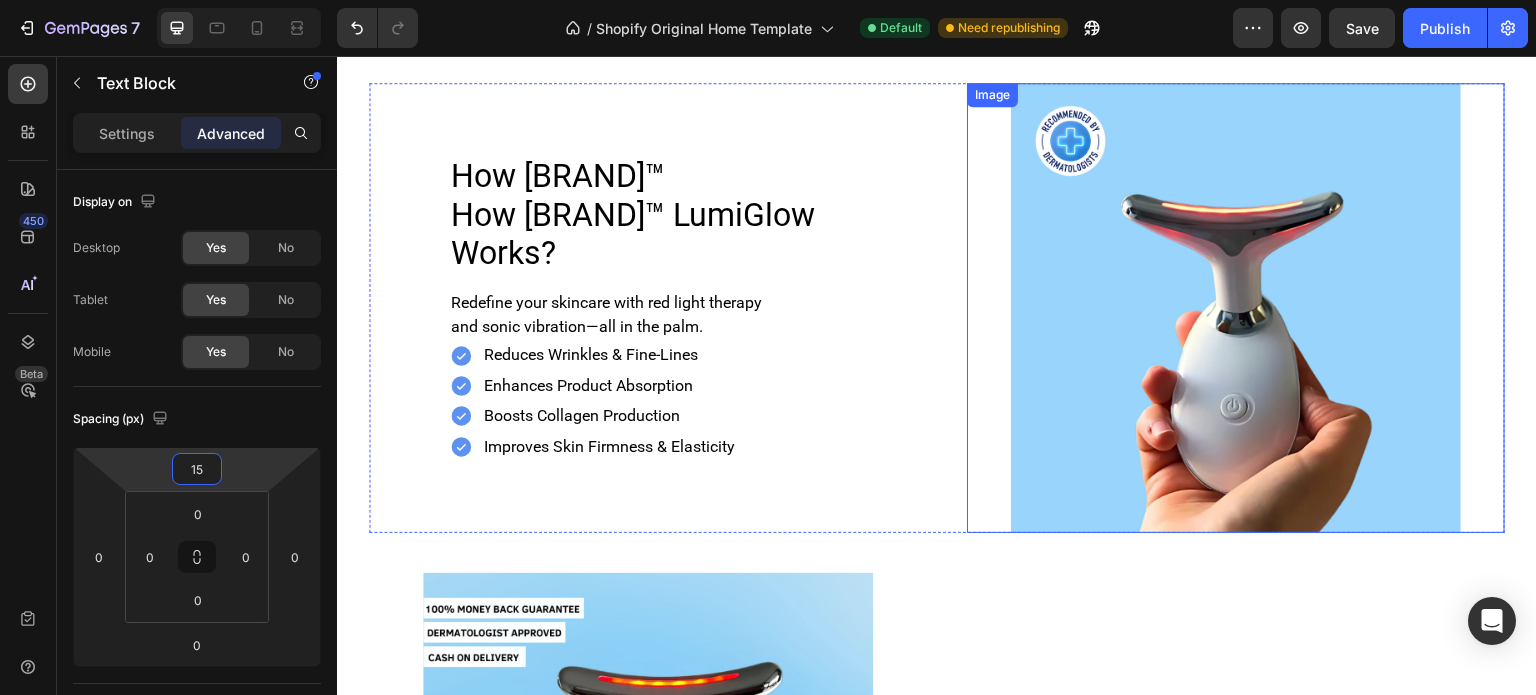 click at bounding box center (1236, 308) 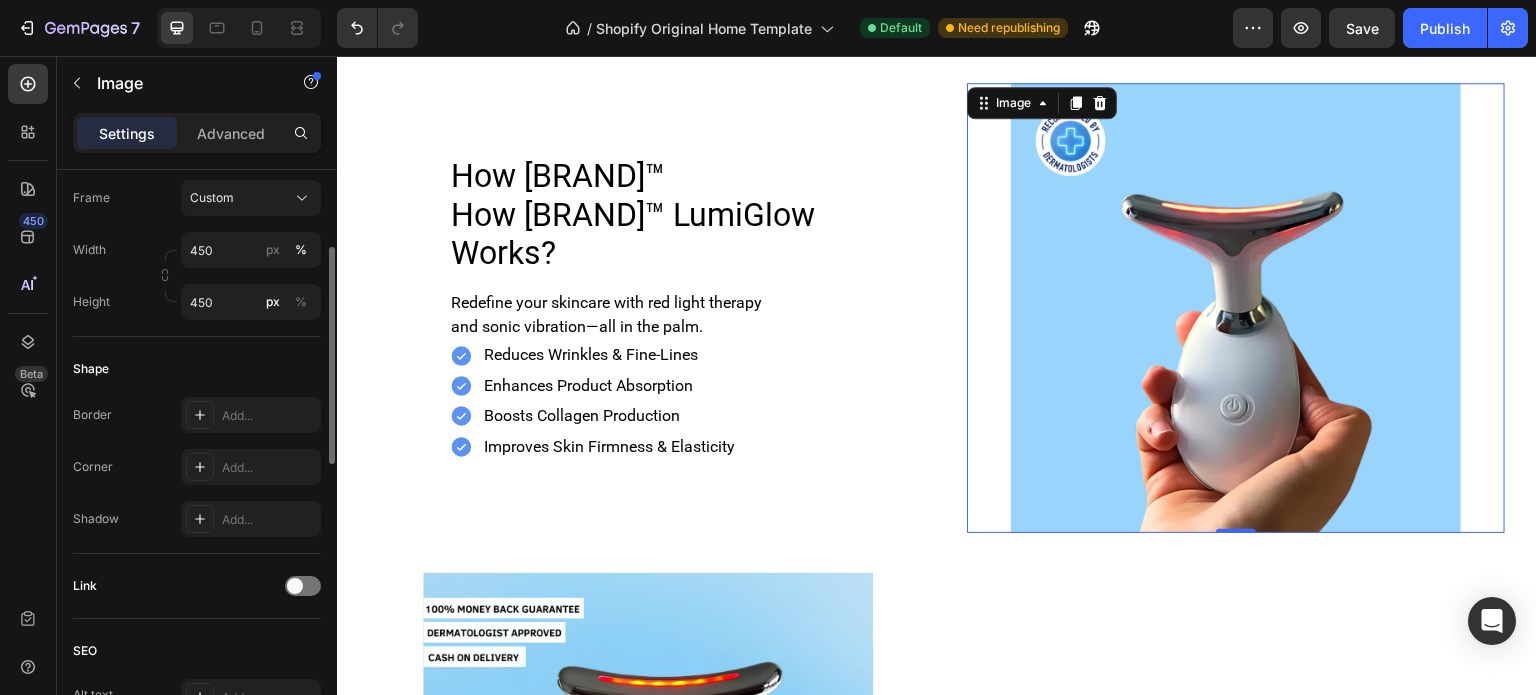 scroll, scrollTop: 476, scrollLeft: 0, axis: vertical 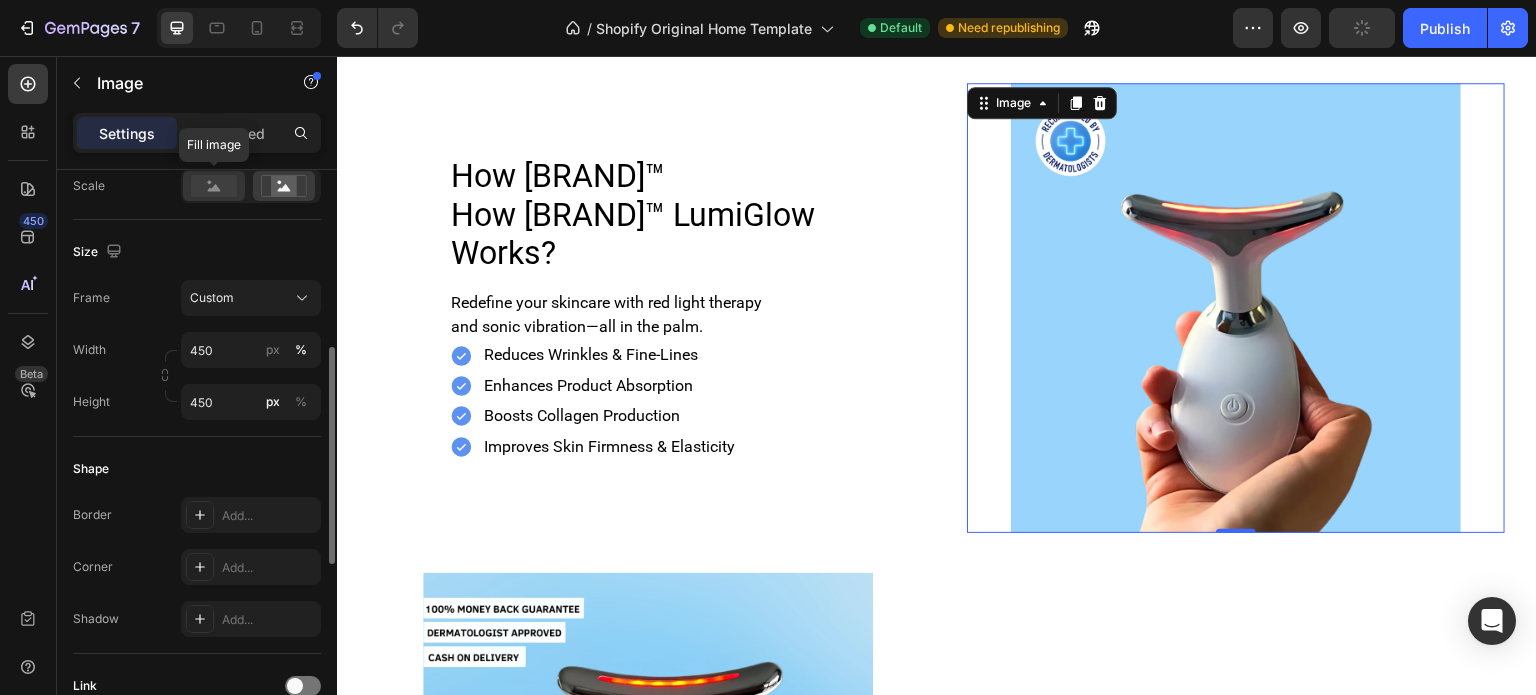 click 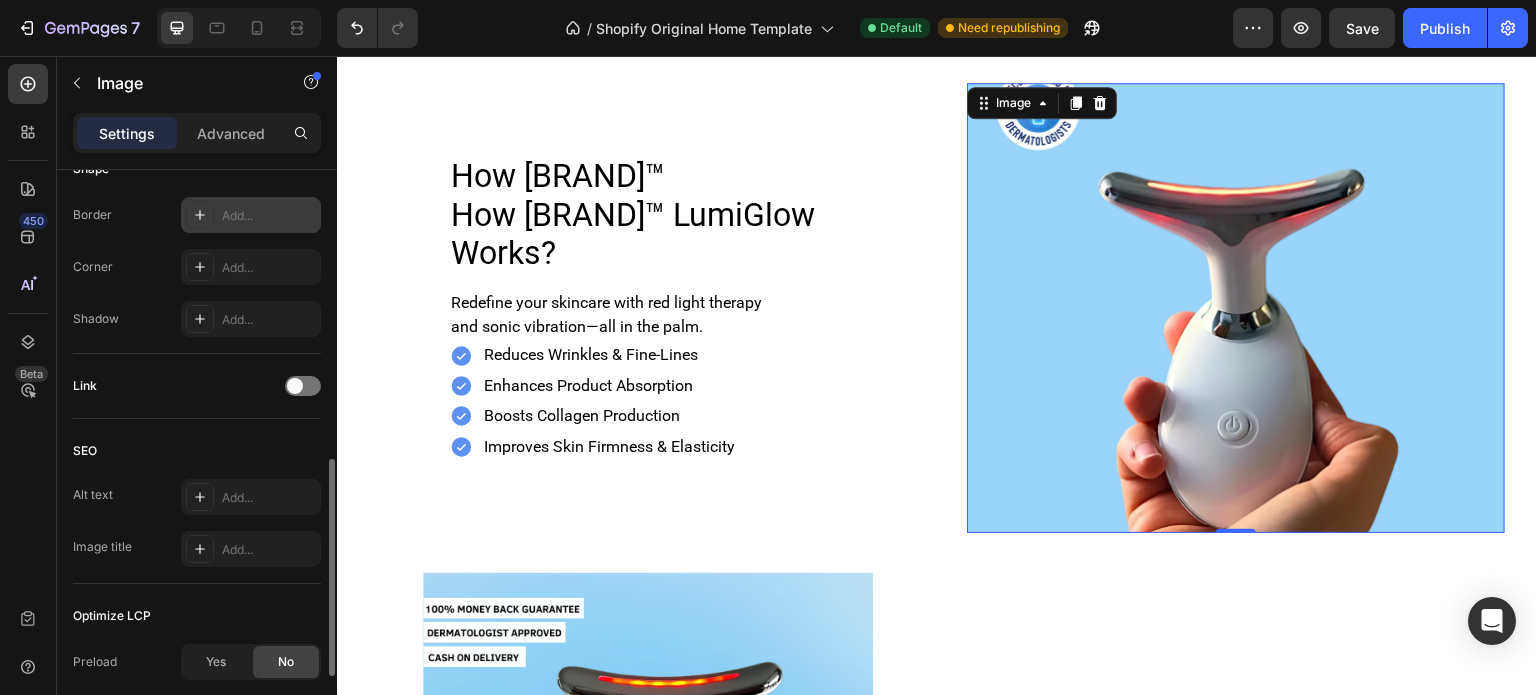 scroll, scrollTop: 976, scrollLeft: 0, axis: vertical 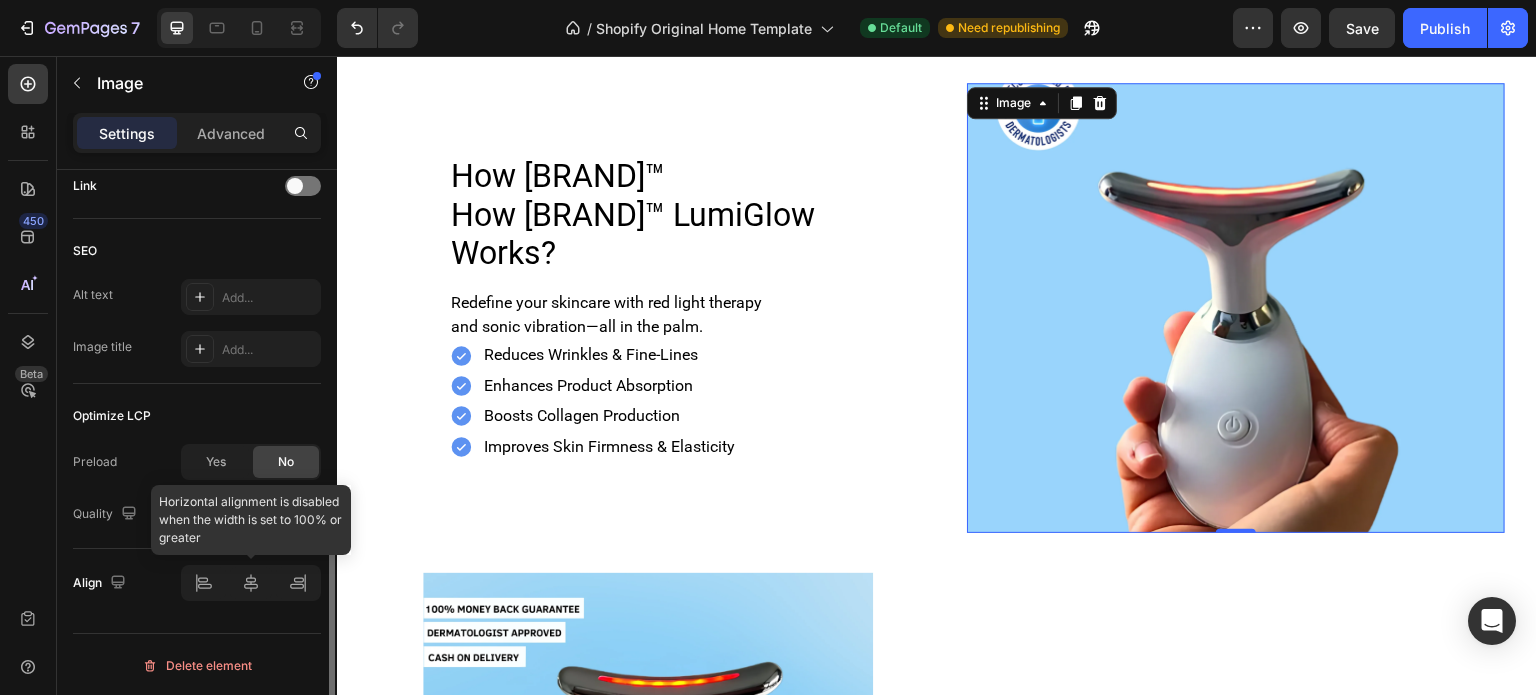click 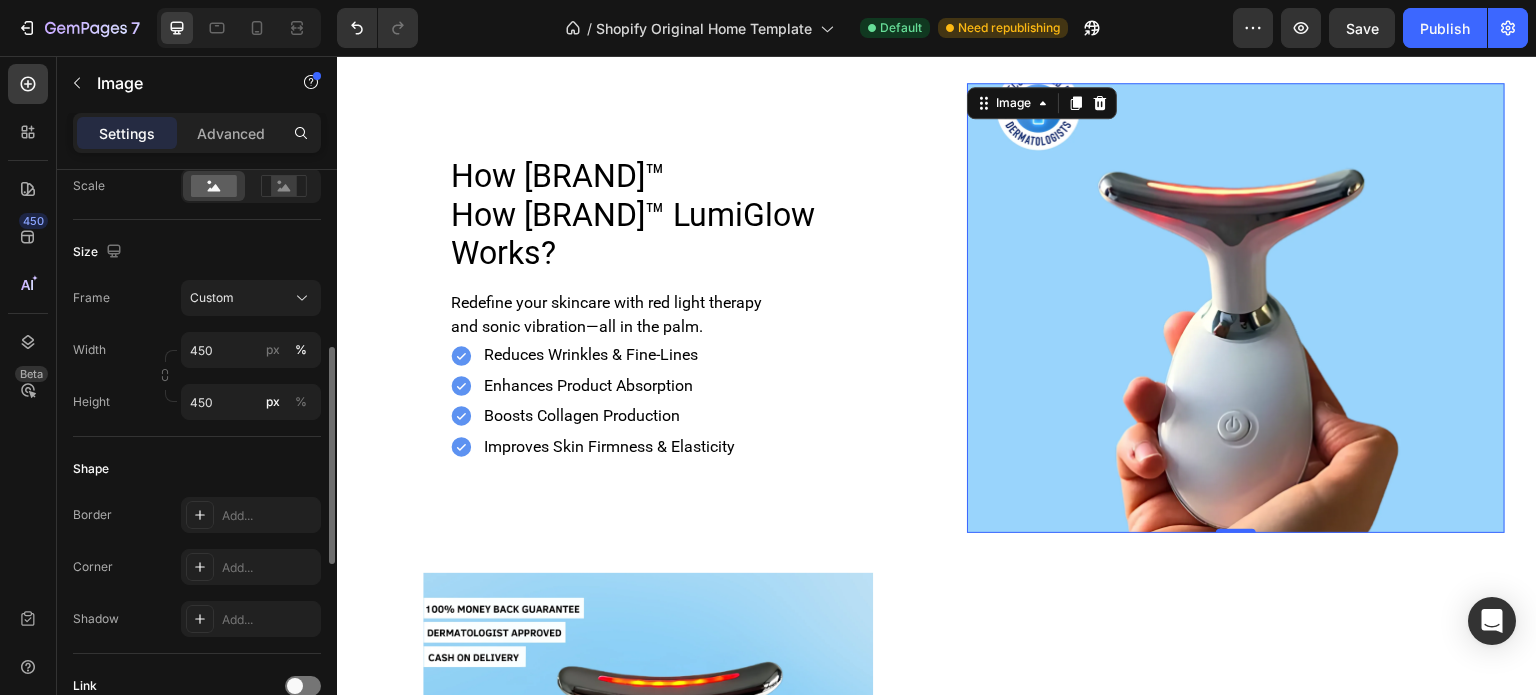 scroll, scrollTop: 376, scrollLeft: 0, axis: vertical 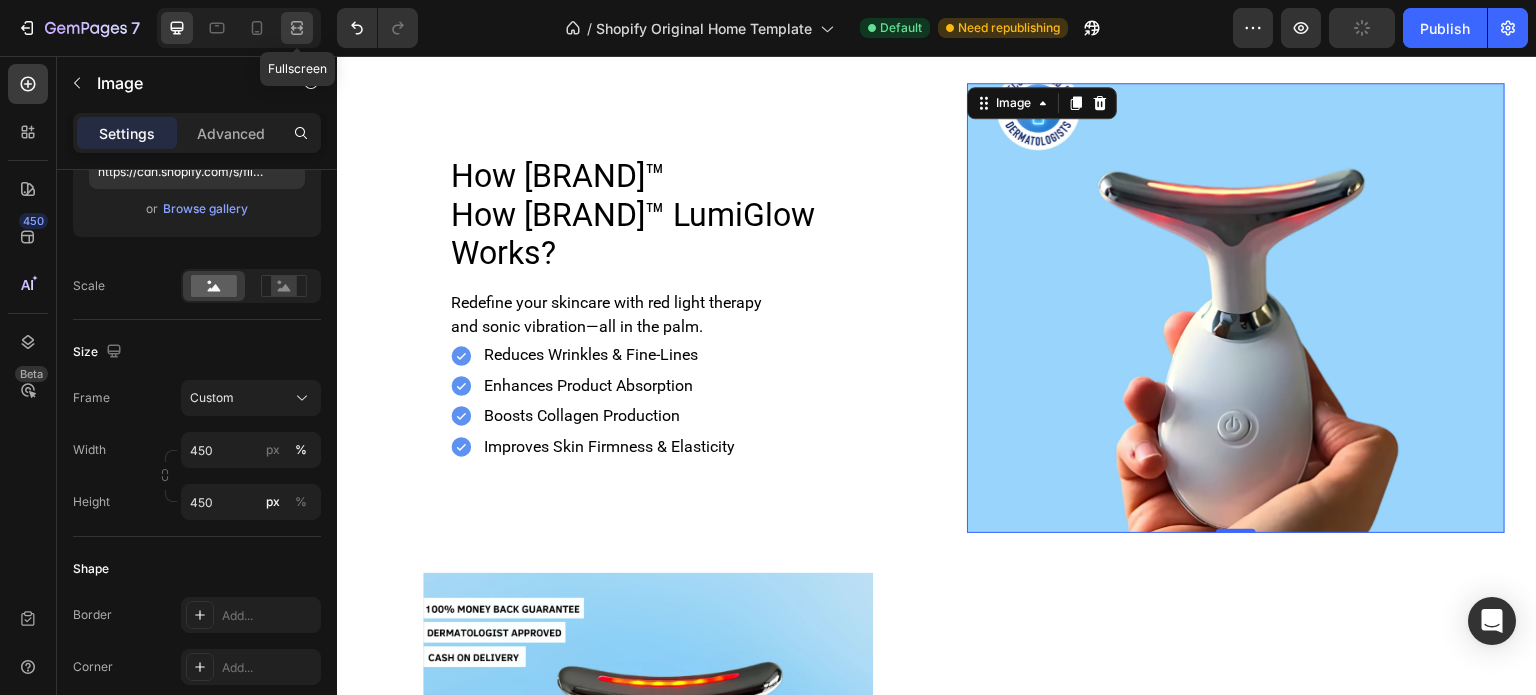 click 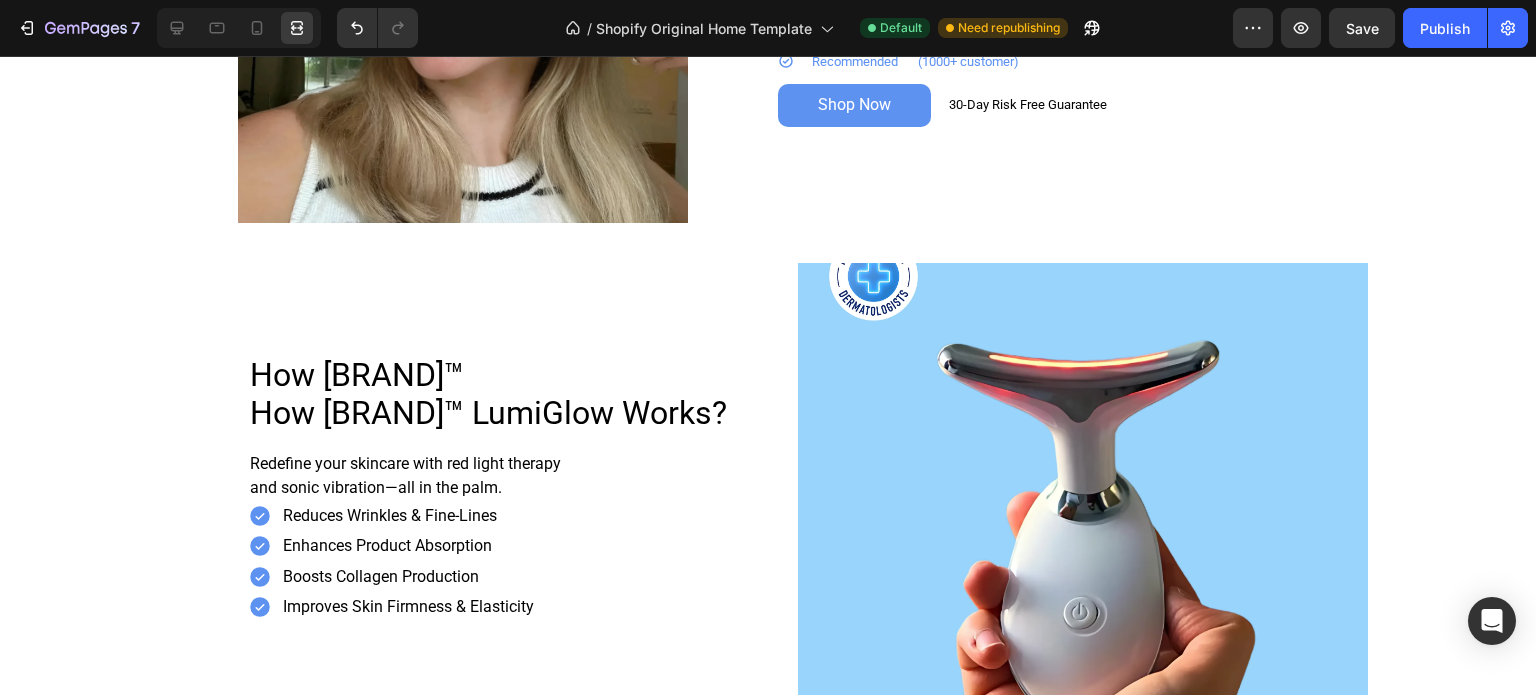 scroll, scrollTop: 1112, scrollLeft: 0, axis: vertical 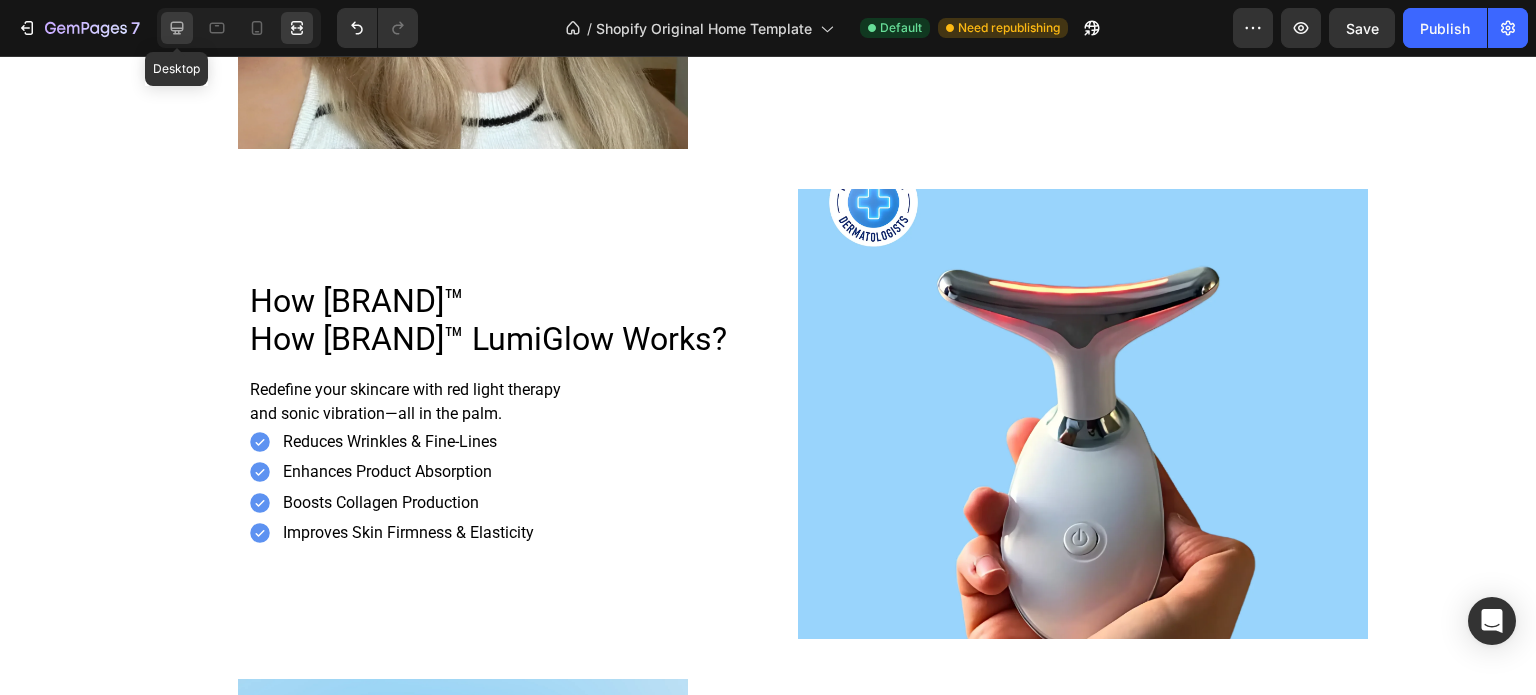 click 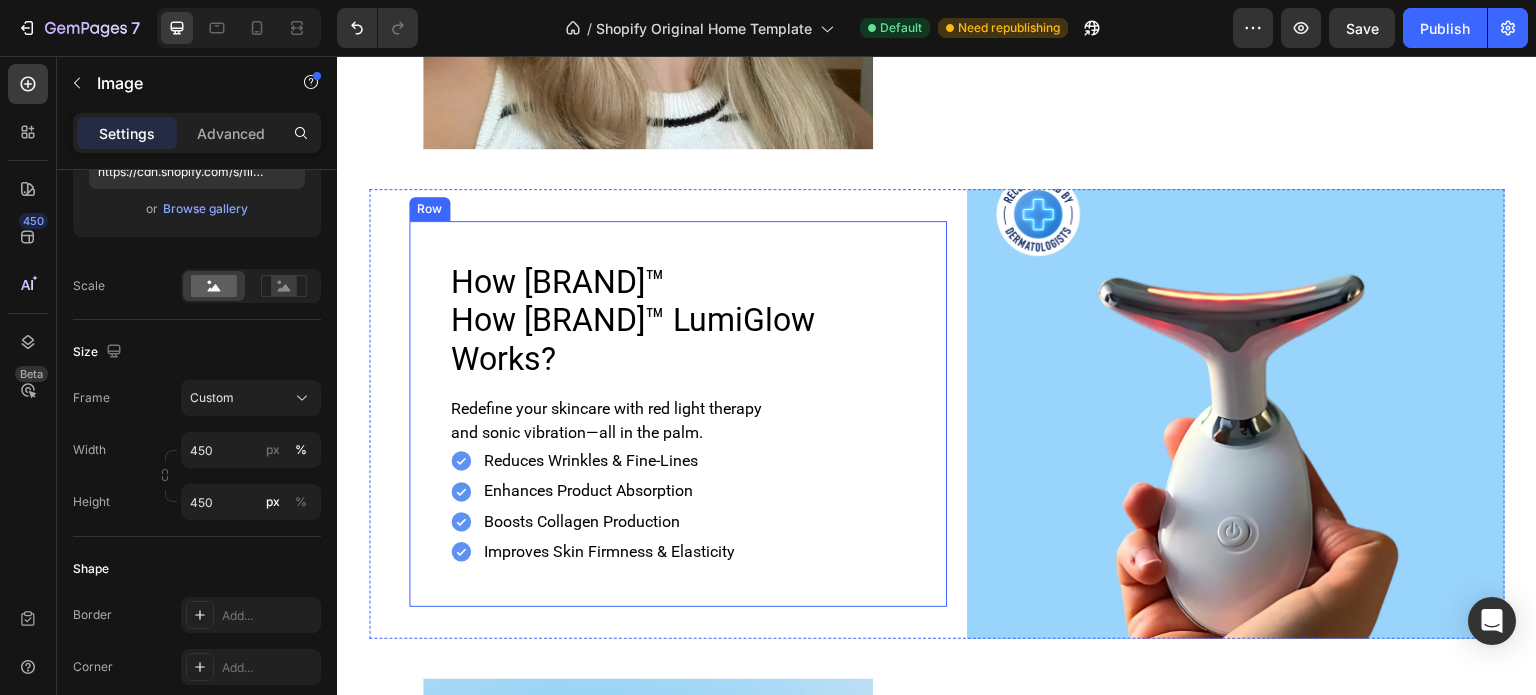 click on "How [BRAND]™ LumiGlow Works? Heading Redefine your skincare with red light therapy and sonic vibration—all in the palm. Text Block Reduces Wrinkles & Fine-Lines Enhances Product Absorption Boosts Collagen Production Improves Skin Firmness & Elasticity Item List Row" at bounding box center [678, 414] 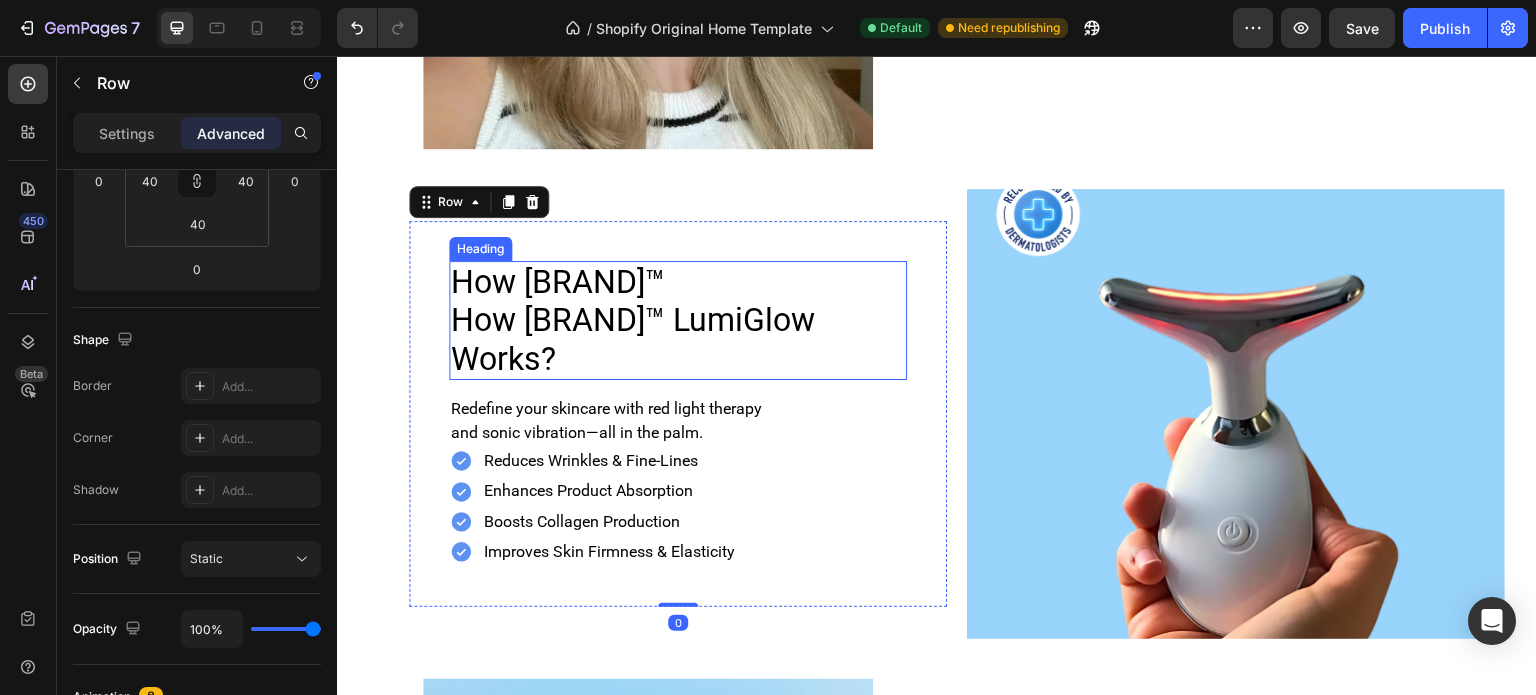 scroll, scrollTop: 0, scrollLeft: 0, axis: both 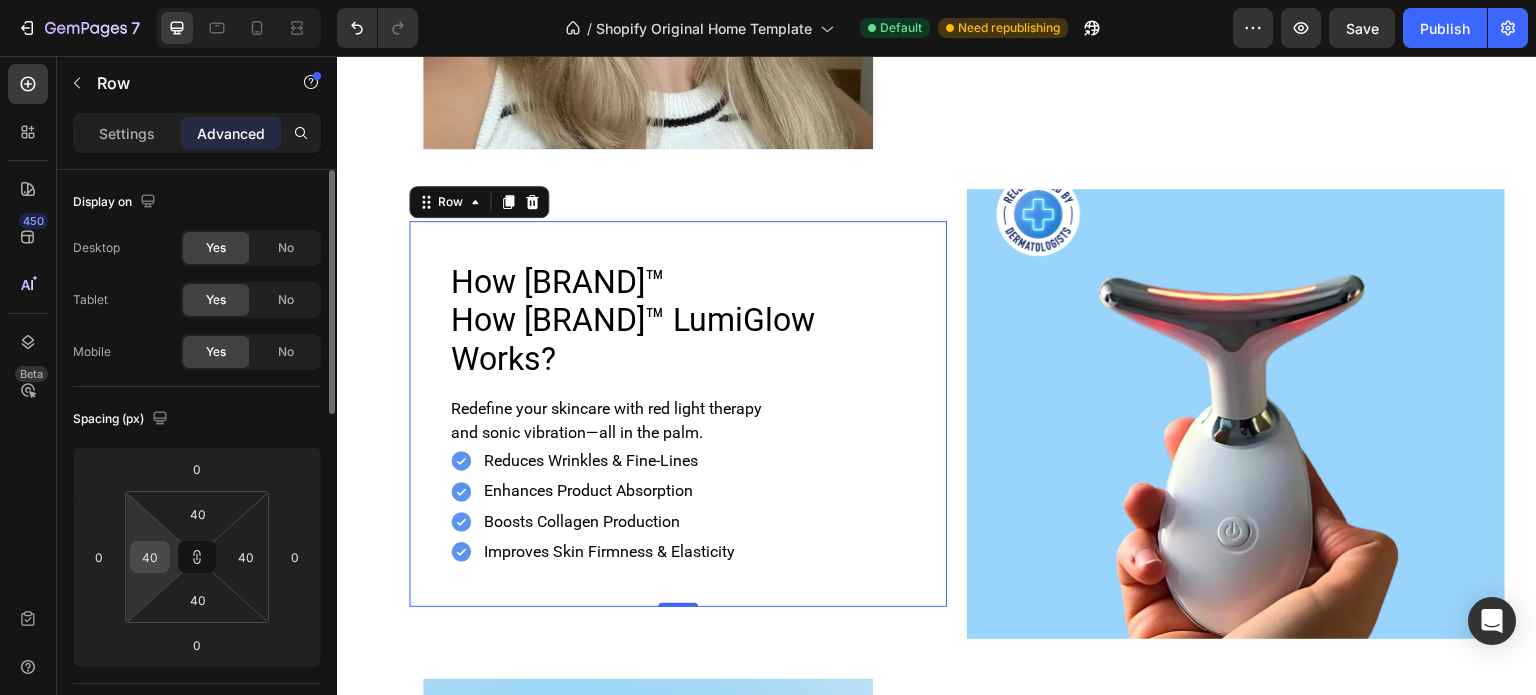 click on "40" at bounding box center [150, 557] 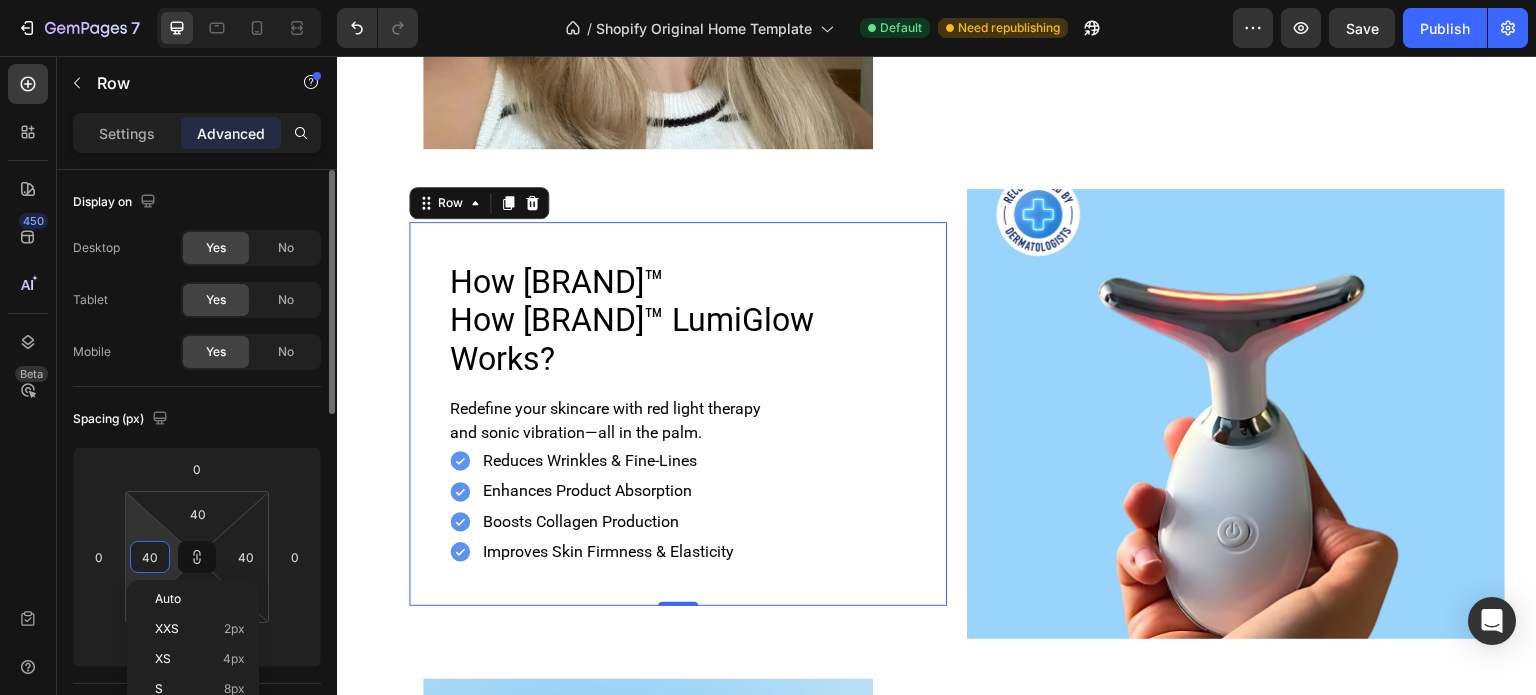 type on "39" 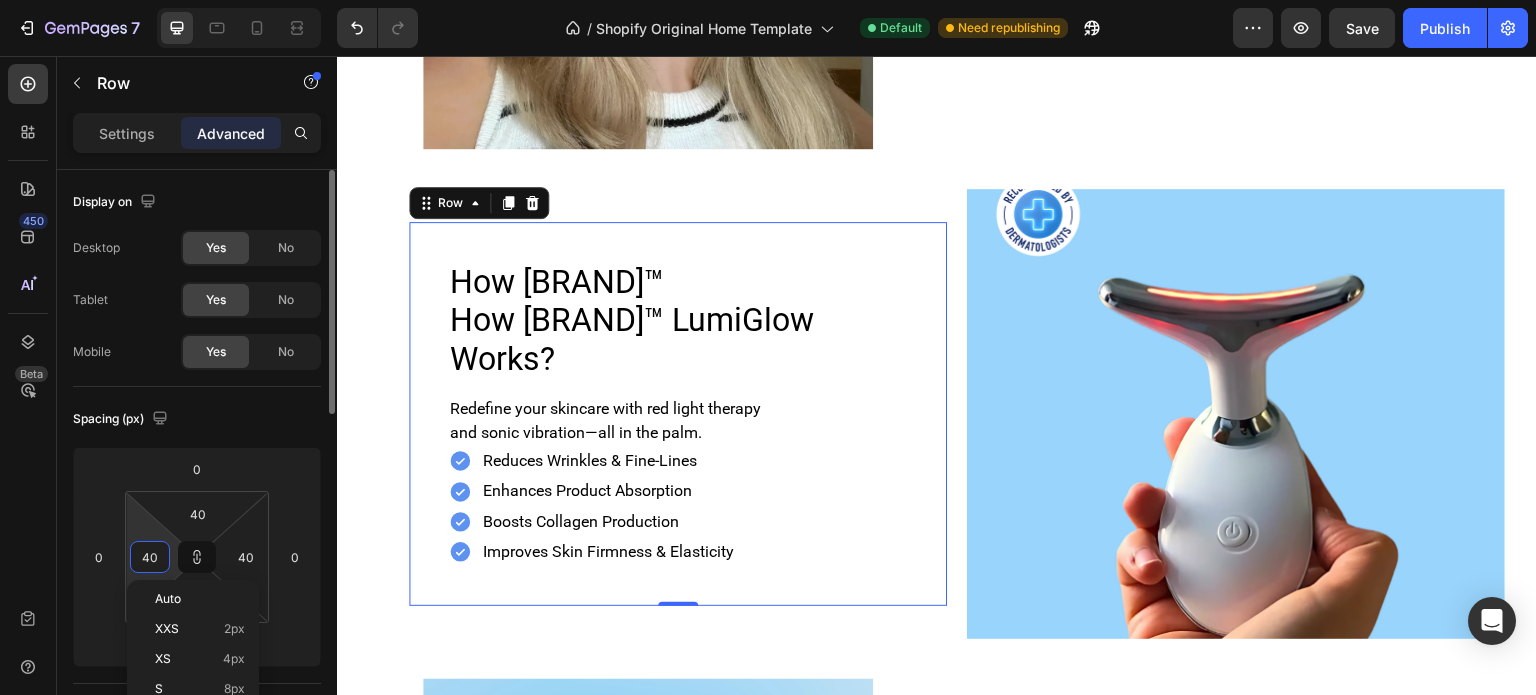 type on "39" 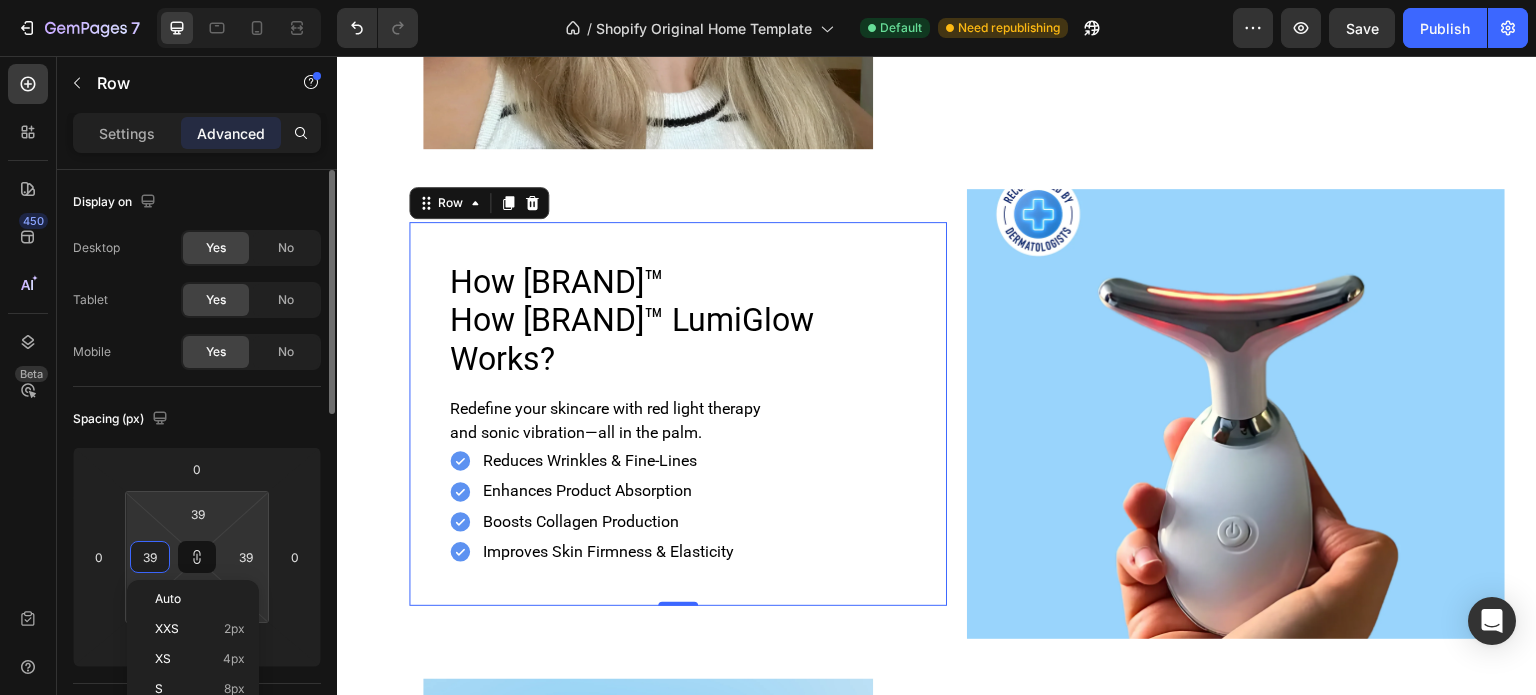 type on "38" 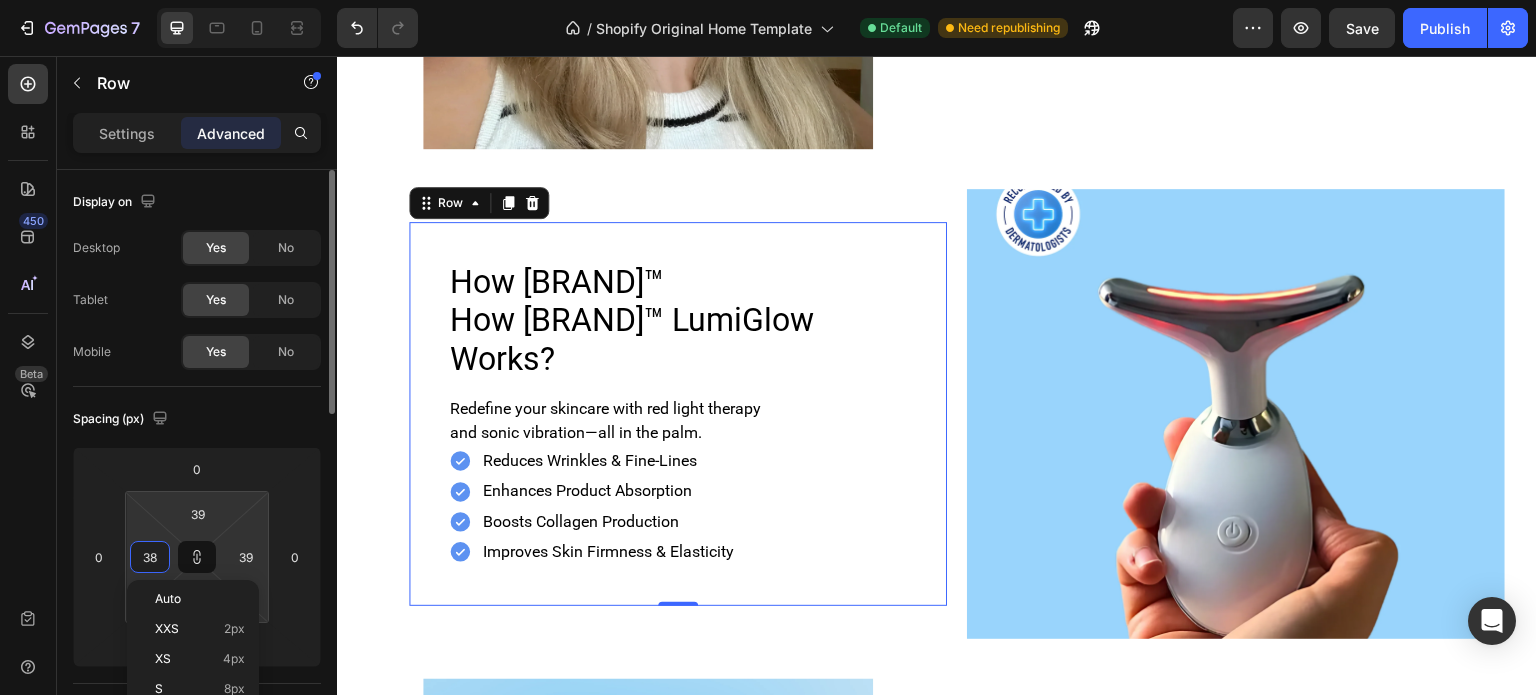 type on "38" 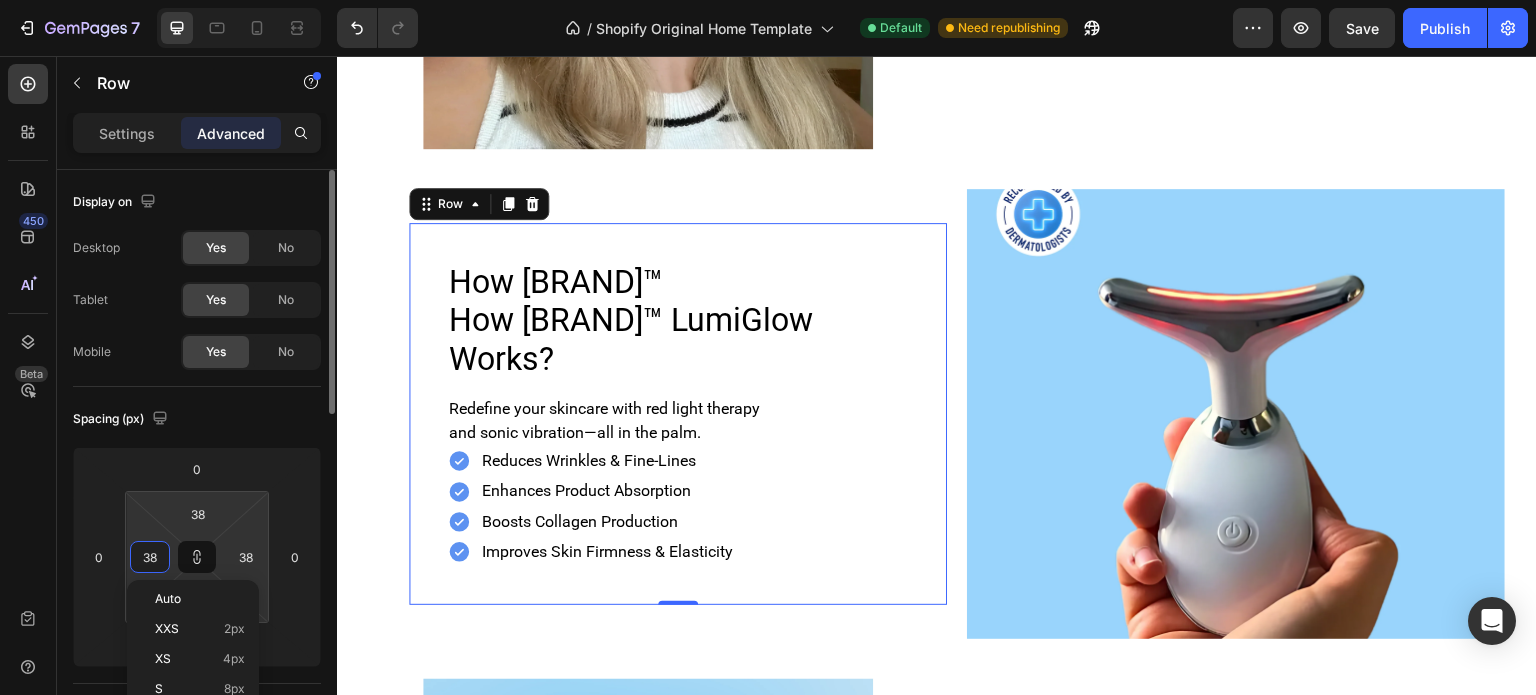 type on "37" 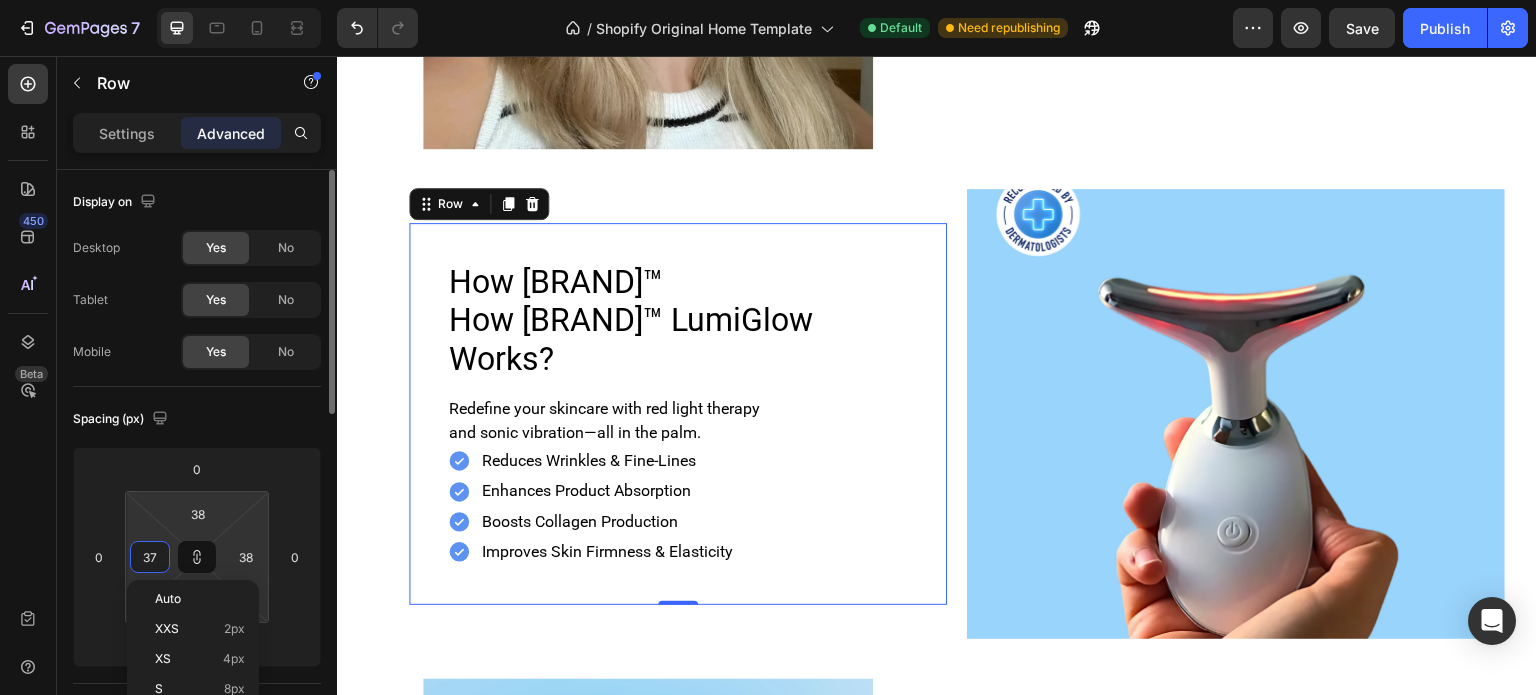 type on "37" 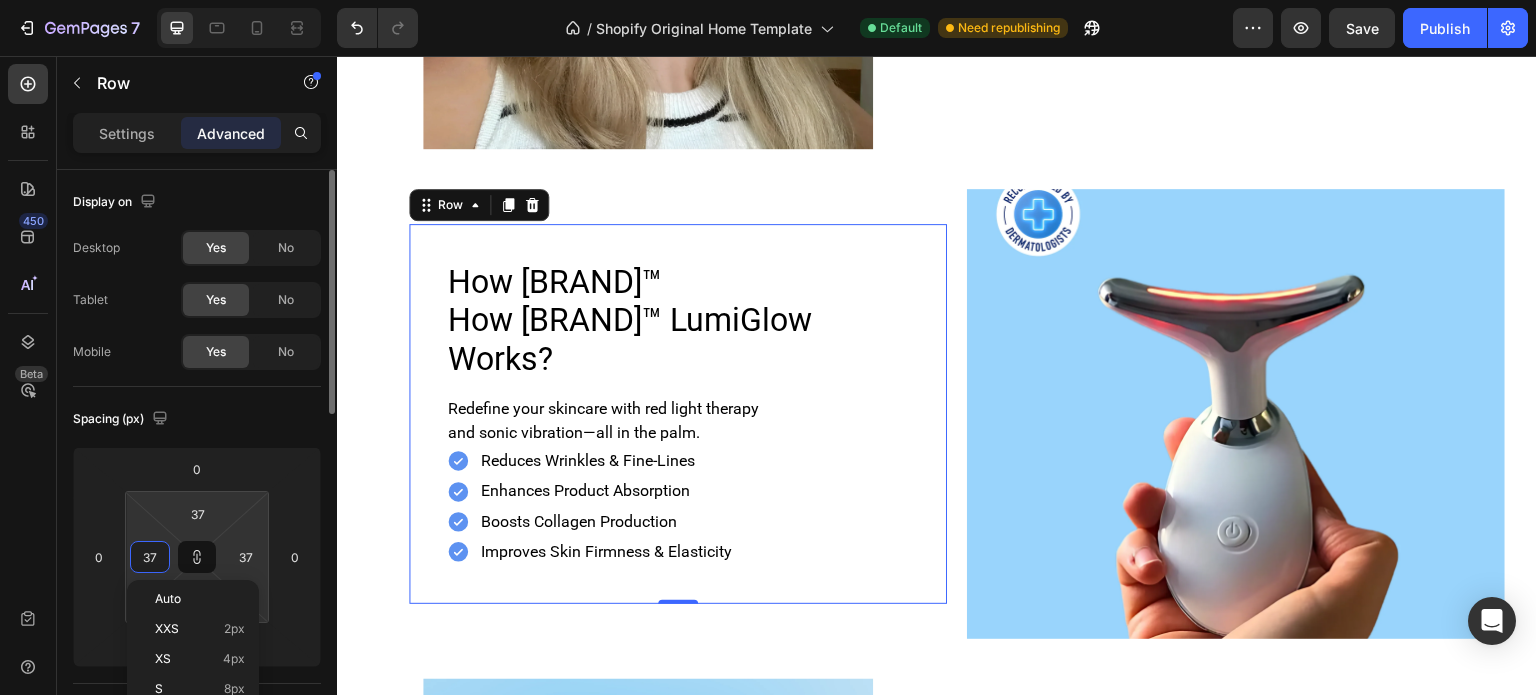 type on "36" 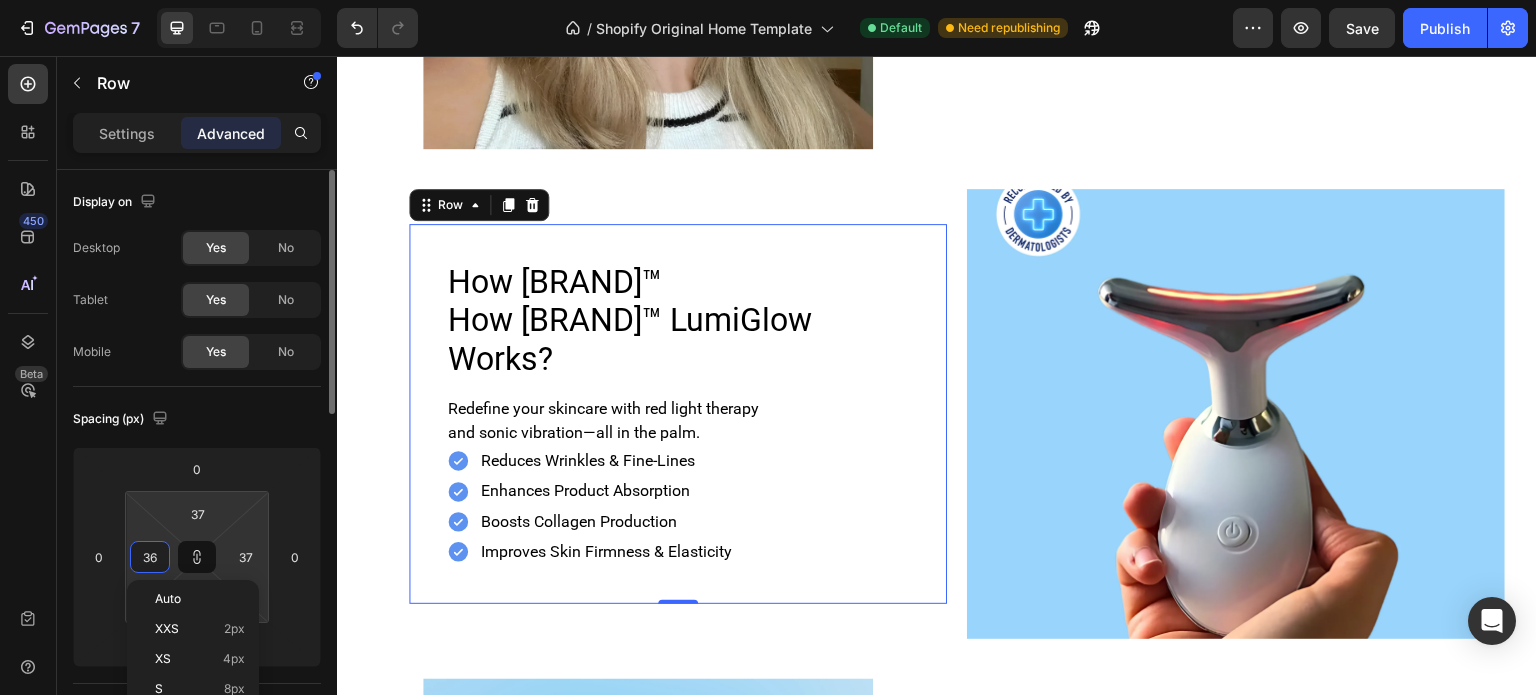 type on "36" 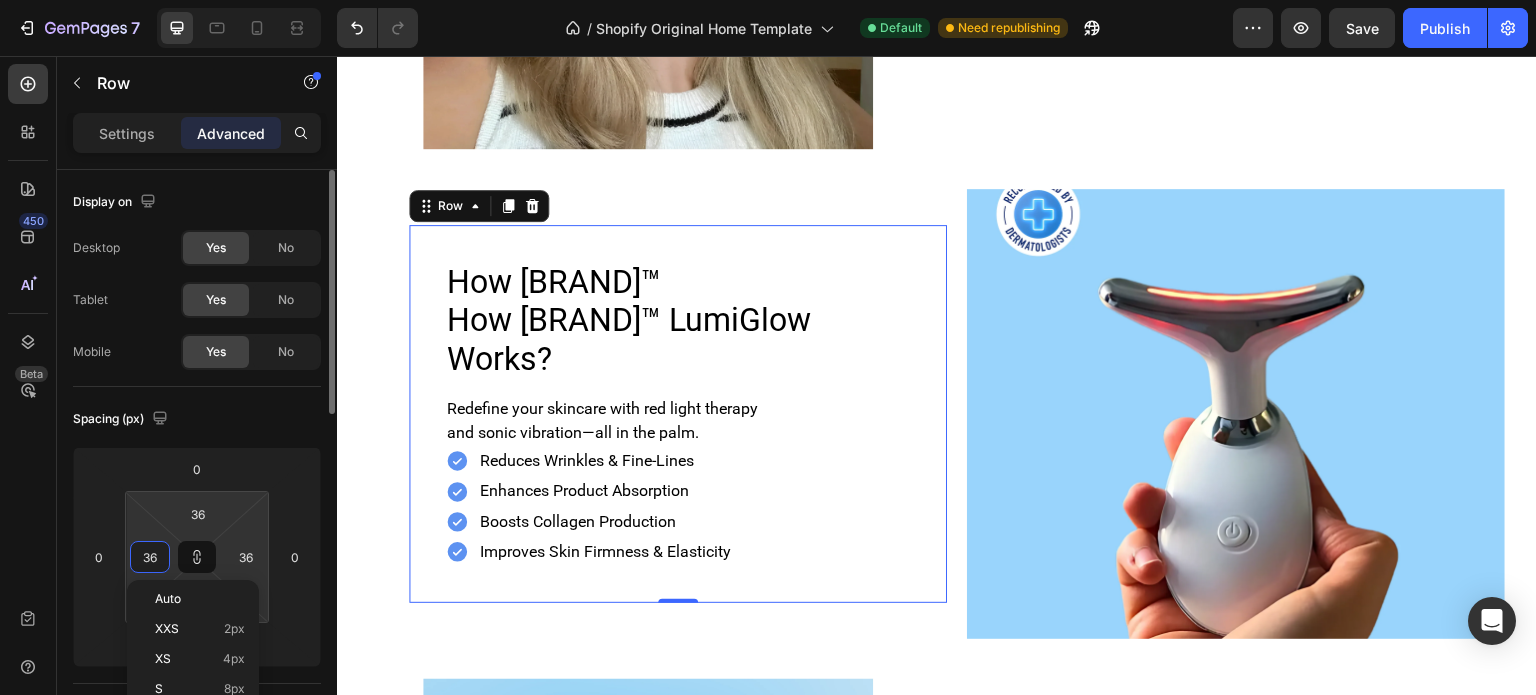 type on "35" 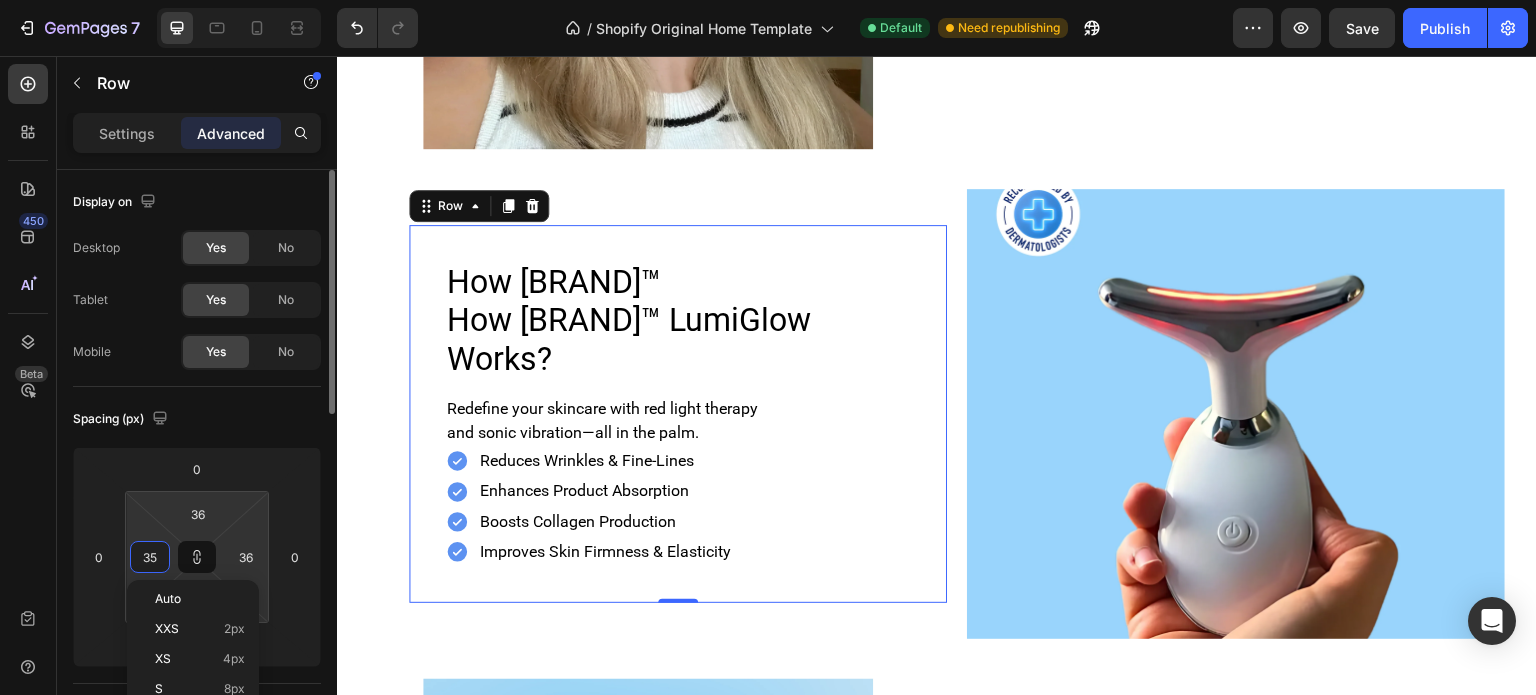 type on "35" 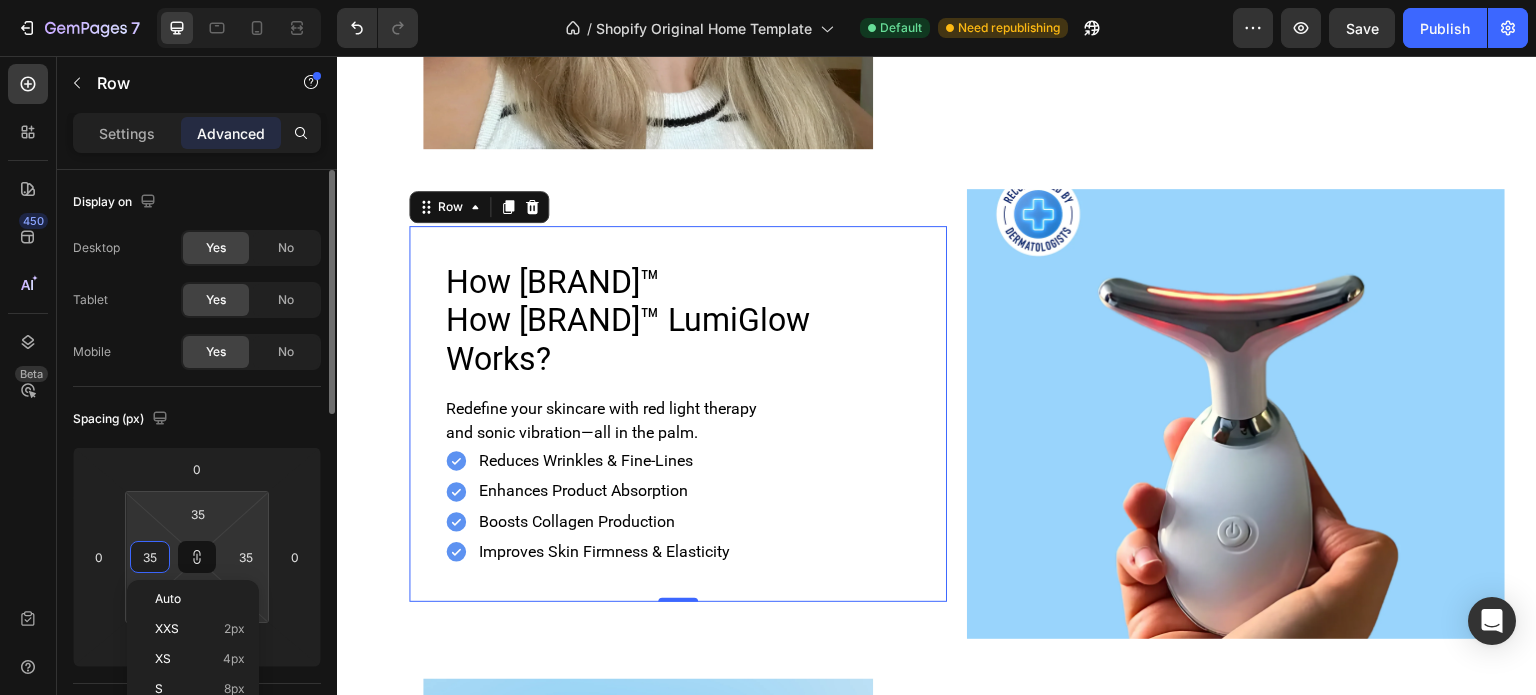 type on "34" 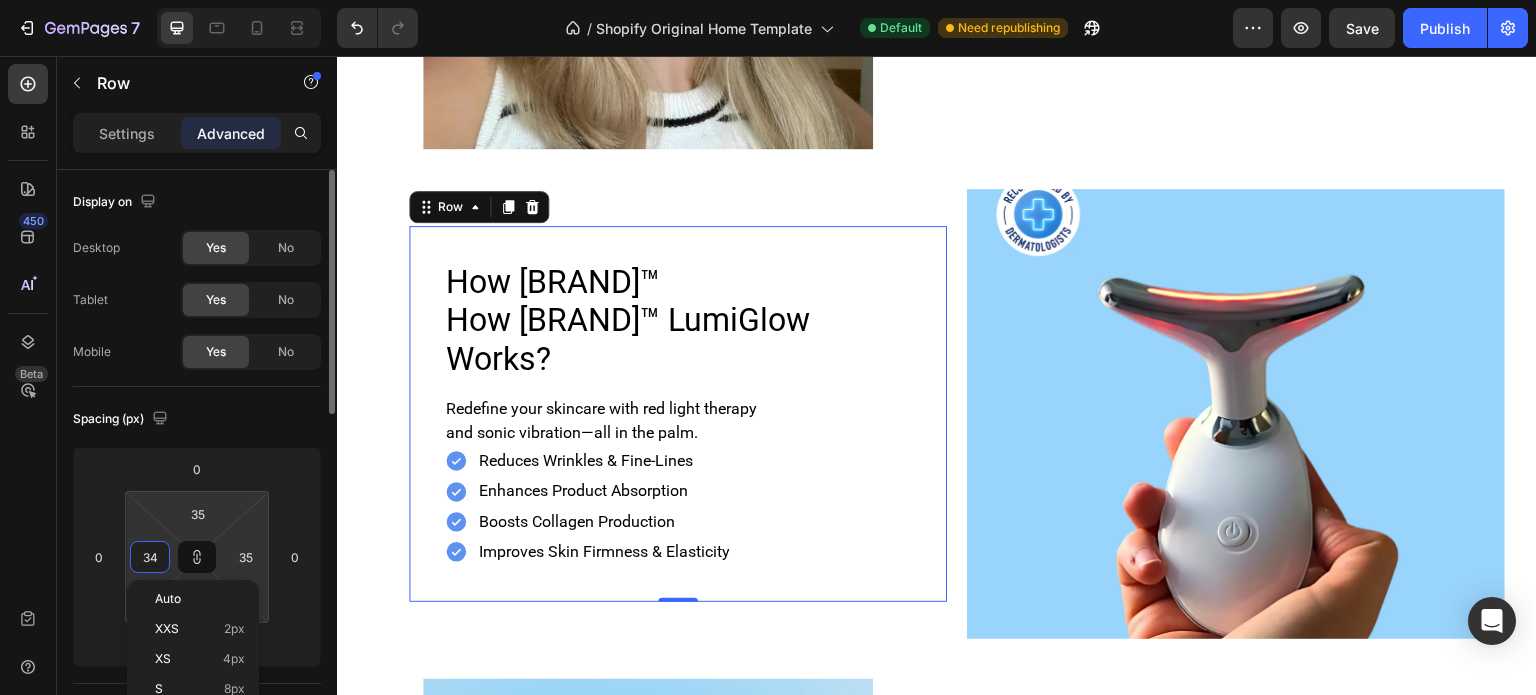 type on "34" 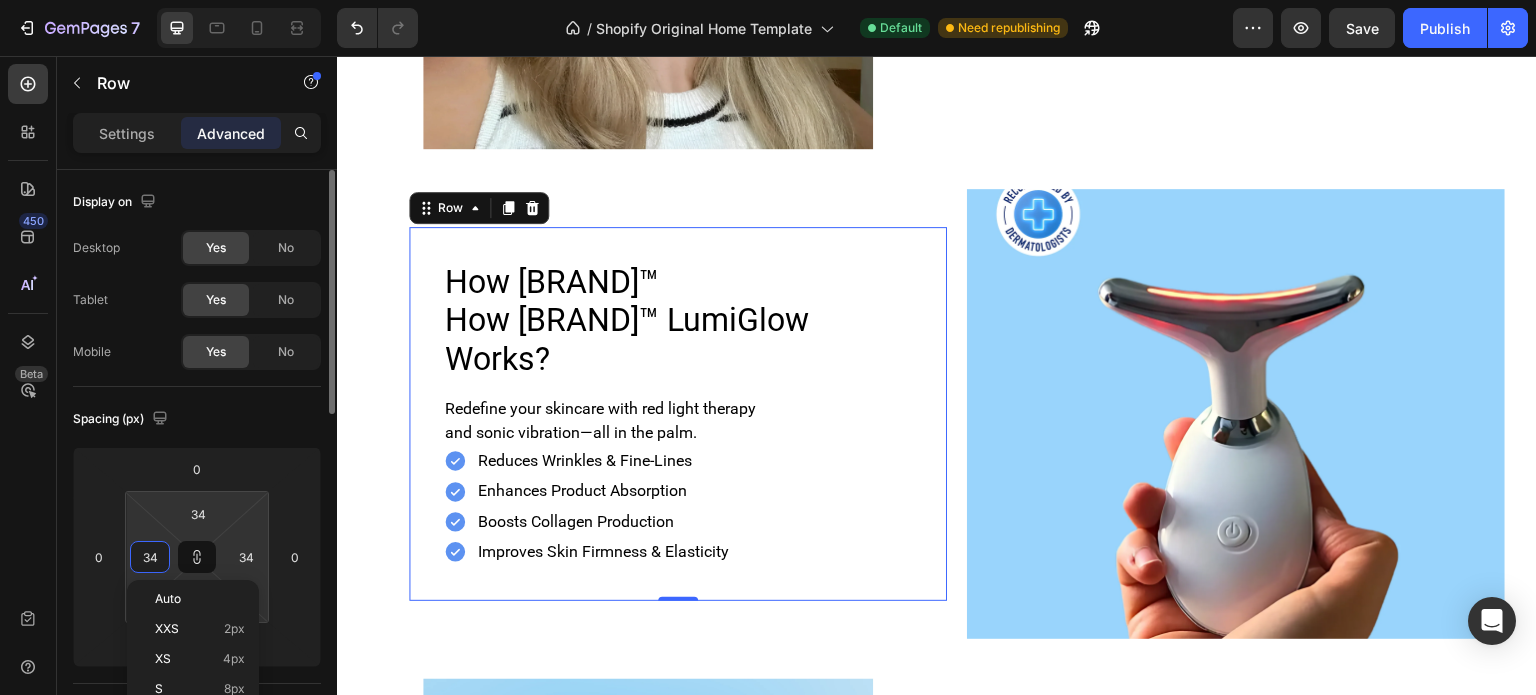 type on "33" 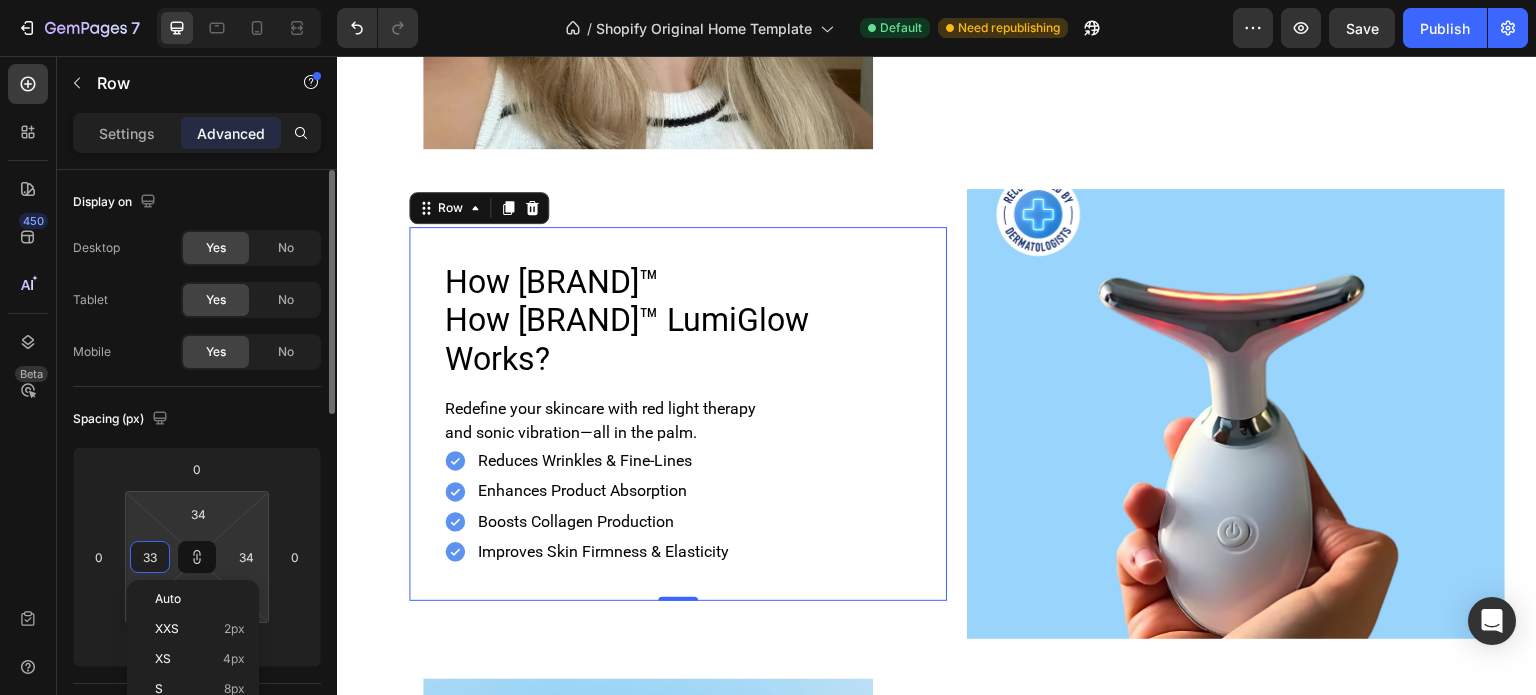 type on "33" 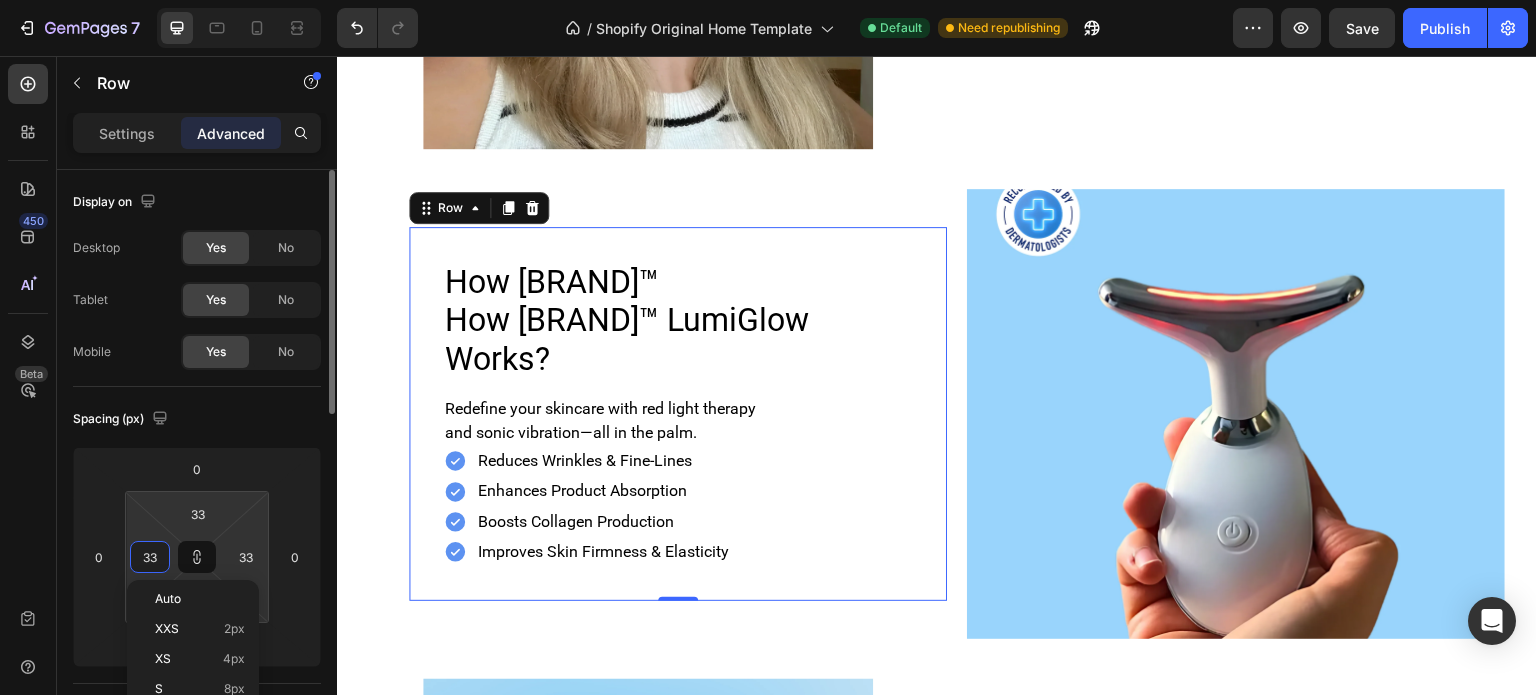type on "32" 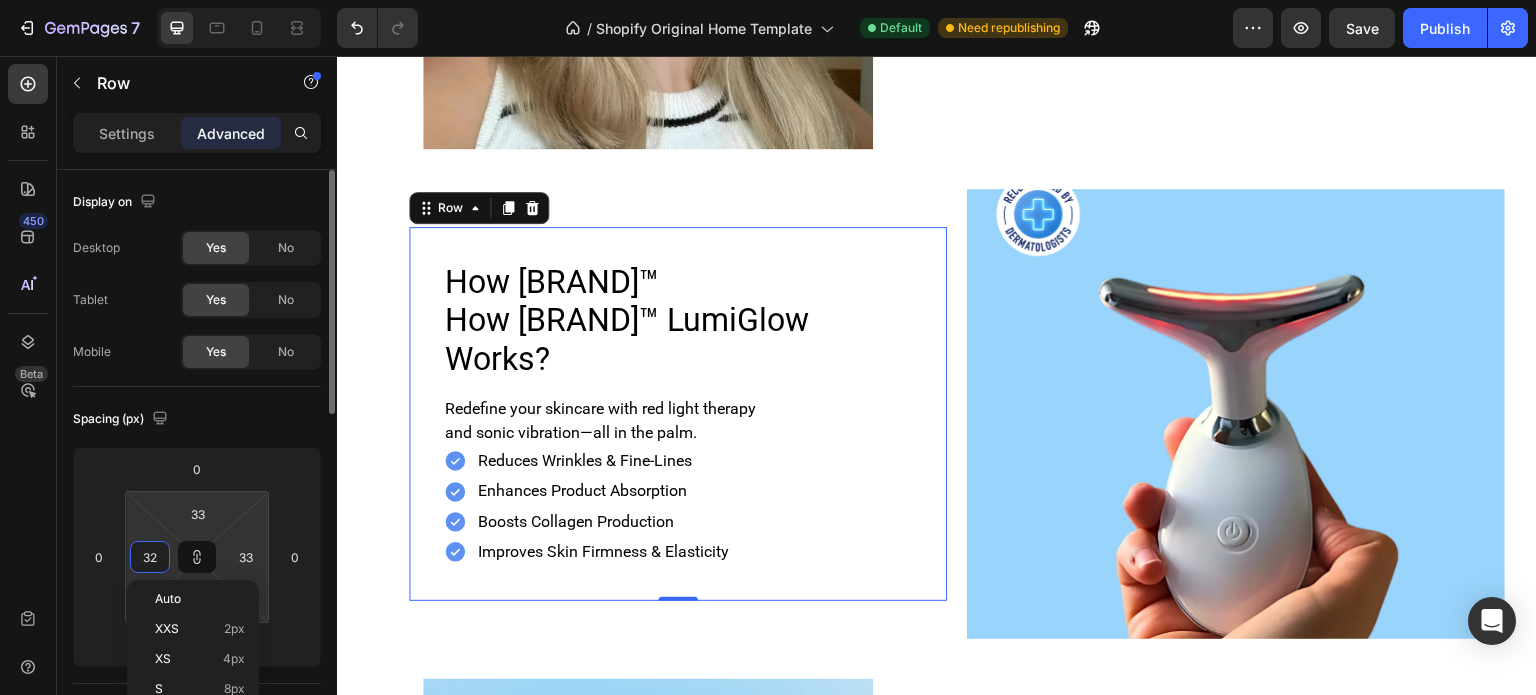 type on "32" 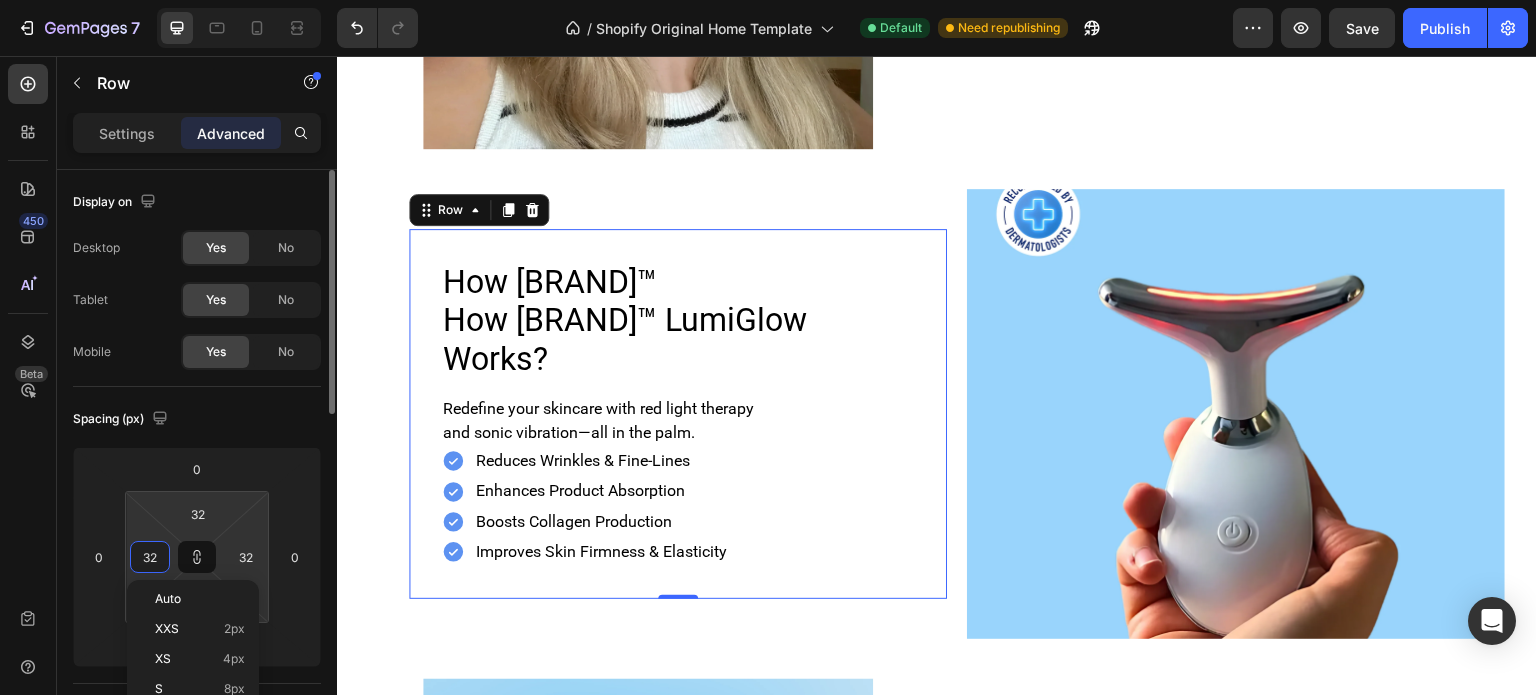 type on "31" 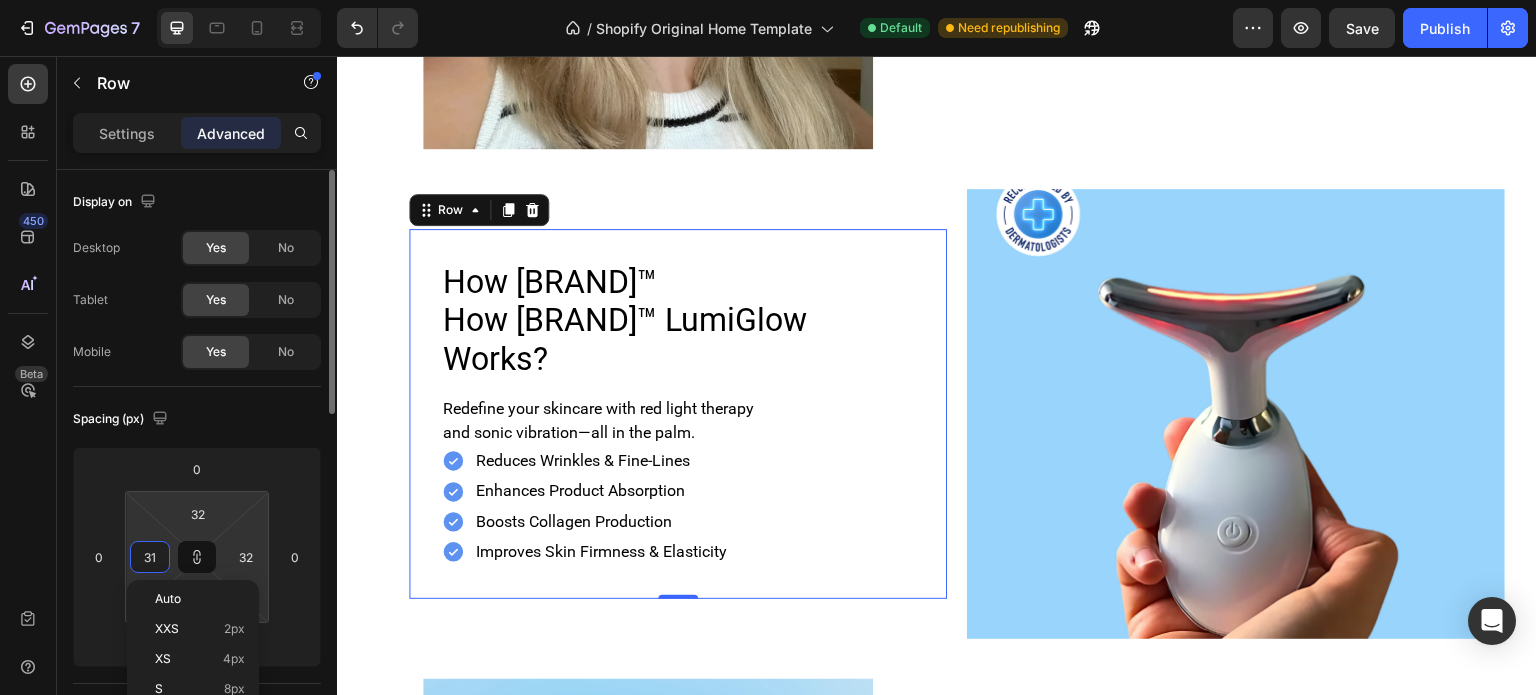 type on "31" 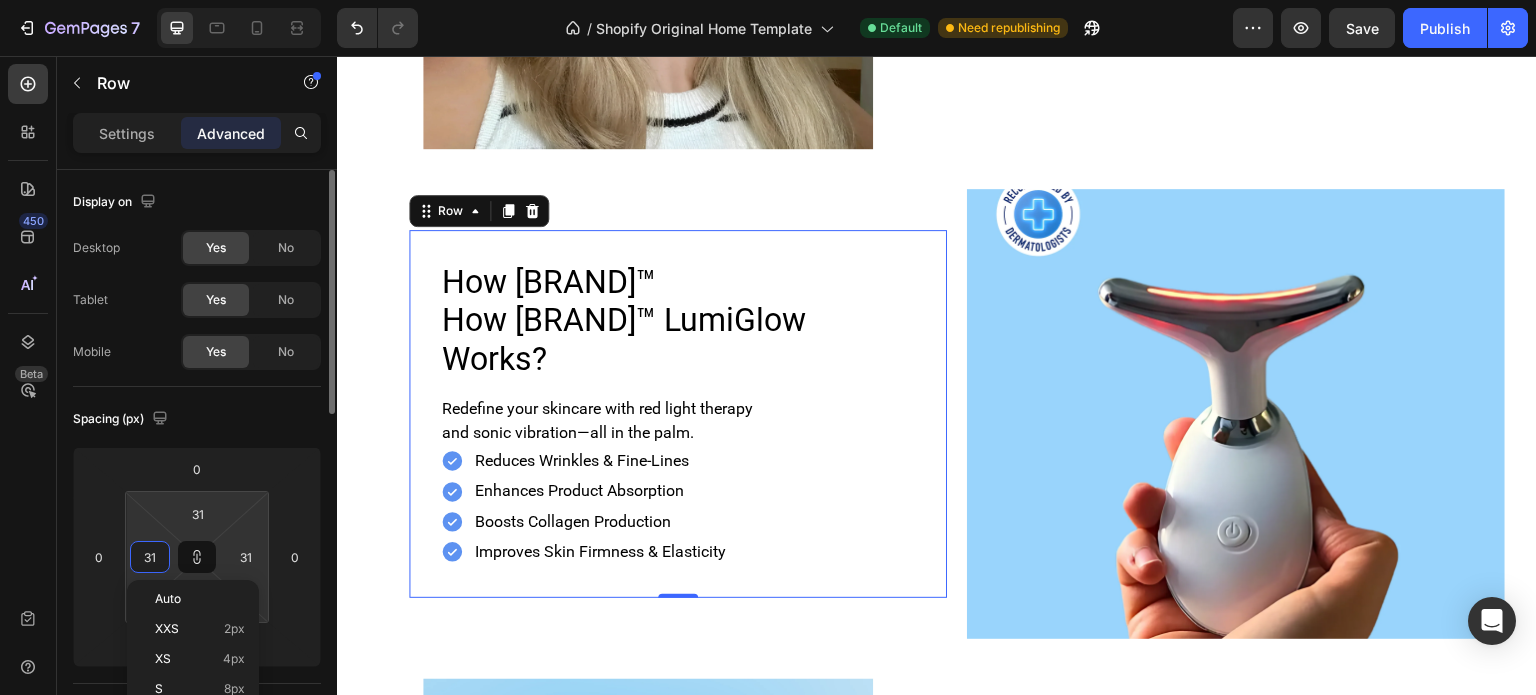 type on "30" 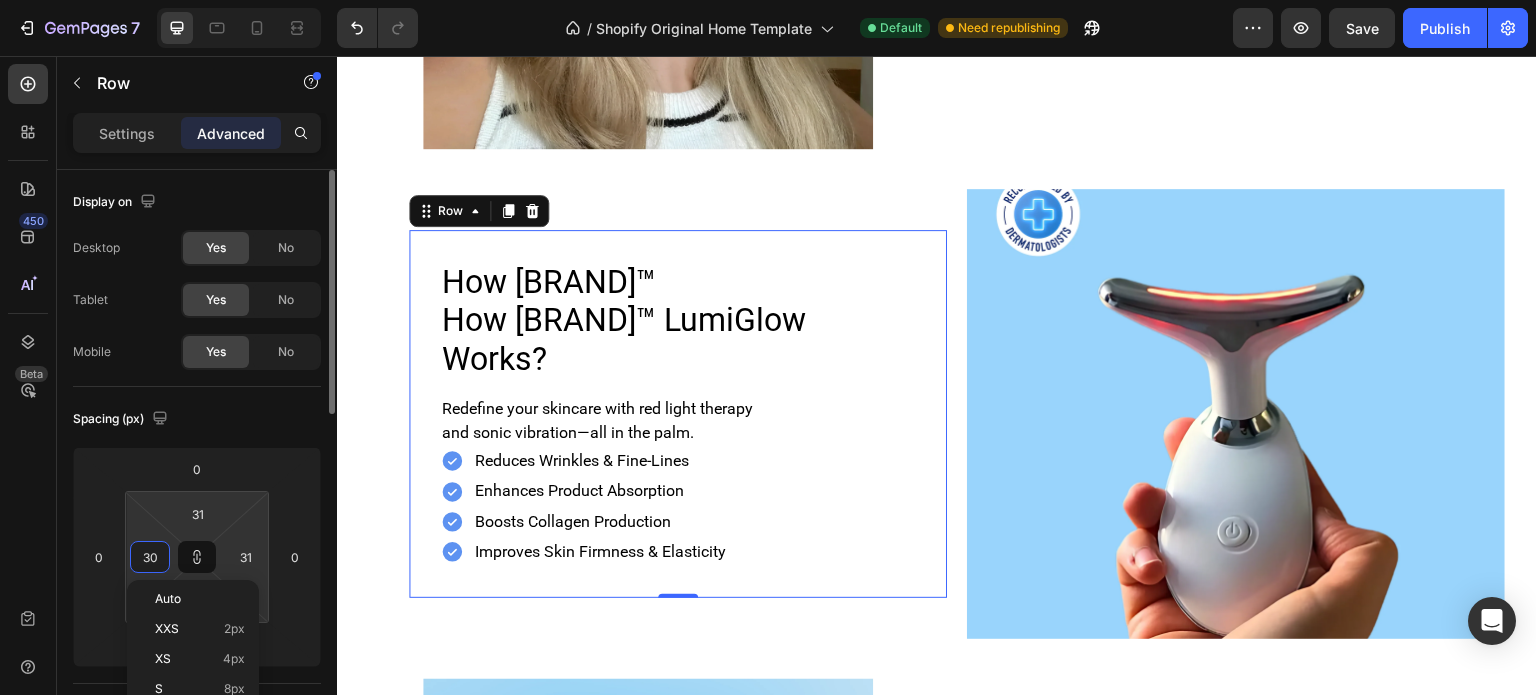 type on "30" 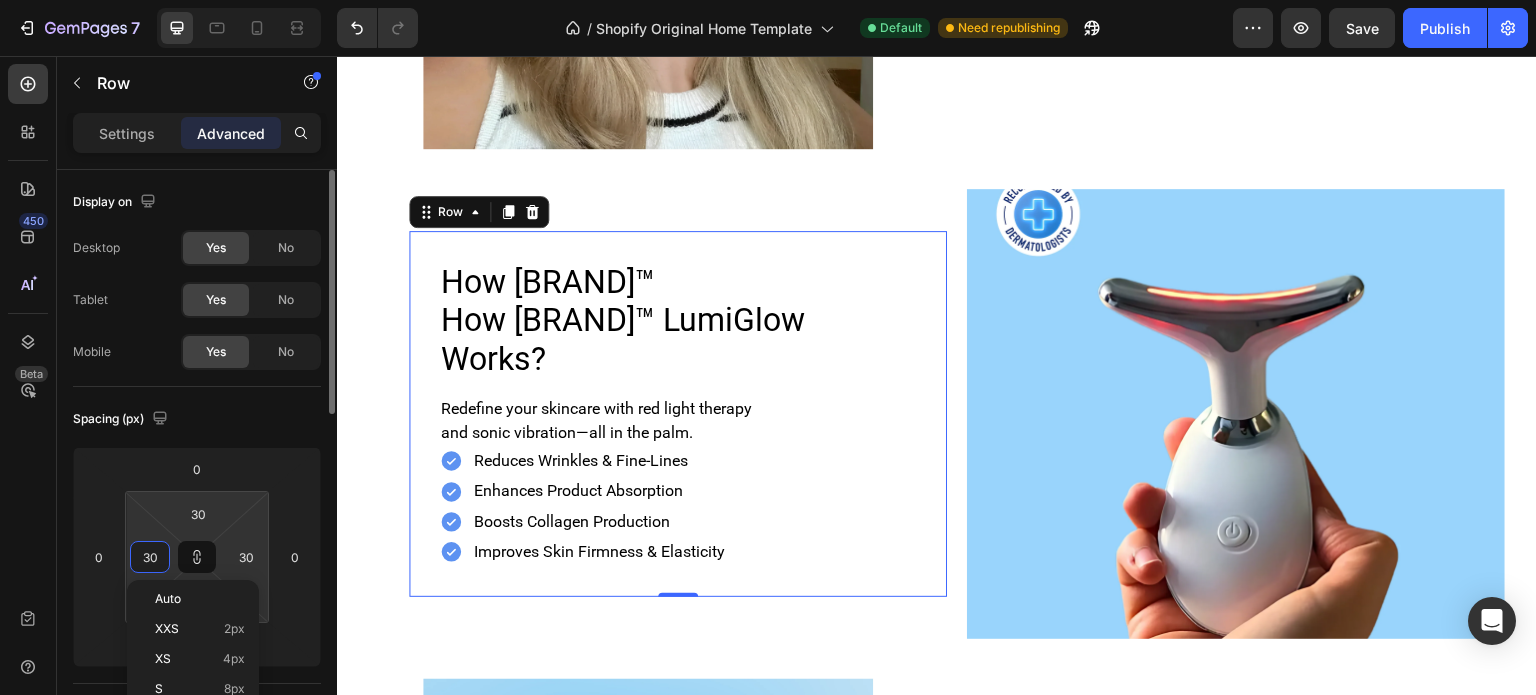 type on "29" 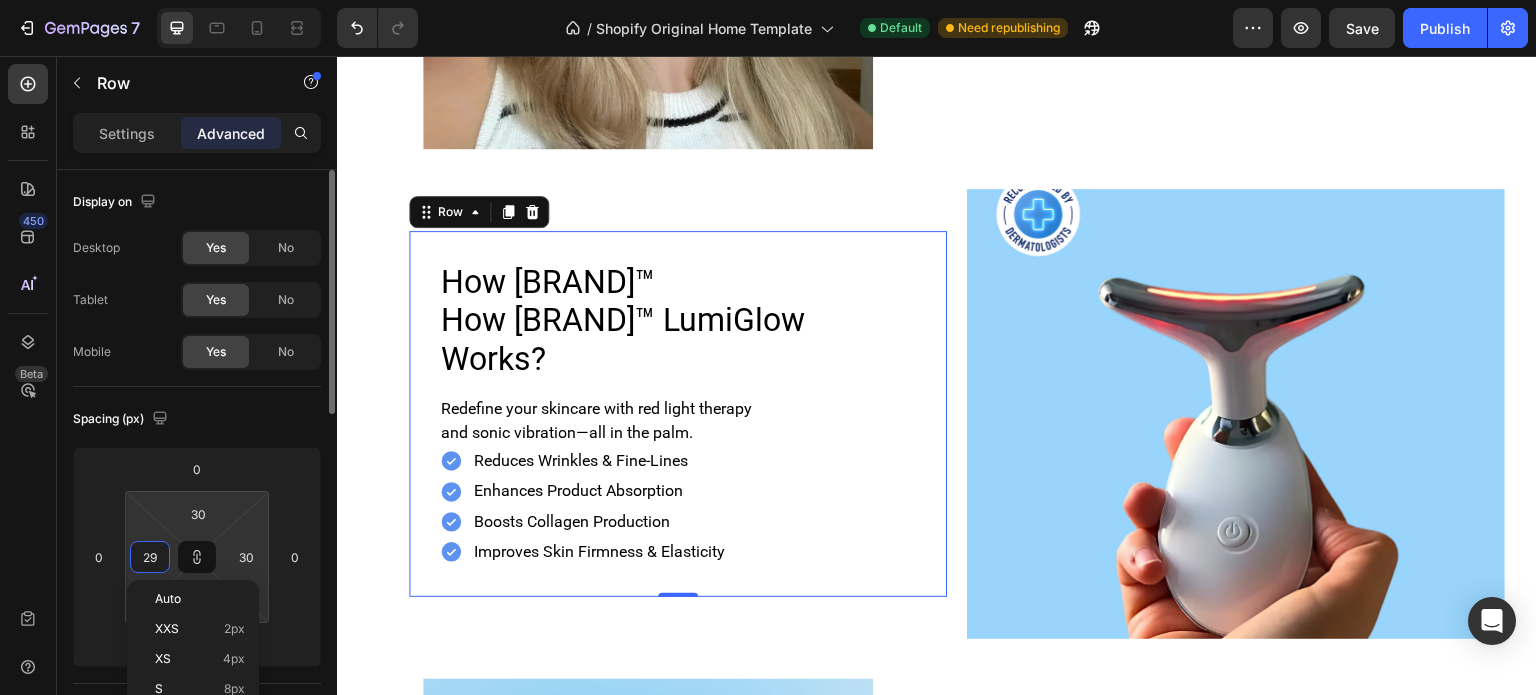 type on "29" 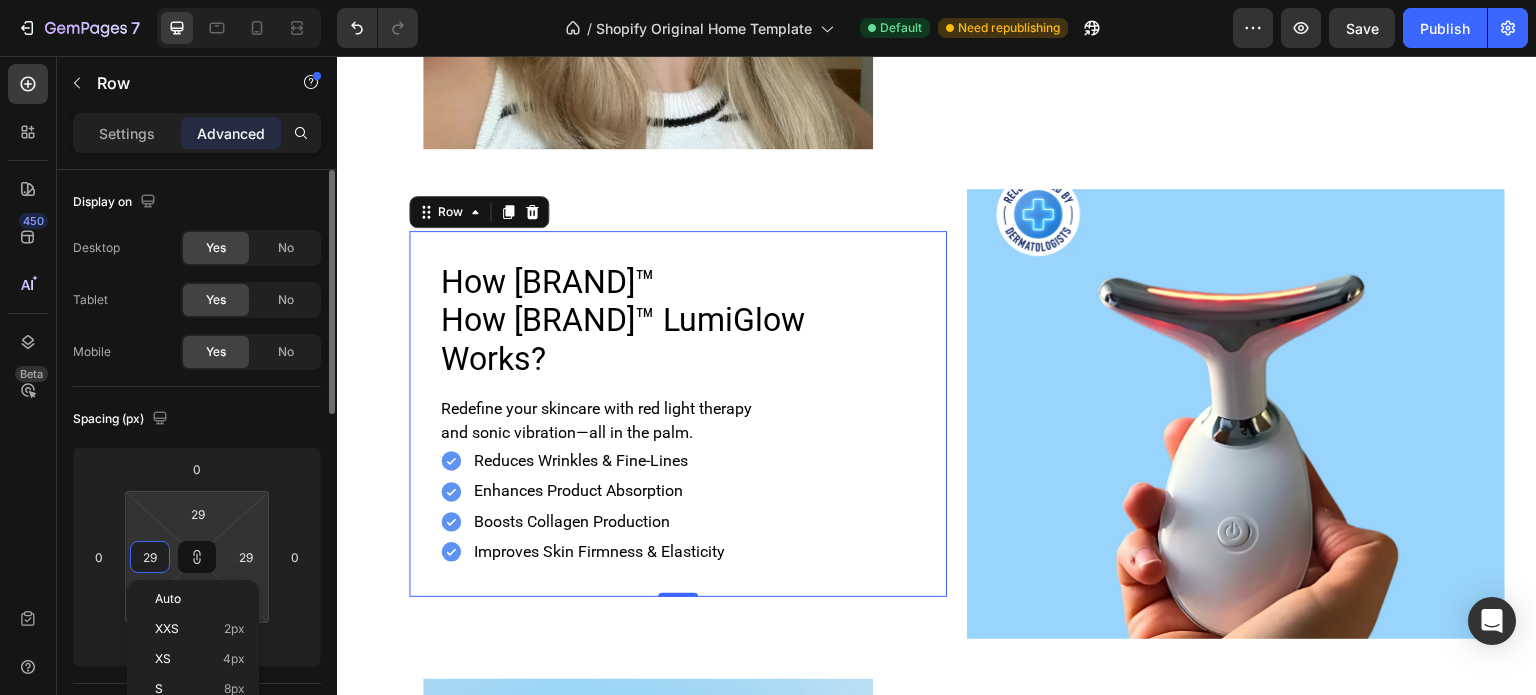 type on "28" 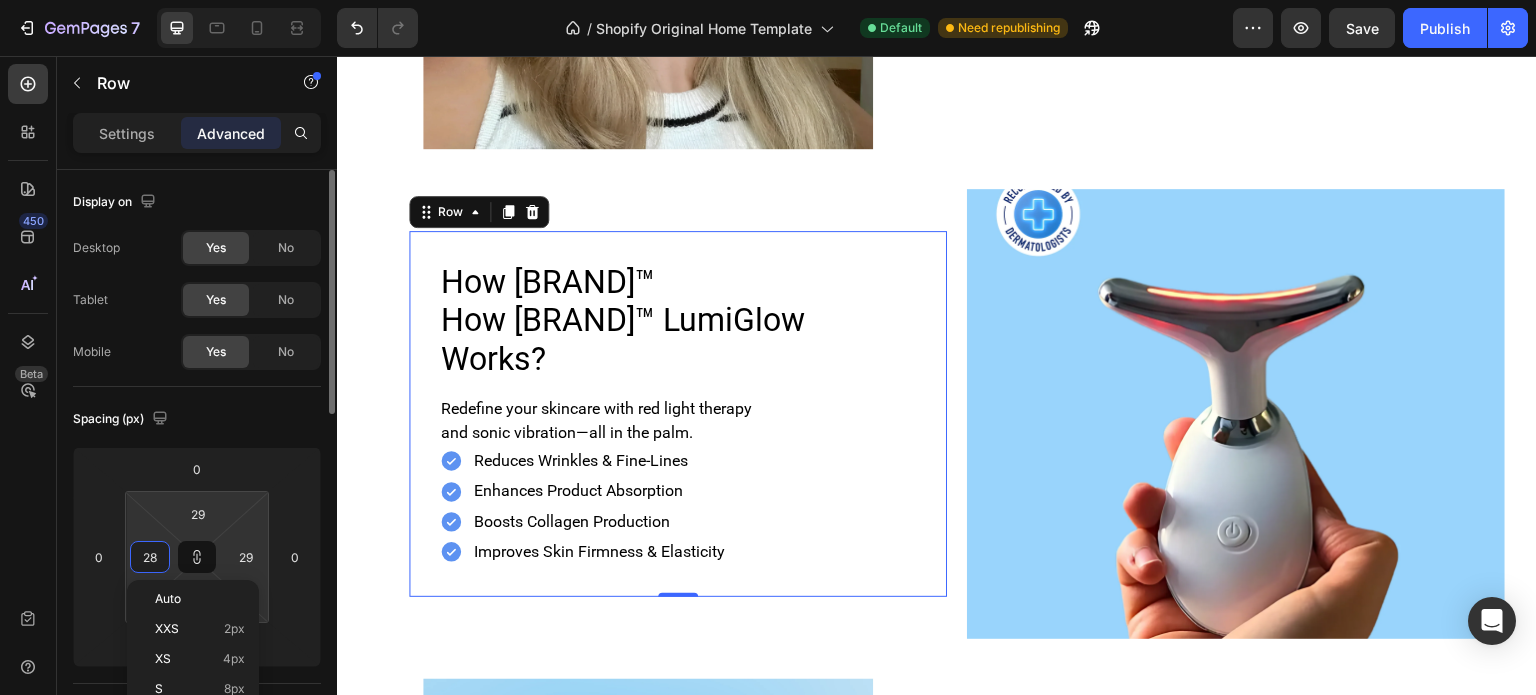 type on "28" 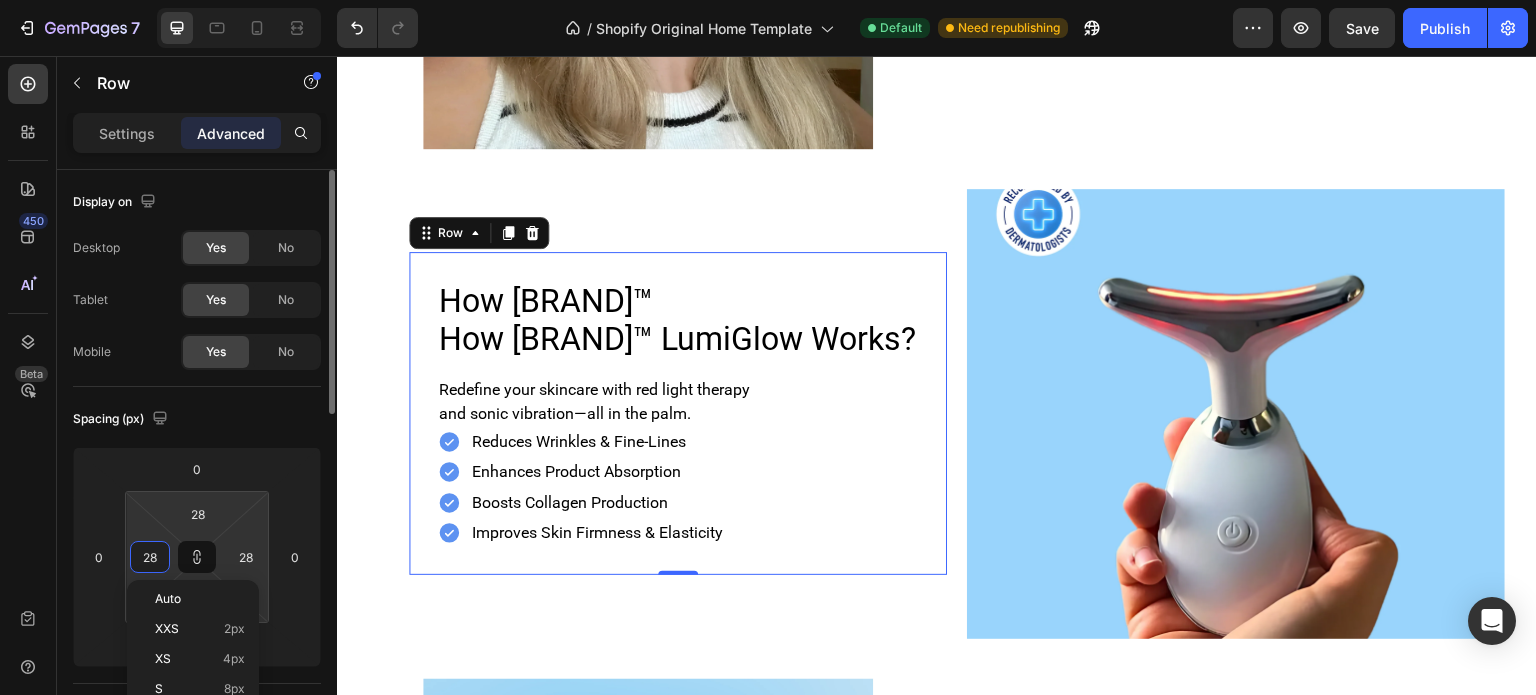 type on "27" 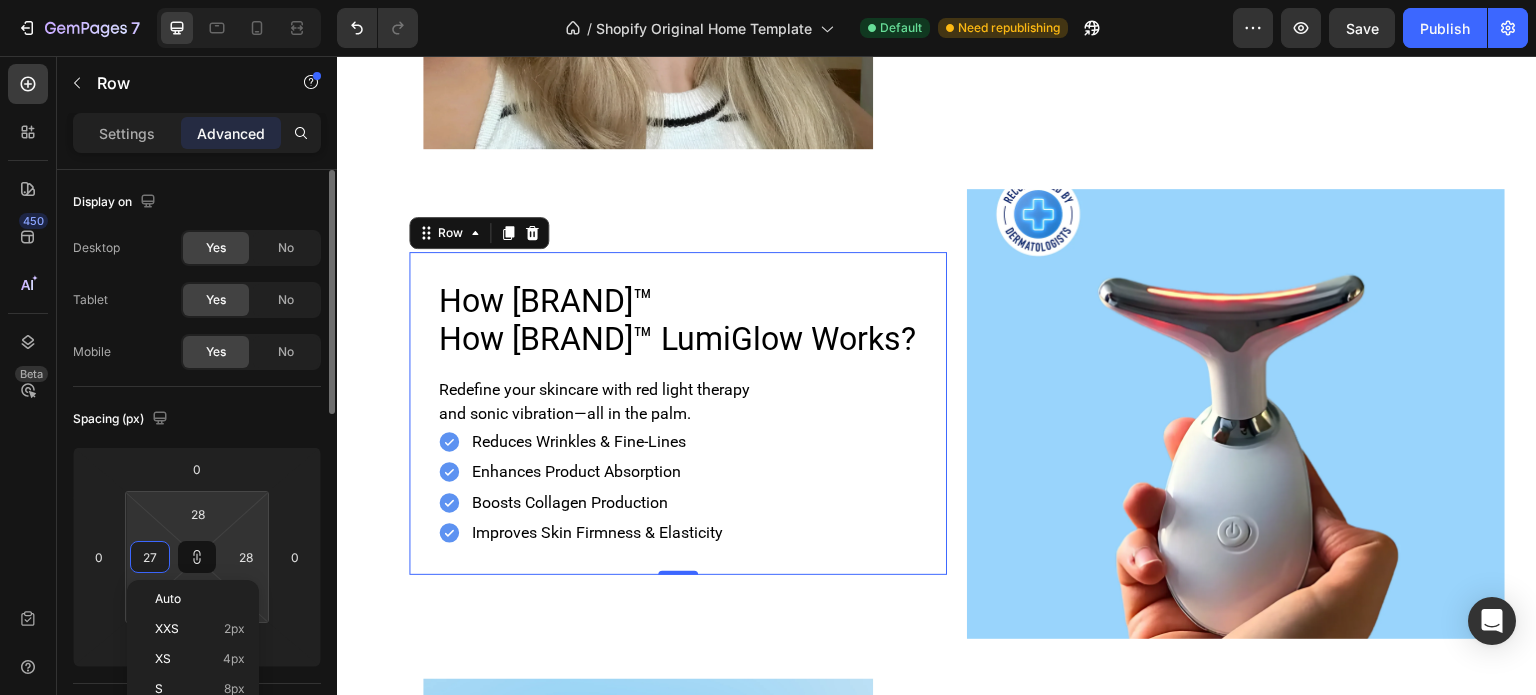 type on "27" 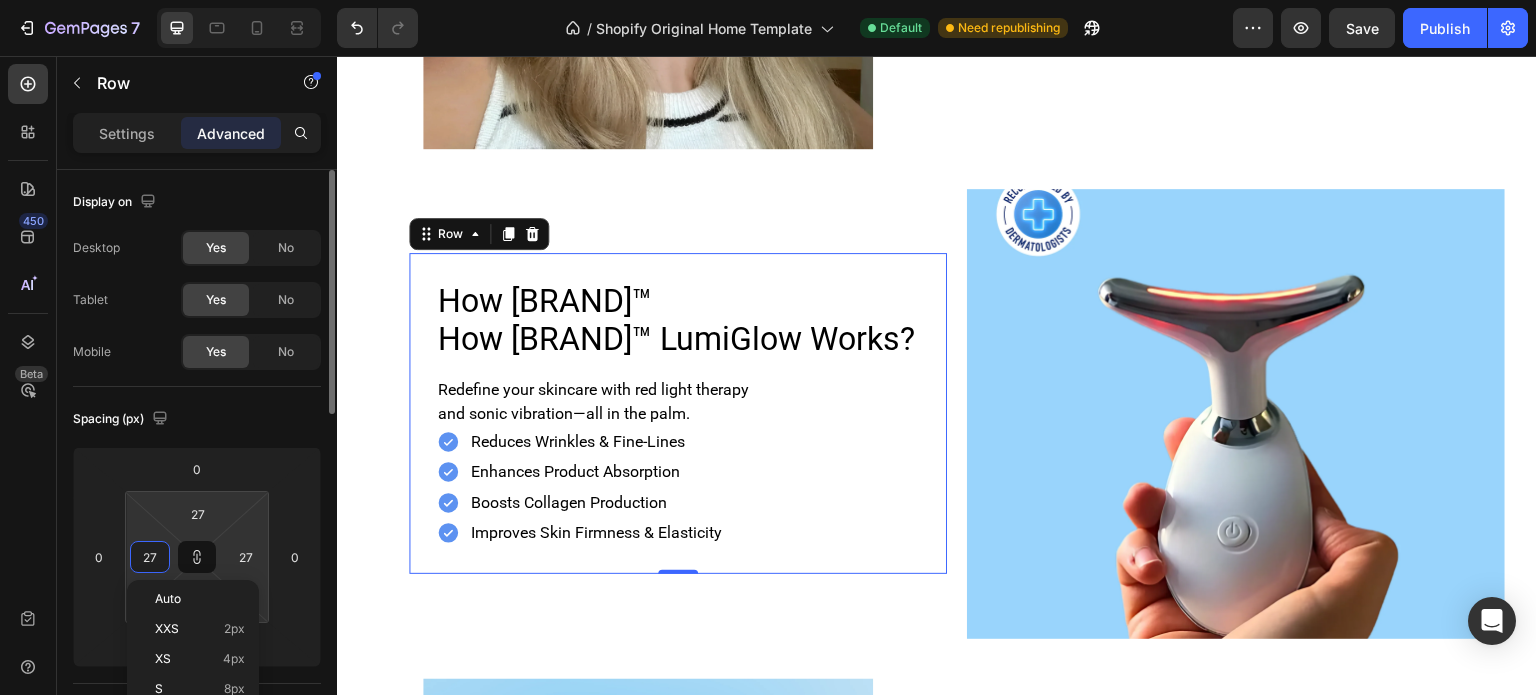 type on "26" 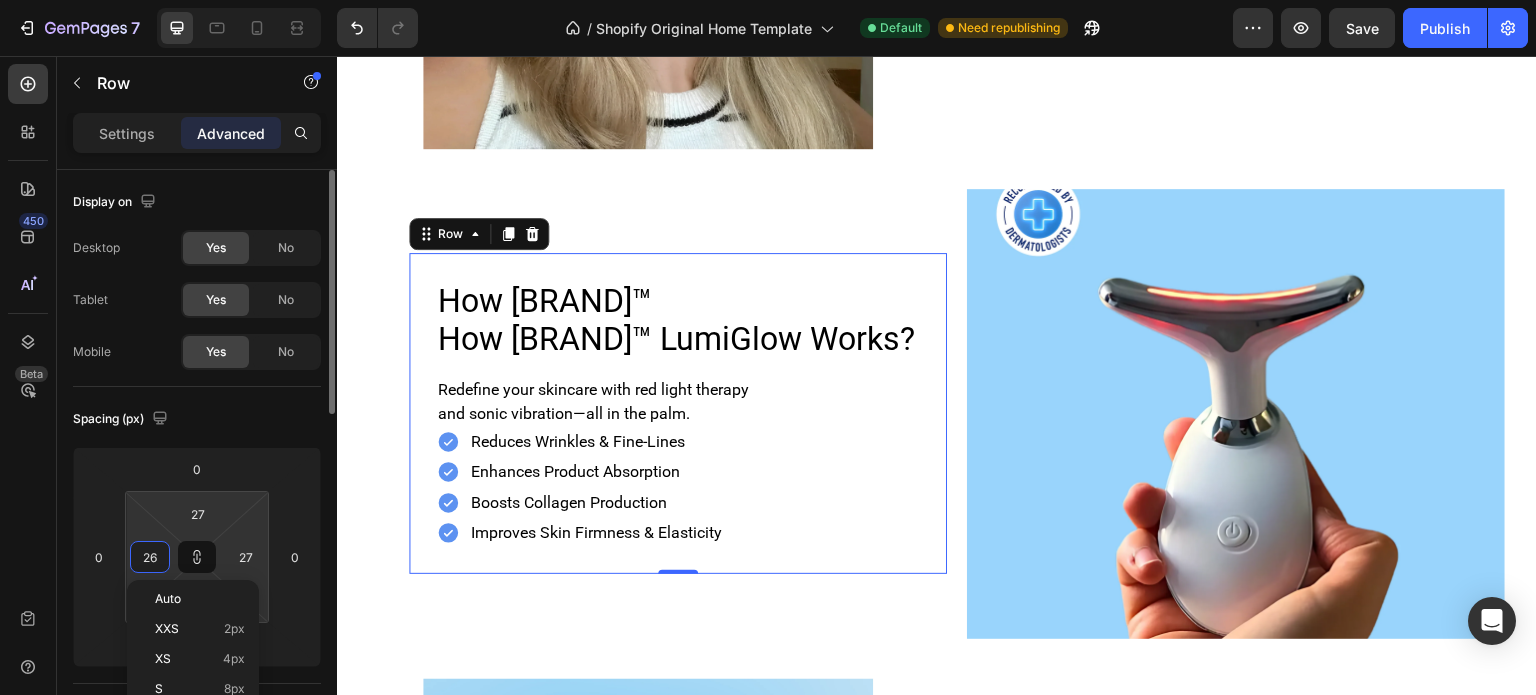 type on "26" 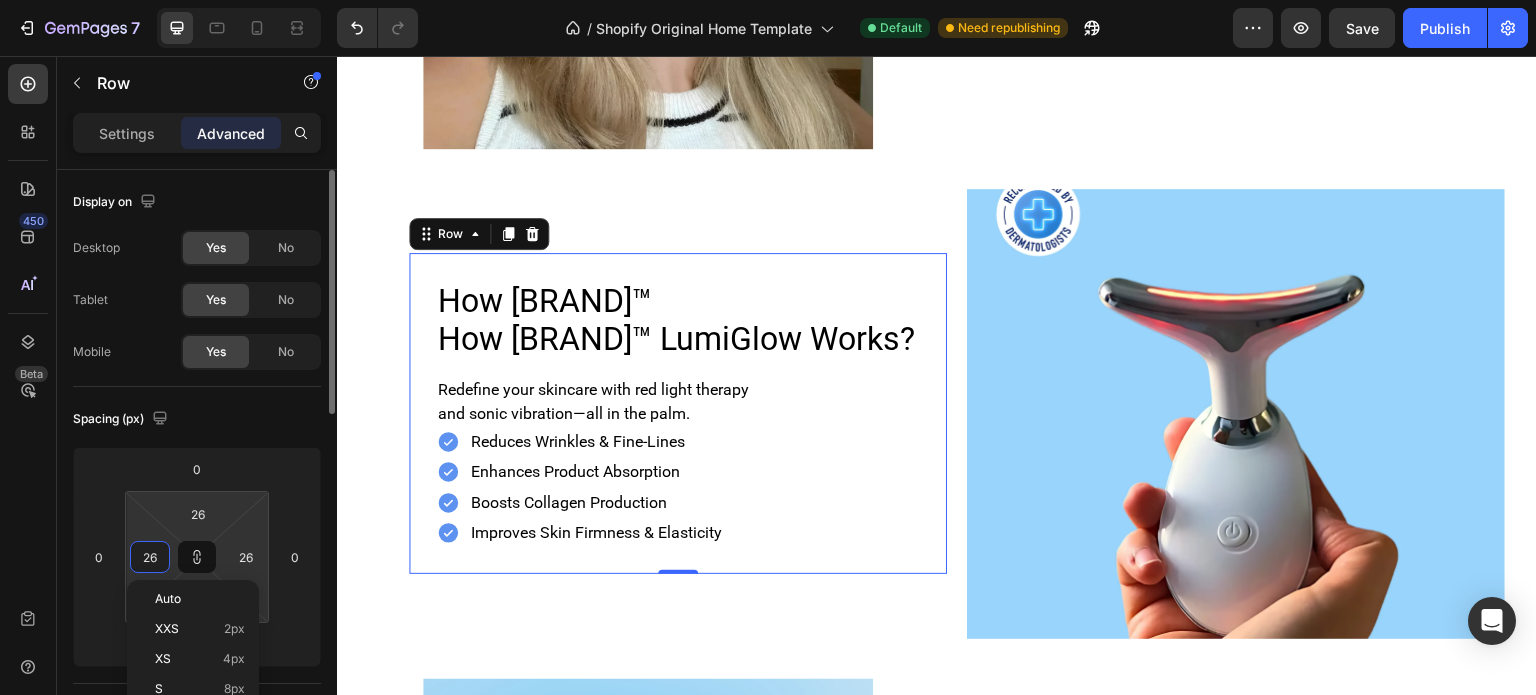 type on "25" 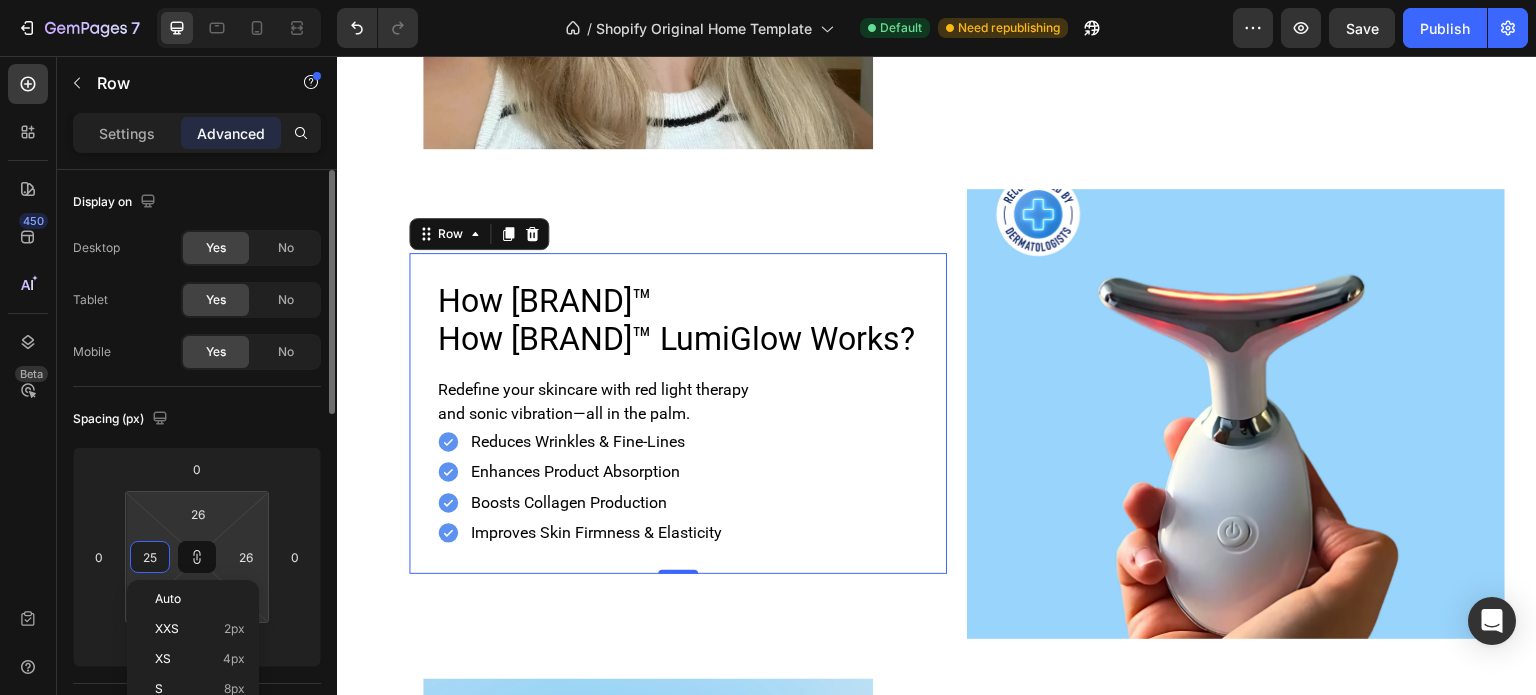 type on "25" 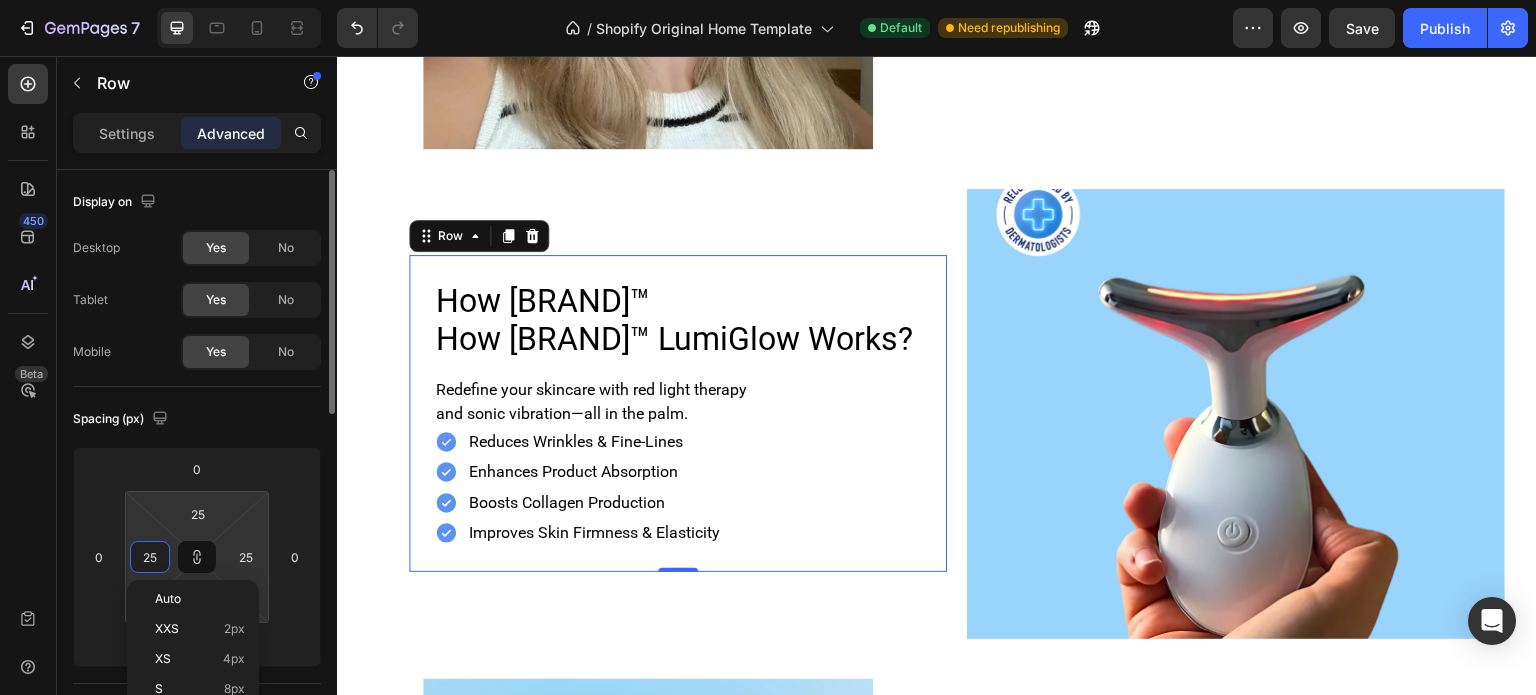 type on "24" 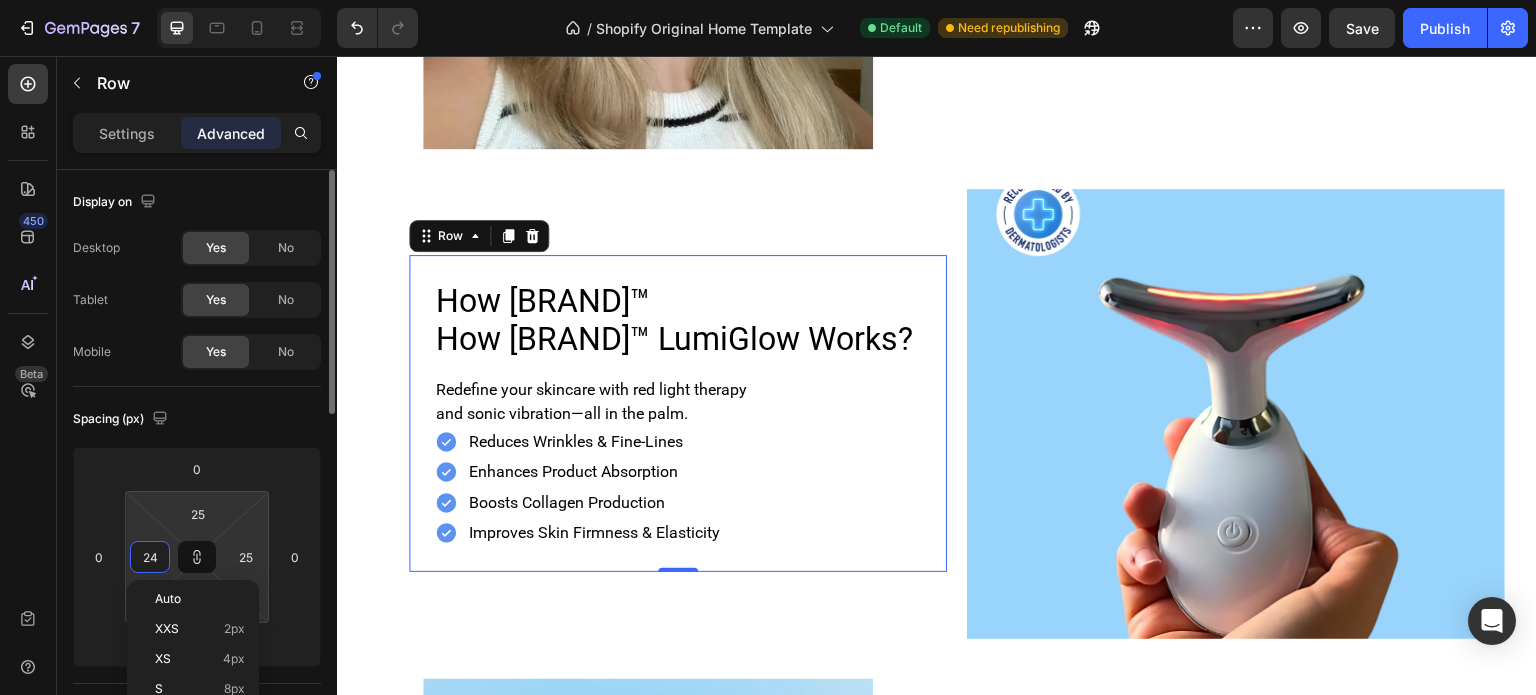 type on "24" 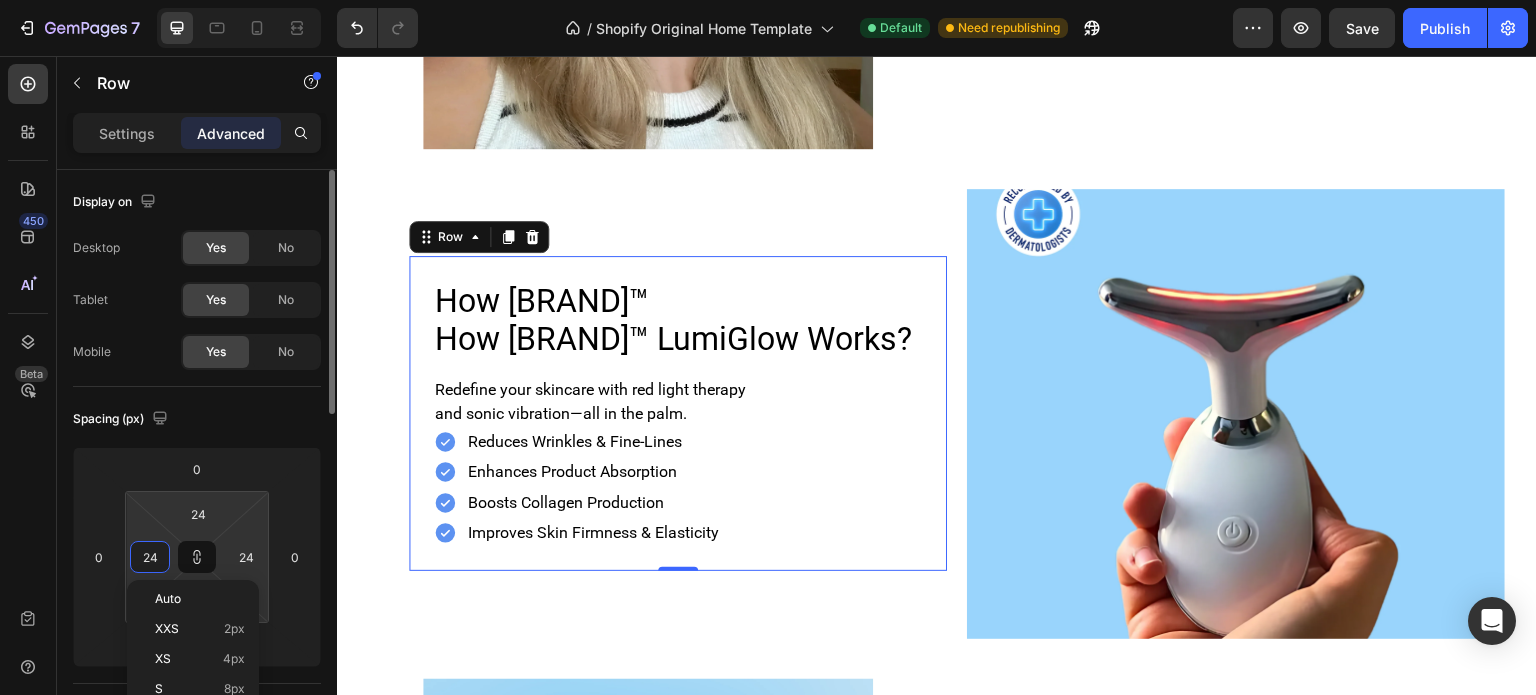 type on "23" 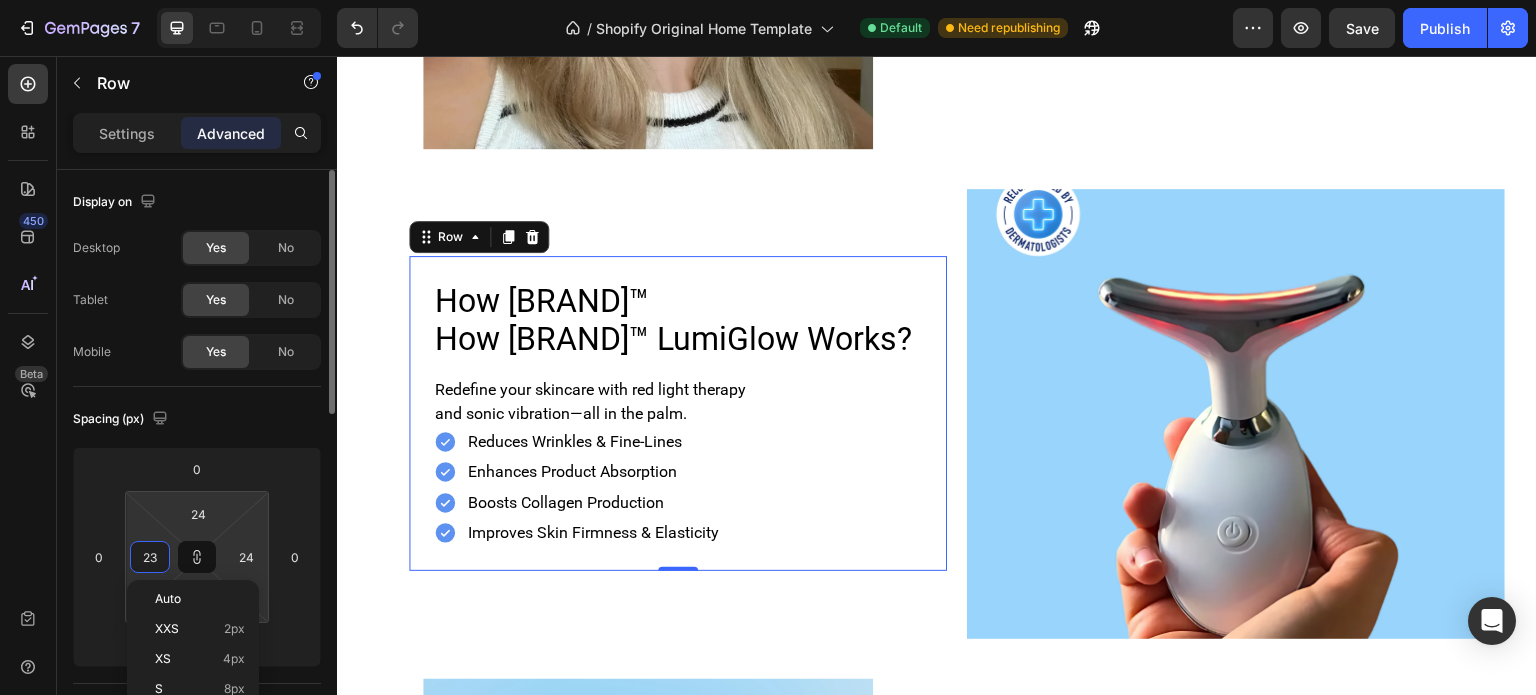 type on "23" 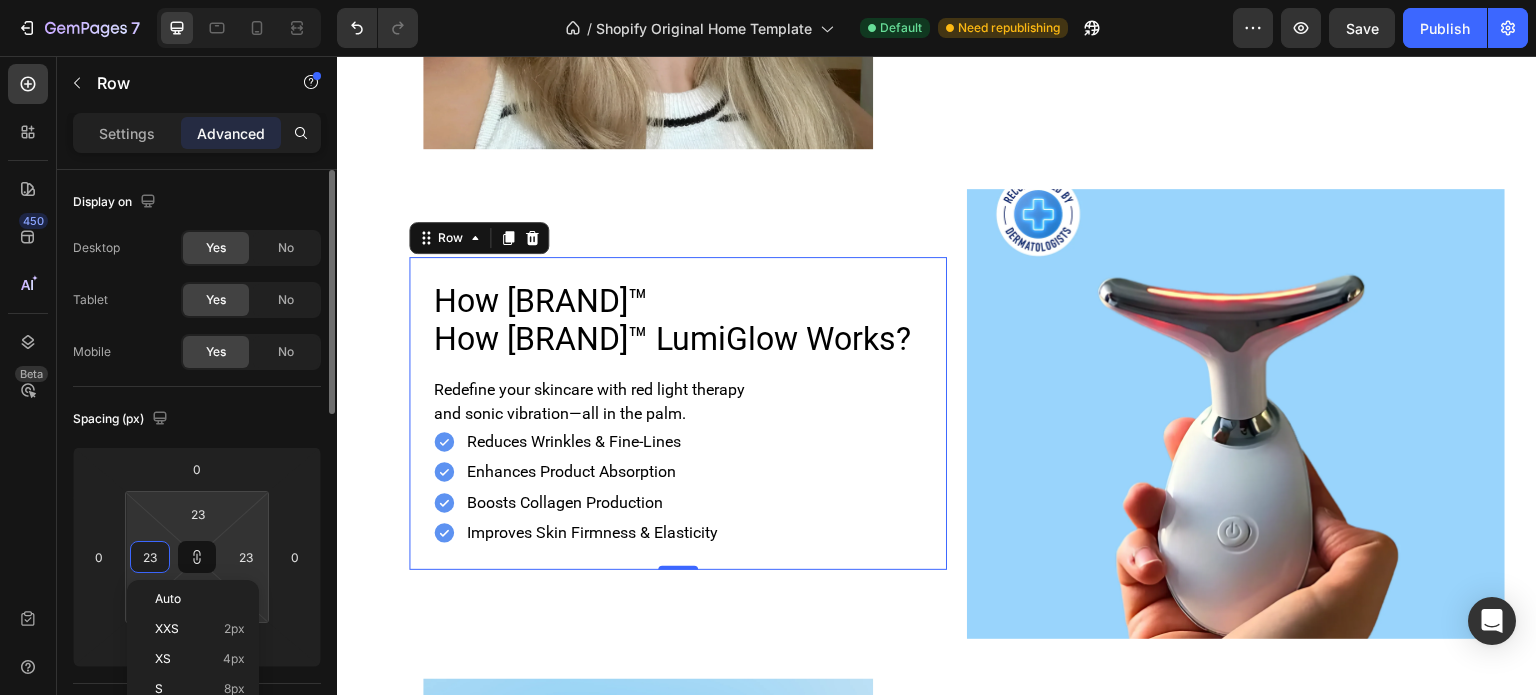 type on "22" 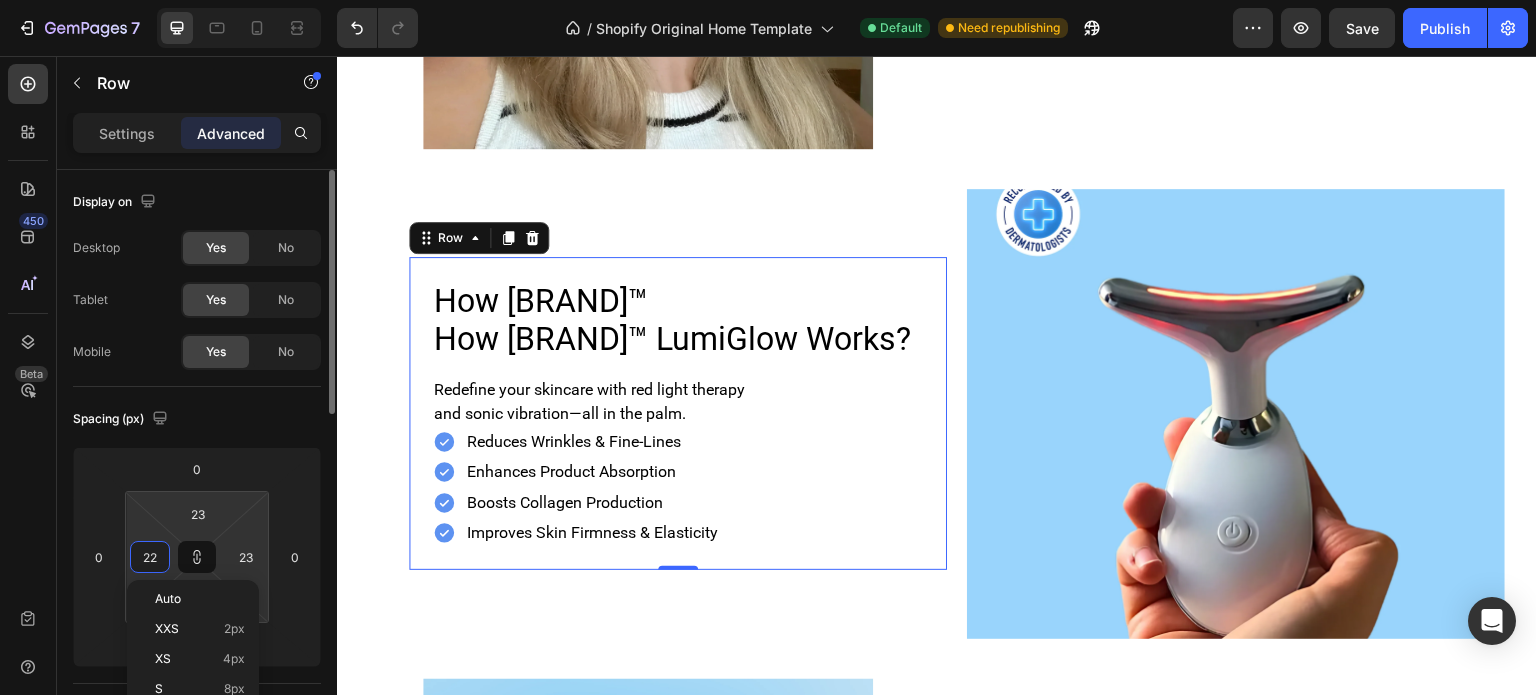 type on "22" 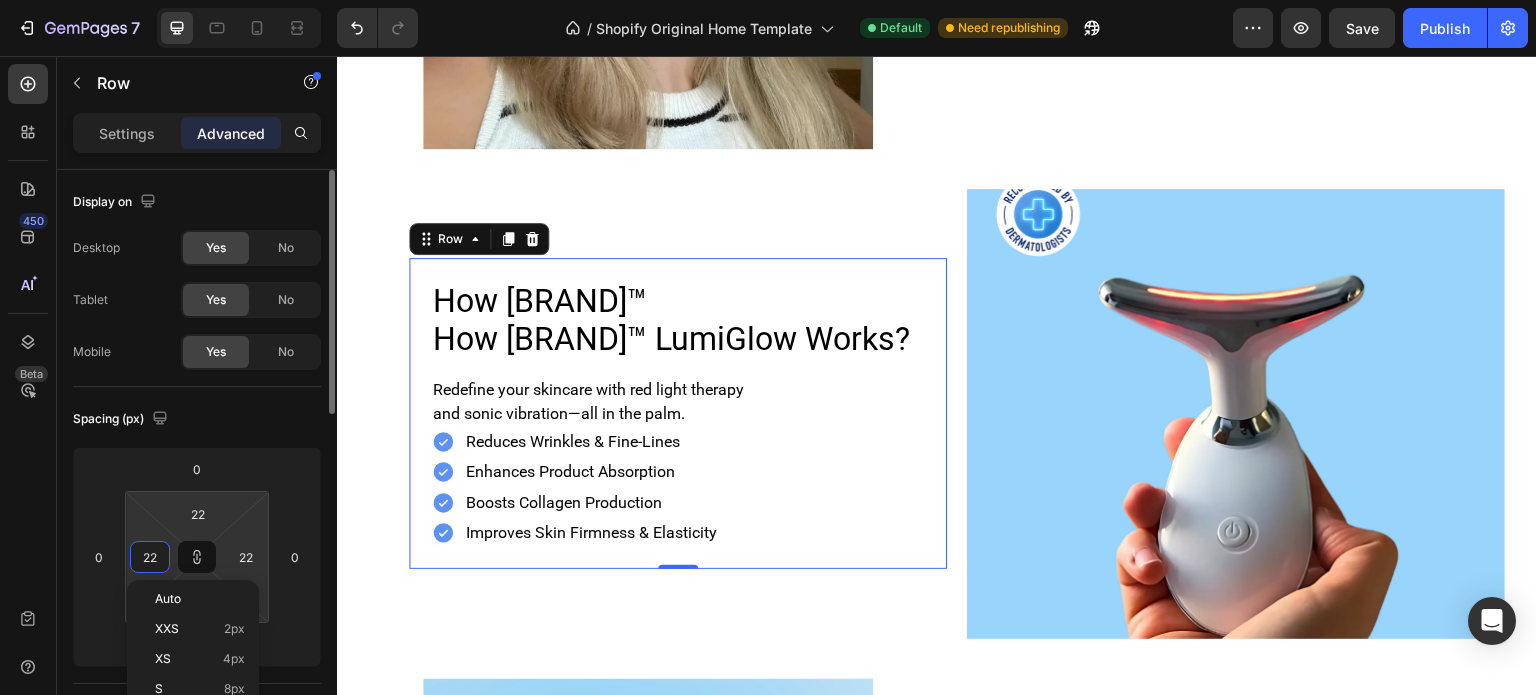 type on "21" 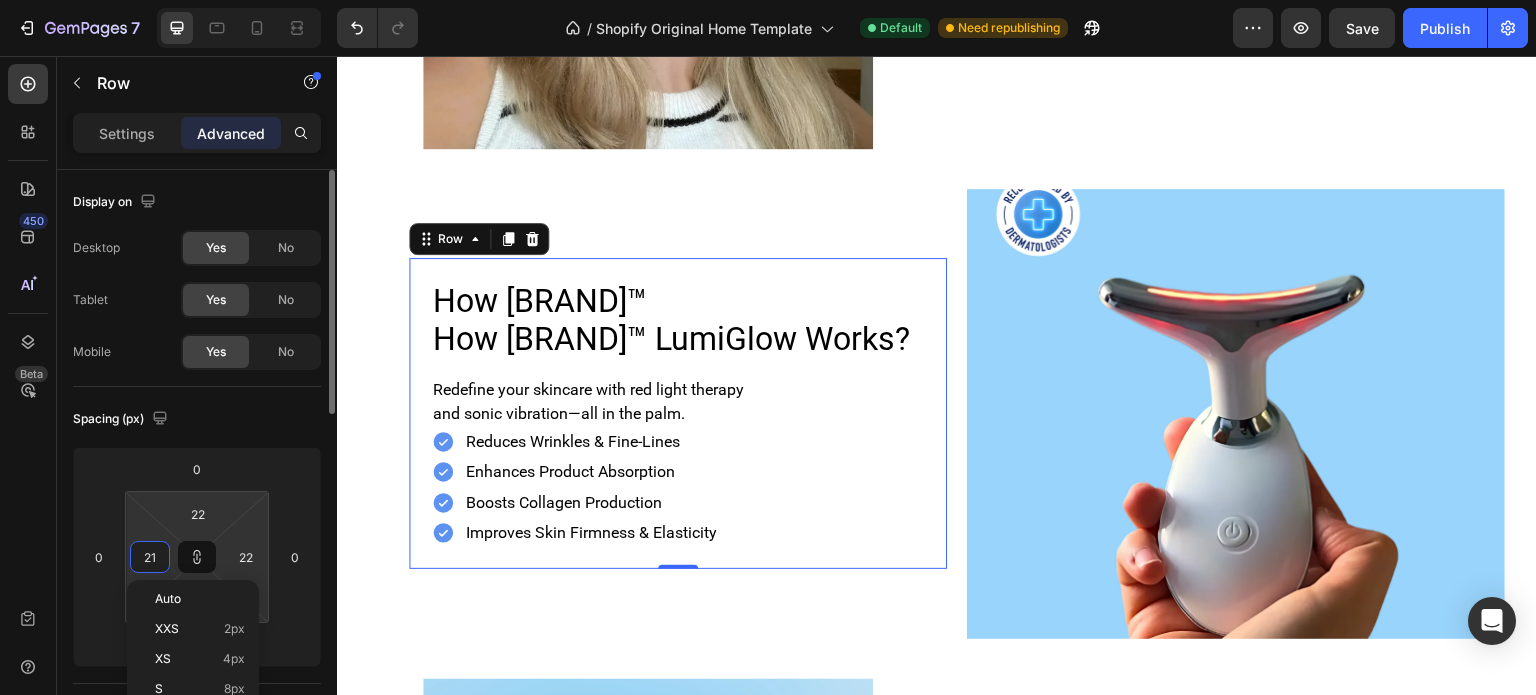type on "21" 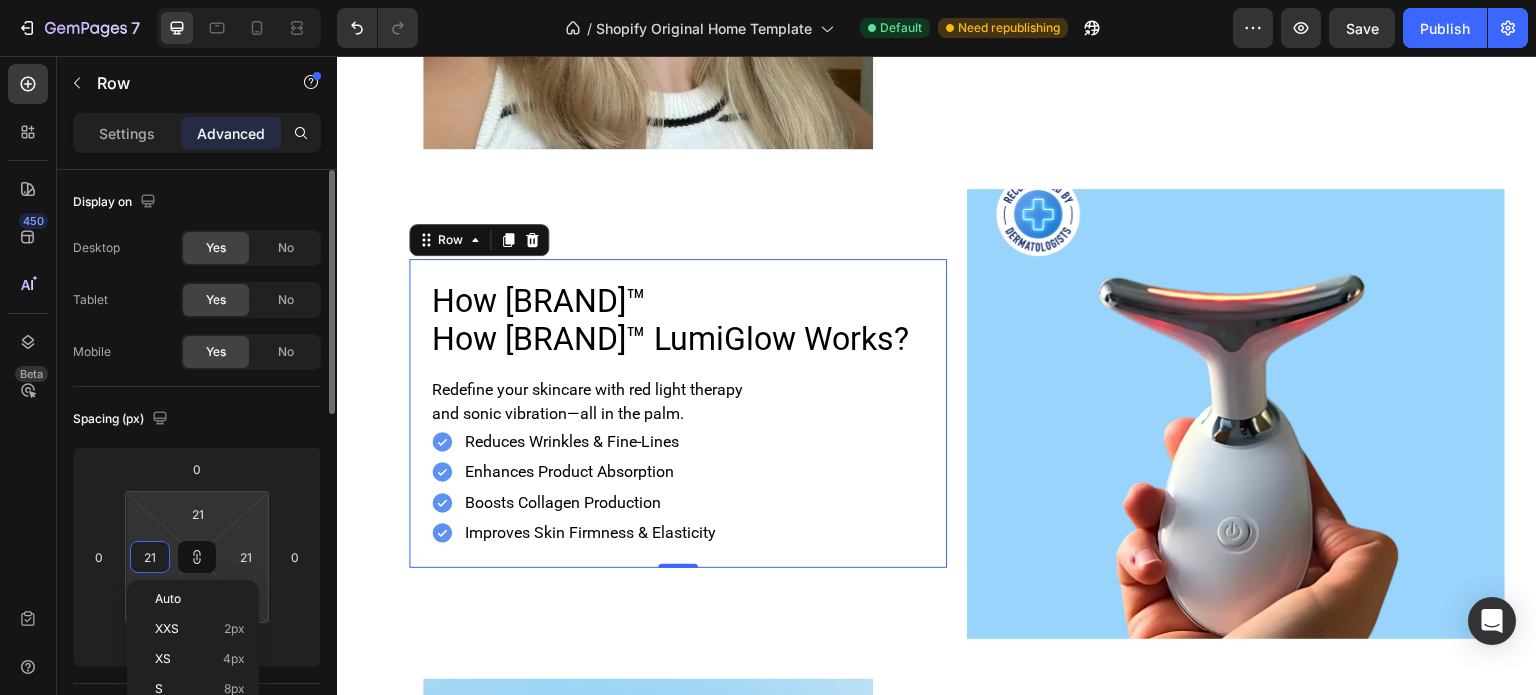type on "20" 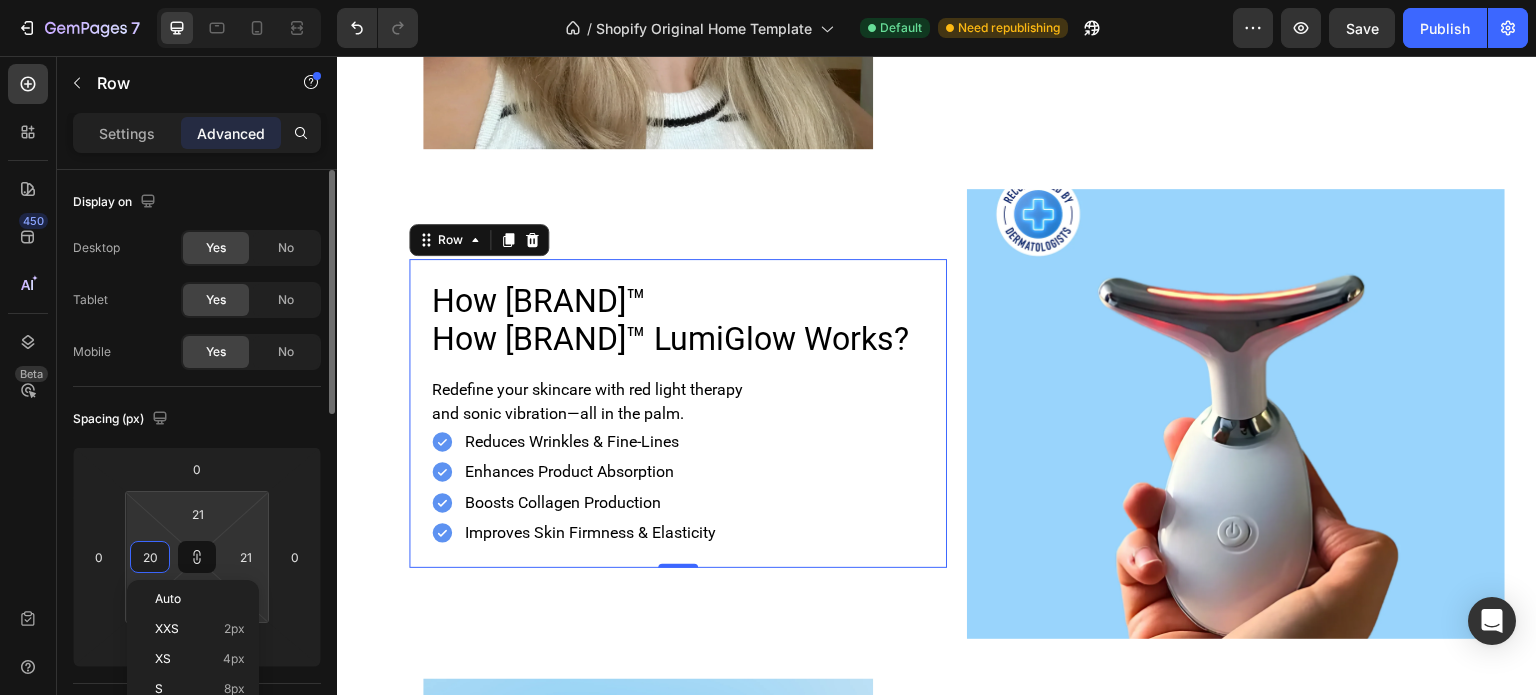 type on "20" 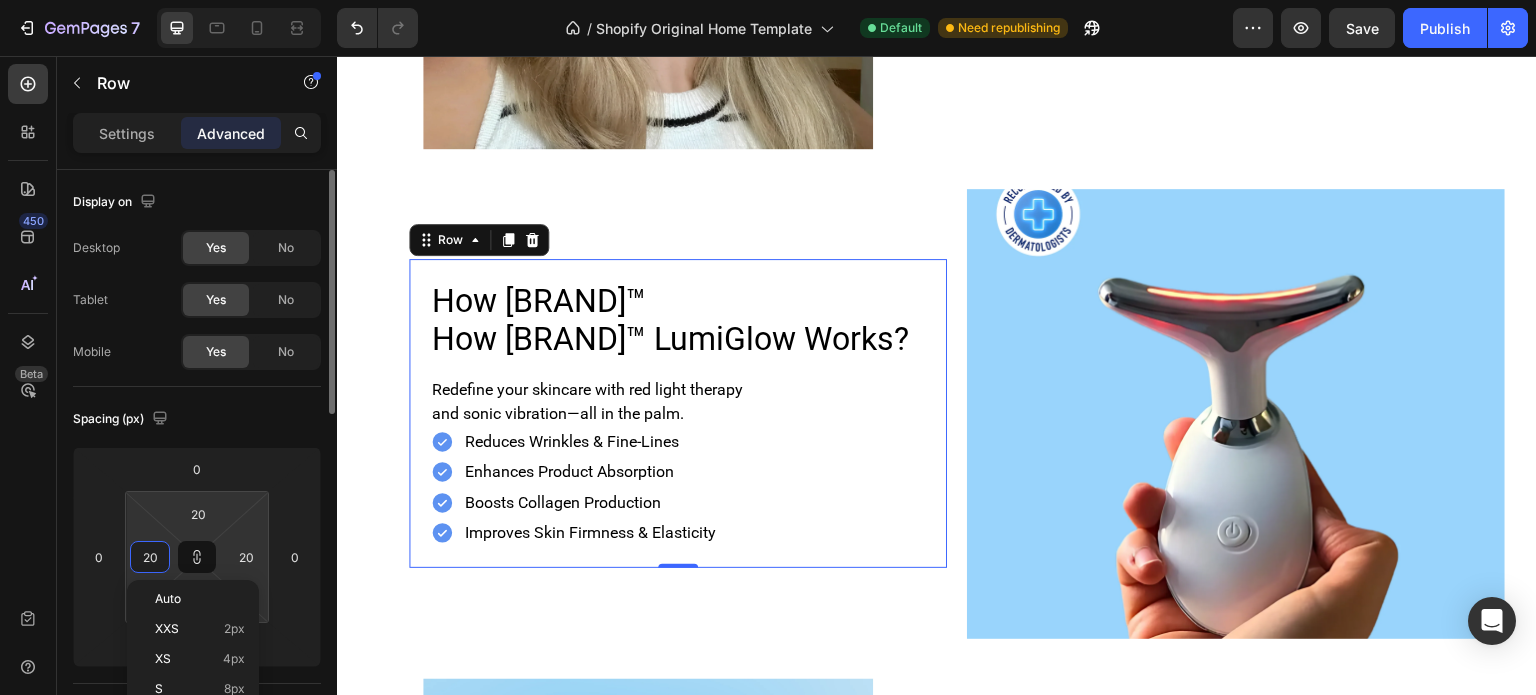 type on "19" 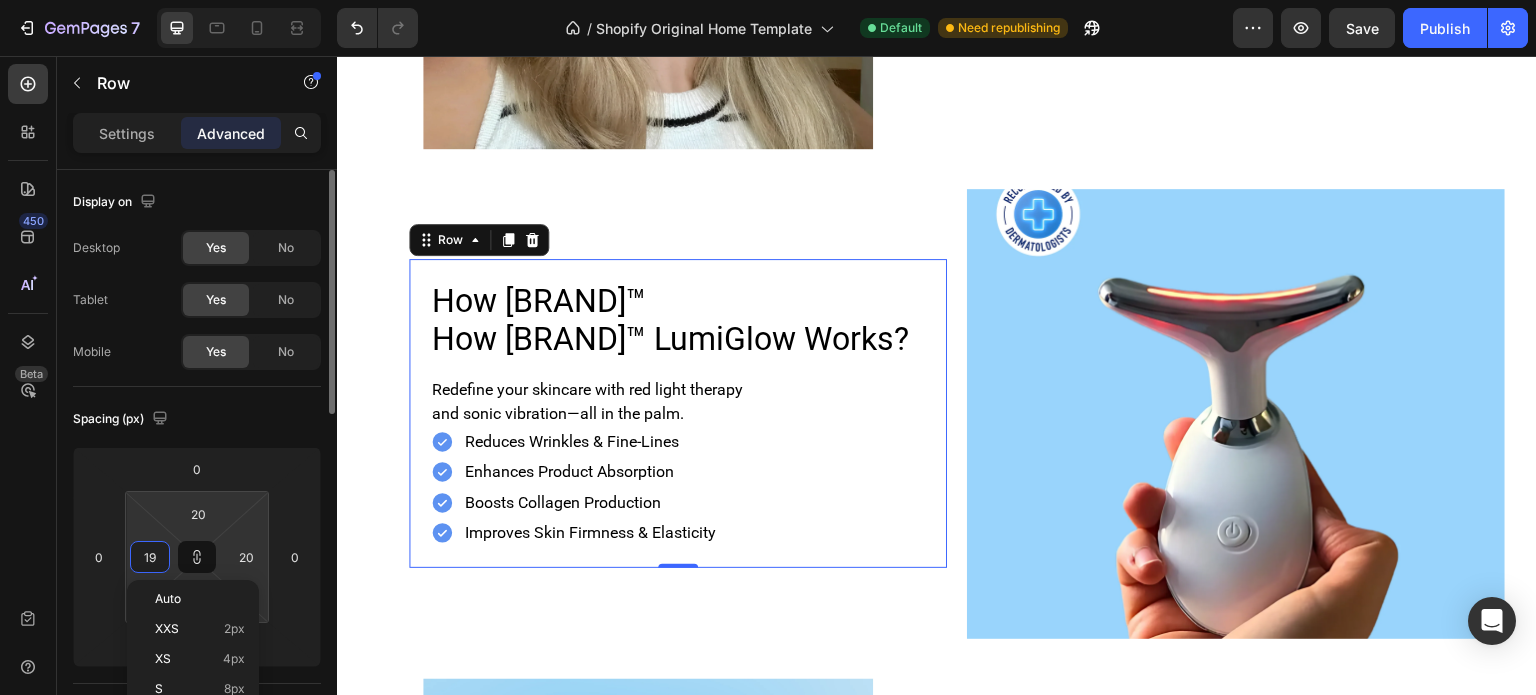 type on "19" 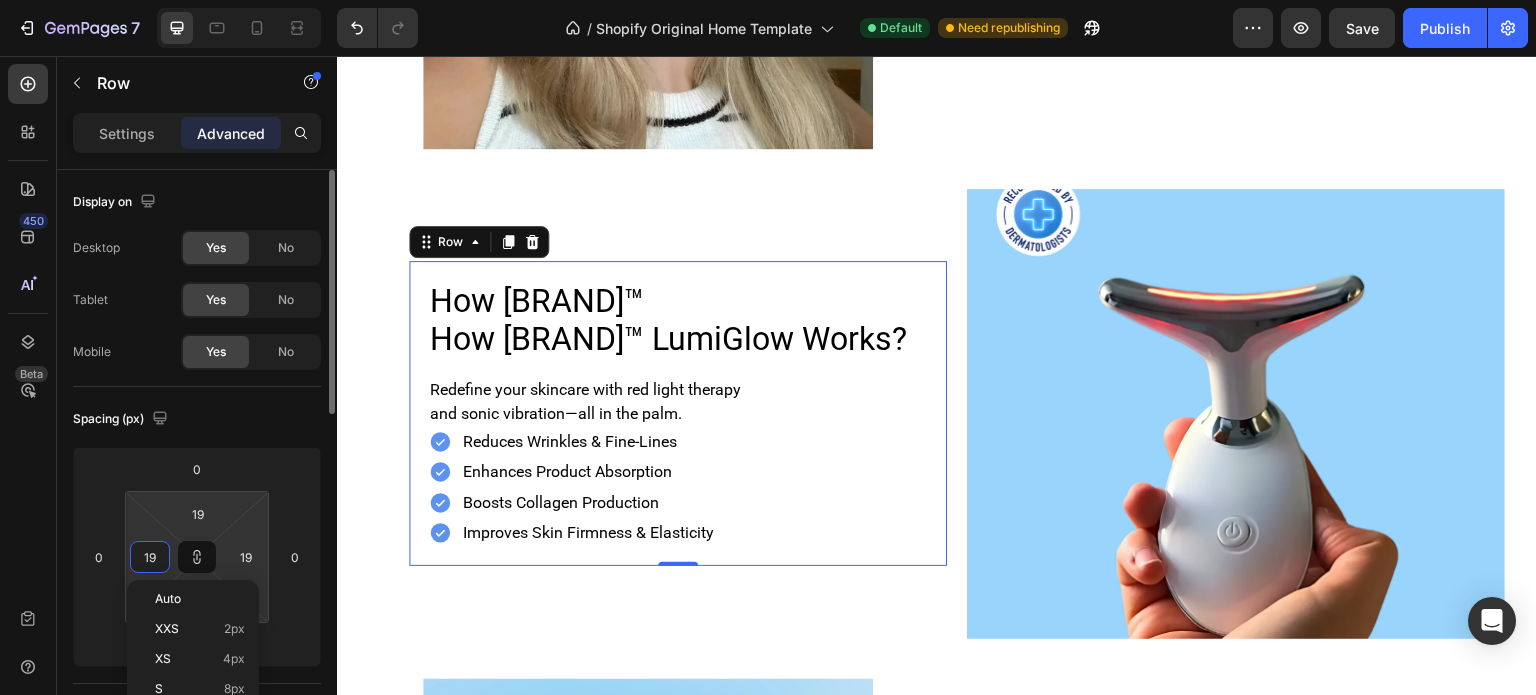 type on "18" 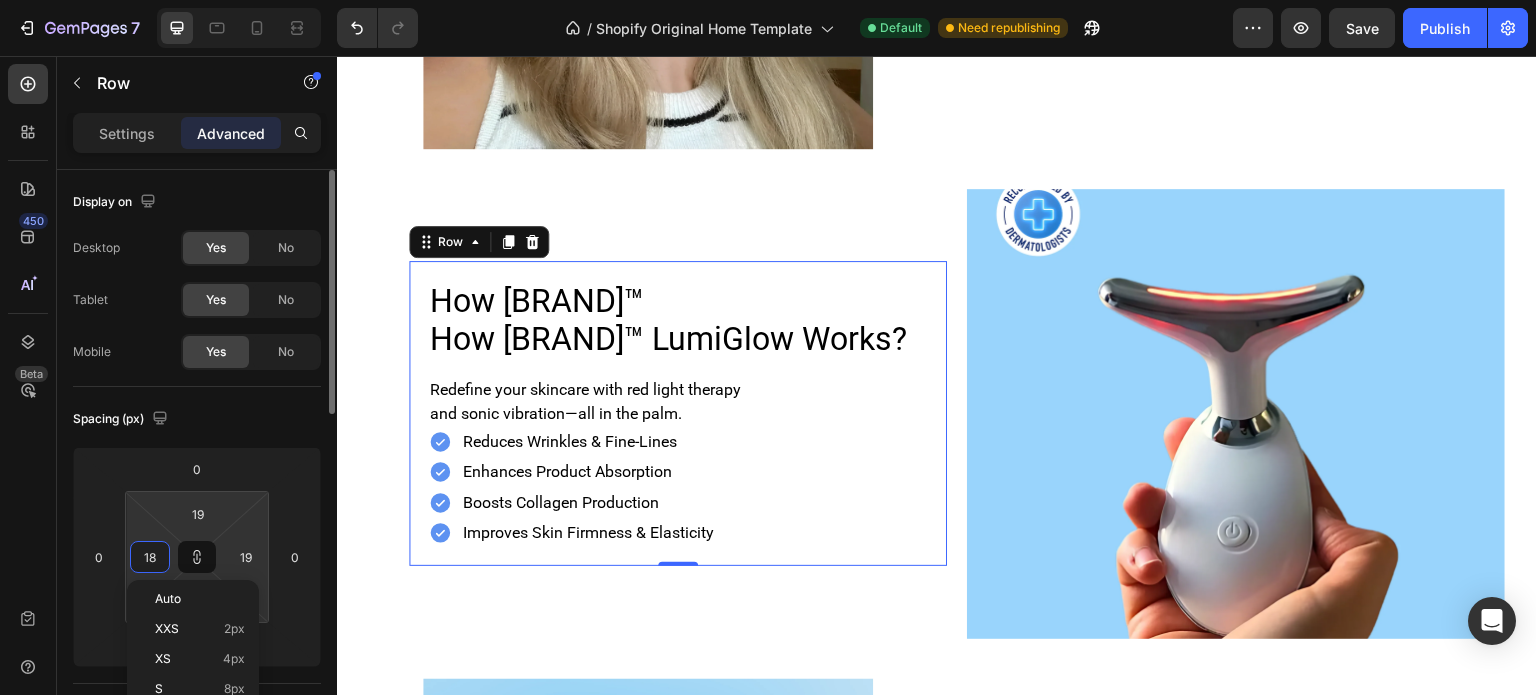 type on "18" 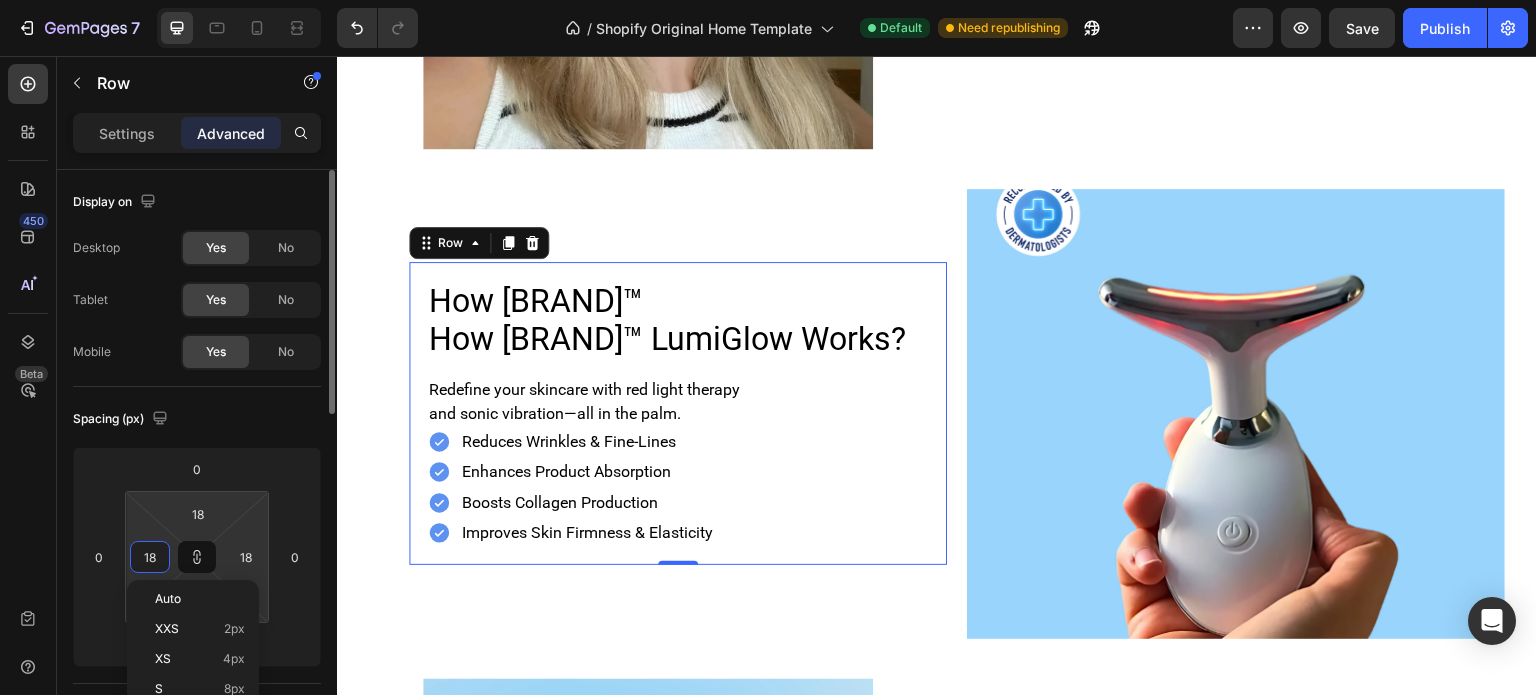 type on "17" 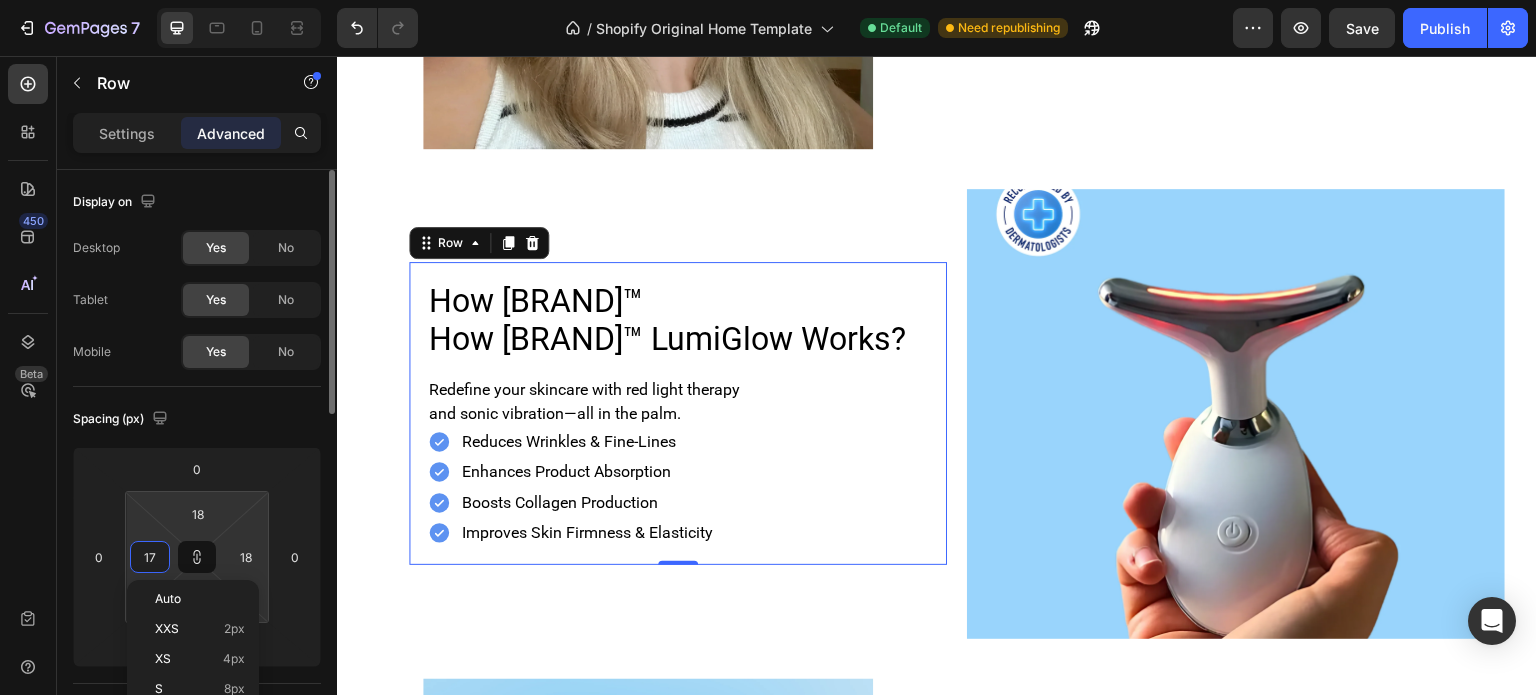 type on "17" 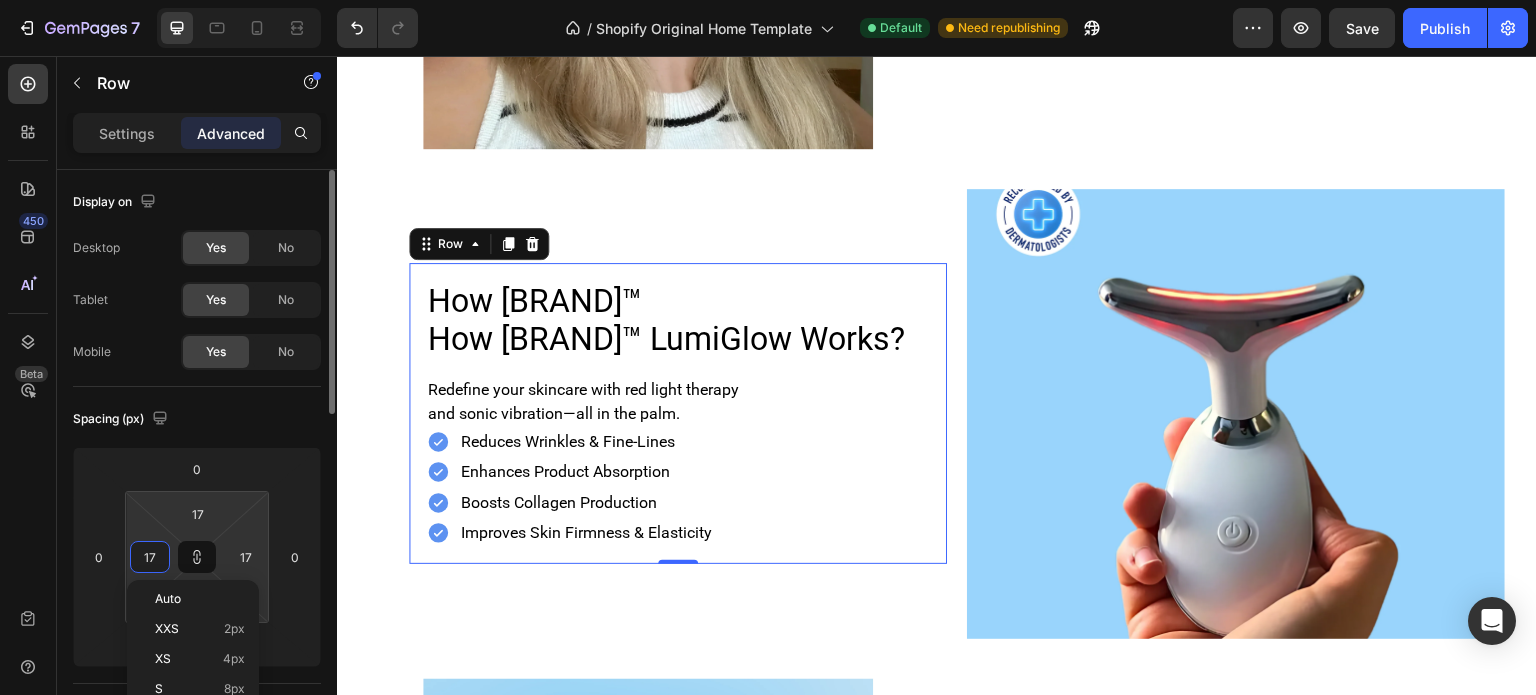 type on "16" 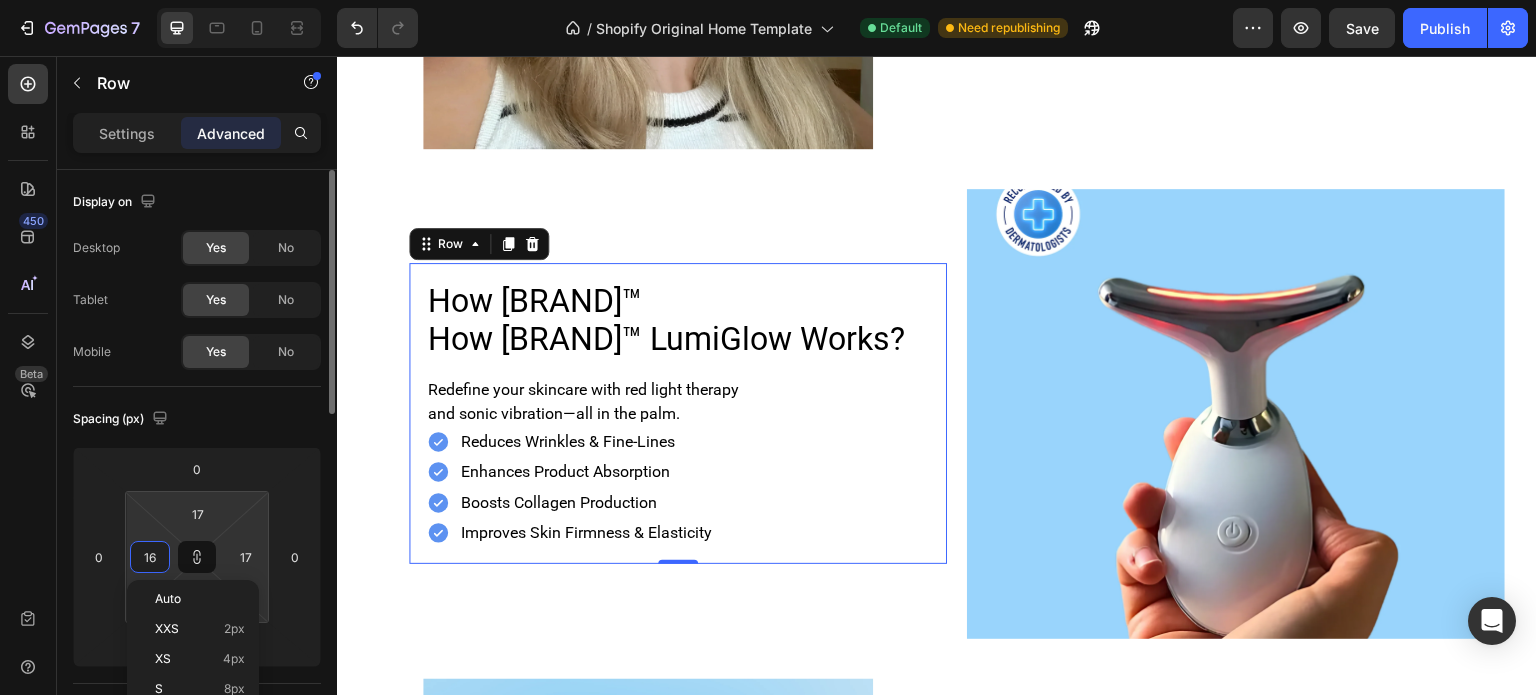 type on "16" 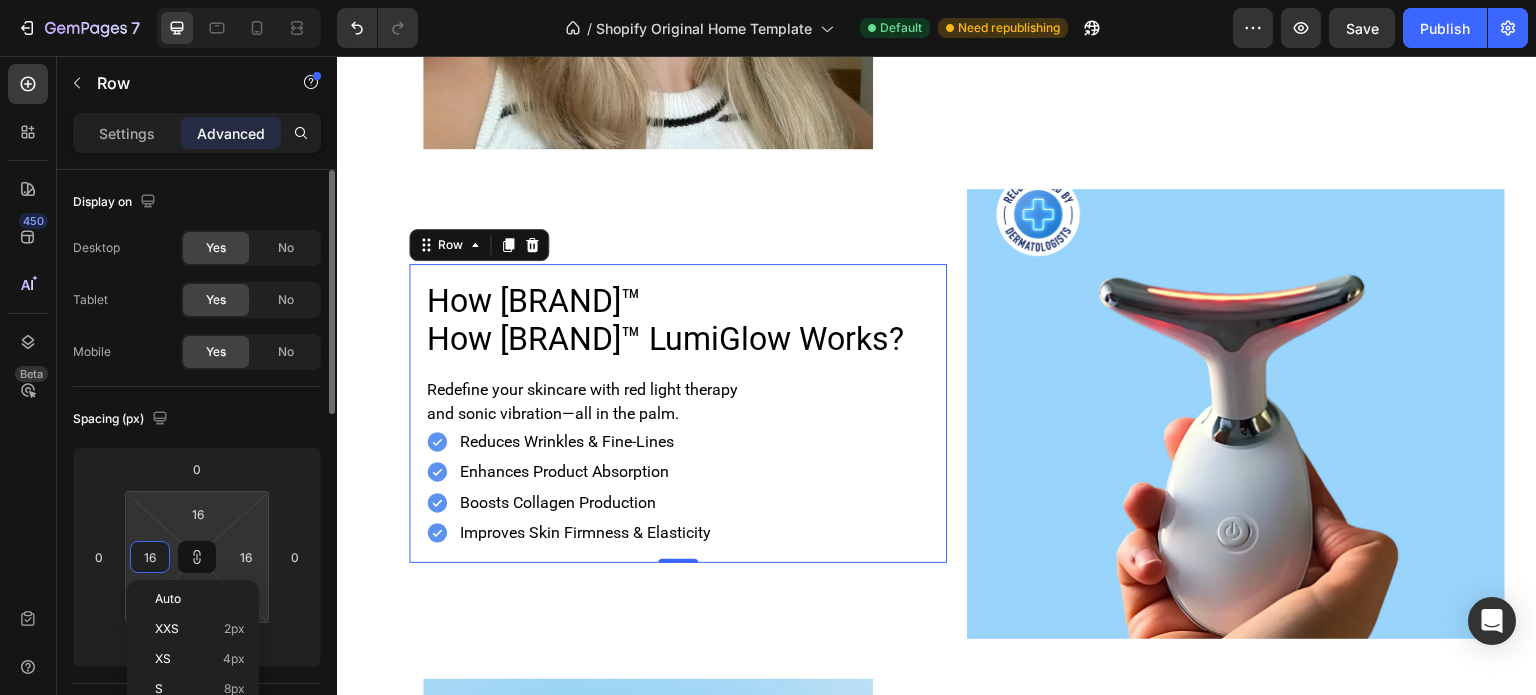type on "15" 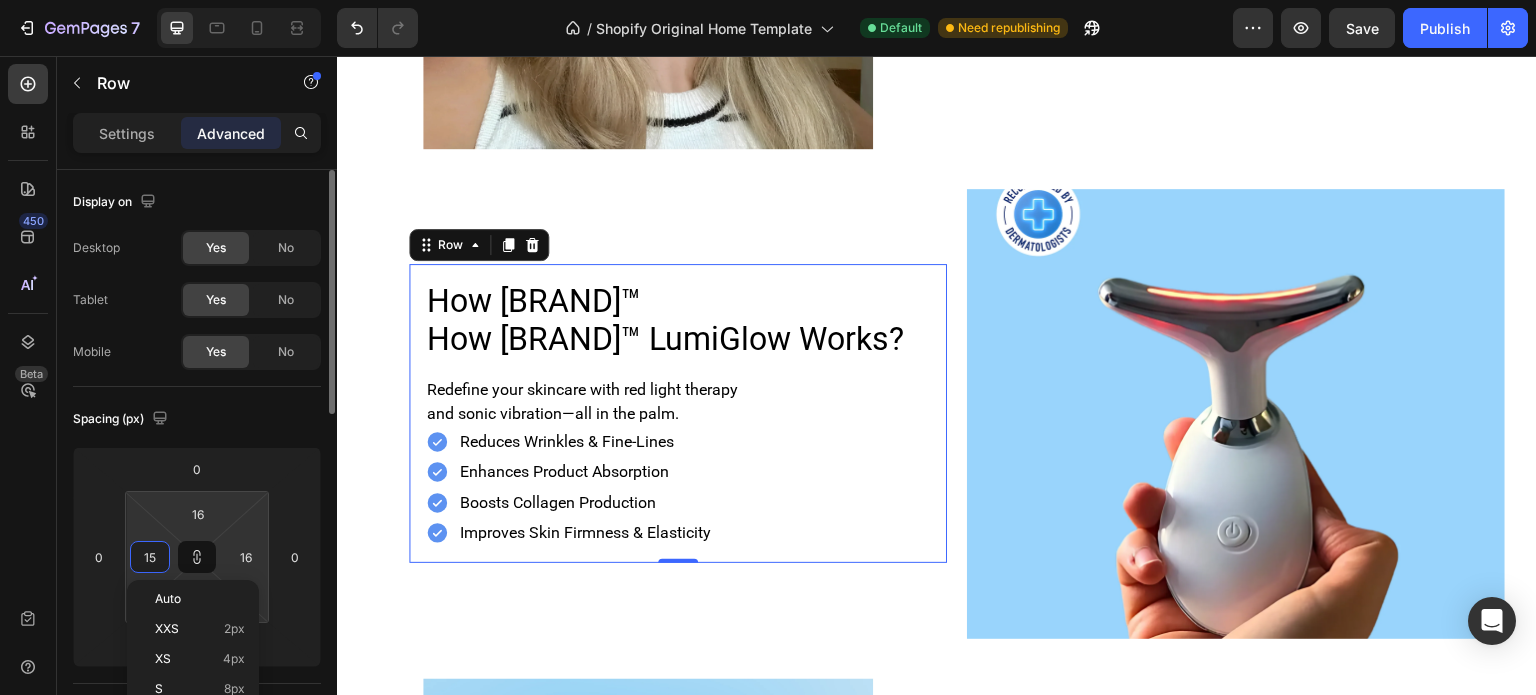 type on "15" 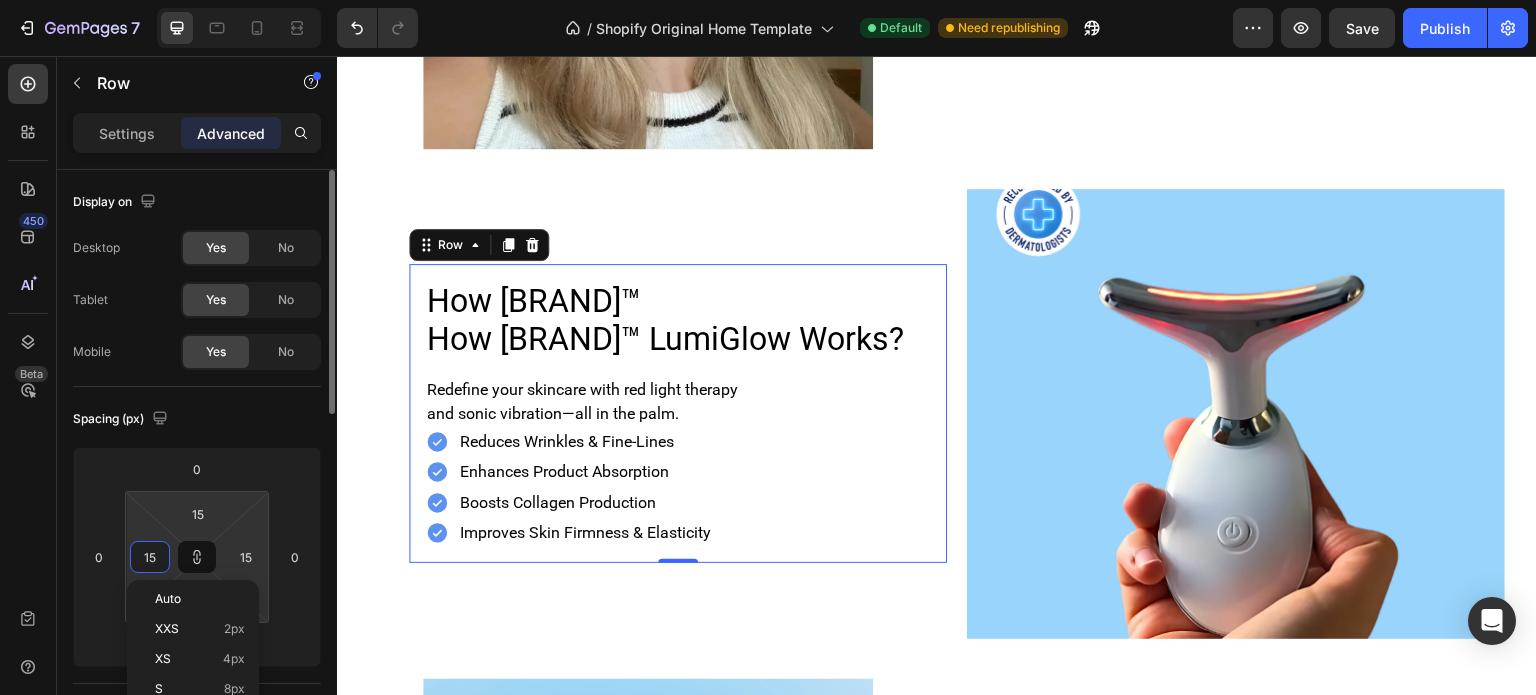 type on "14" 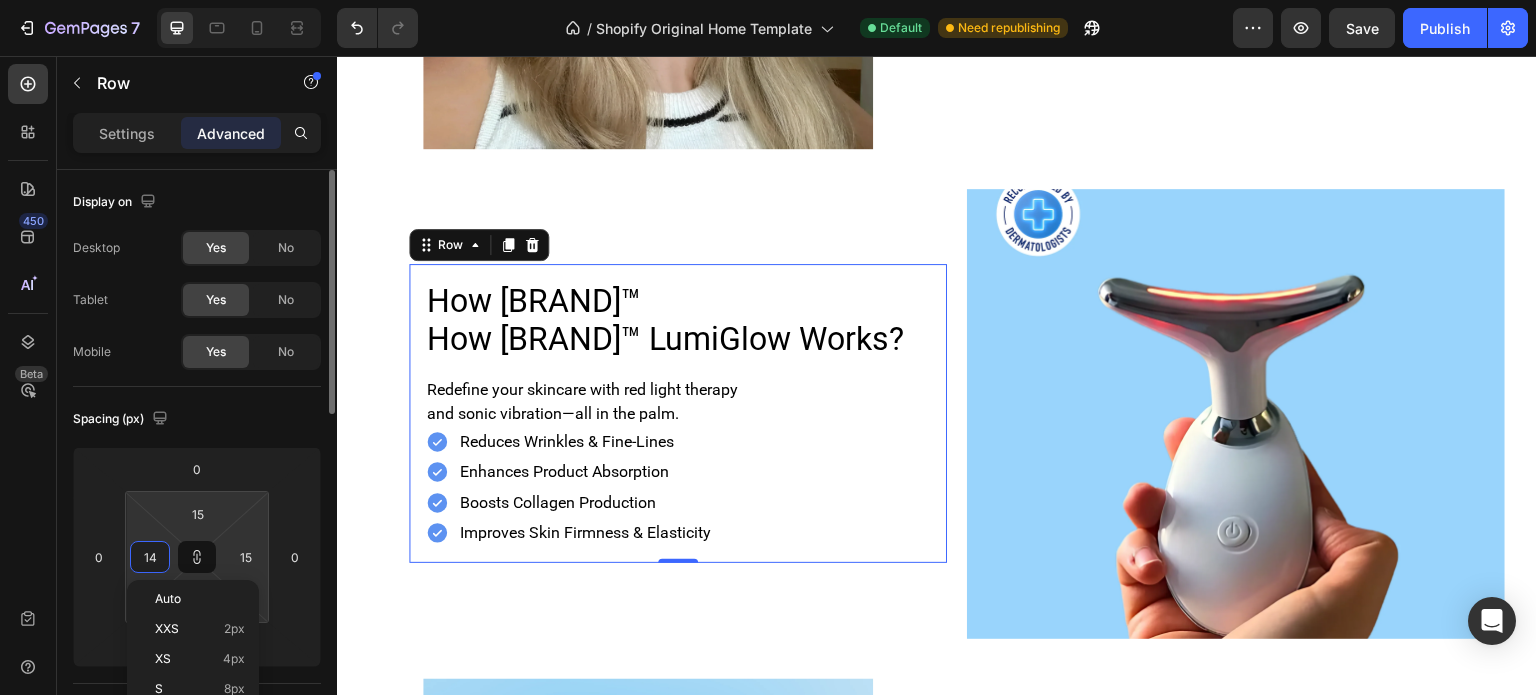 type on "14" 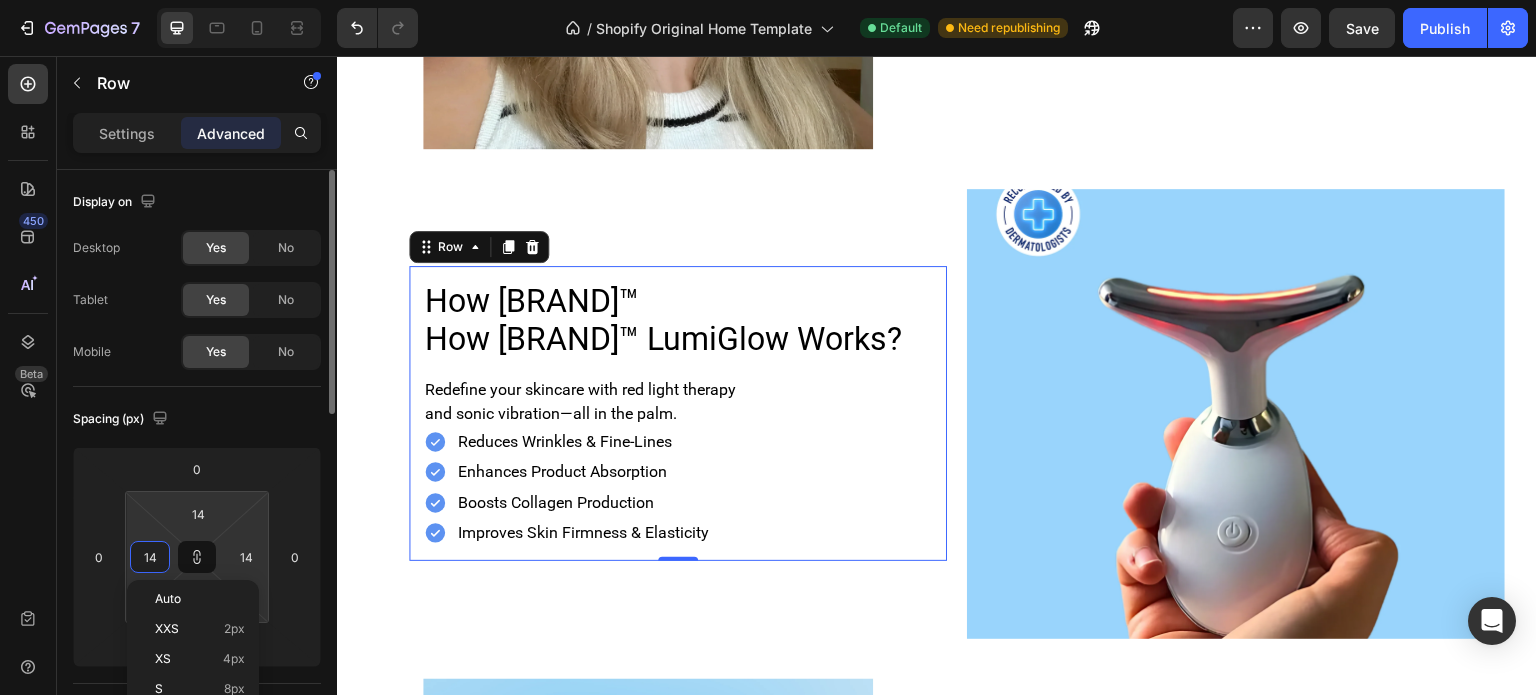 type on "13" 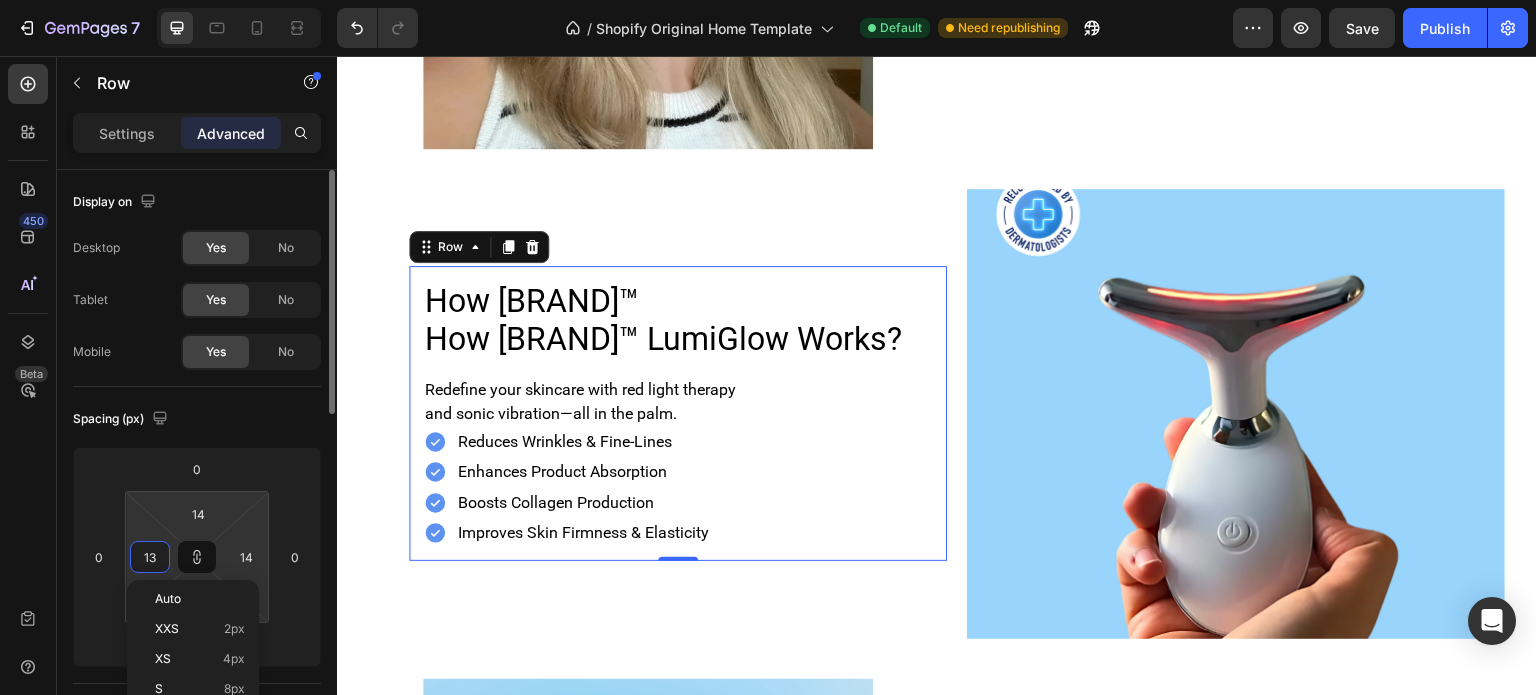 type on "13" 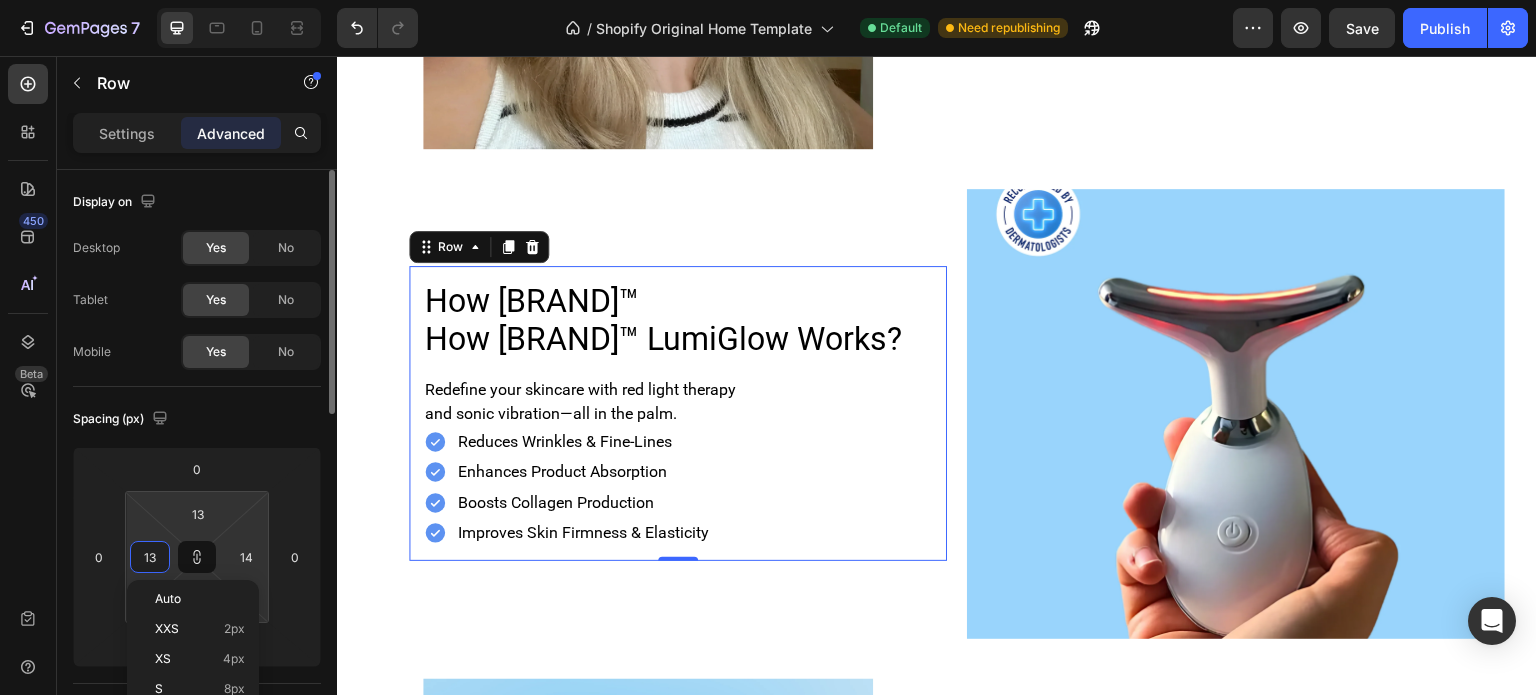 type on "13" 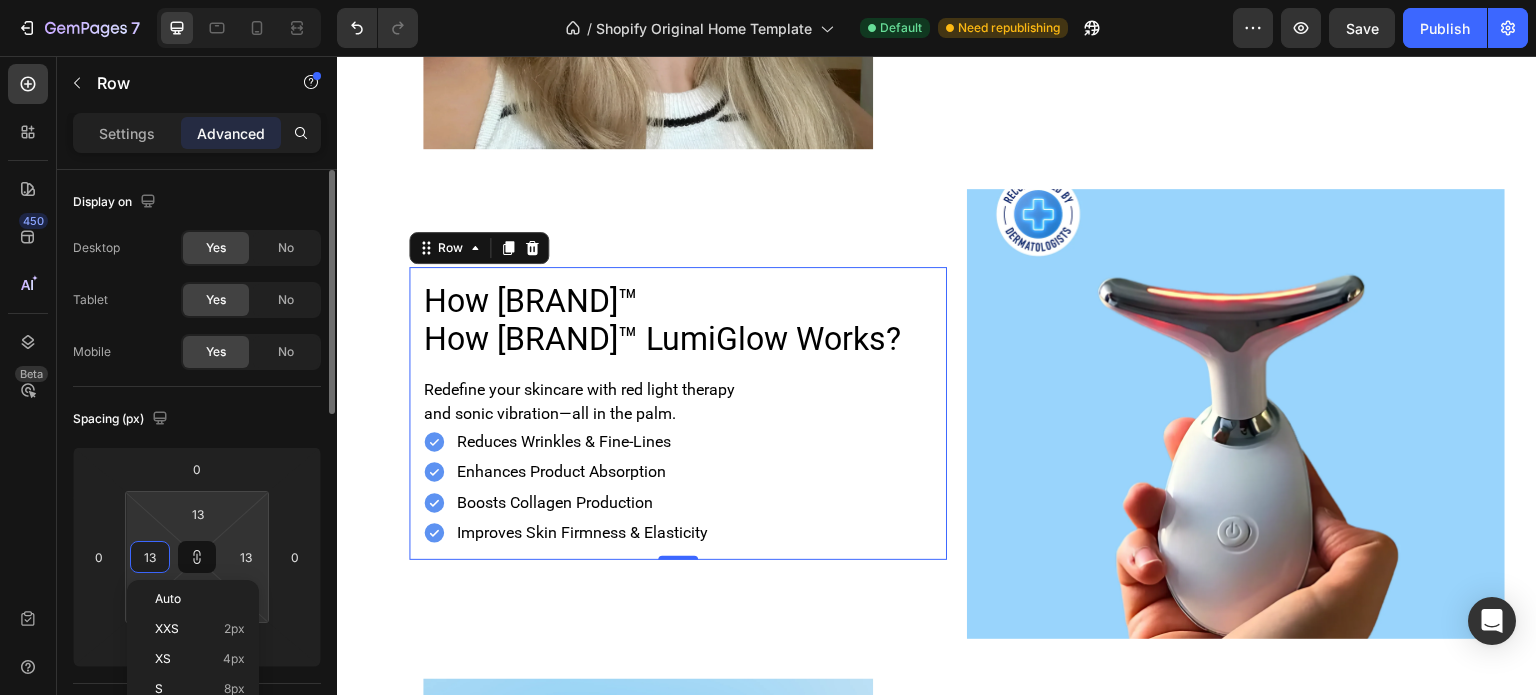 type on "12" 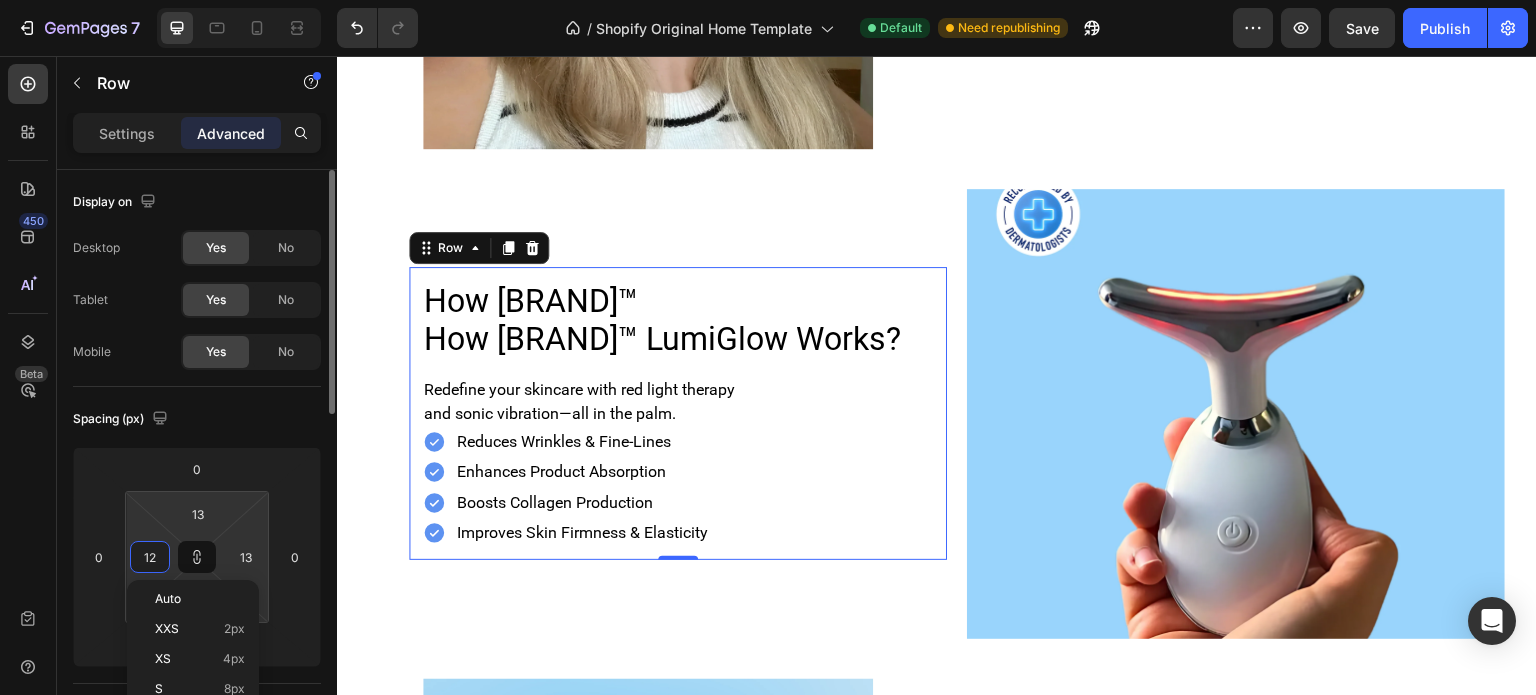 type on "12" 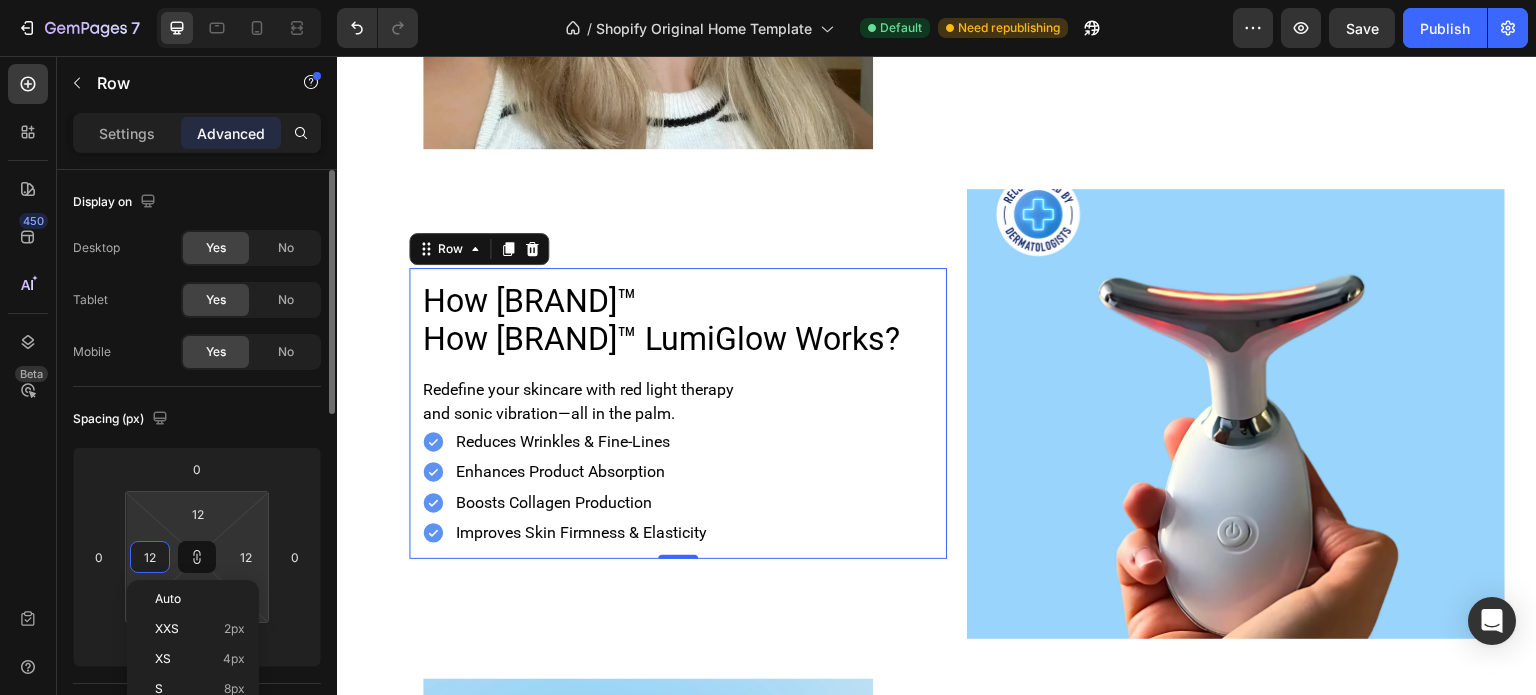 type on "11" 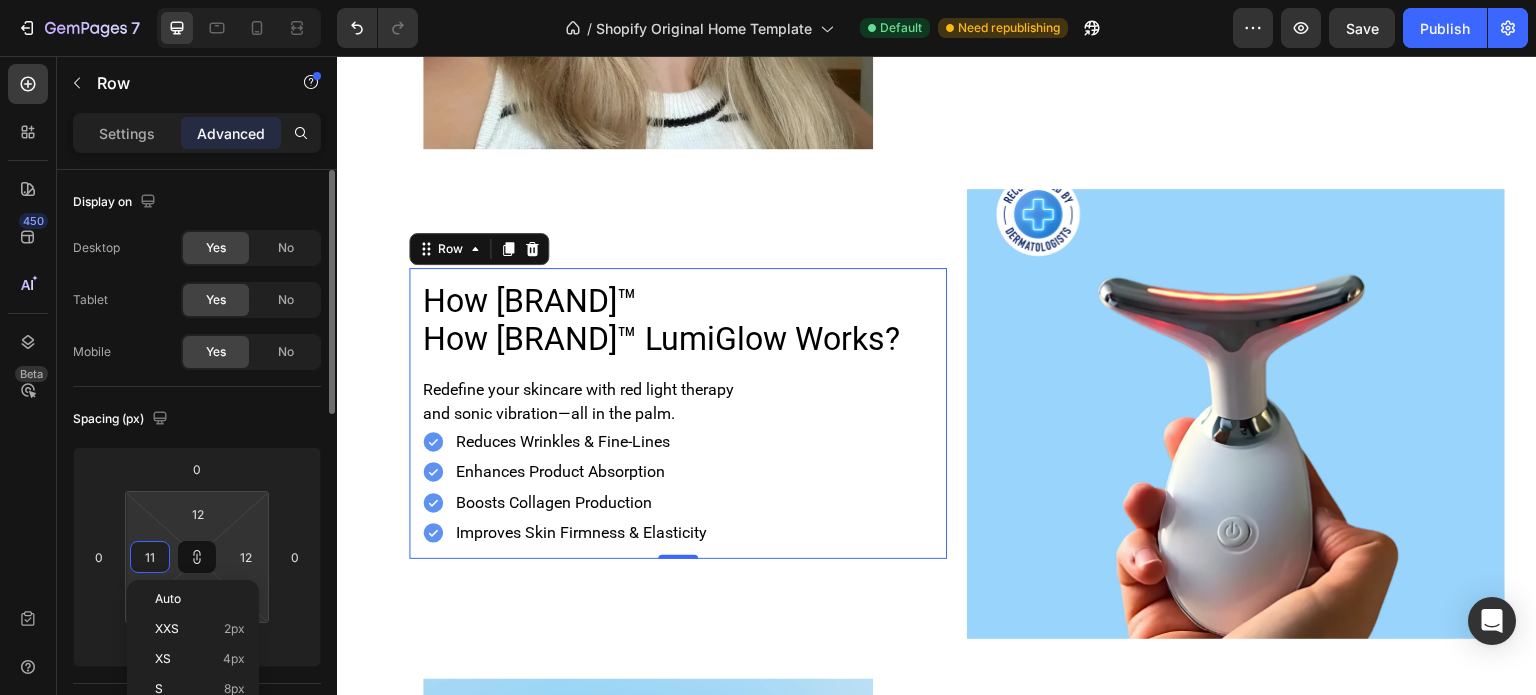 type on "11" 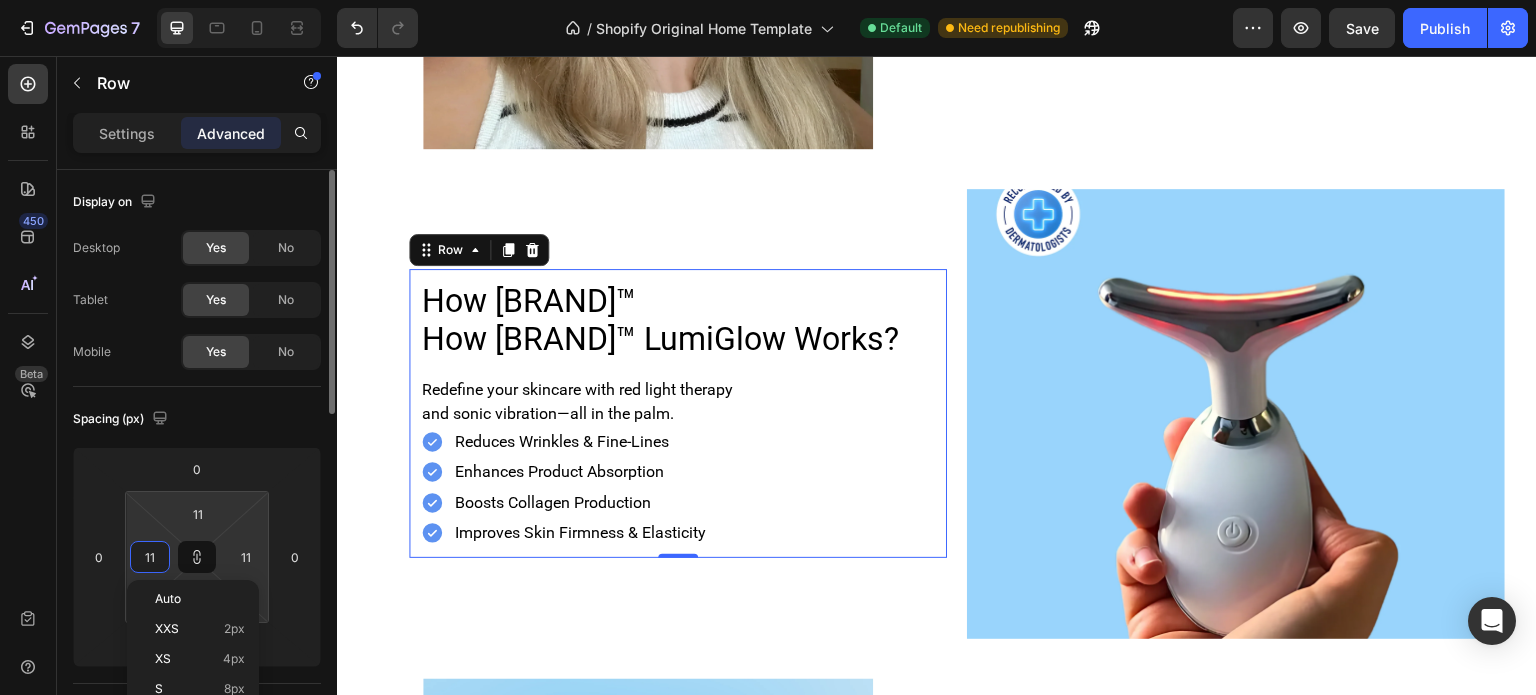 type on "10" 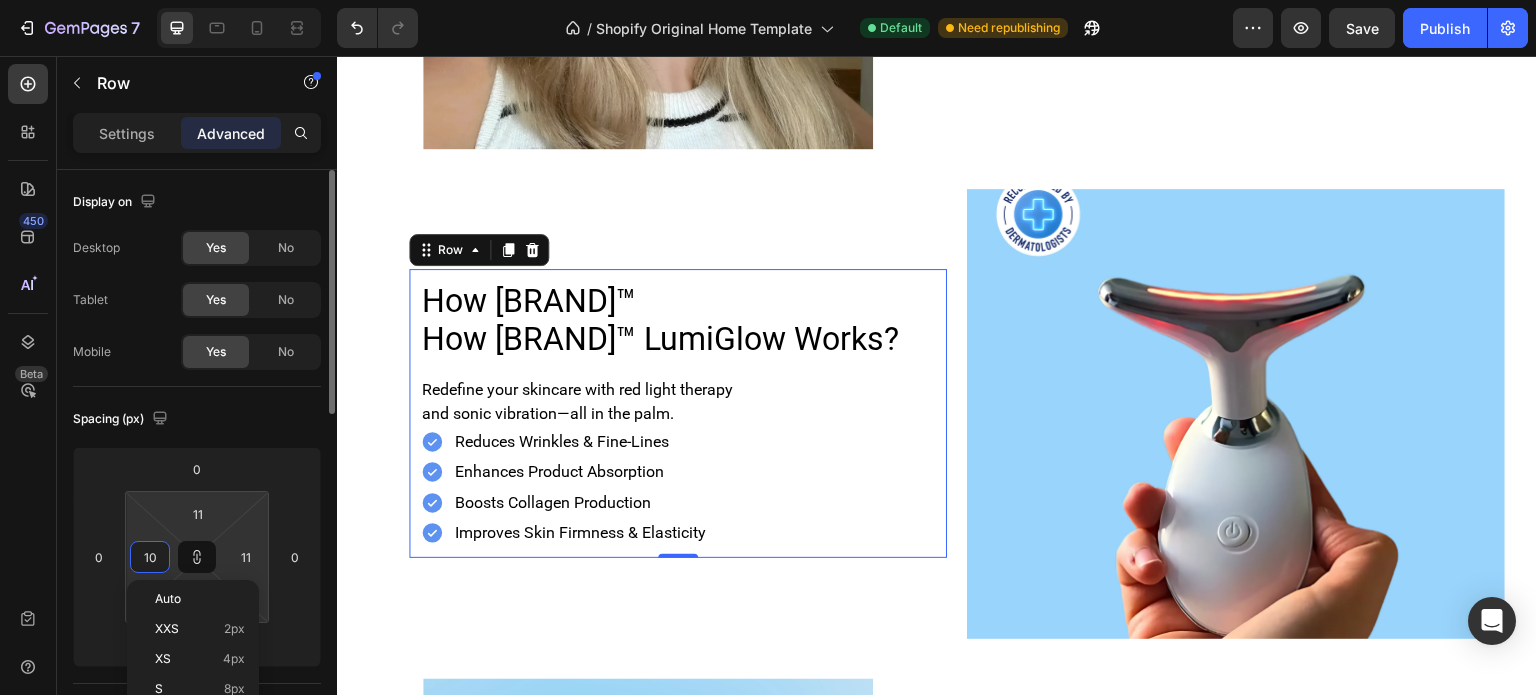 type on "10" 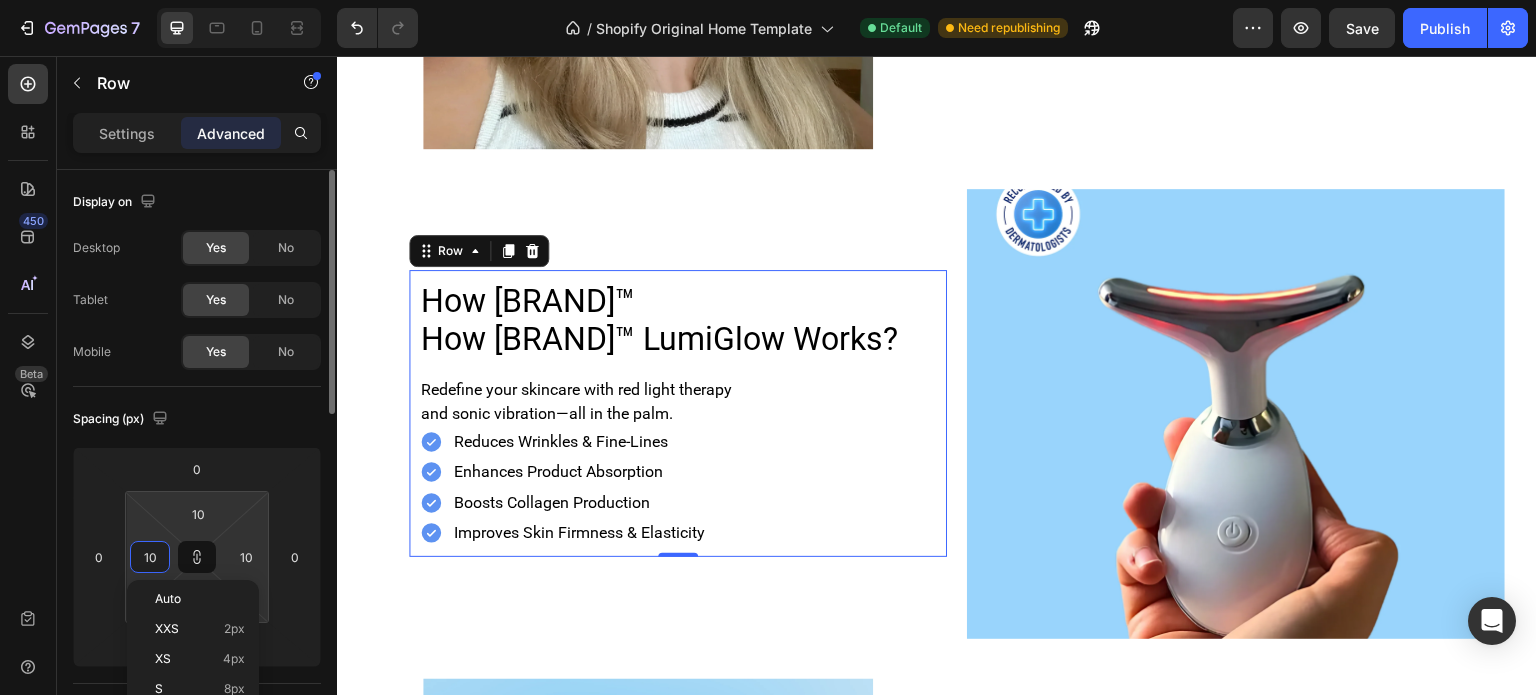type on "9" 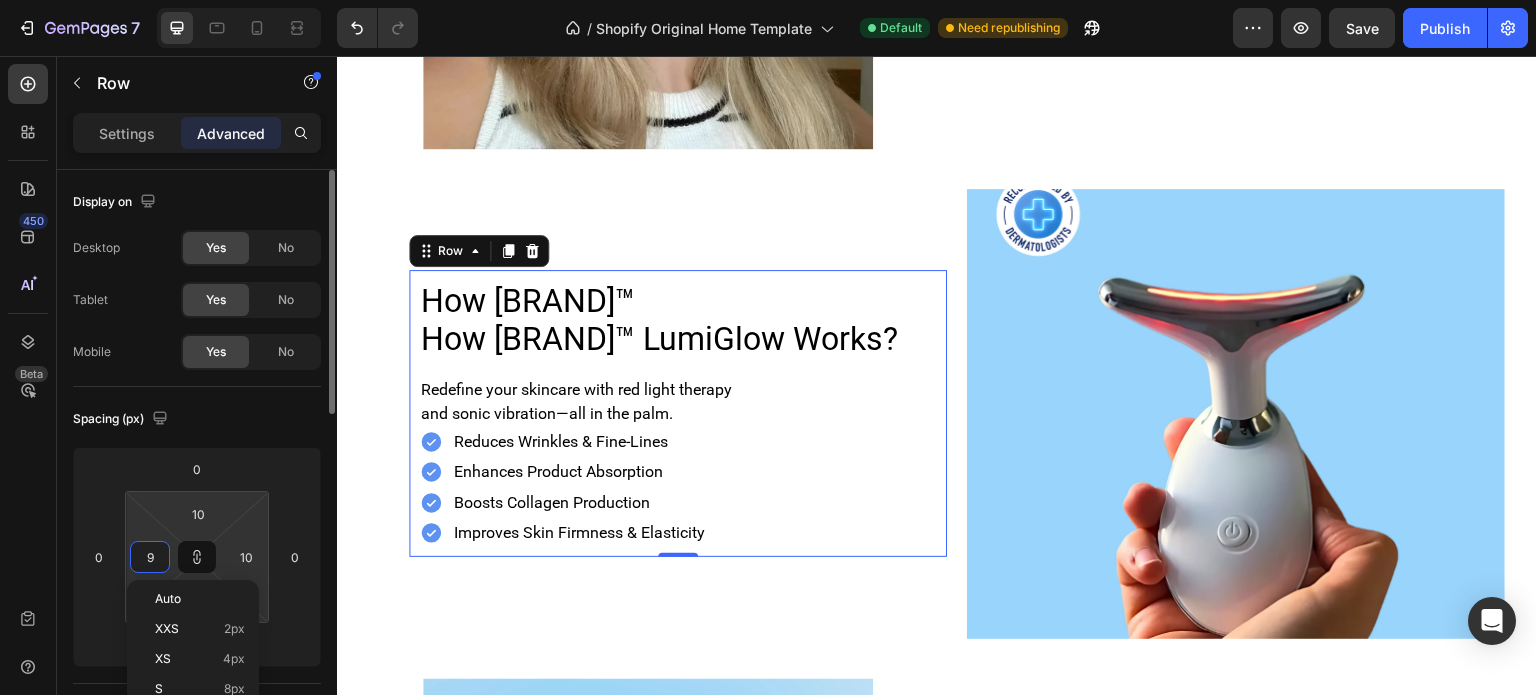 type on "9" 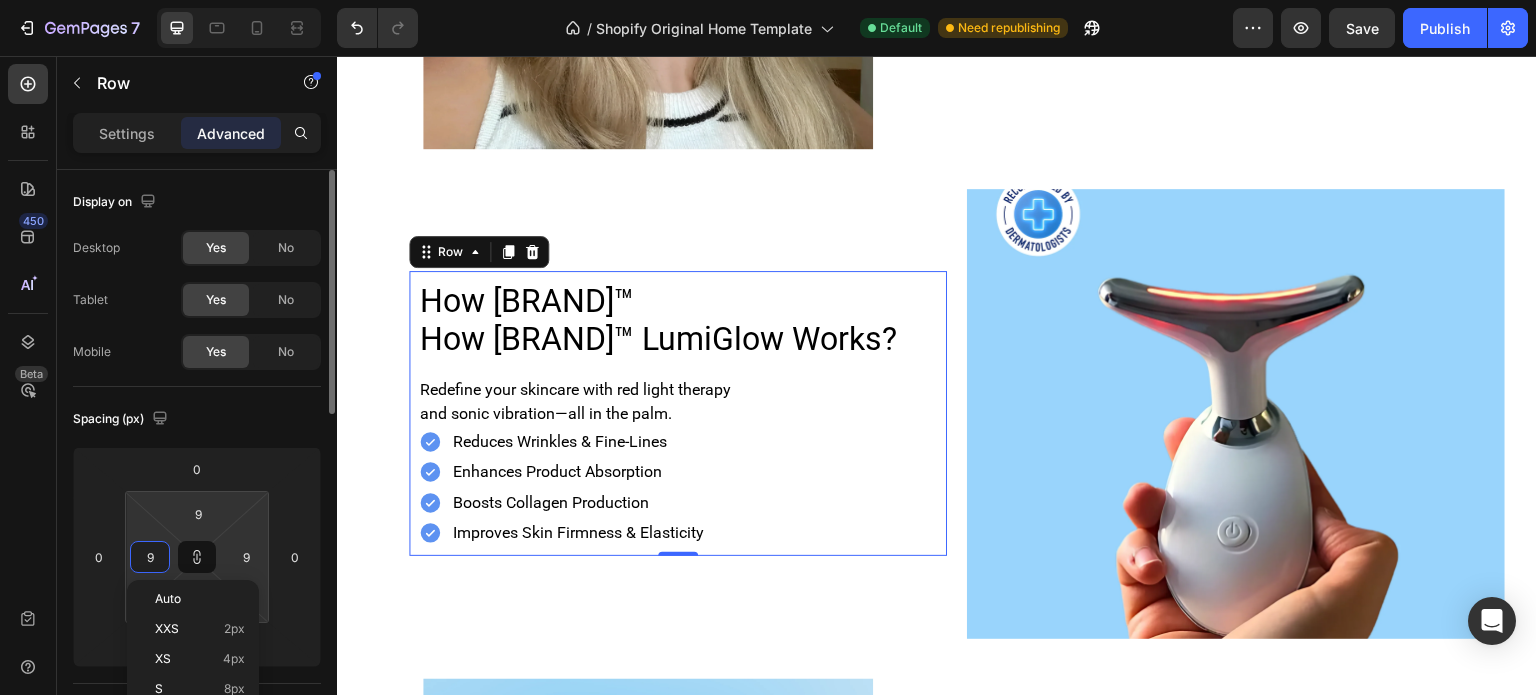 type on "8" 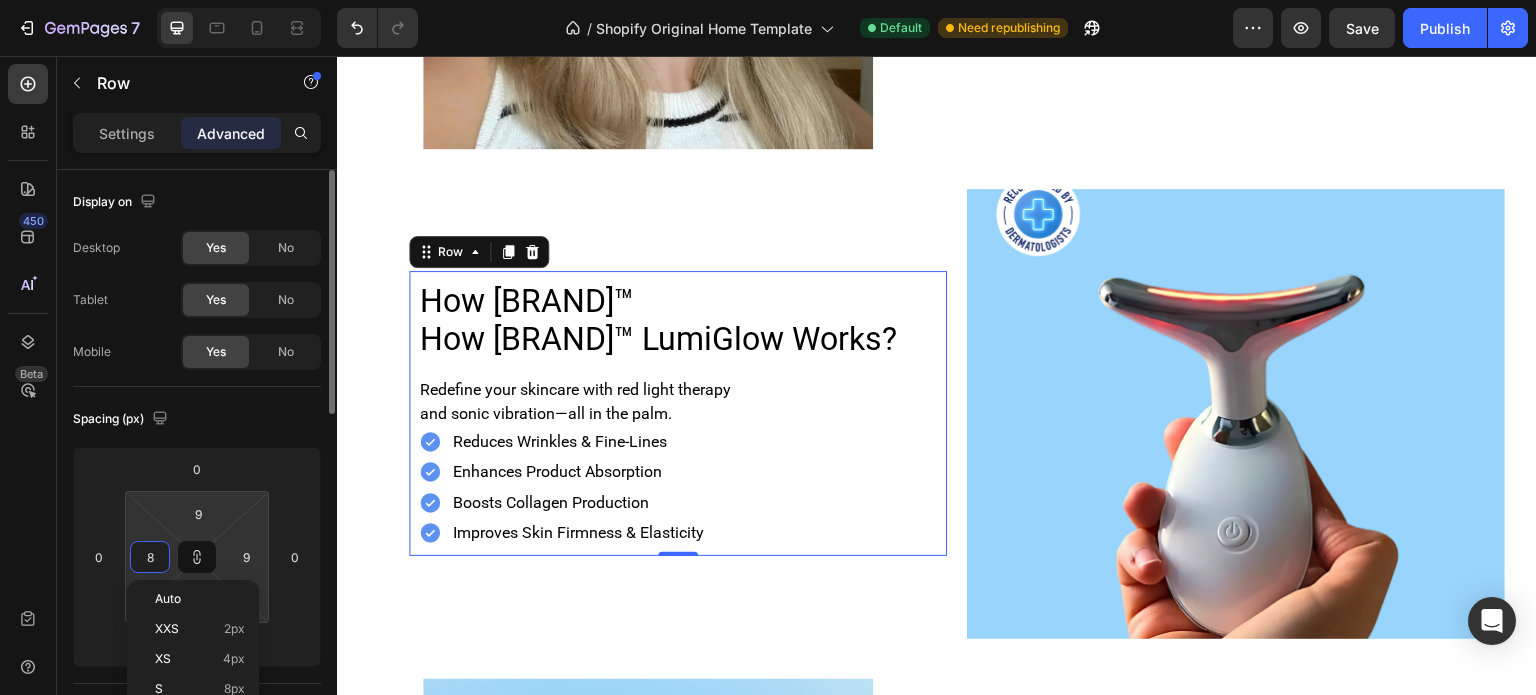 type on "8" 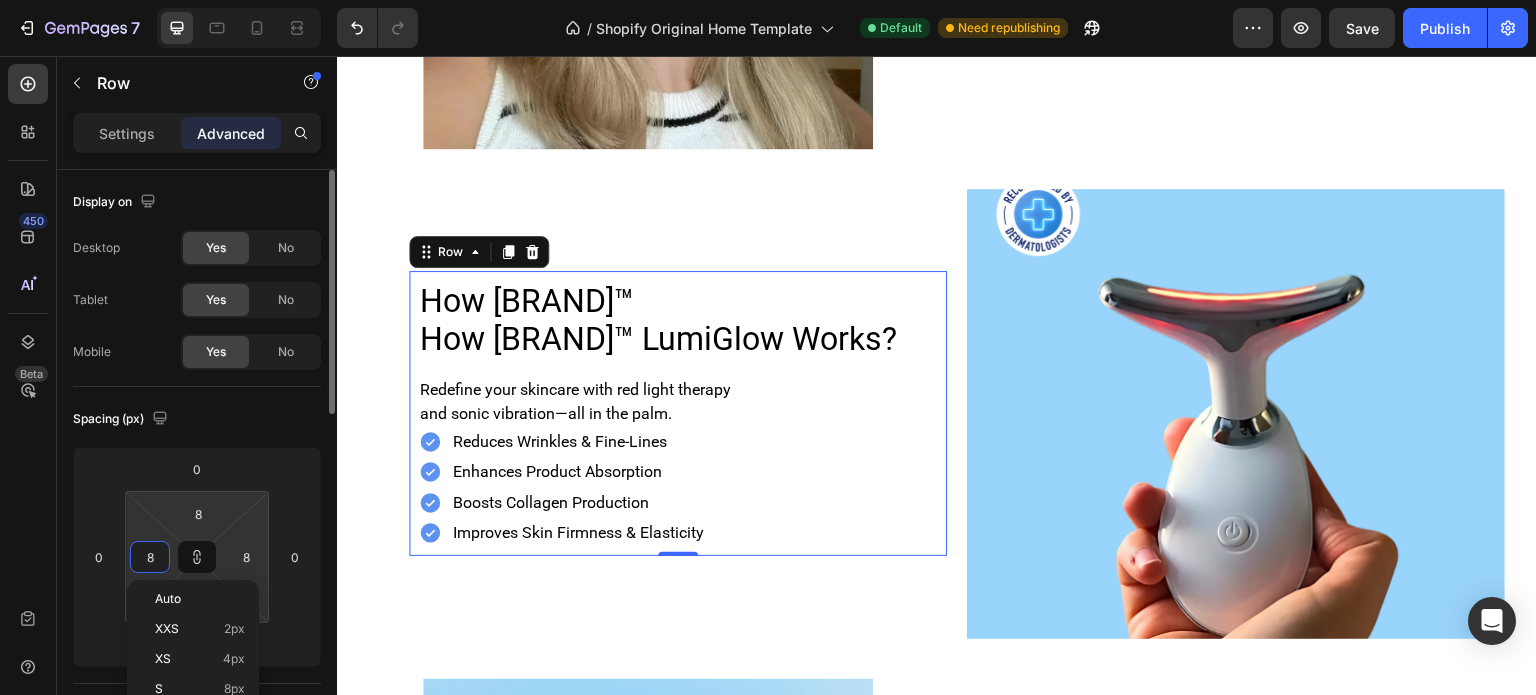 type on "7" 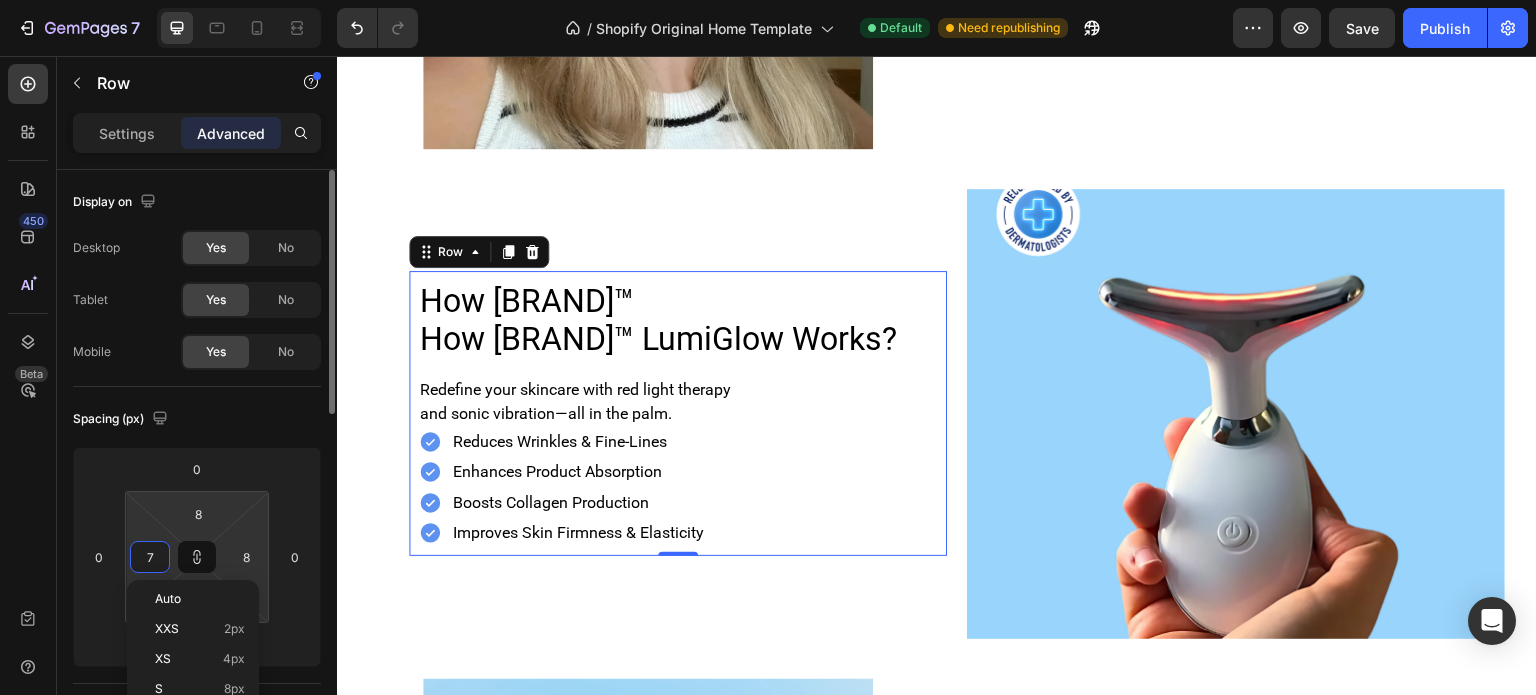 type on "7" 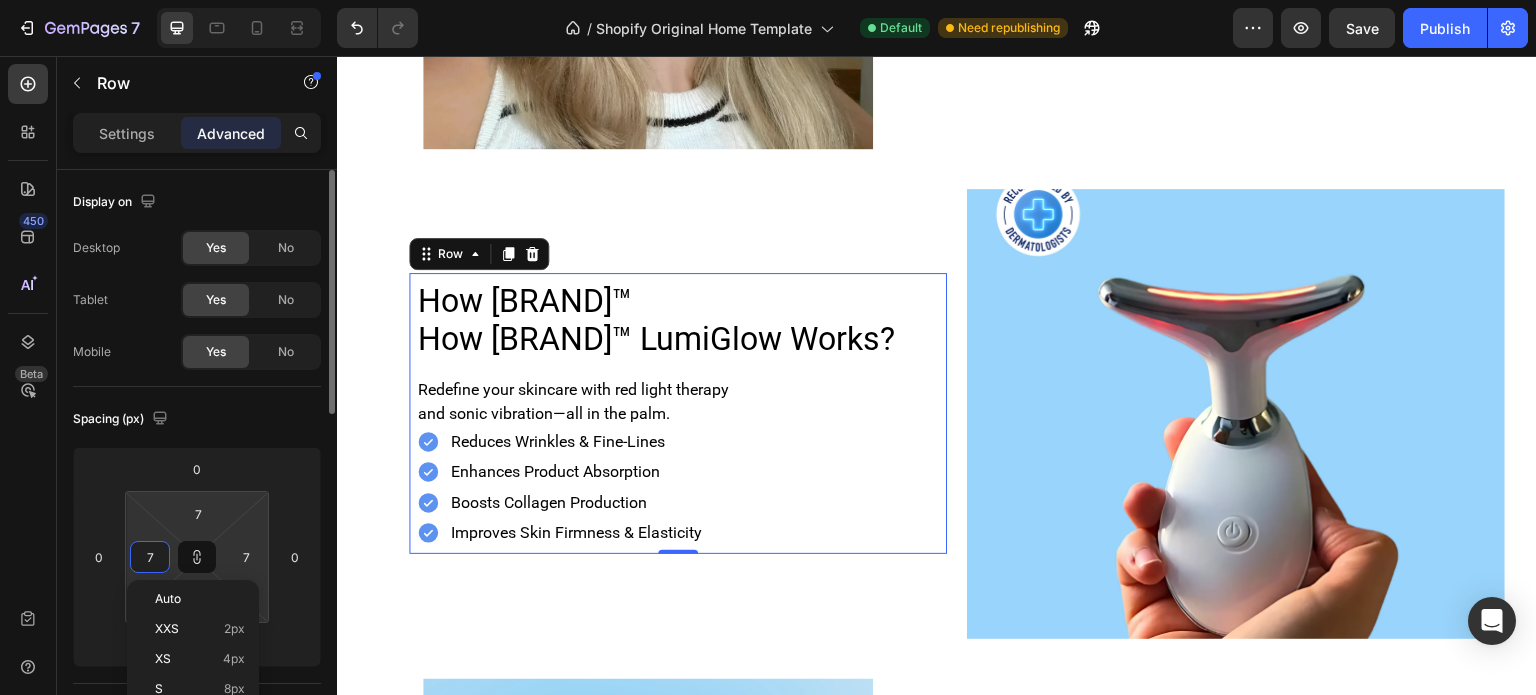 type on "6" 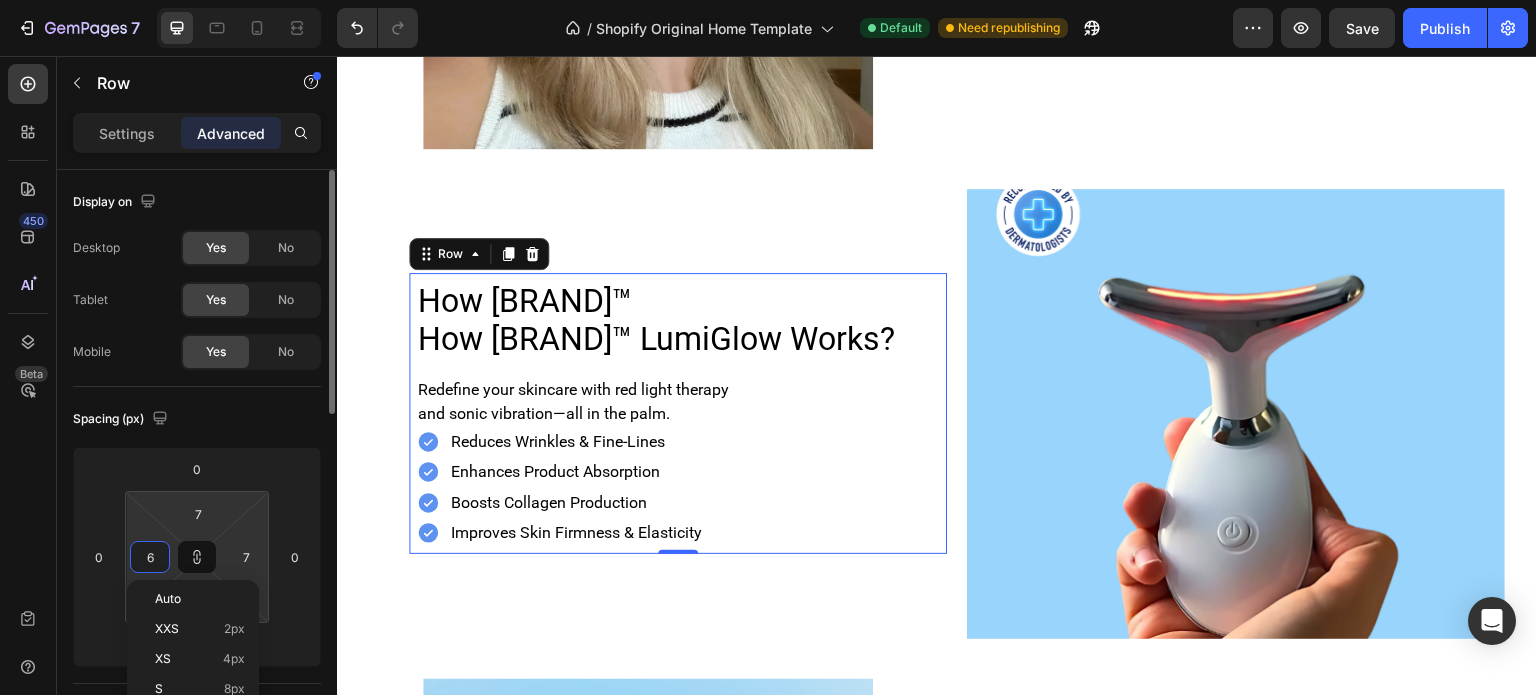 type on "6" 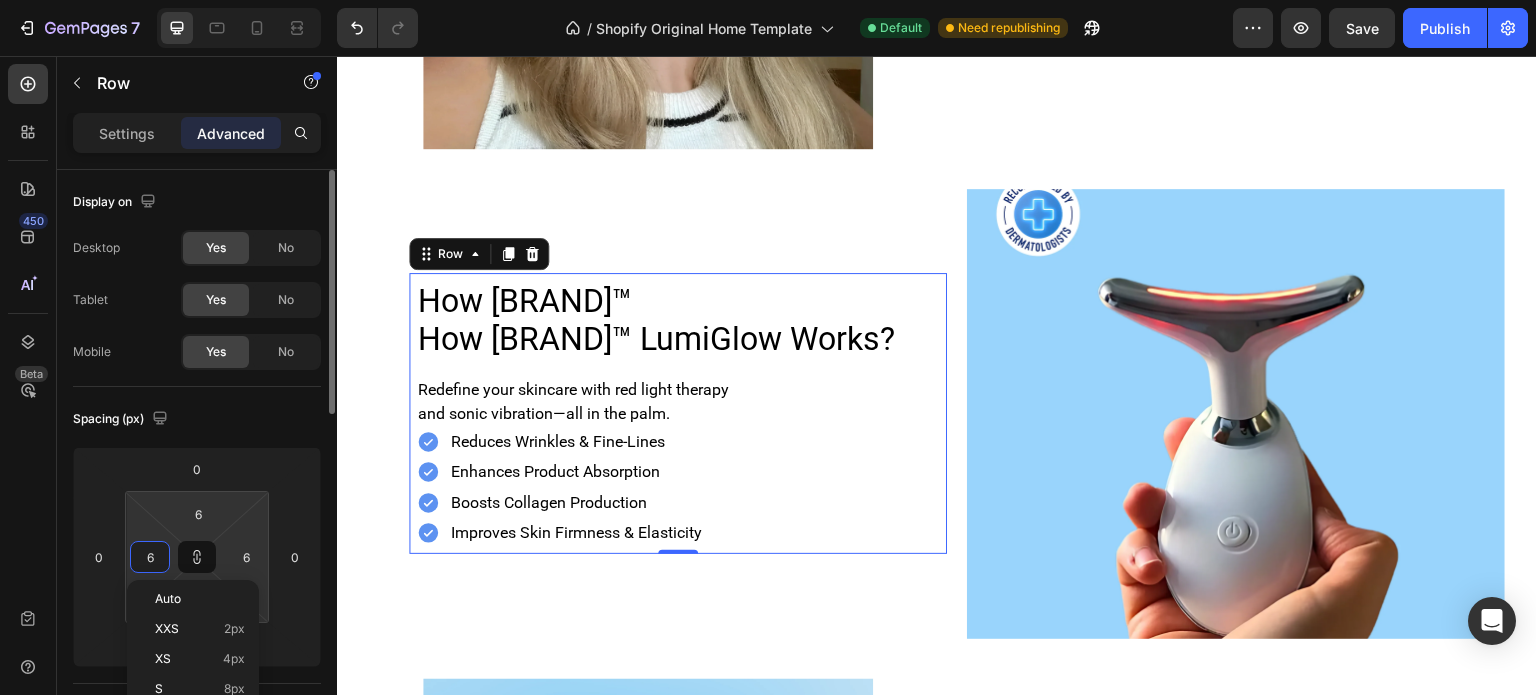 type on "5" 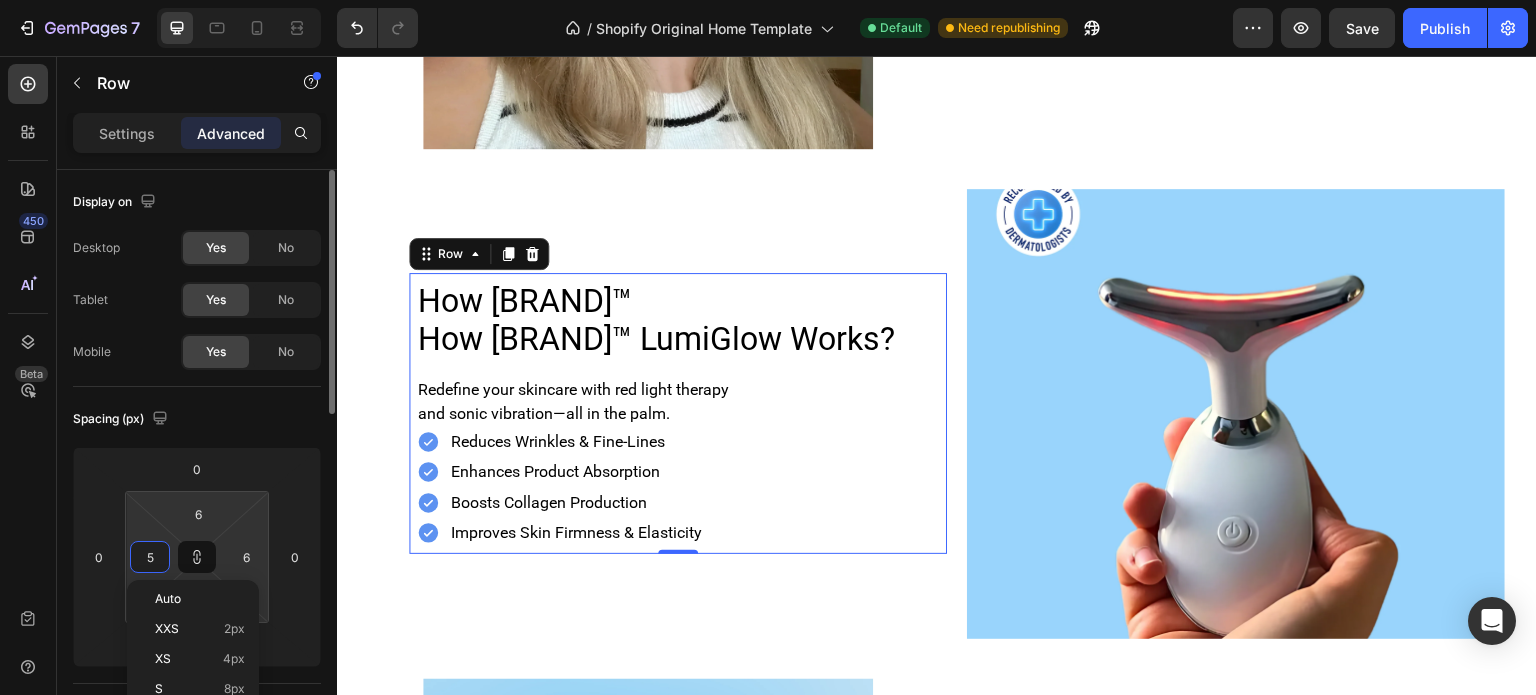 type on "5" 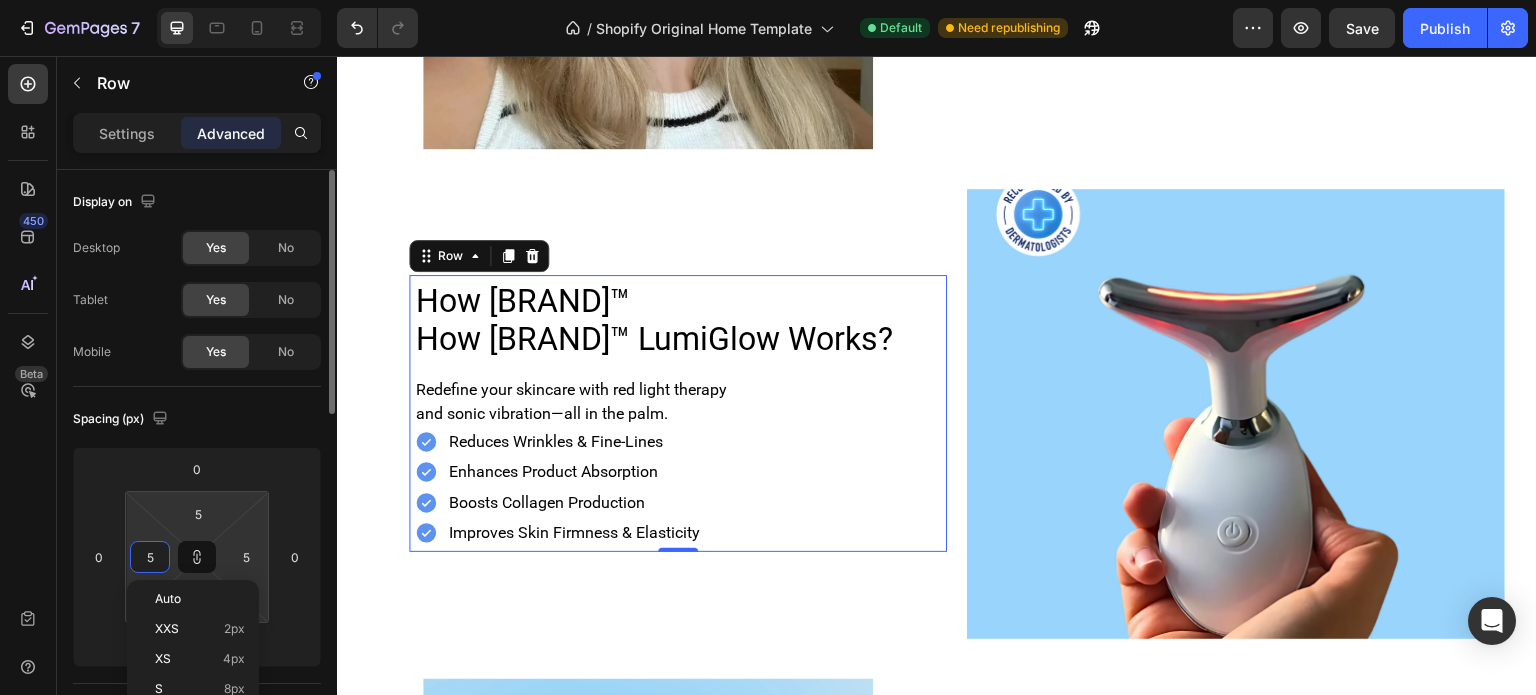 type on "4" 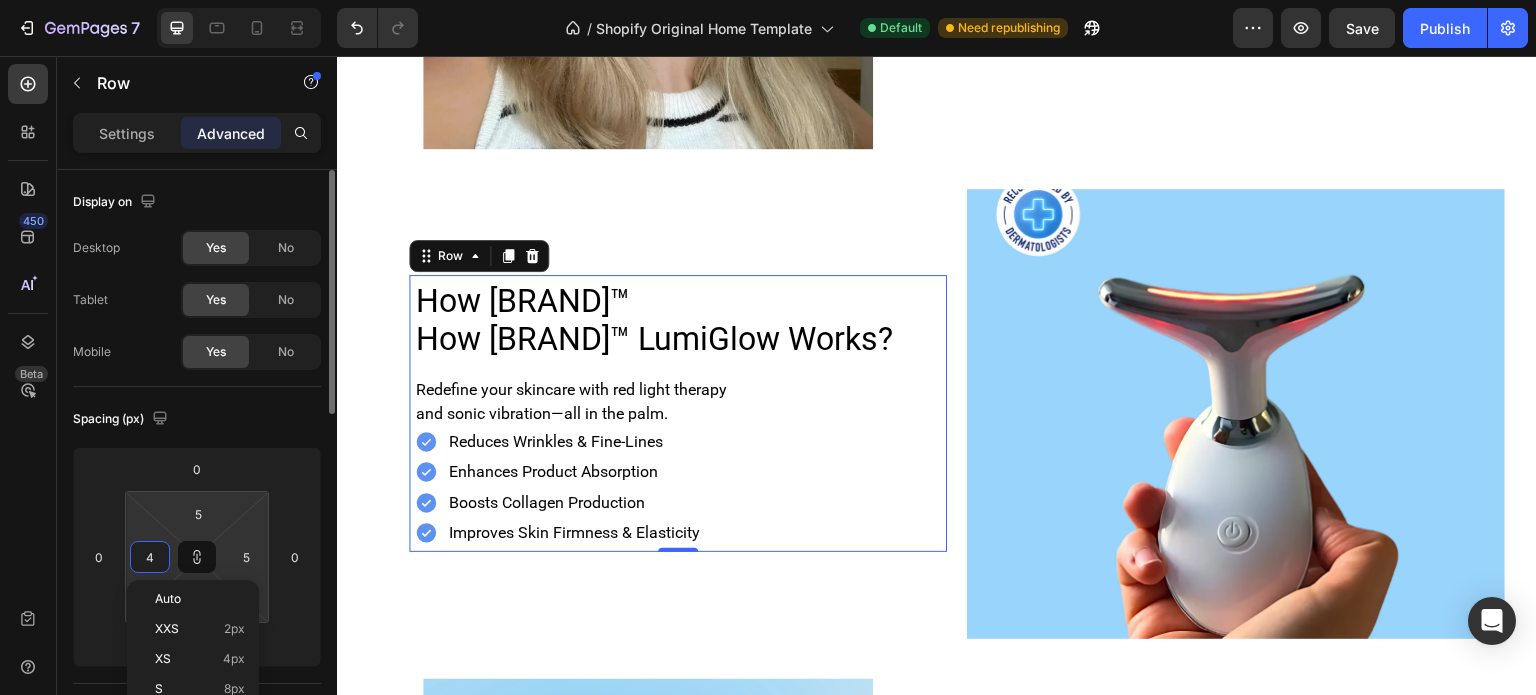 type on "4" 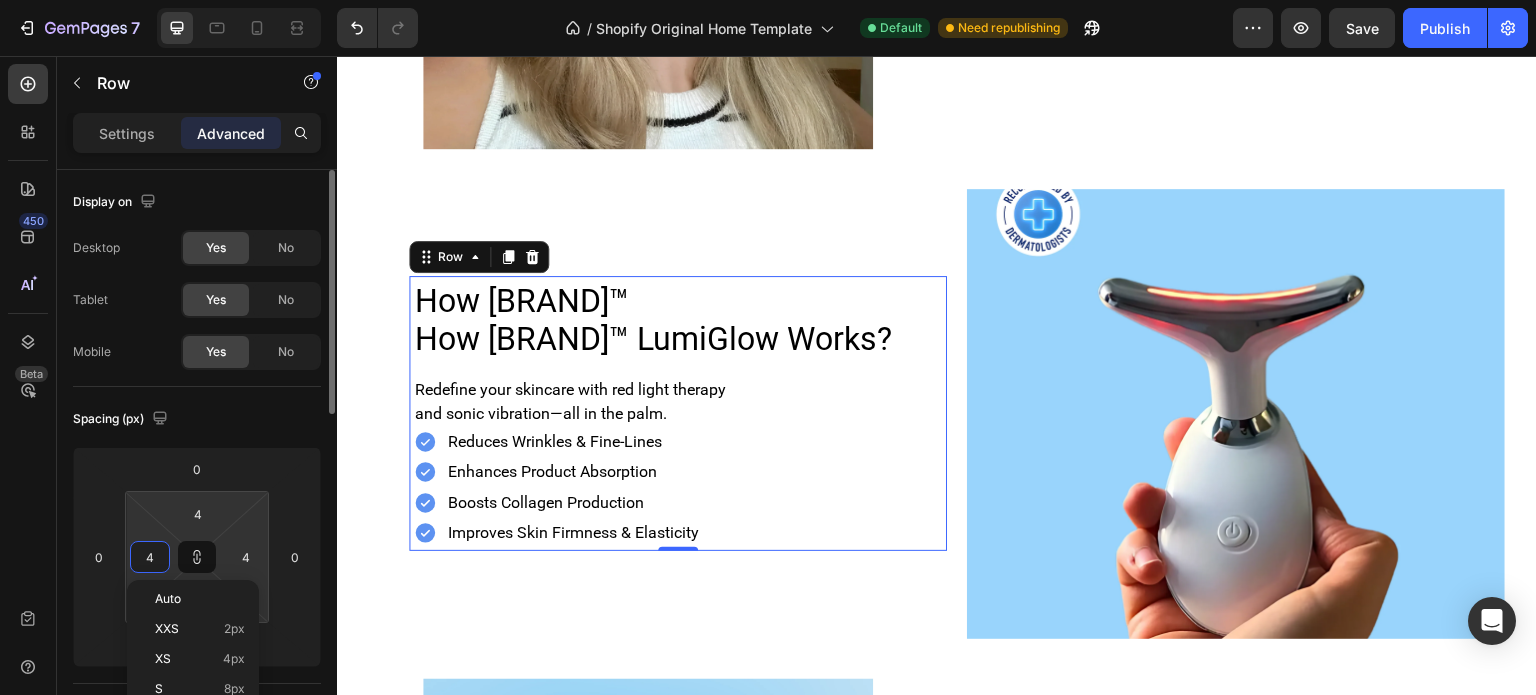 type on "3" 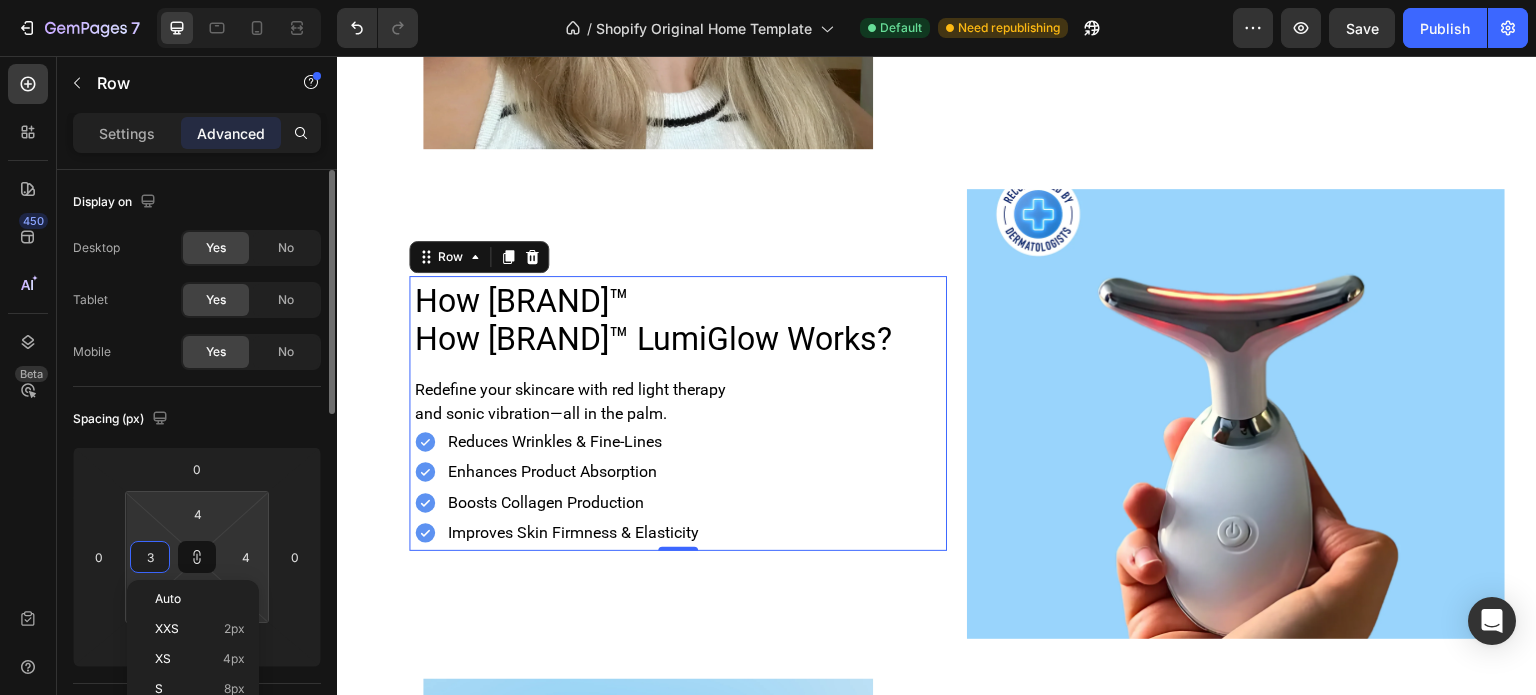 type on "3" 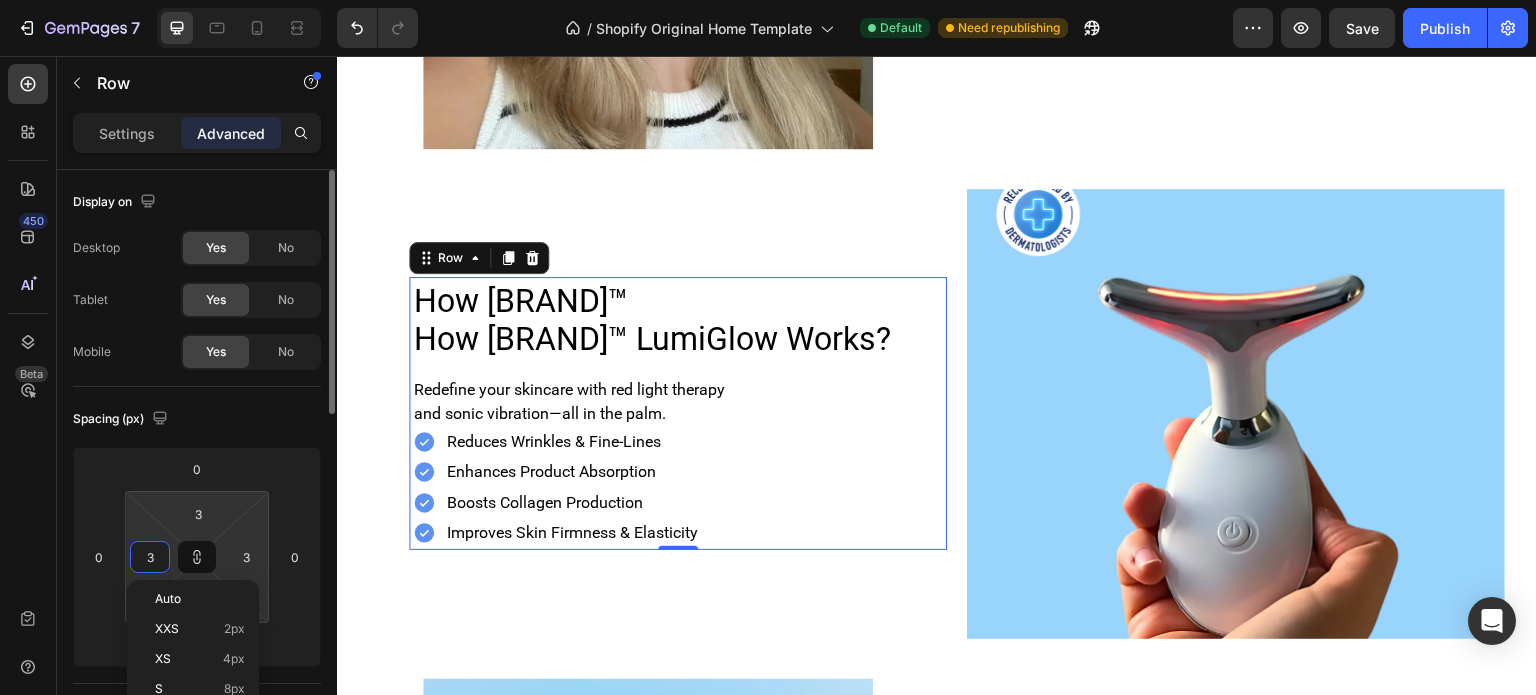type on "2" 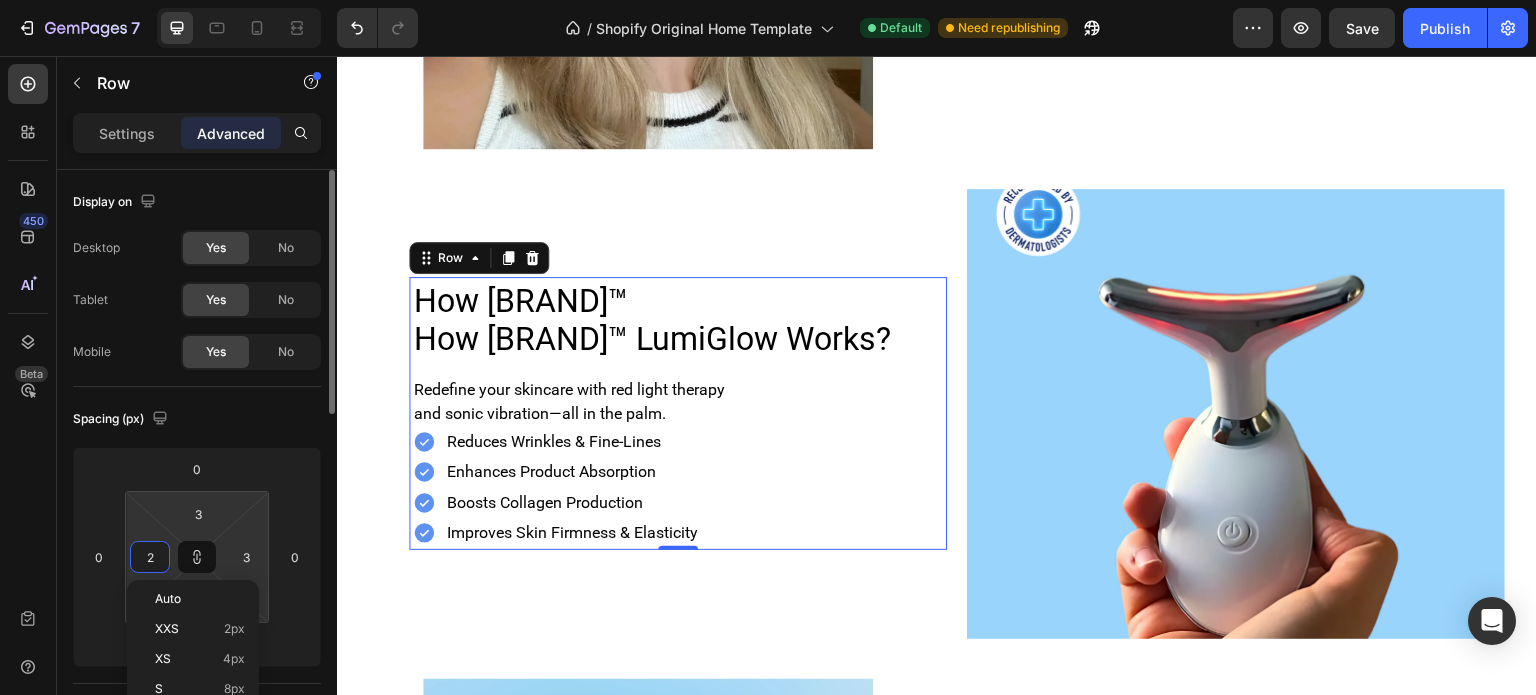 type on "2" 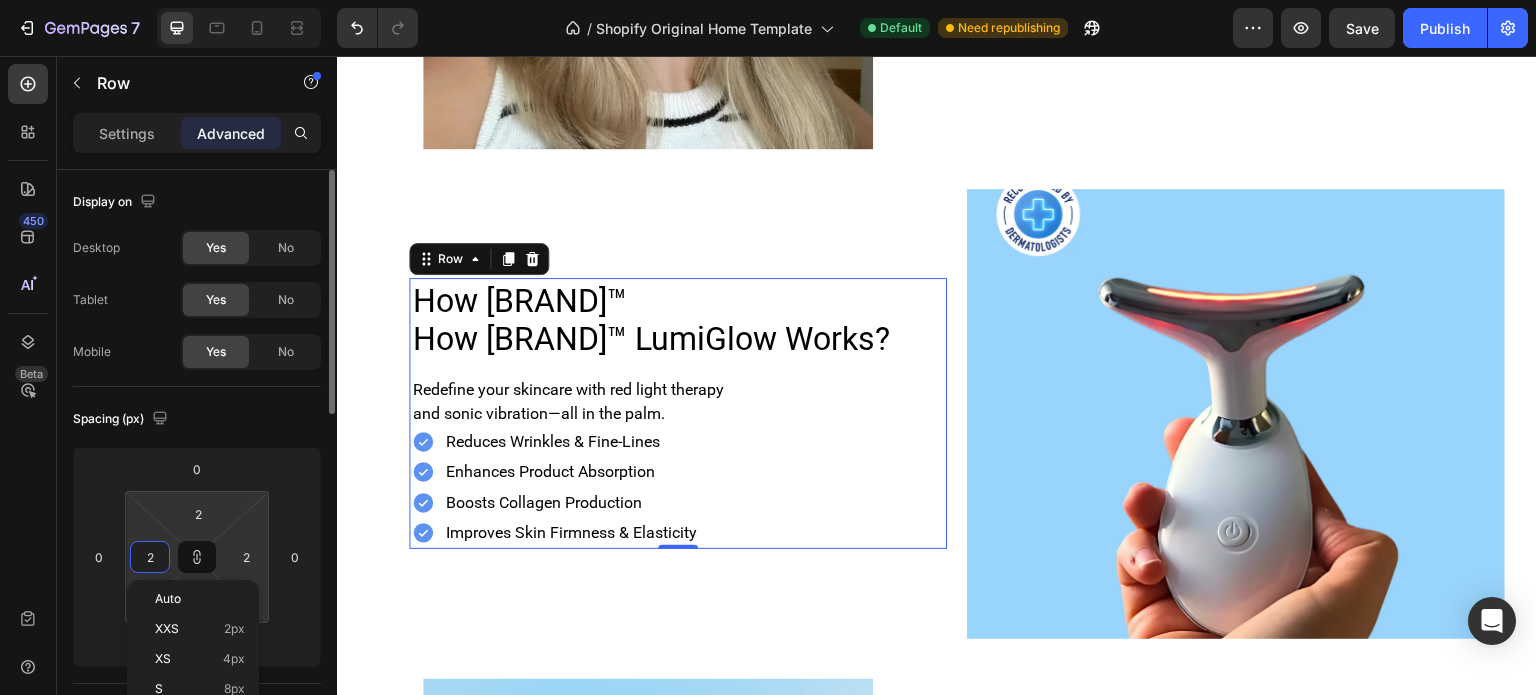 type on "1" 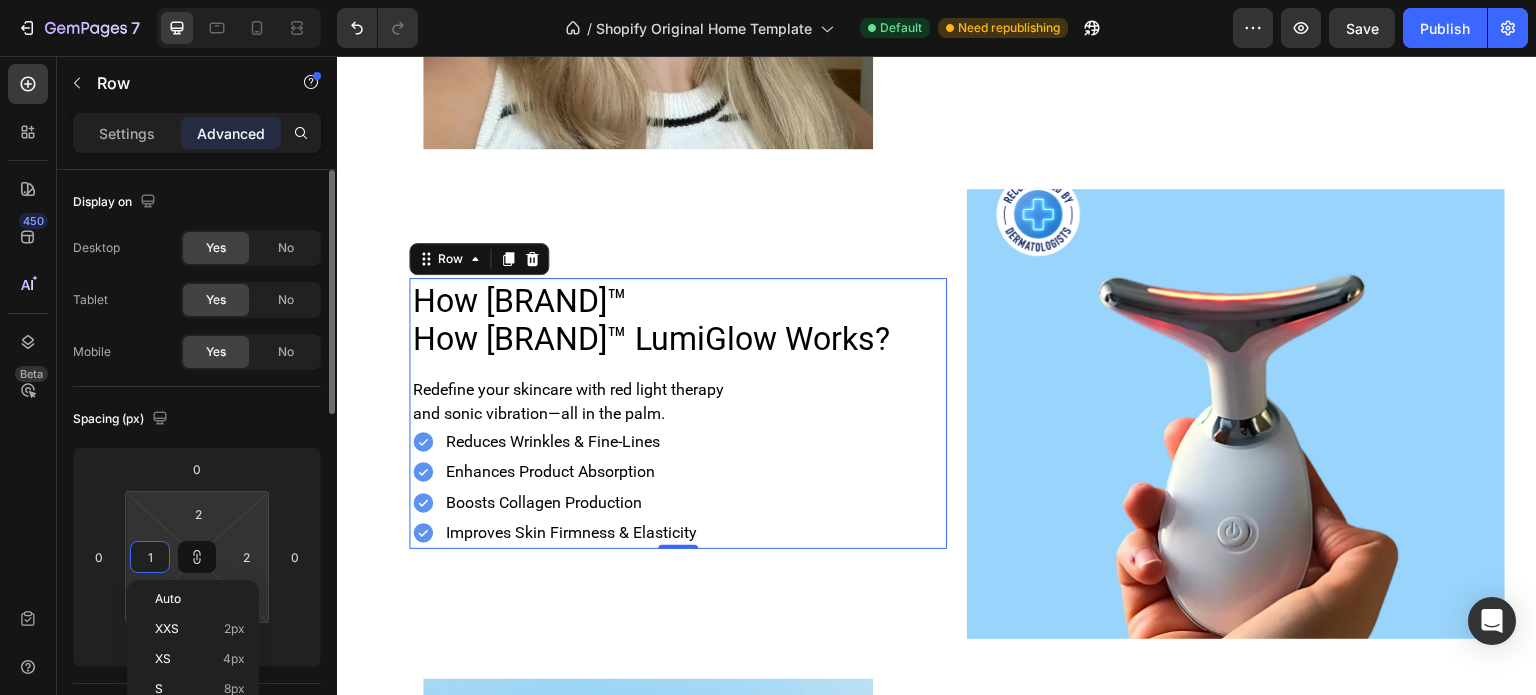 type on "1" 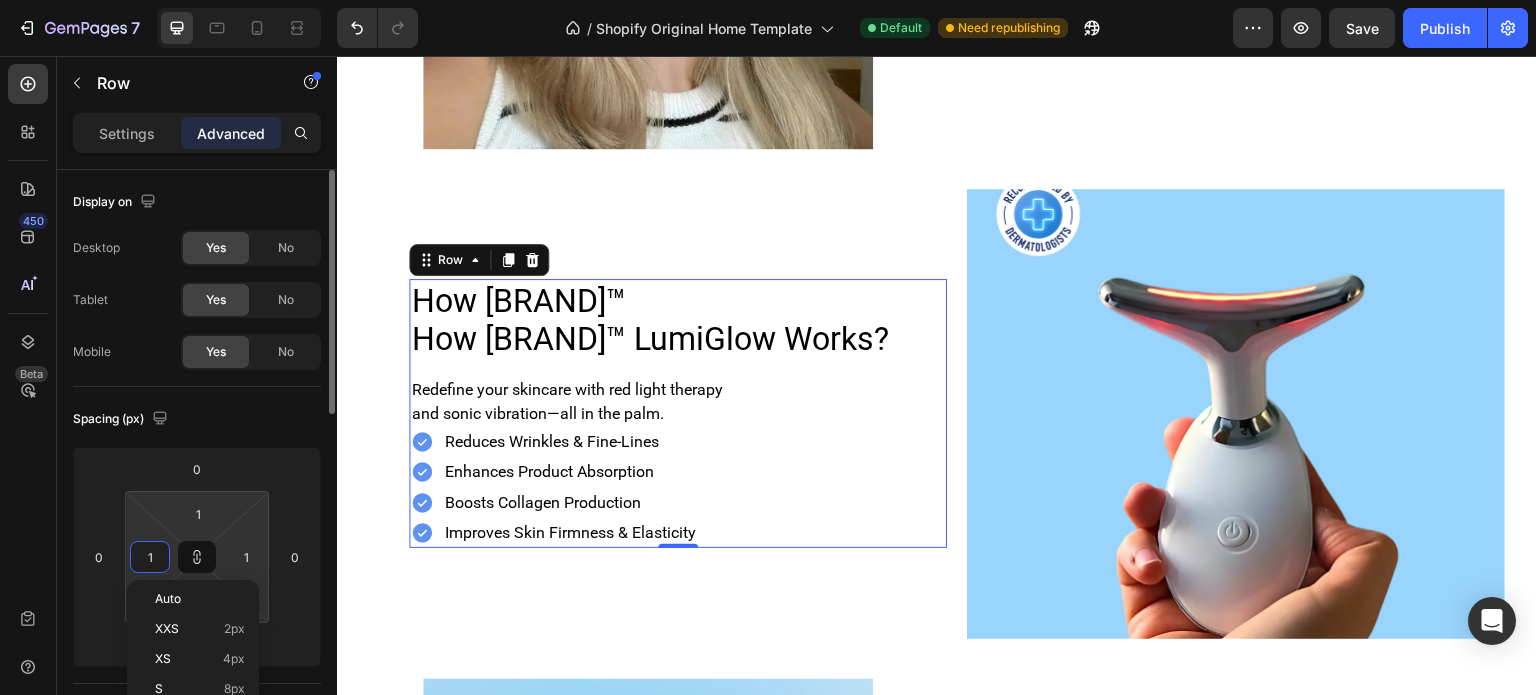 type on "0" 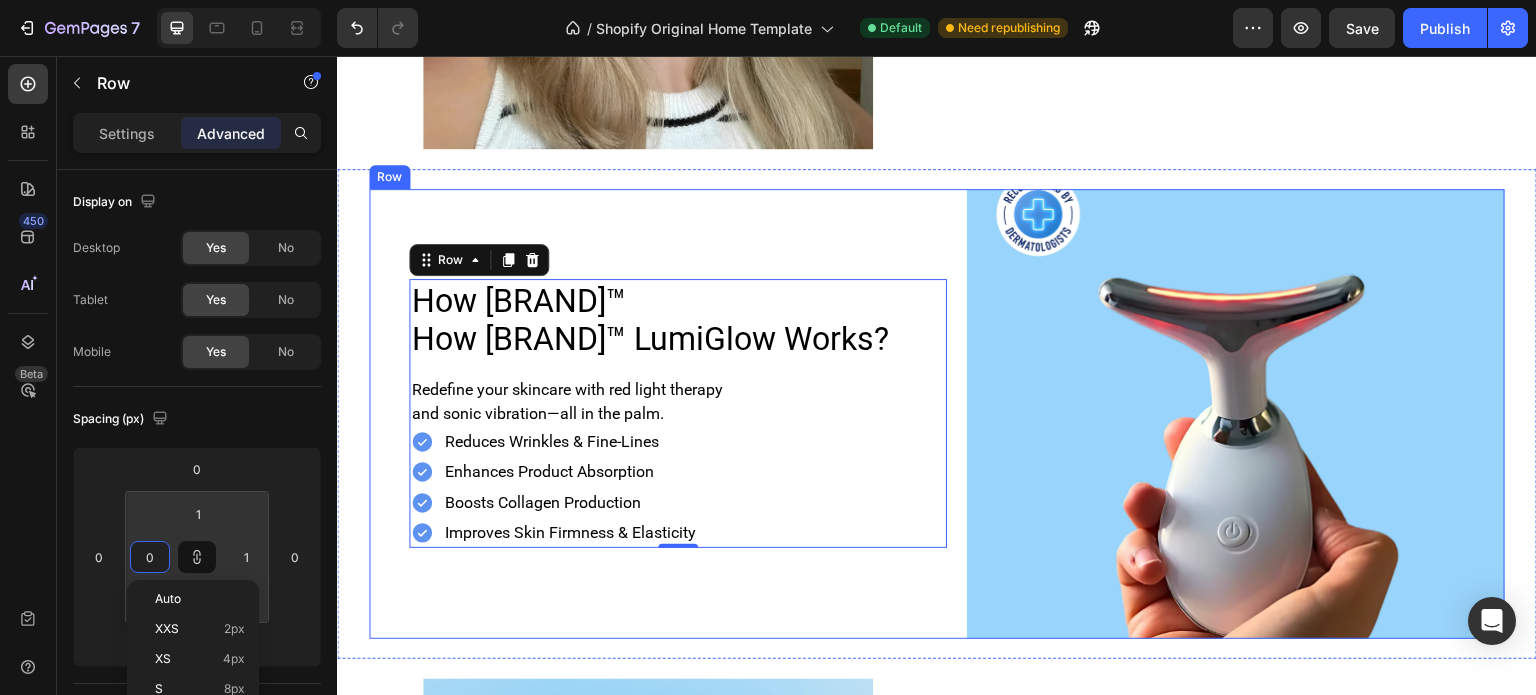 click on "How [BRAND]™ LumiGlow Works? Heading Redefine your skincare with red light therapy and sonic vibration—all in the palm. Text Block Reduces Wrinkles & Fine-Lines Enhances Product Absorption Boosts Collagen Production Improves Skin Firmness & Elasticity Item List Row 0" at bounding box center [678, 414] 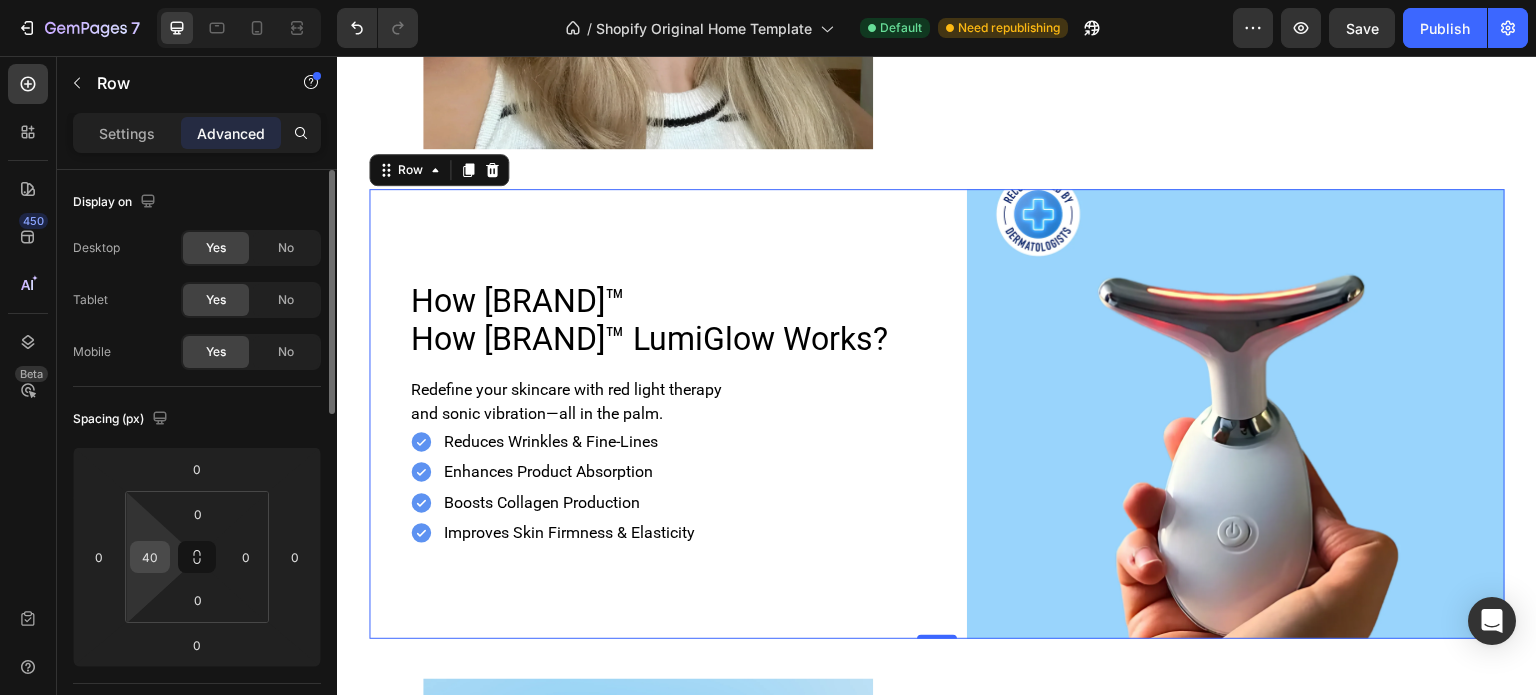 click on "40" at bounding box center [150, 557] 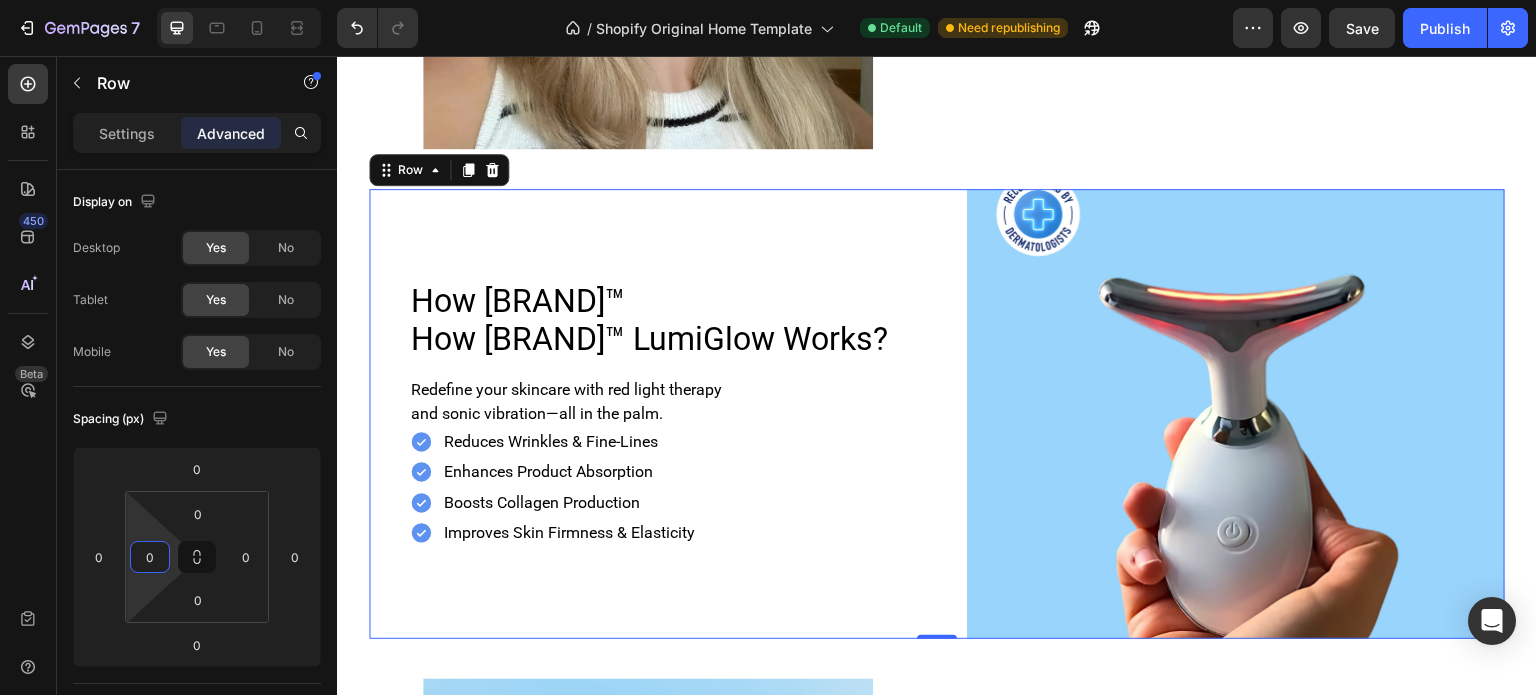 type on "0" 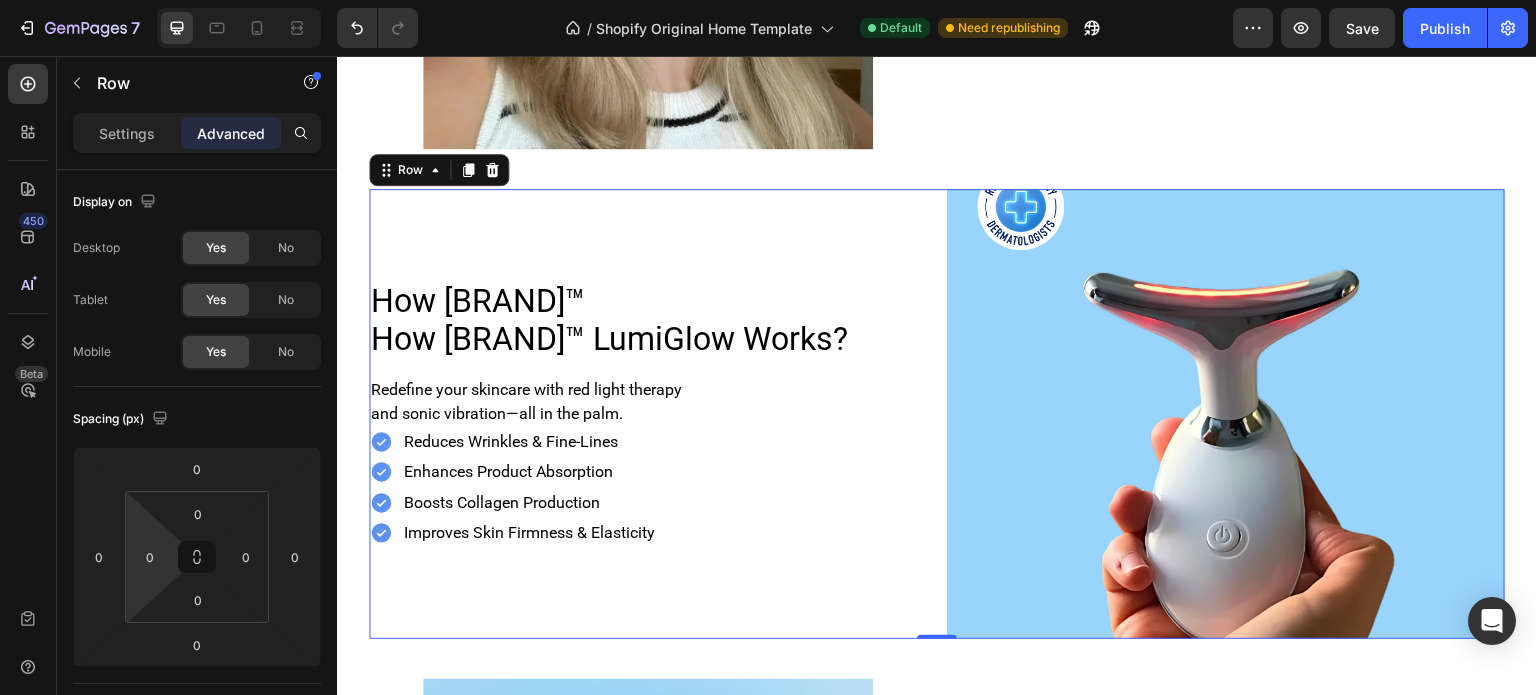click on "How [BRAND]™ LumiGlow Works? Heading Redefine your skincare with red light therapy and sonic vibration—all in the palm. Text Block Reduces Wrinkles & Fine-Lines Enhances Product Absorption Boosts Collagen Production Improves Skin Firmness & Elasticity Item List Row" at bounding box center (648, 414) 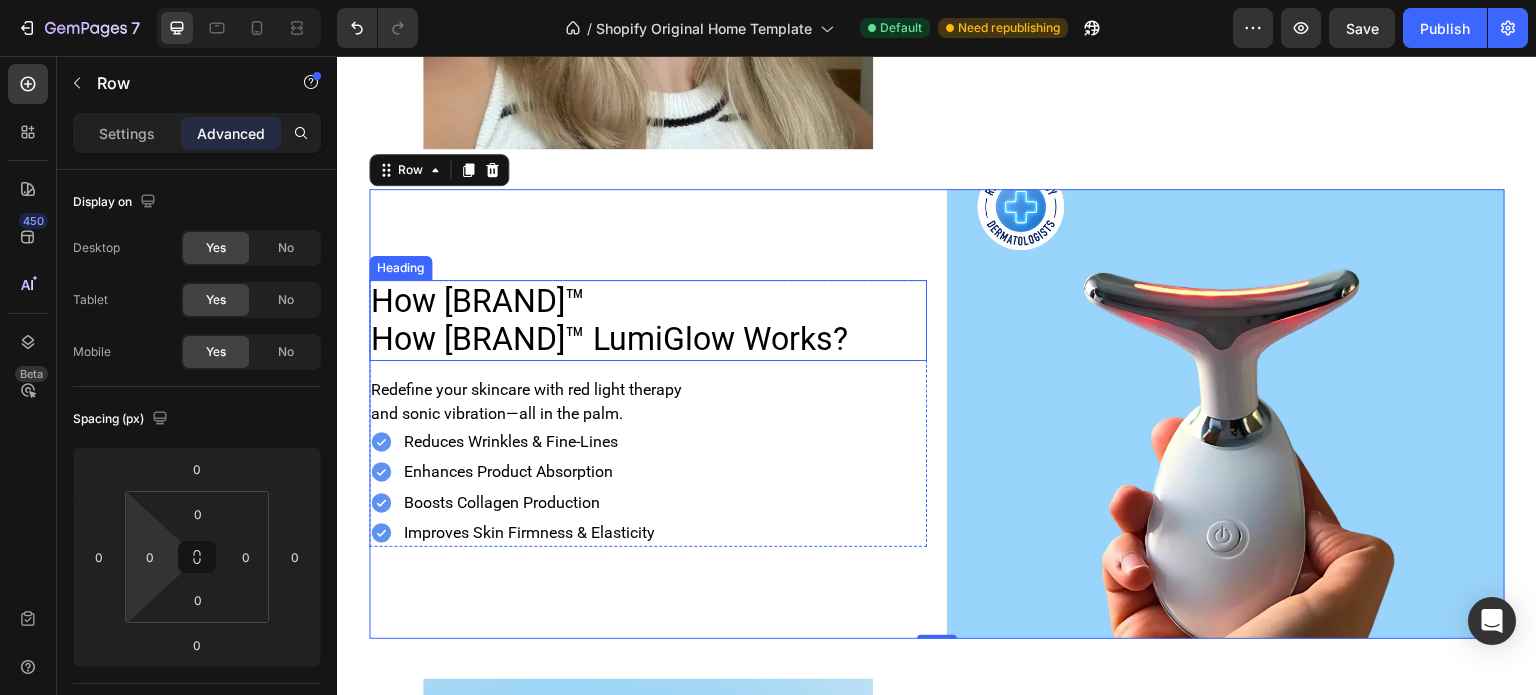 click on "How [BRAND]™ LumiGlow Works?" at bounding box center [648, 320] 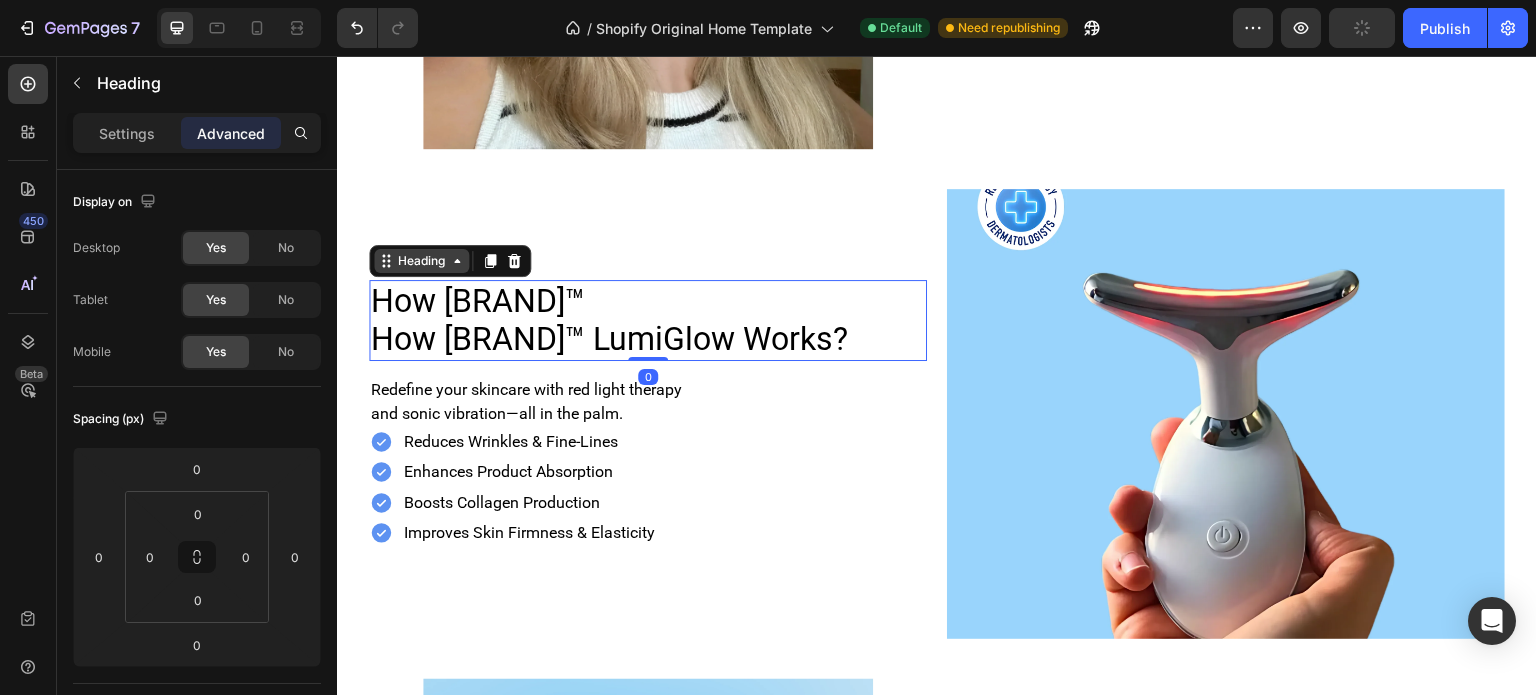 click on "Heading" at bounding box center (421, 261) 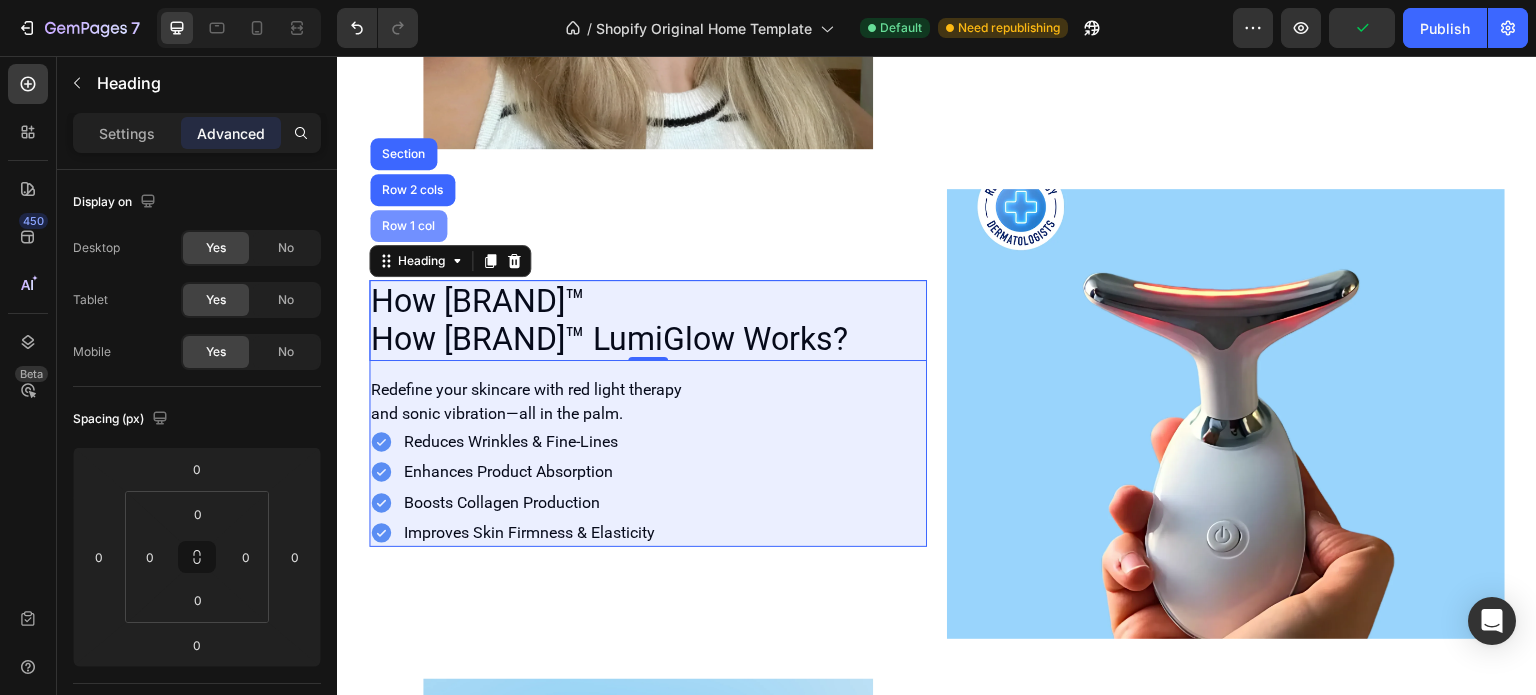 click on "Row 1 col" at bounding box center (408, 226) 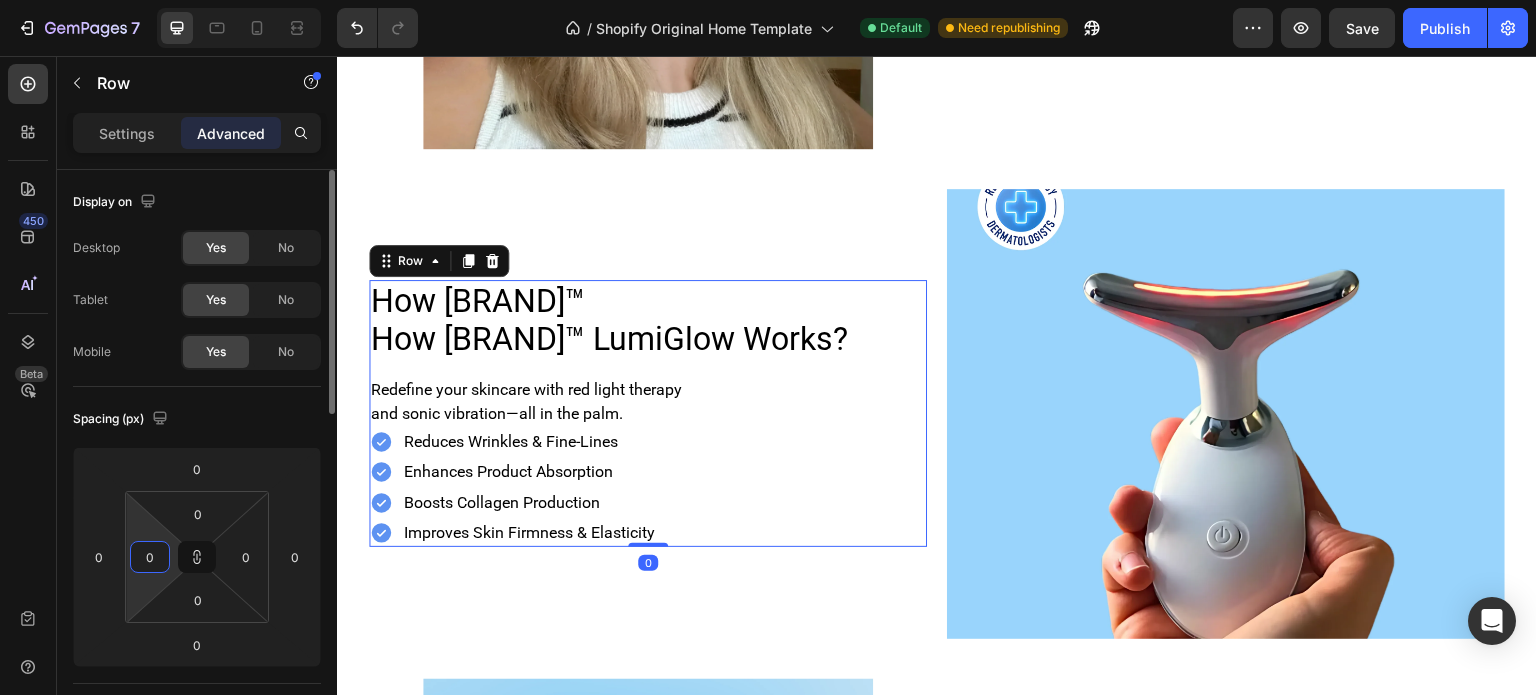click on "0" at bounding box center [150, 557] 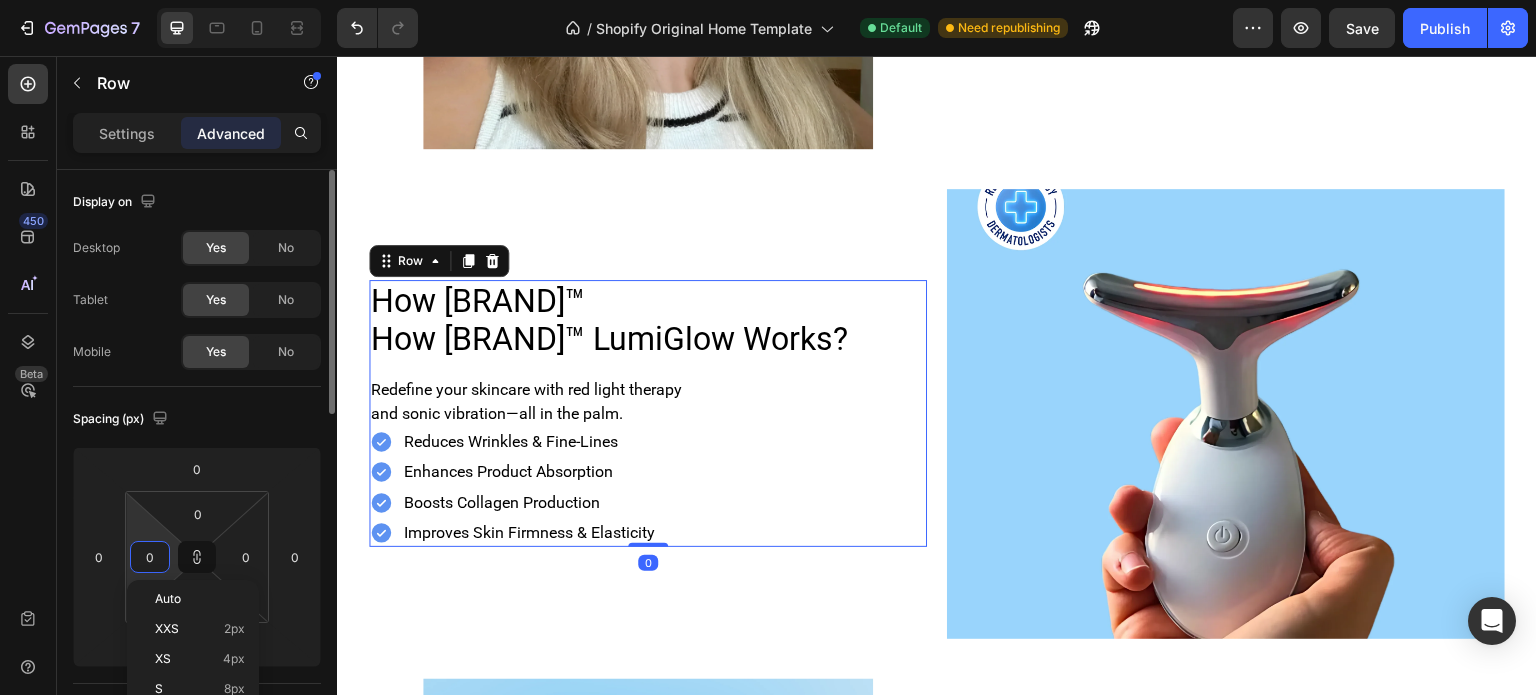type on "4" 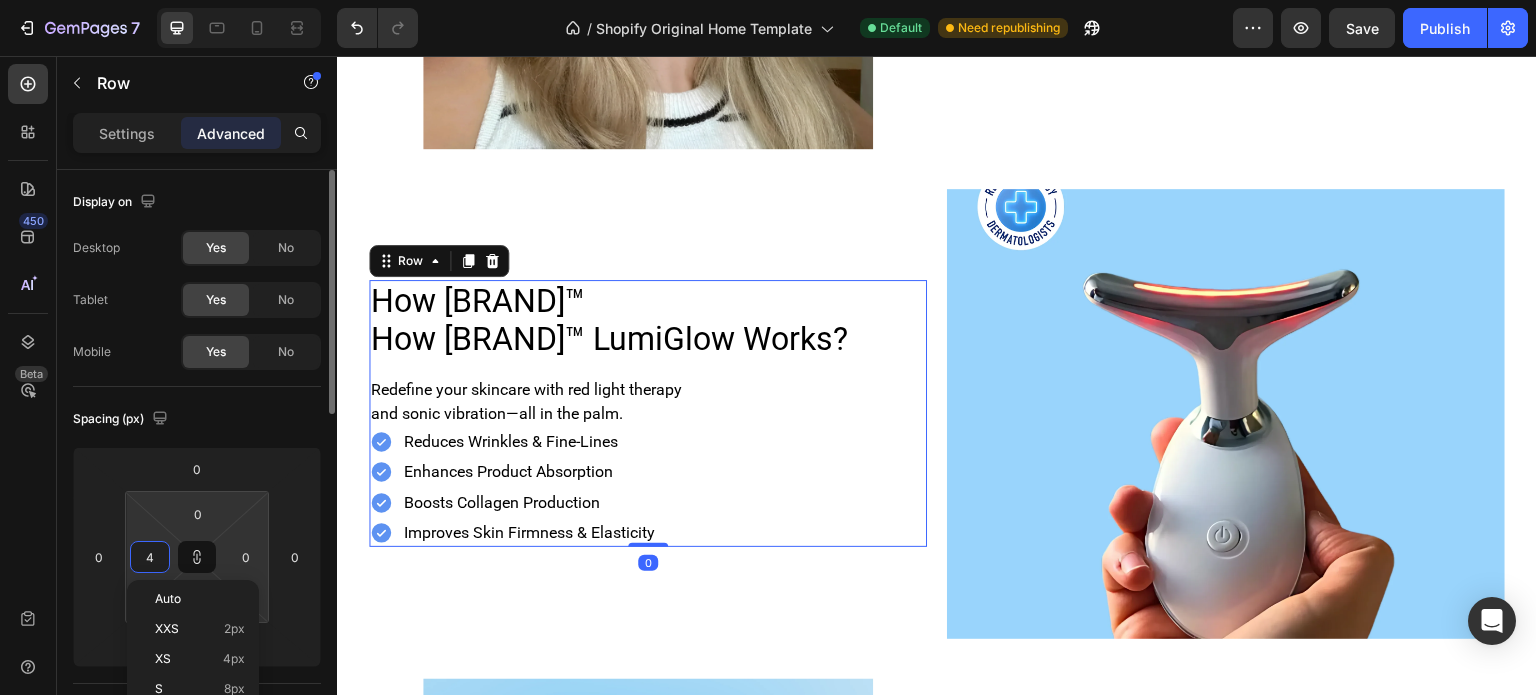 type on "40" 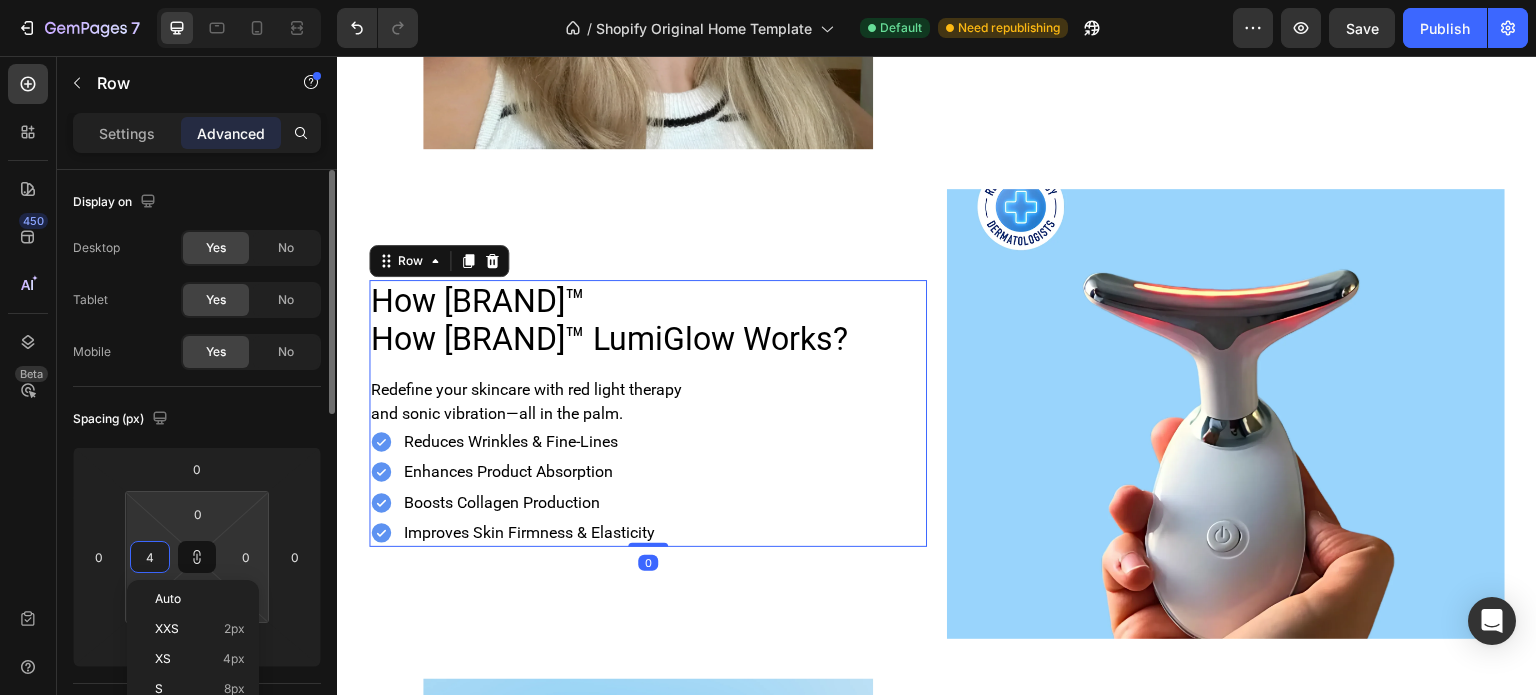 type on "40" 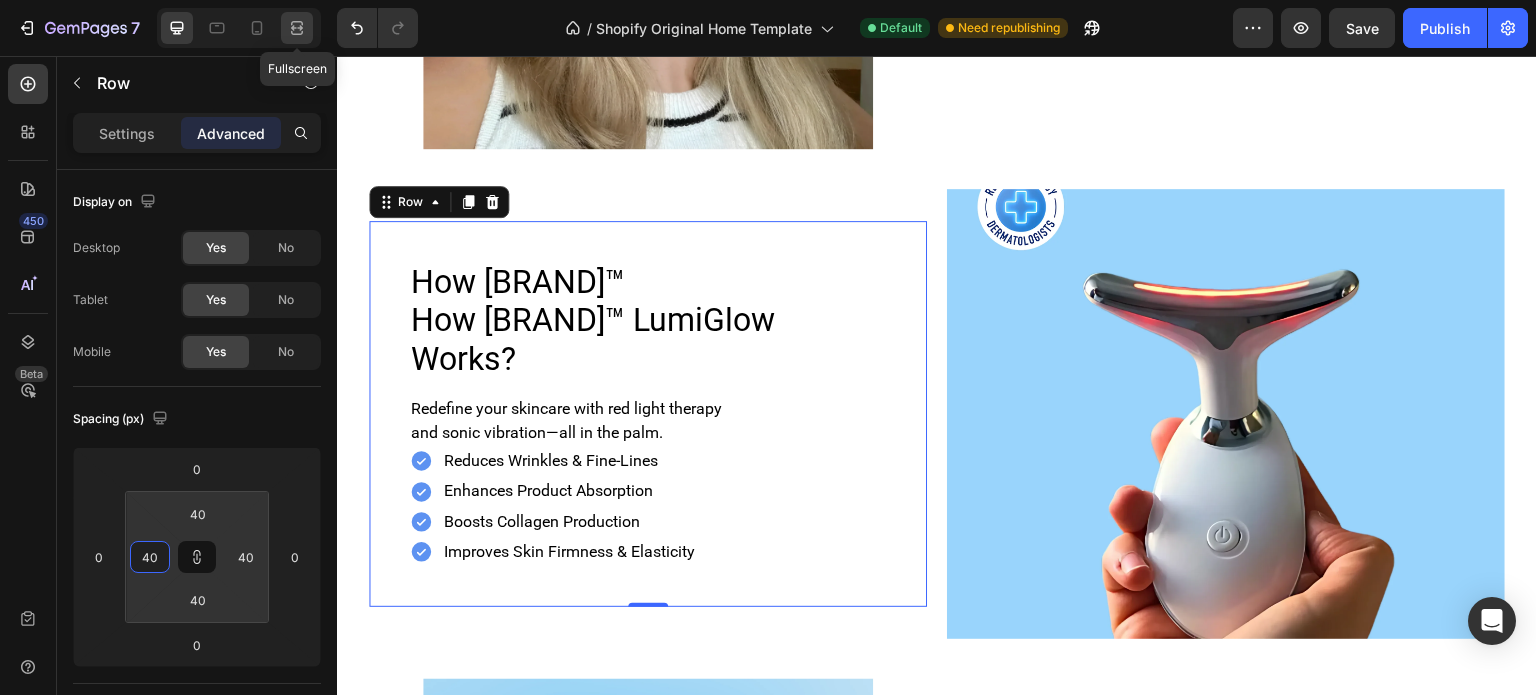 type 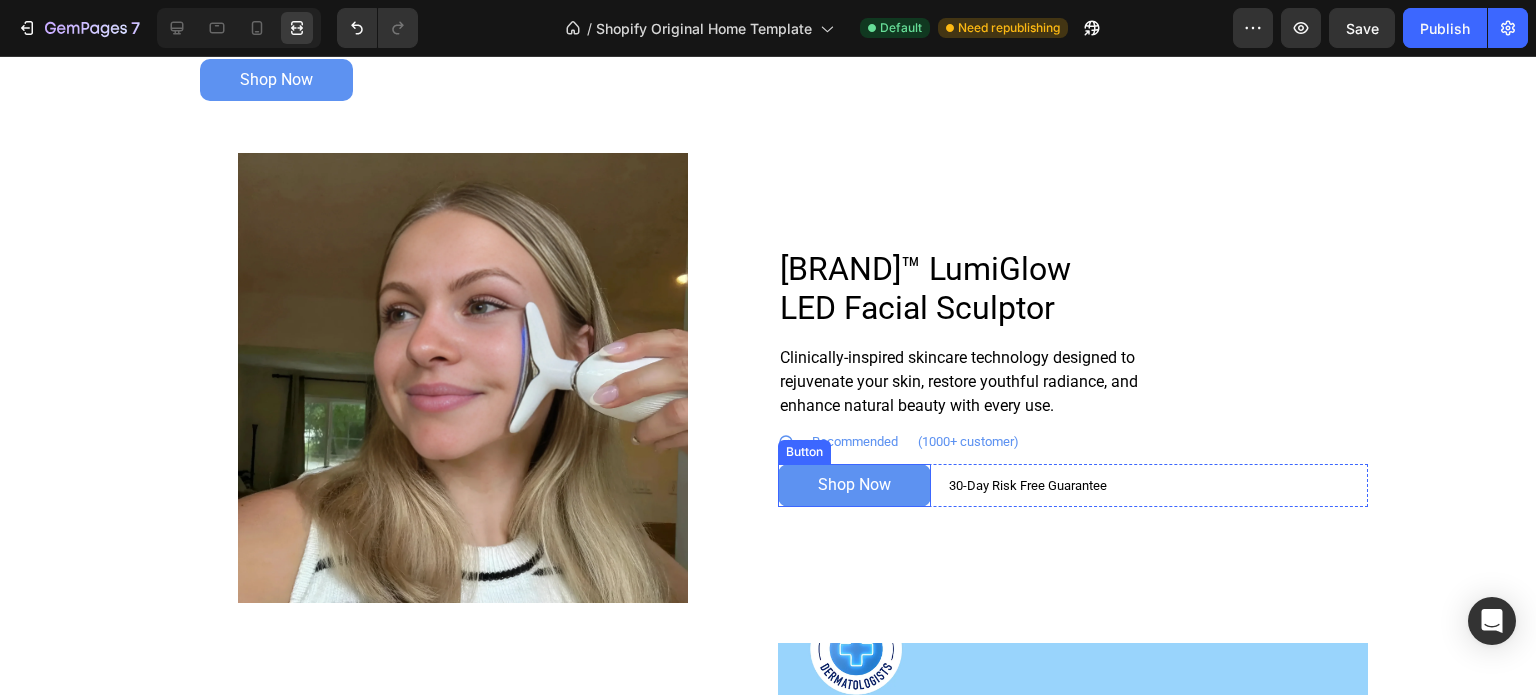 scroll, scrollTop: 912, scrollLeft: 0, axis: vertical 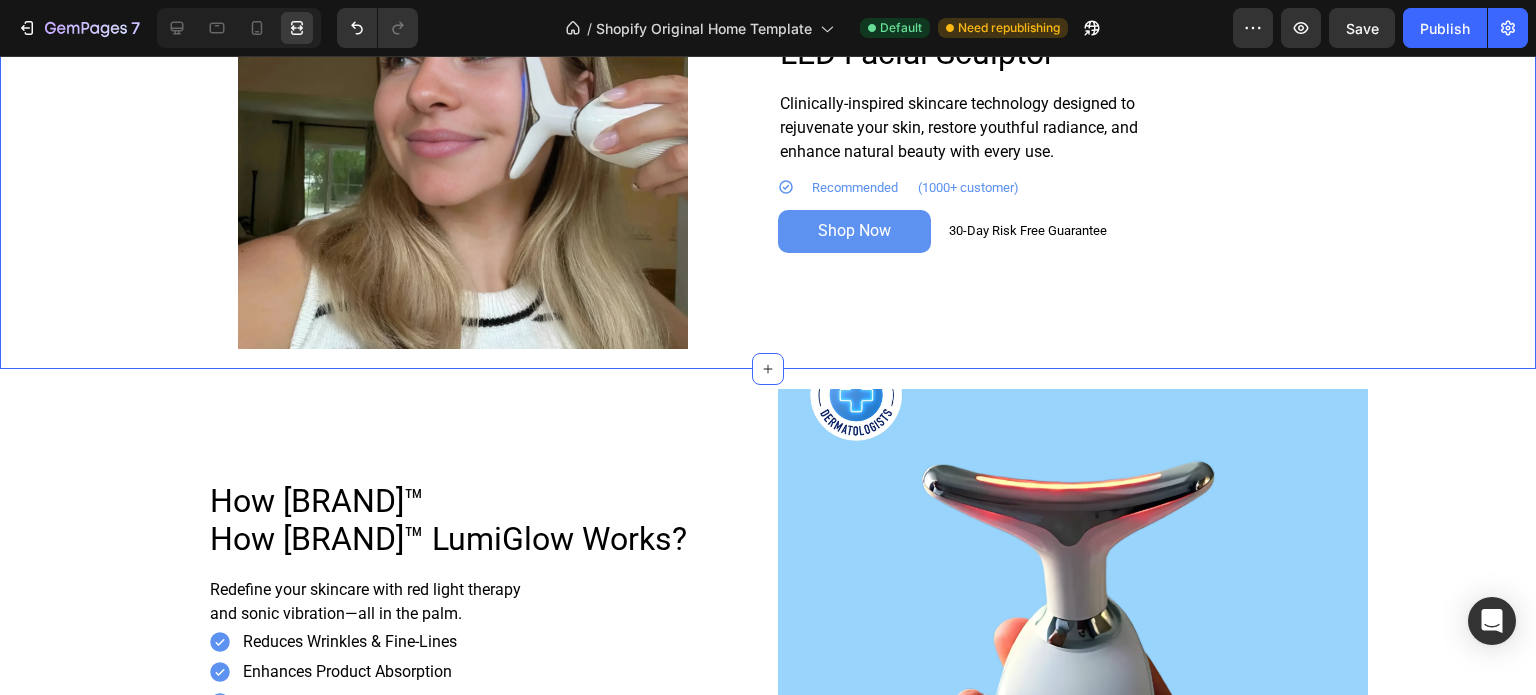click 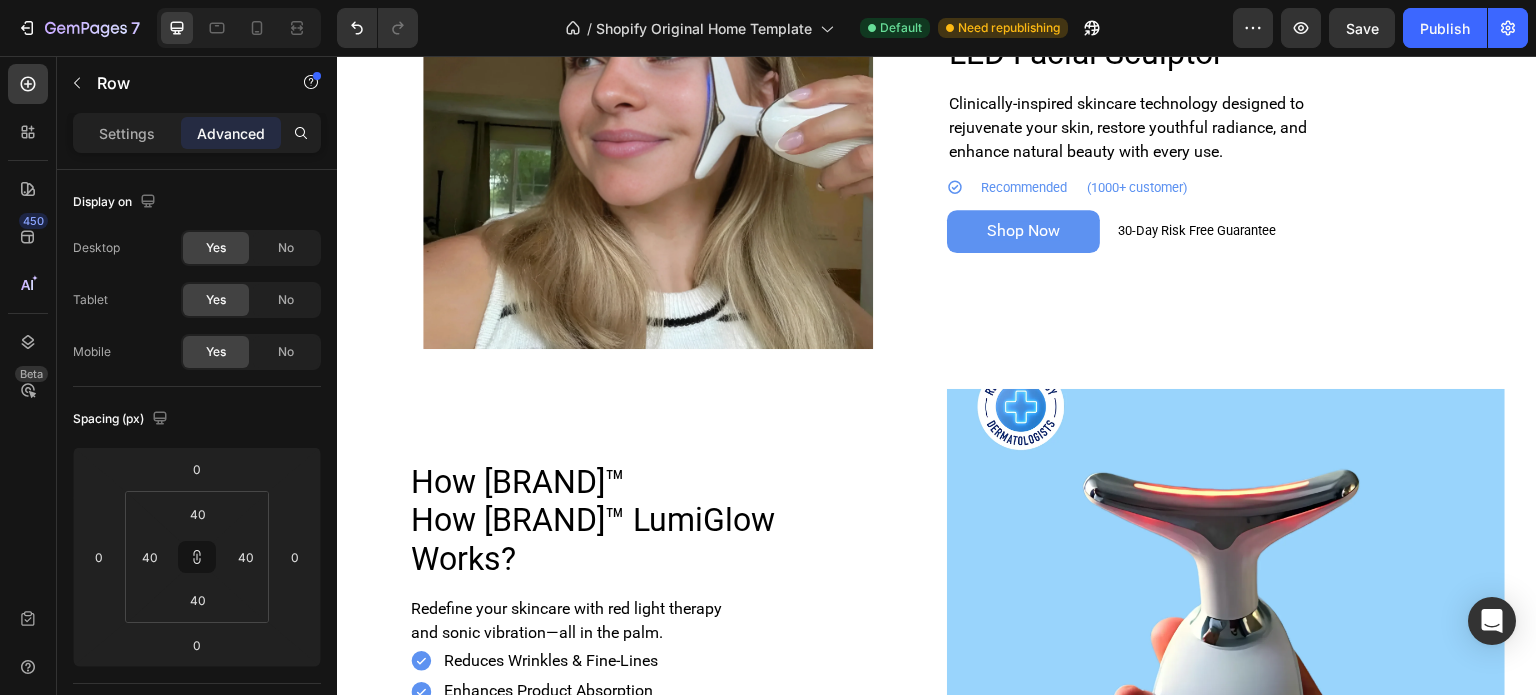 scroll, scrollTop: 812, scrollLeft: 0, axis: vertical 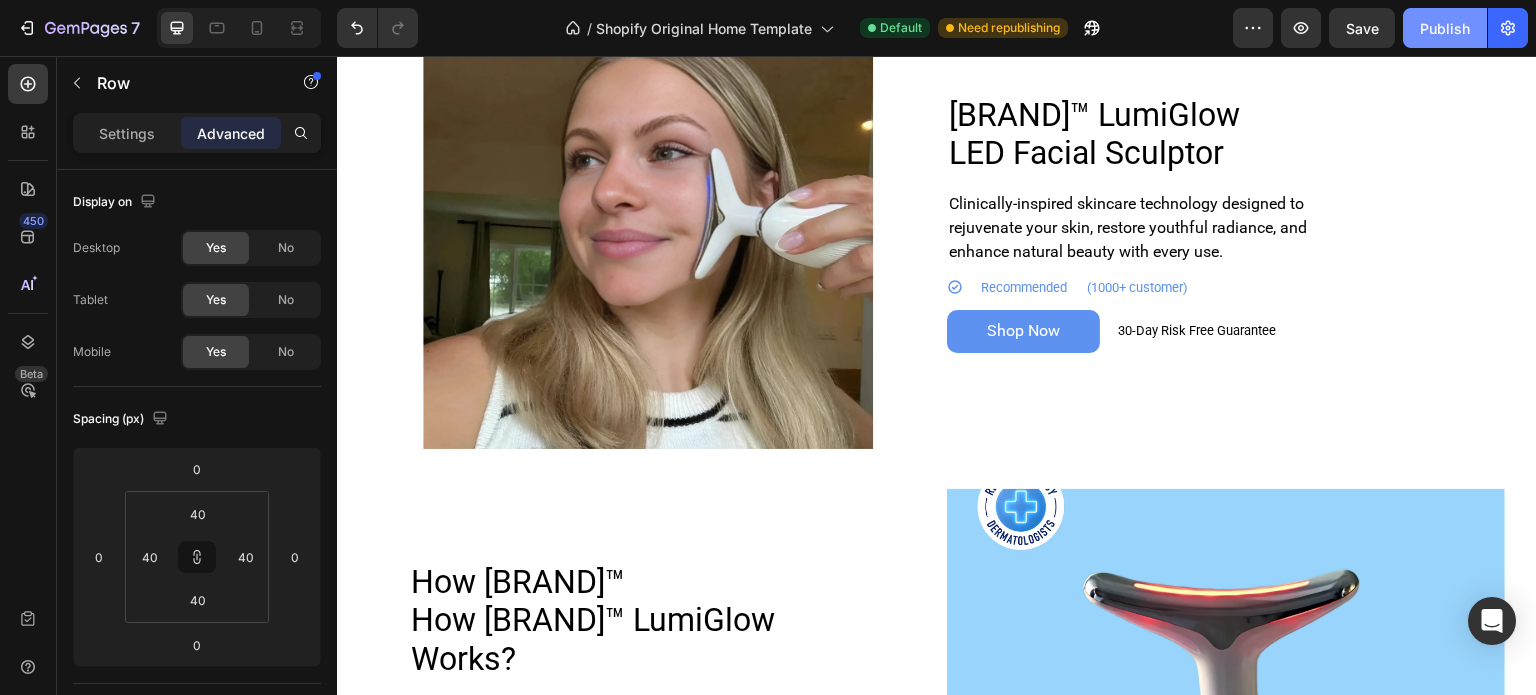 click on "Publish" at bounding box center (1445, 28) 